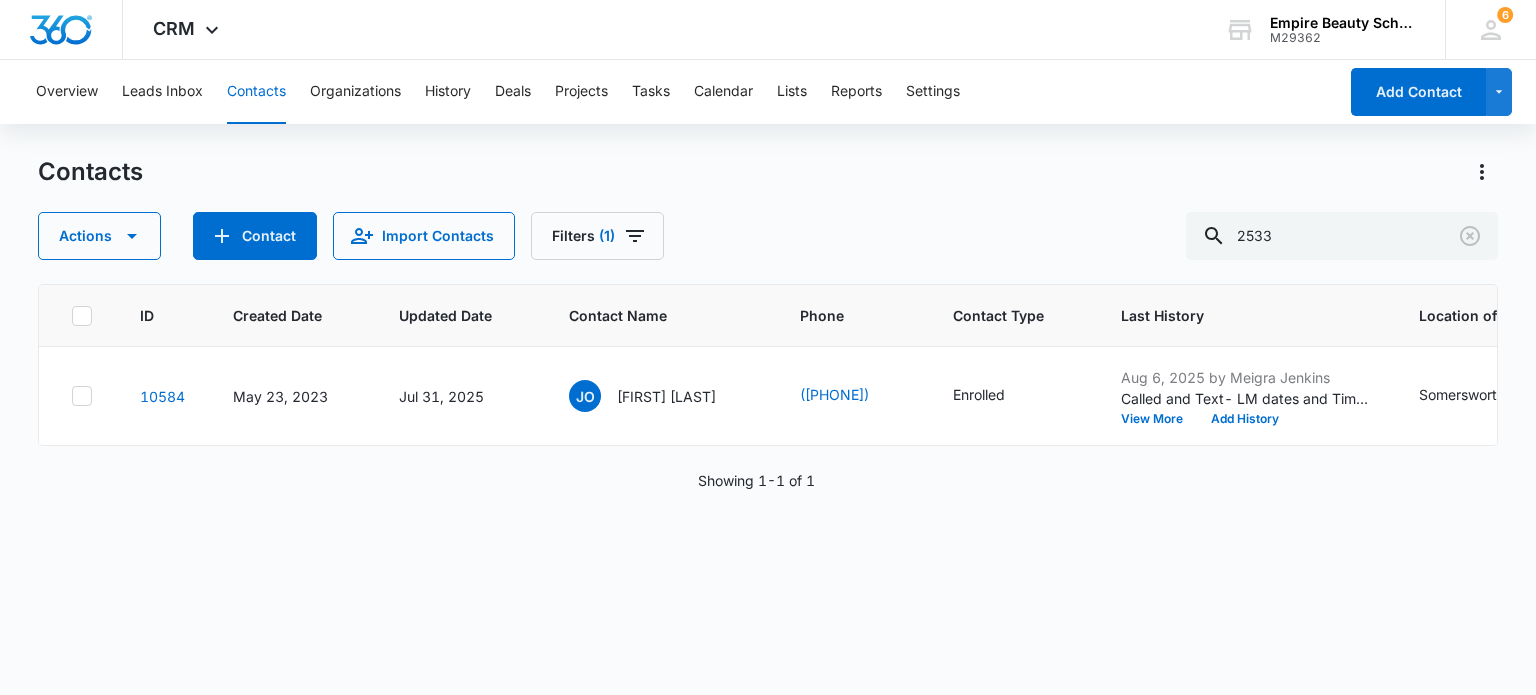 scroll, scrollTop: 0, scrollLeft: 0, axis: both 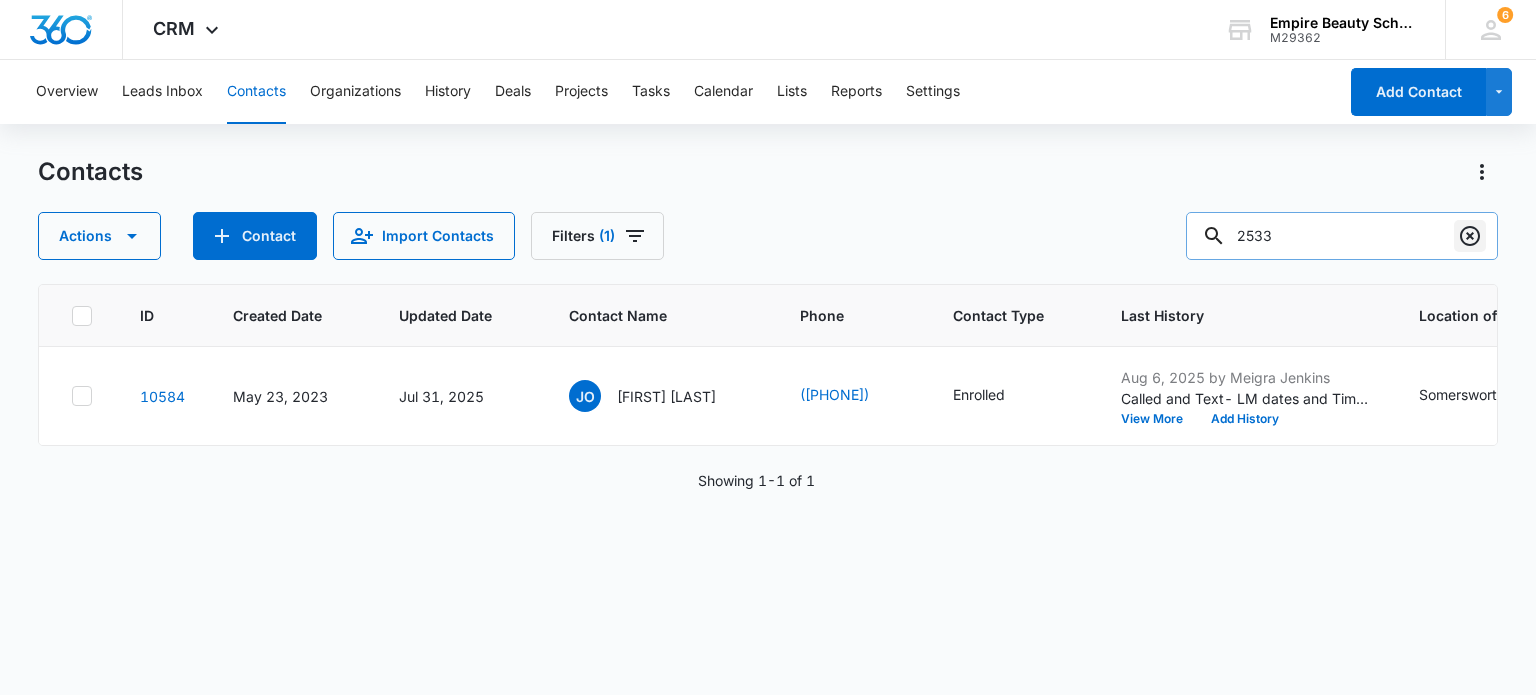 click 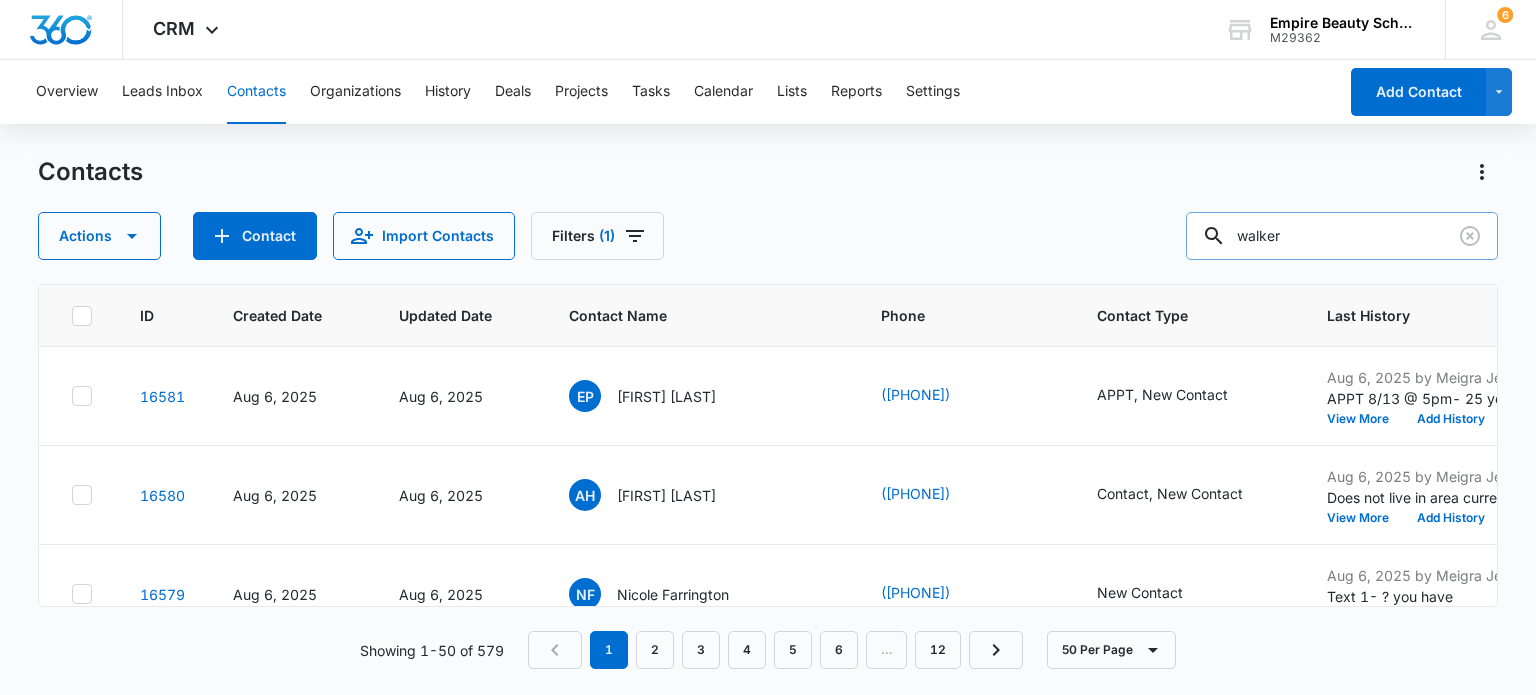 type on "walker" 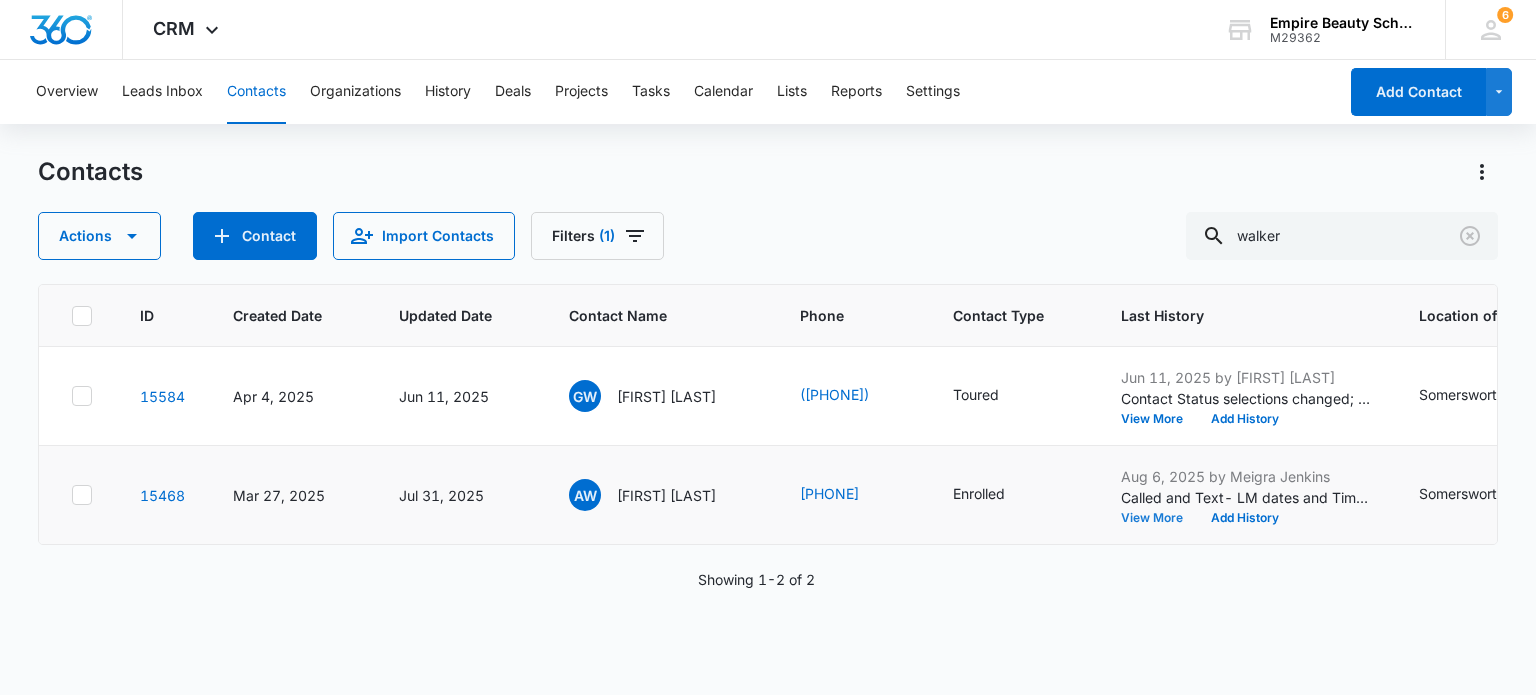 click on "View More" at bounding box center [1159, 518] 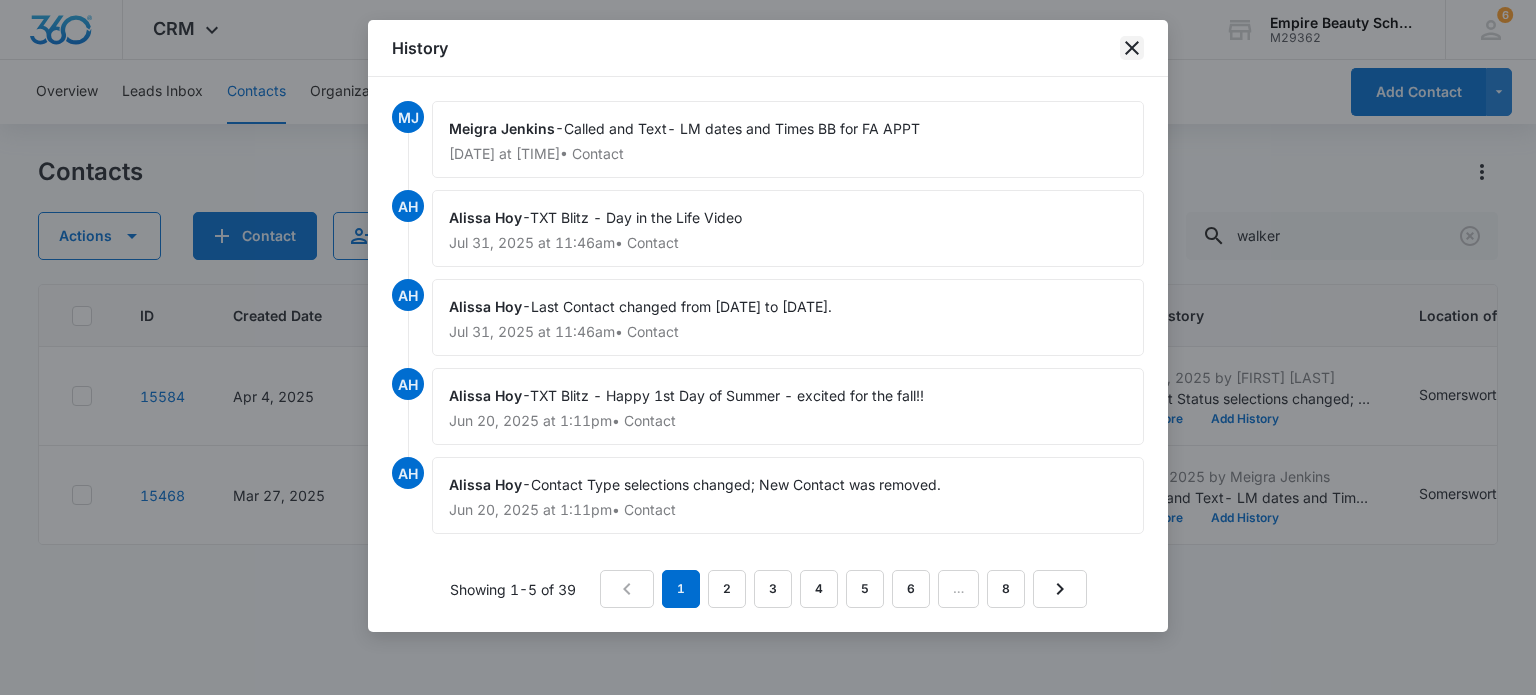 click 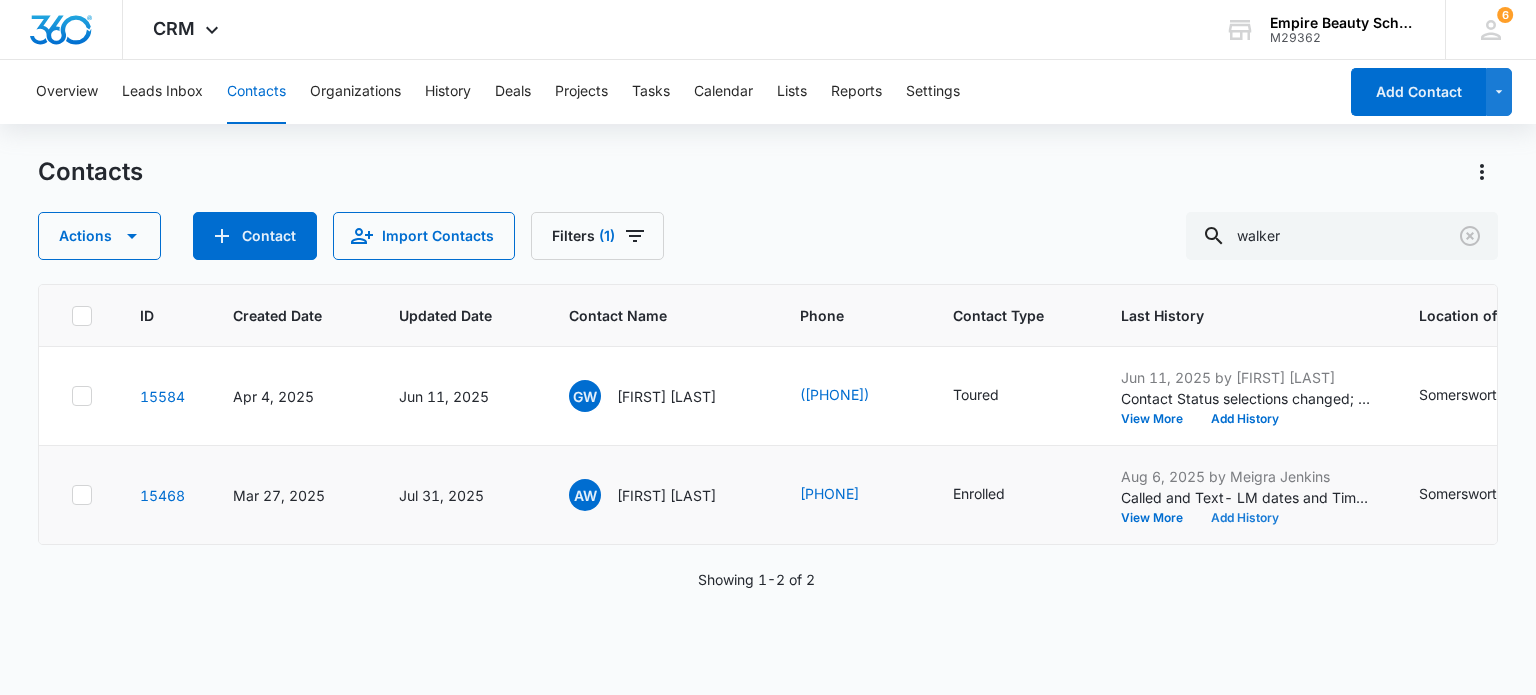 click on "Add History" at bounding box center [1245, 518] 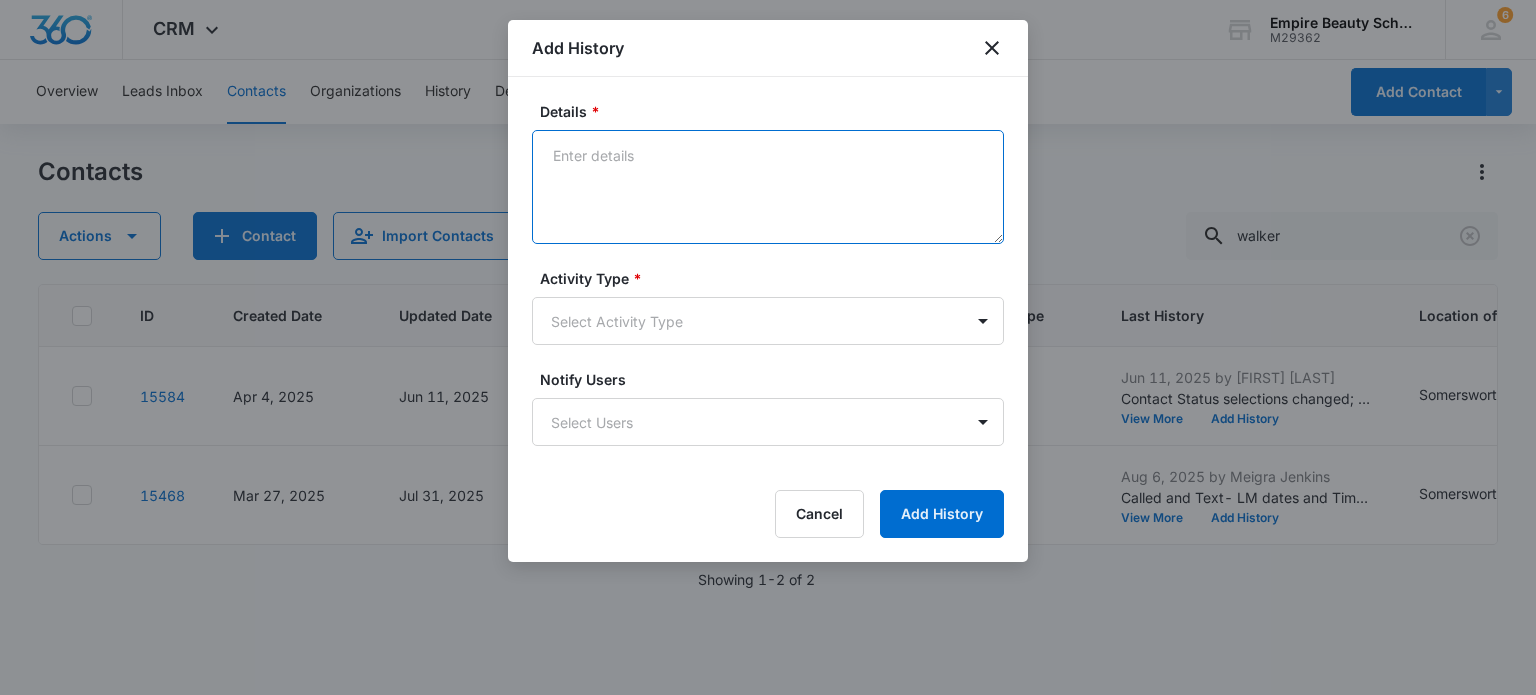 click on "Details *" at bounding box center [768, 187] 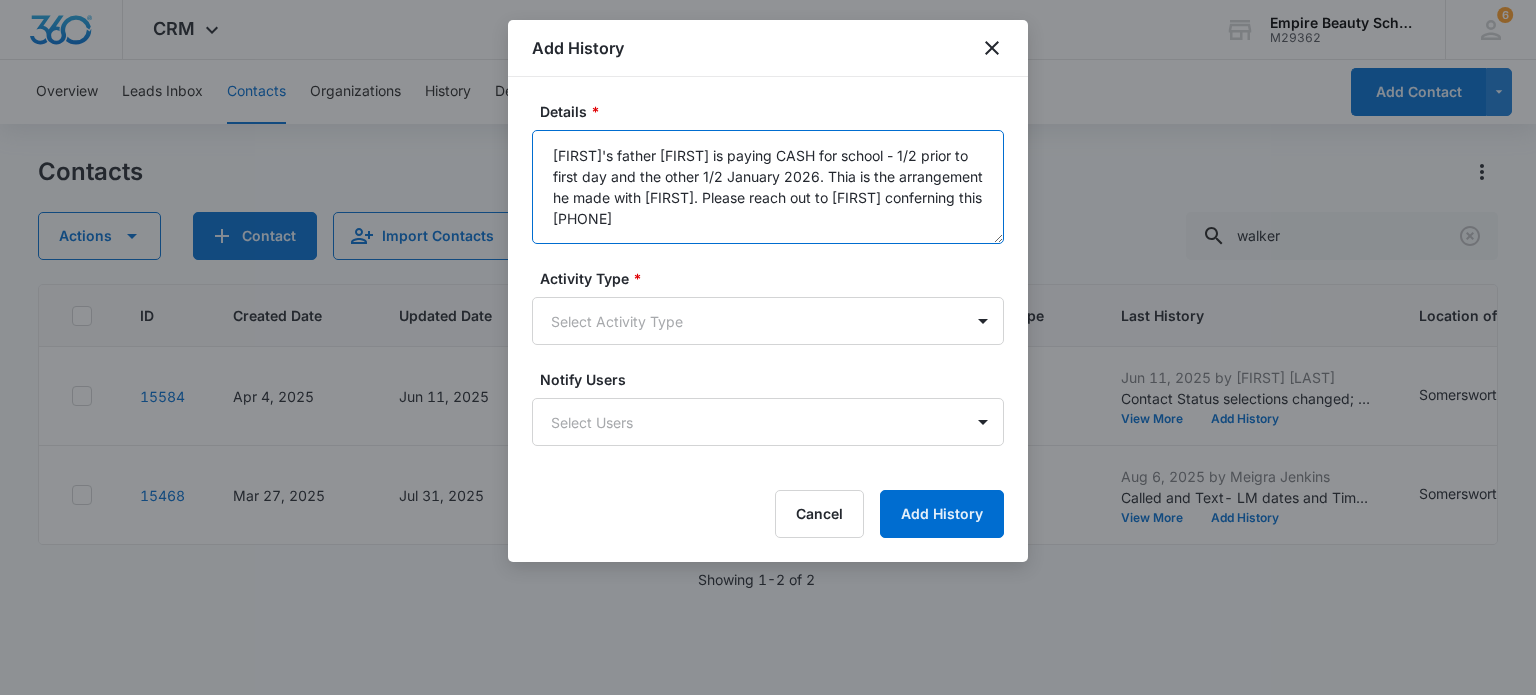 click on "[FIRST]'s father [FIRST] is paying CASH for school - 1/2 prior to first day and the other 1/2 January 2026. Thia is the arrangement he made with [FIRST]. Please reach out to [FIRST] conferning this [PHONE]" at bounding box center (768, 187) 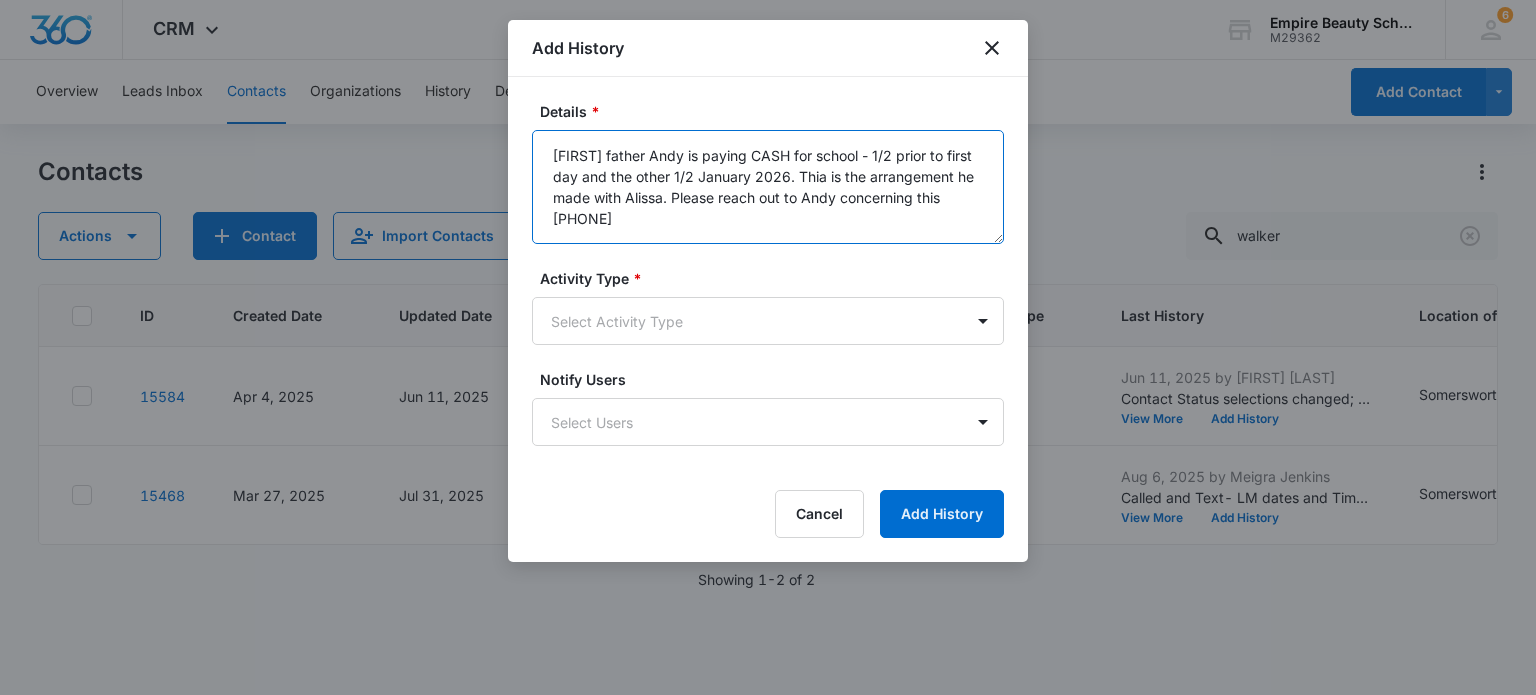 drag, startPoint x: 808, startPoint y: 175, endPoint x: 818, endPoint y: 178, distance: 10.440307 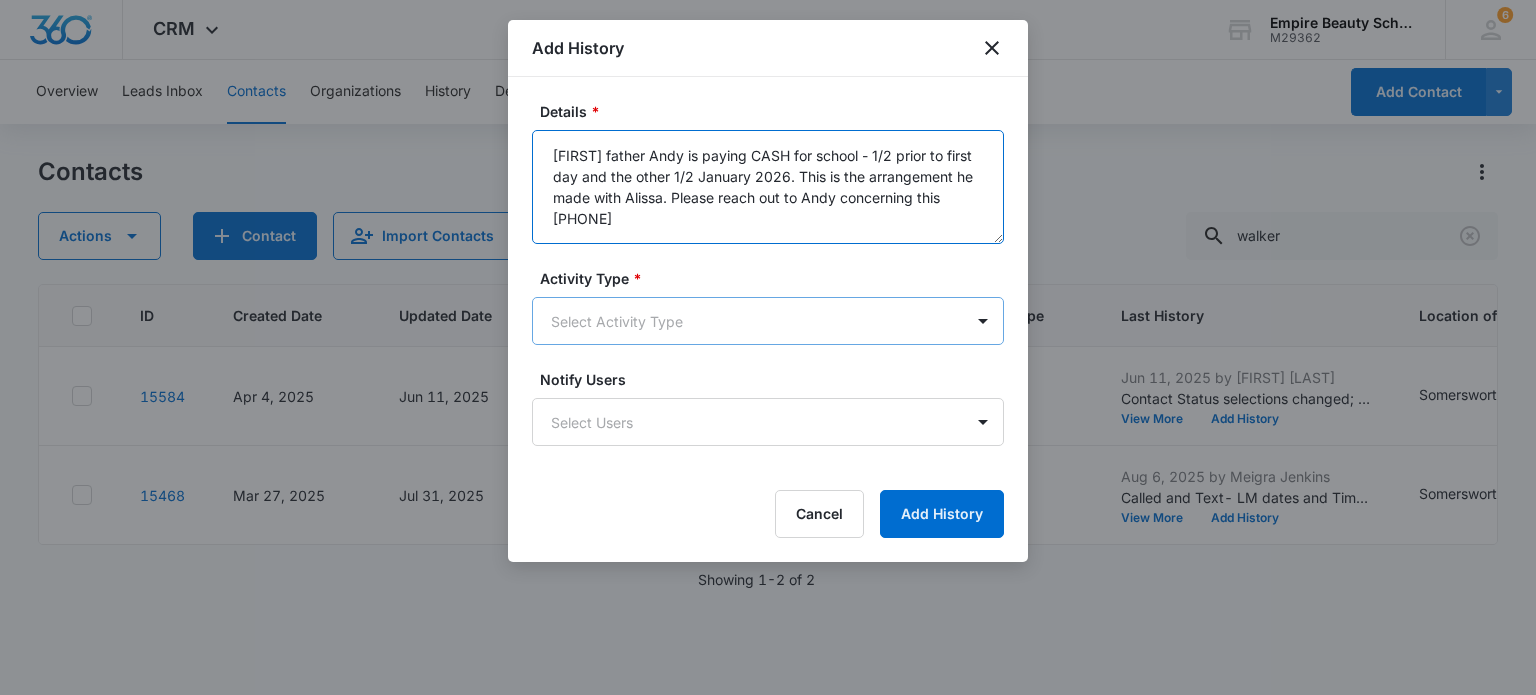 type on "[FIRST] father Andy is paying CASH for school - 1/2 prior to first day and the other 1/2 January 2026. This is the arrangement he made with Alissa. Please reach out to Andy concerning this [PHONE]" 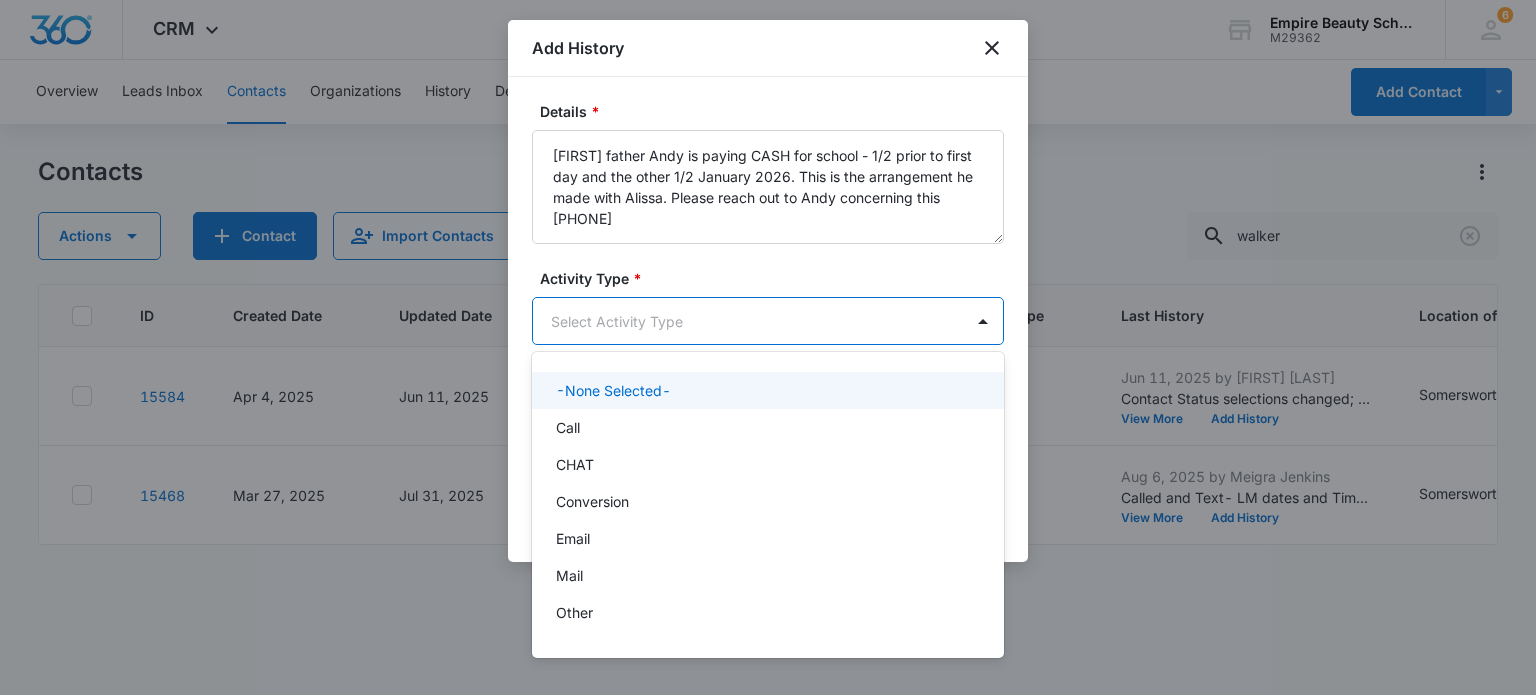 click on "CRM Apps Forms CRM Email Shop Payments POS Files Brand Settings Empire Beauty Schools M29362 Your Accounts View All 6 MJ [FIRST] [LAST] [EMAIL] My Profile 6 Notifications Support Logout Terms & Conditions   •   Privacy Policy Overview Leads Inbox Contacts Organizations History Deals Projects Tasks Calendar Lists Reports Settings Add Contact Contacts Actions Contact Import Contacts Filters (1) walker ID Created Date Updated Date Contact Name Phone Contact Type Last History Location of Interest (for FB ad integration) Program of Interest Location Of Interest Program Email 15584 [DATE] [DATE] GW [FIRST] [LAST] ([PHONE]) Toured [DATE] by [FIRST] [LAST] Contact Status selections changed; None was removed and CLASS OF 2026 was added. View More Add History Somersworth Cosmetology --- --- --- 15468 [DATE] [DATE] AW [FIRST] [LAST] ([PHONE]) Enrolled [DATE] by [FIRST] [LAST] Called and Text- LM dates and Times BB for FA APPT View More Add History Showing" at bounding box center (768, 347) 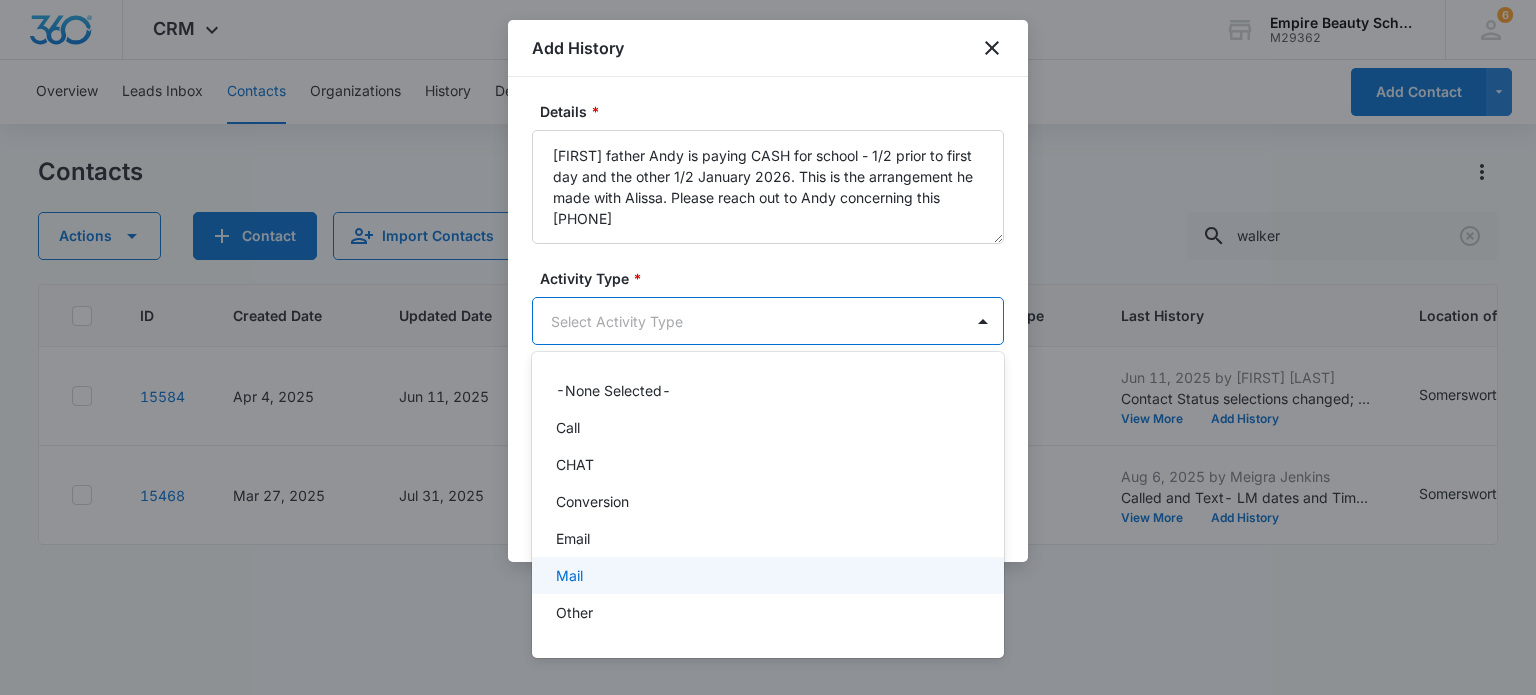 scroll, scrollTop: 104, scrollLeft: 0, axis: vertical 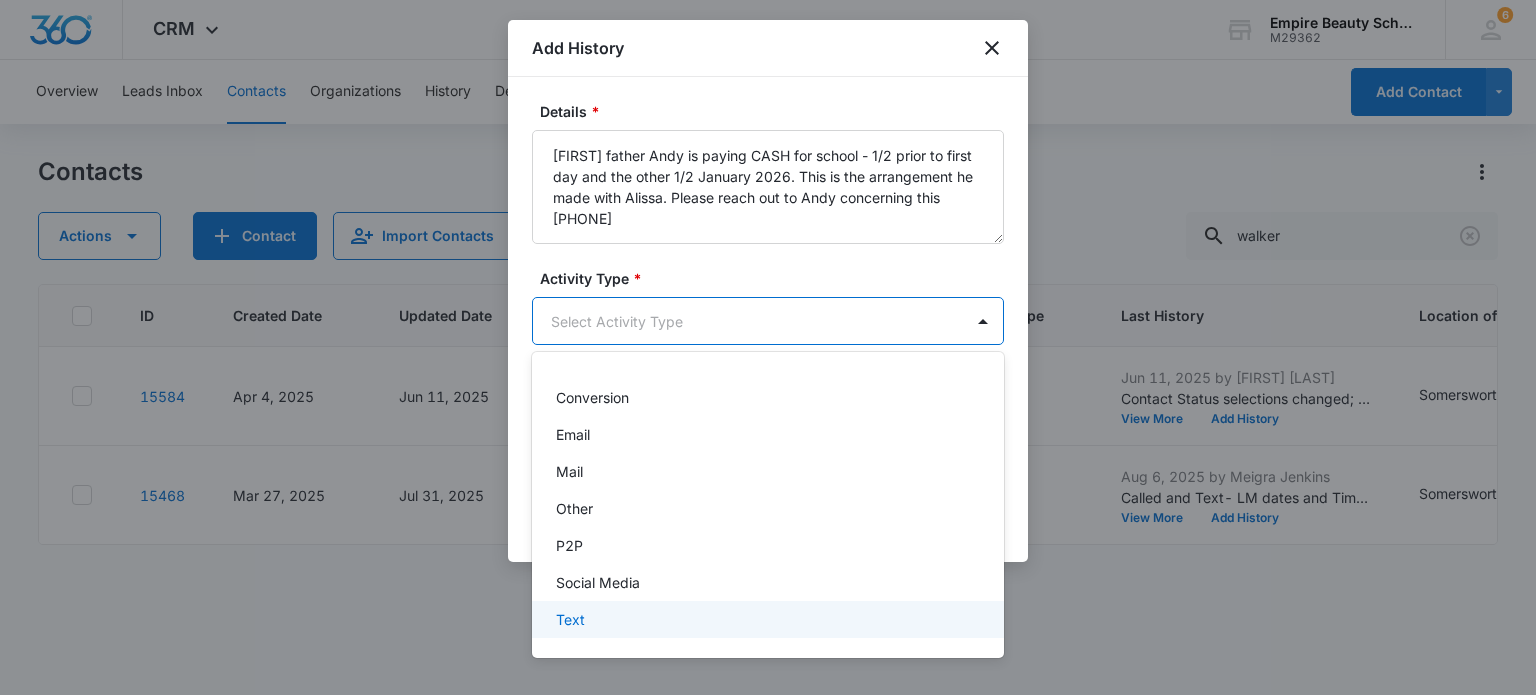 click on "Text" at bounding box center [570, 619] 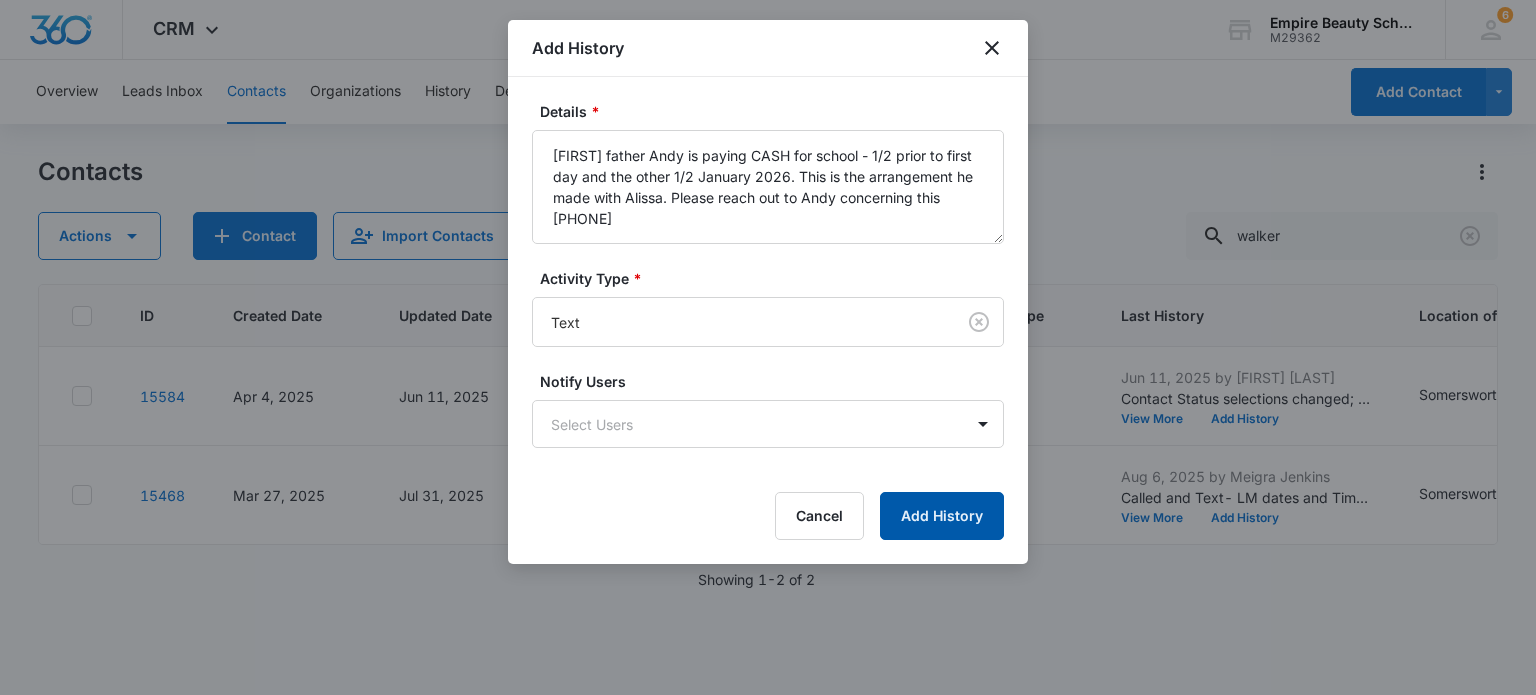 click on "Add History" at bounding box center [942, 516] 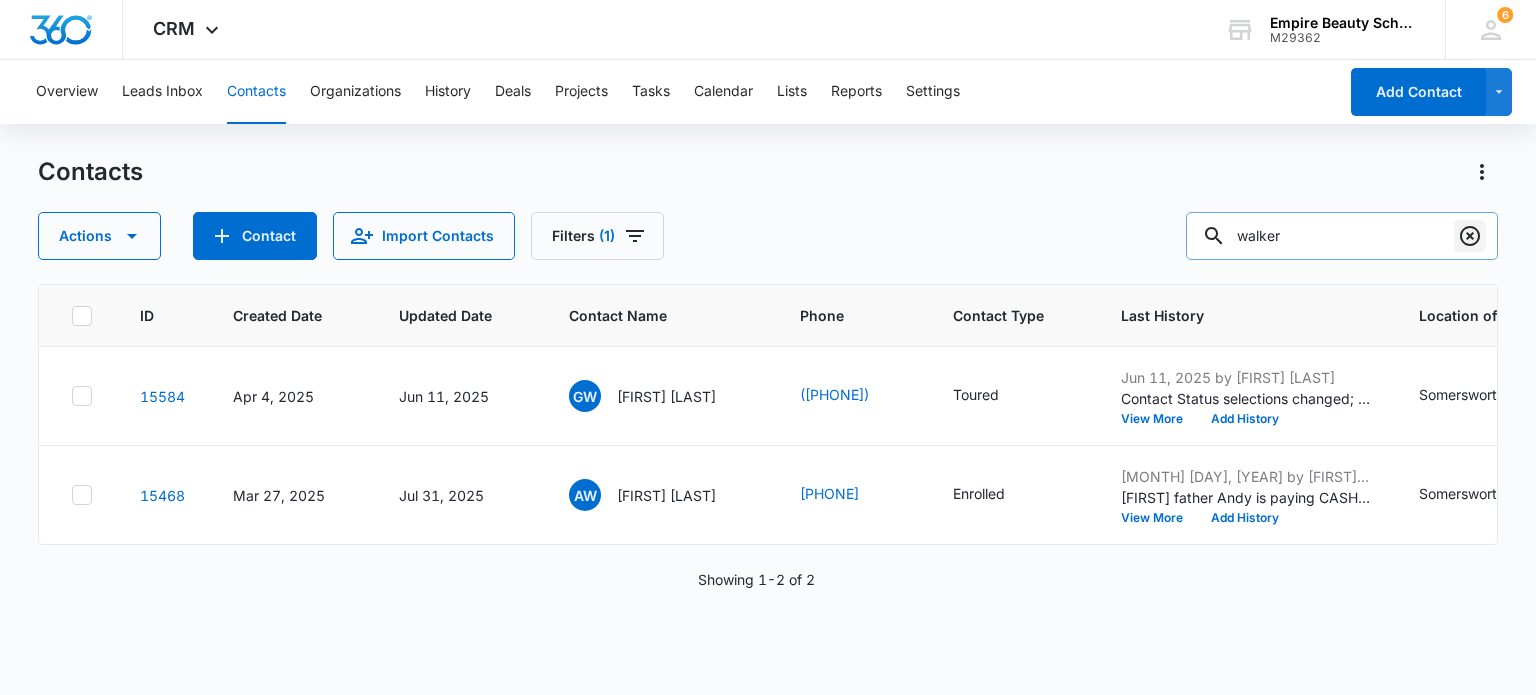 click 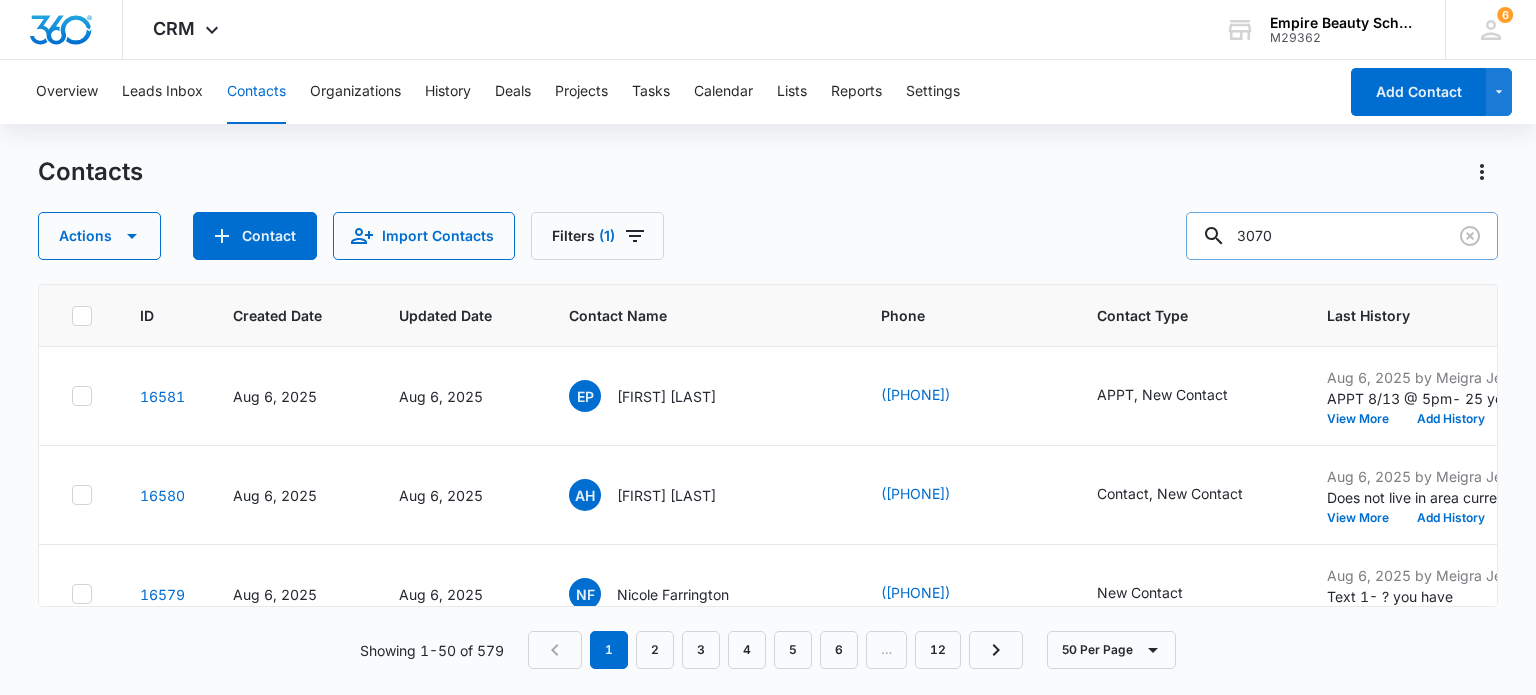 type on "3070" 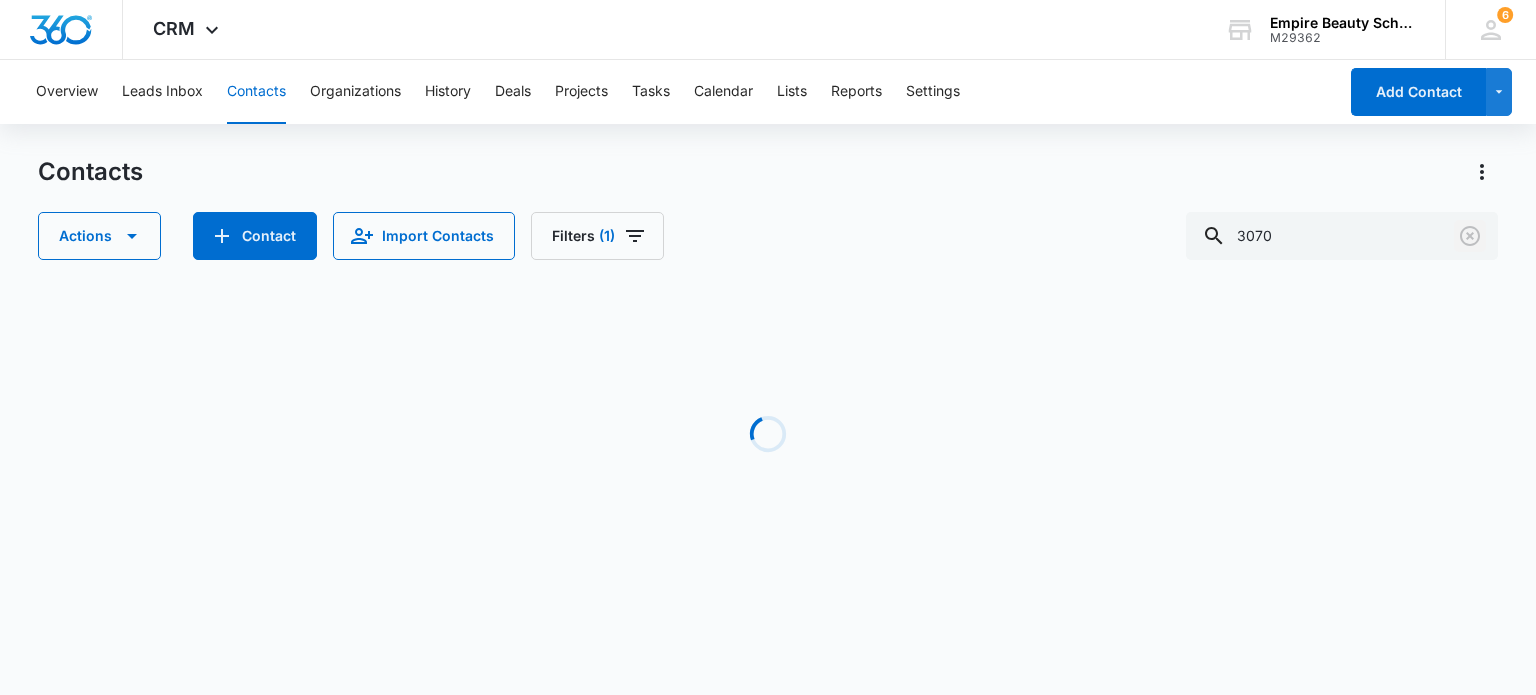drag, startPoint x: 1472, startPoint y: 247, endPoint x: 1429, endPoint y: 367, distance: 127.471565 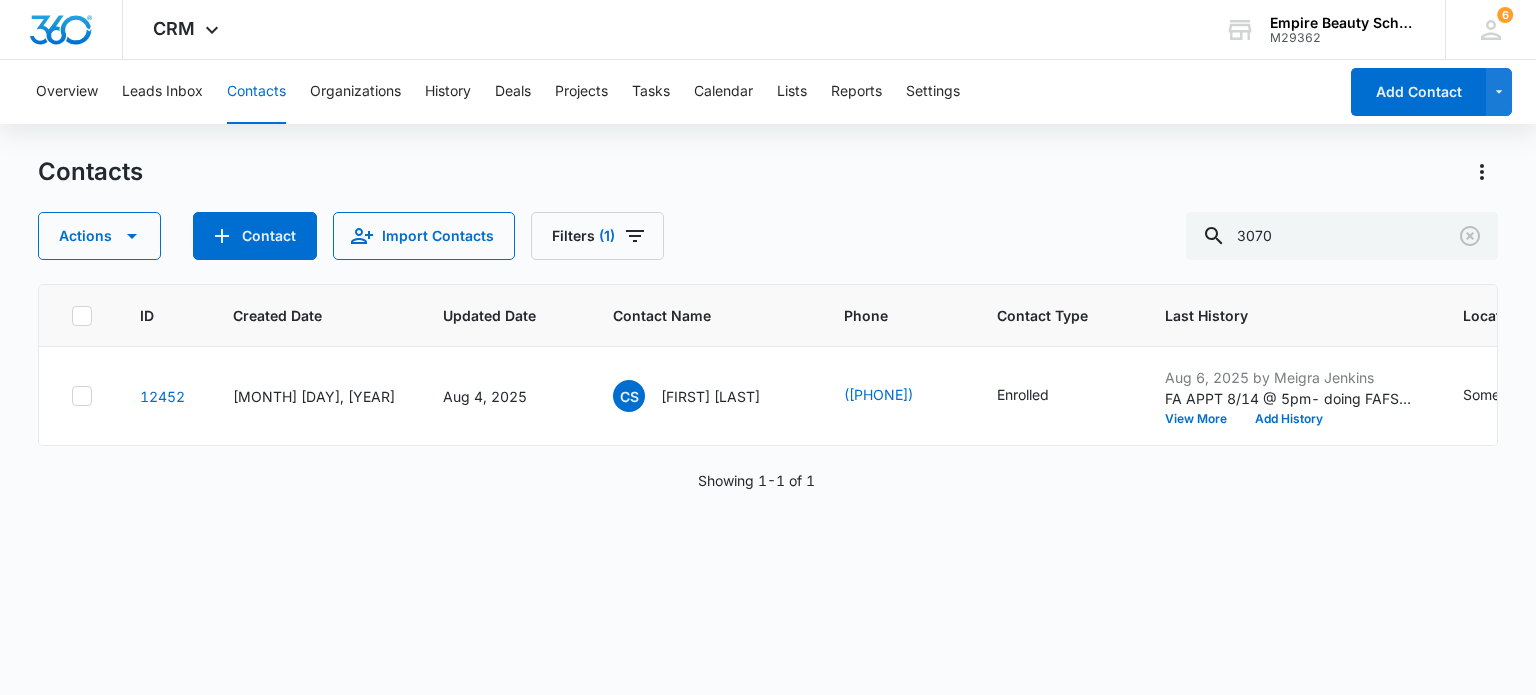 drag, startPoint x: 1429, startPoint y: 367, endPoint x: 1023, endPoint y: 563, distance: 450.83478 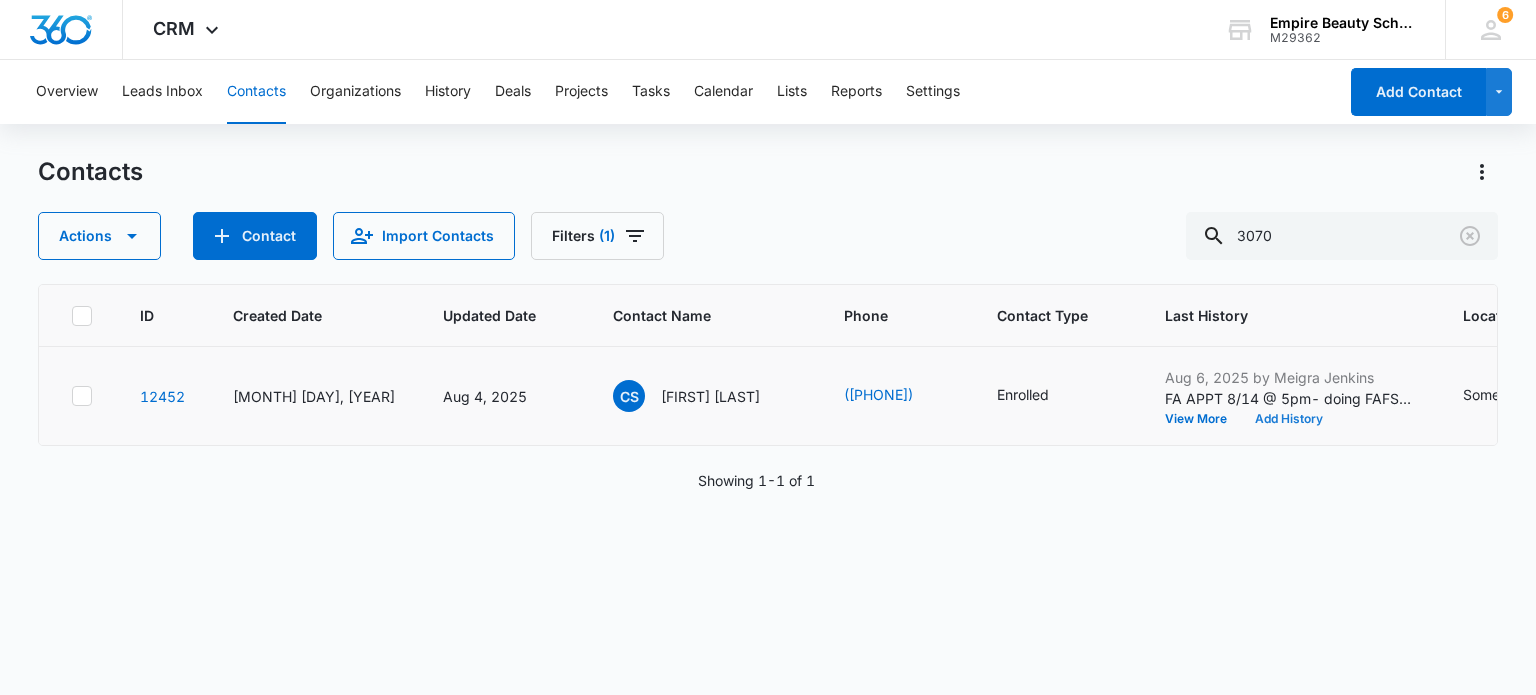 click on "Add History" at bounding box center (1289, 419) 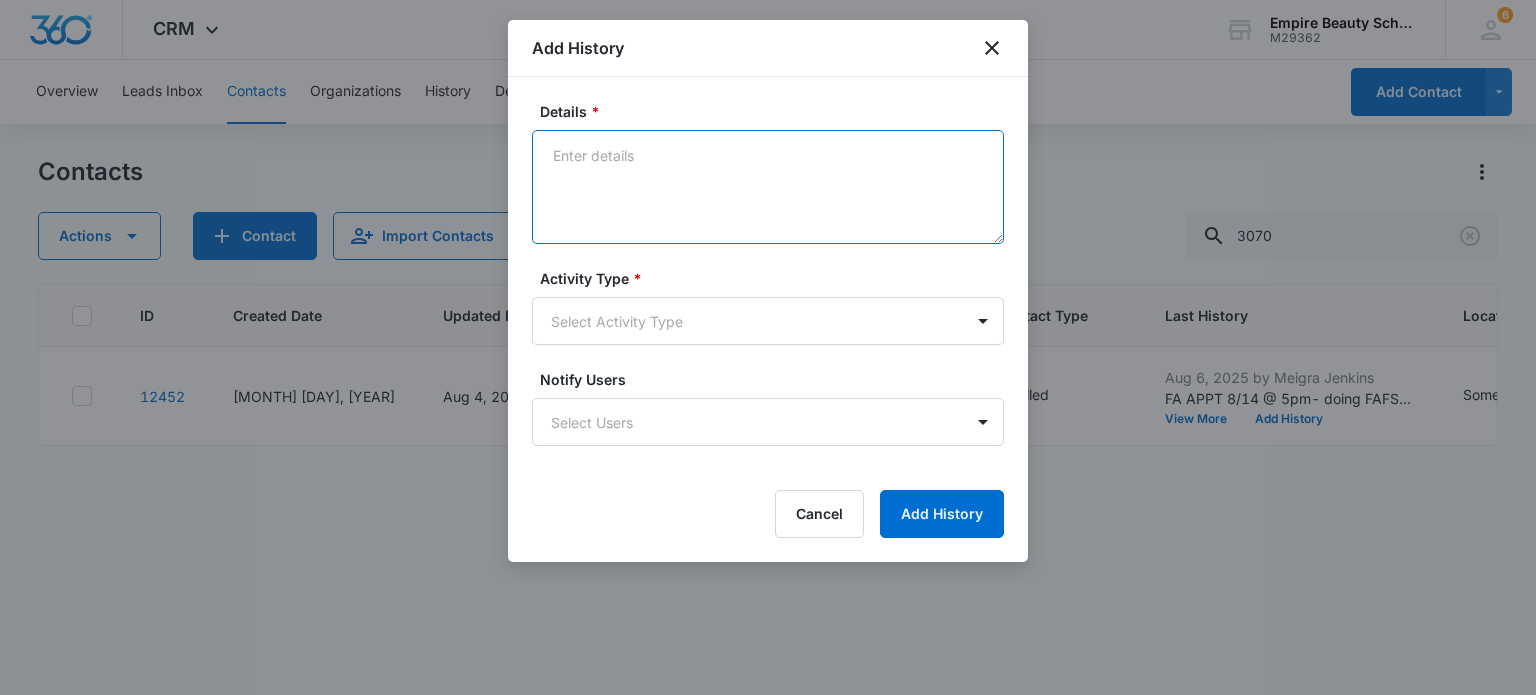 click on "Details *" at bounding box center [768, 187] 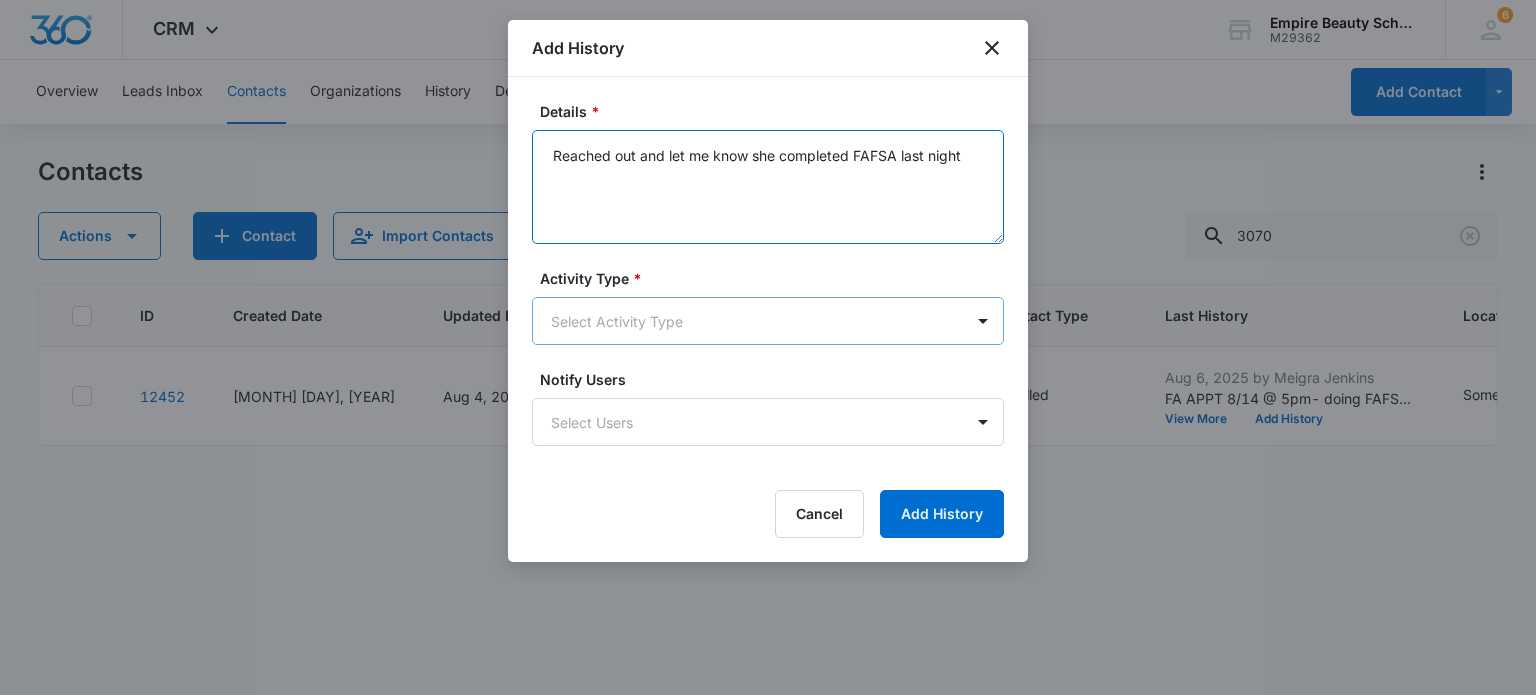 type on "Reached out and let me know she completed FAFSA last night" 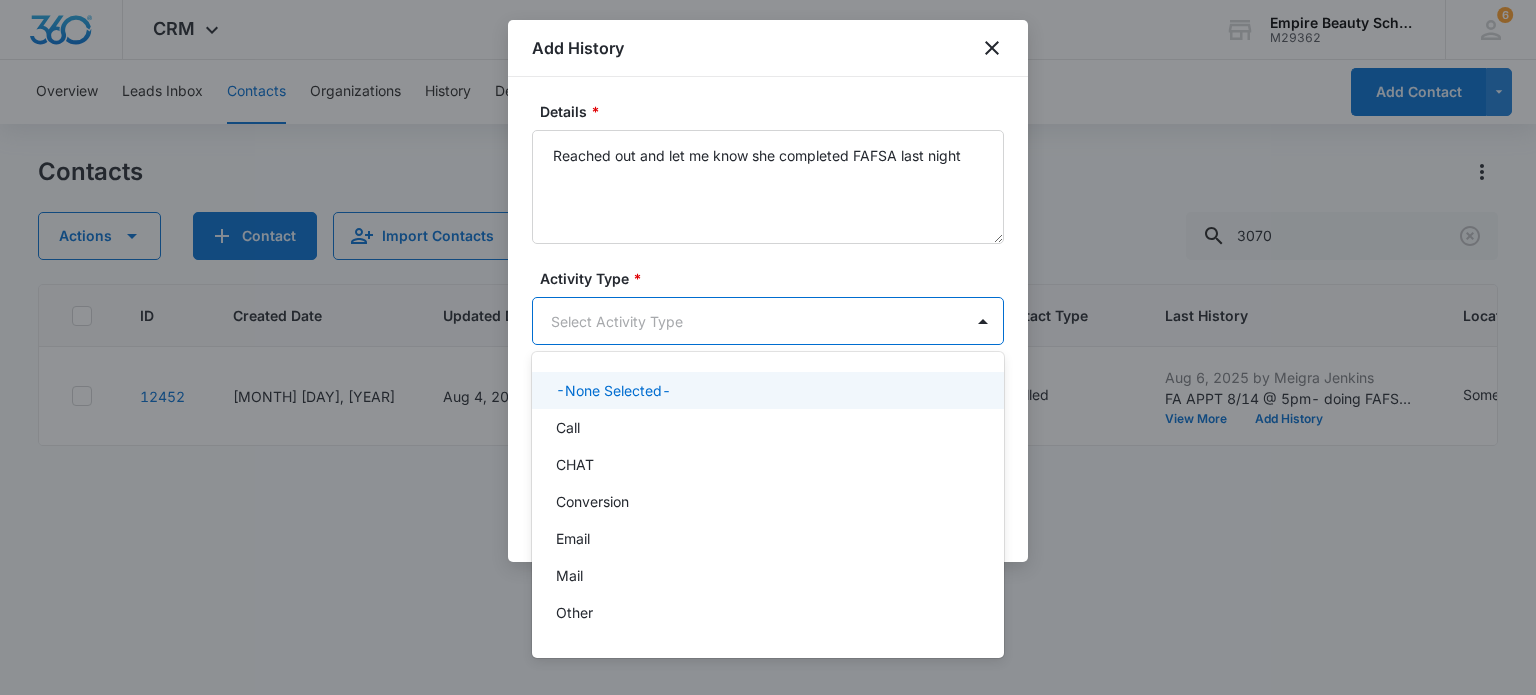 click on "CRM Apps Forms CRM Email Shop Payments POS Files Brand Settings Empire Beauty Schools M29362 Your Accounts View All 6 MJ [LAST] [LAST] [EMAIL] My Profile 6 Notifications Support Logout Terms & Conditions &nbsp; &nbsp; Privacy Policy Overview Leads Inbox Contacts Organizations History Deals Projects Tasks Calendar Lists Reports Settings Add Contact Contacts Actions Contact Import Contacts Filters (1) 3070 ID Created Date Updated Date Contact Name Phone Contact Type Last History Location of Interest (for FB ad integration) Program of Interest Location Of Interest Program Email 12452 Jan 28, 2024 Aug 4, 2025 CS [FIRST] [LAST] ([PHONE]) Enrolled Aug 6, 2025 by MJ [LAST] FA APPT 8/14 @ 5pm- doing FAFSA tonight and has cash as well View More Add History Somersworth Esthetics Somersworth Esthetics [EMAIL] Showing &nbsp; 1-1 &nbsp; of &nbsp; 1 Empire Beauty Schools - CRM Contacts - Marketing 360®
Add History Details * Activity Type * 10 results available. Cancel" at bounding box center (768, 347) 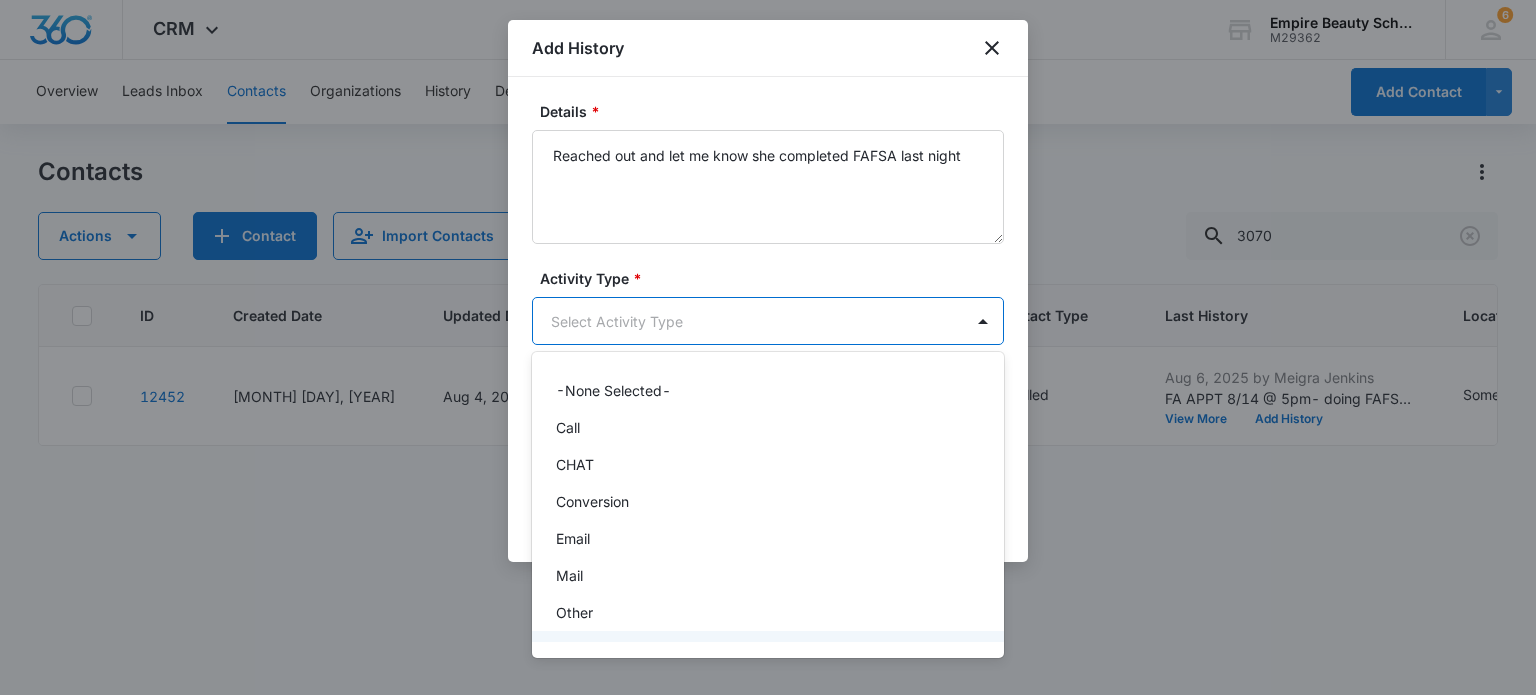 scroll, scrollTop: 104, scrollLeft: 0, axis: vertical 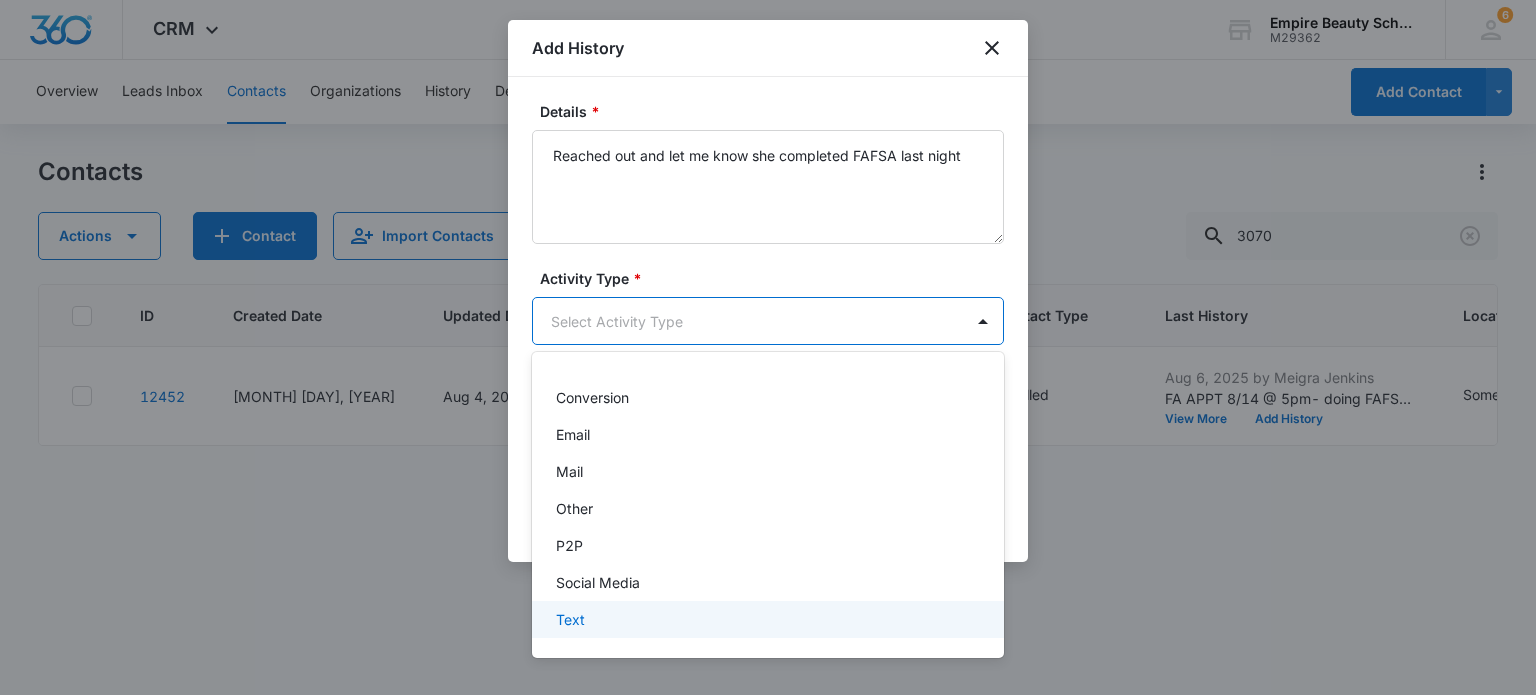 click on "Text" at bounding box center (766, 619) 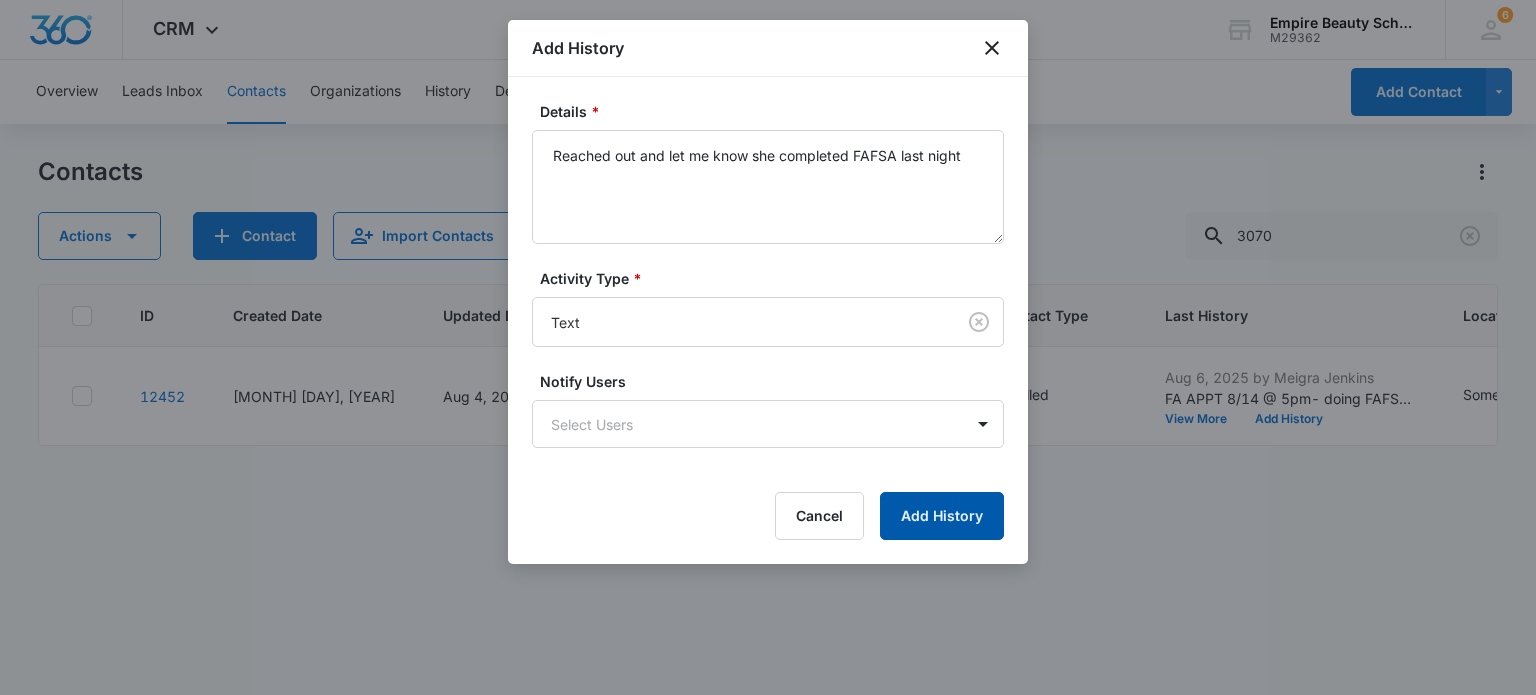 click on "Add History" at bounding box center [942, 516] 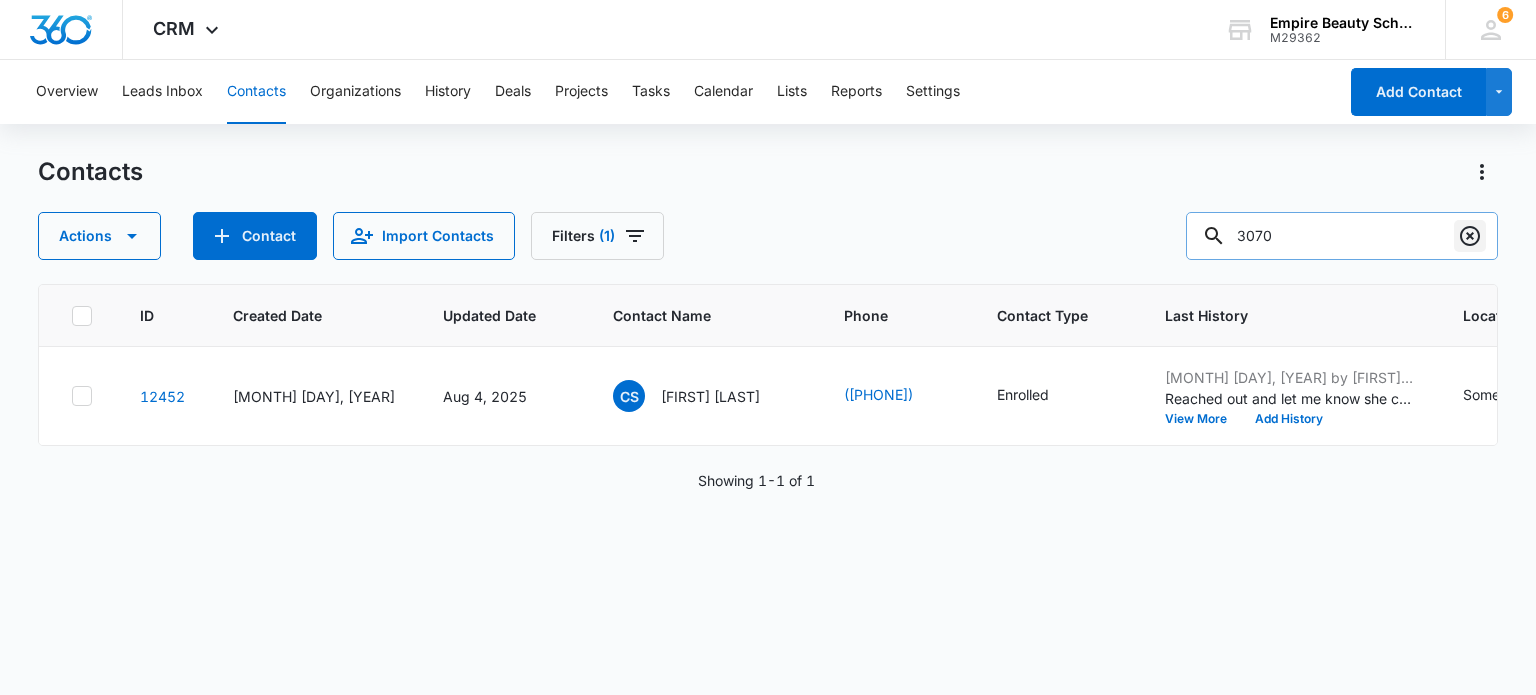 click 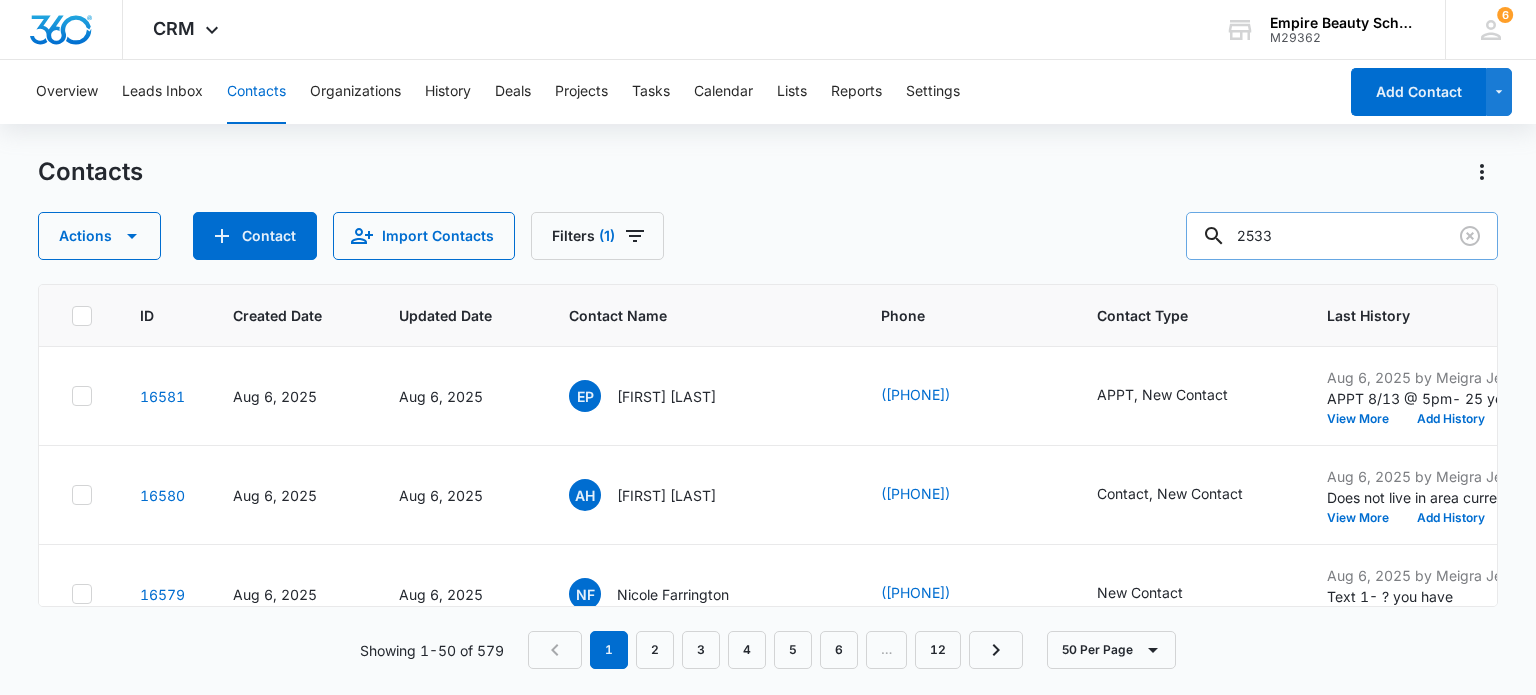 type on "2533" 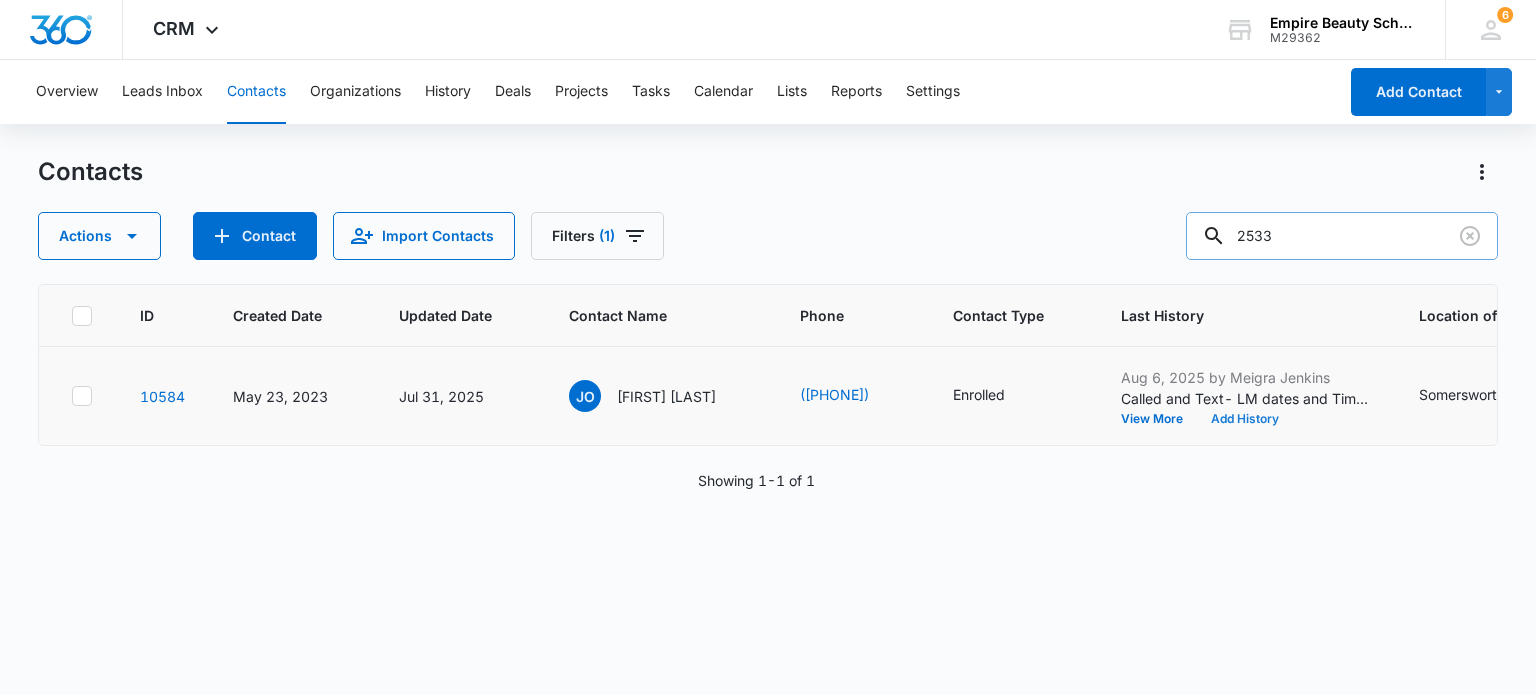 click on "Add History" at bounding box center (1245, 419) 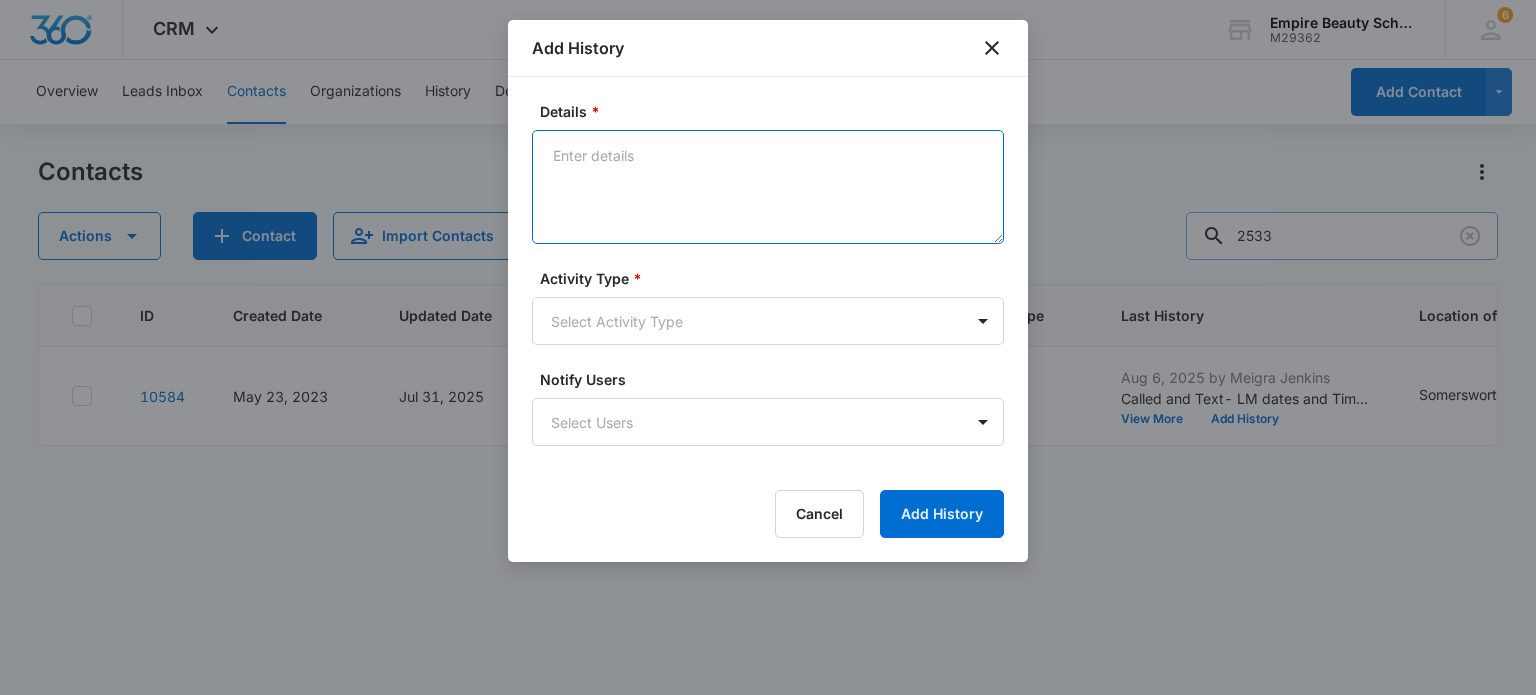click on "Details *" at bounding box center [768, 187] 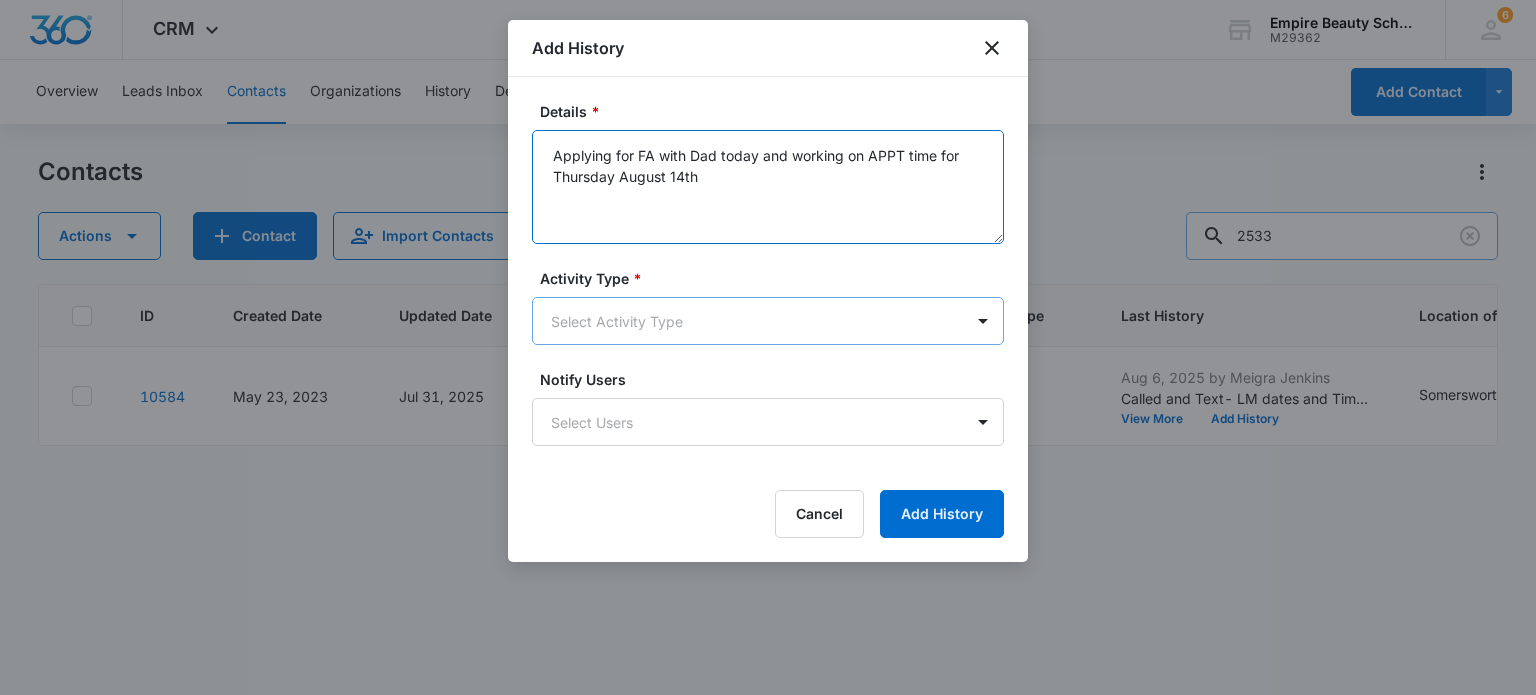 type on "Applying for FA with Dad today and working on APPT time for Thursday August 14th" 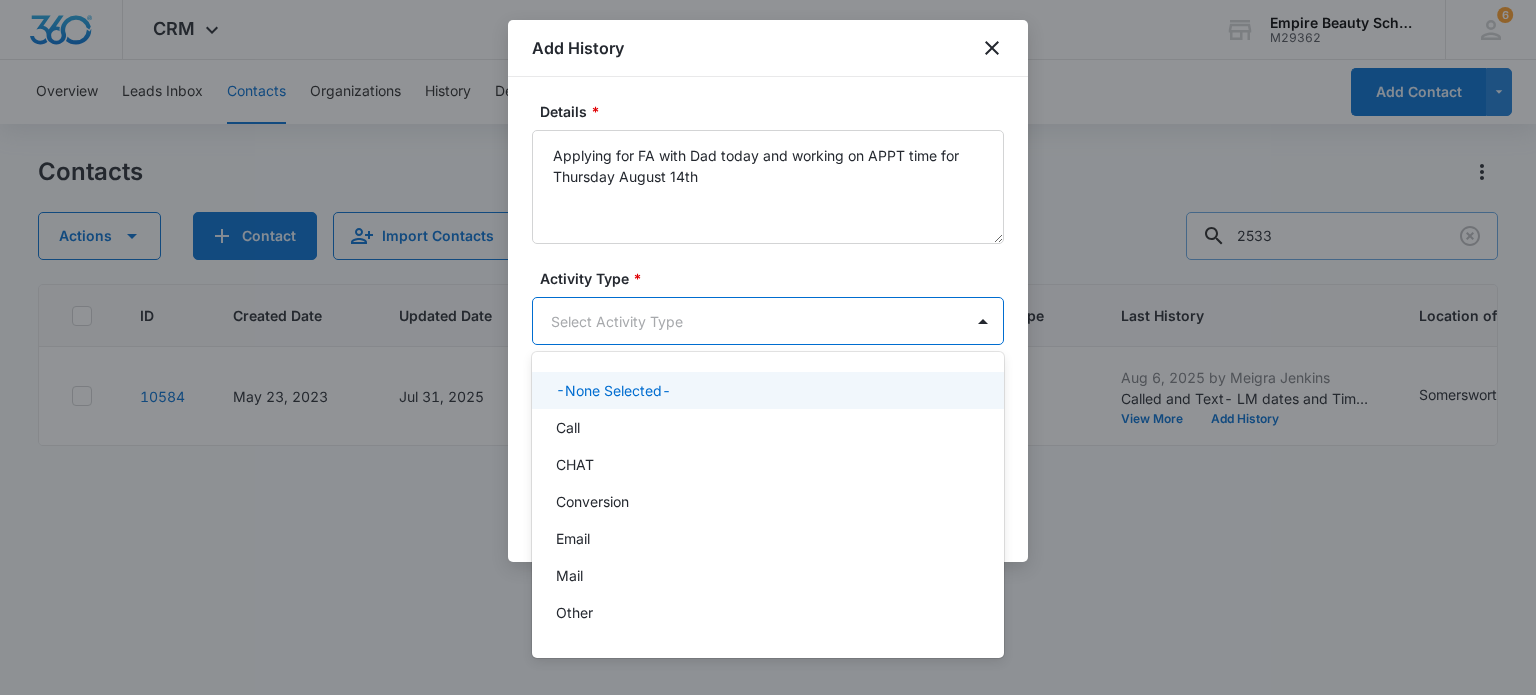 click on "CRM Apps Forms CRM Email Shop Payments POS Files Brand Settings Empire Beauty Schools M29362 Your Accounts View All 6 MJ [LAST] [NAME] @[DOMAIN].com My Profile 6 Notifications Support Logout Terms & Conditions   "     Privacy Policy Overview Leads Inbox Contacts Organizations History Deals Projects Tasks Calendar Lists Reports Settings Add Contact Contacts Actions Contact Import Contacts Filters (1) 2533 ID Created Date Updated Date Contact Name Phone Contact Type Last History Location of Interest (for FB ad integration) Program of Interest Location Of Interest Program Email 10584 May 23, 2023 Jul 31, 2025 JO [FIRST] [LAST] ([PHONE]) Enrolled Aug 6, 2025 by [FIRST] [LAST] Called and Text- LM dates and Times BB for FA APPT View More Add History Somersworth Cosmetology Somersworth Esthetics [NAME]@[DOMAIN].com Showing   1-1   of   1 Empire Beauty Schools - CRM Contacts - Marketing 360®
Add History Details * Activity Type * 10 results available. Select Activity Type Cancel" at bounding box center (768, 347) 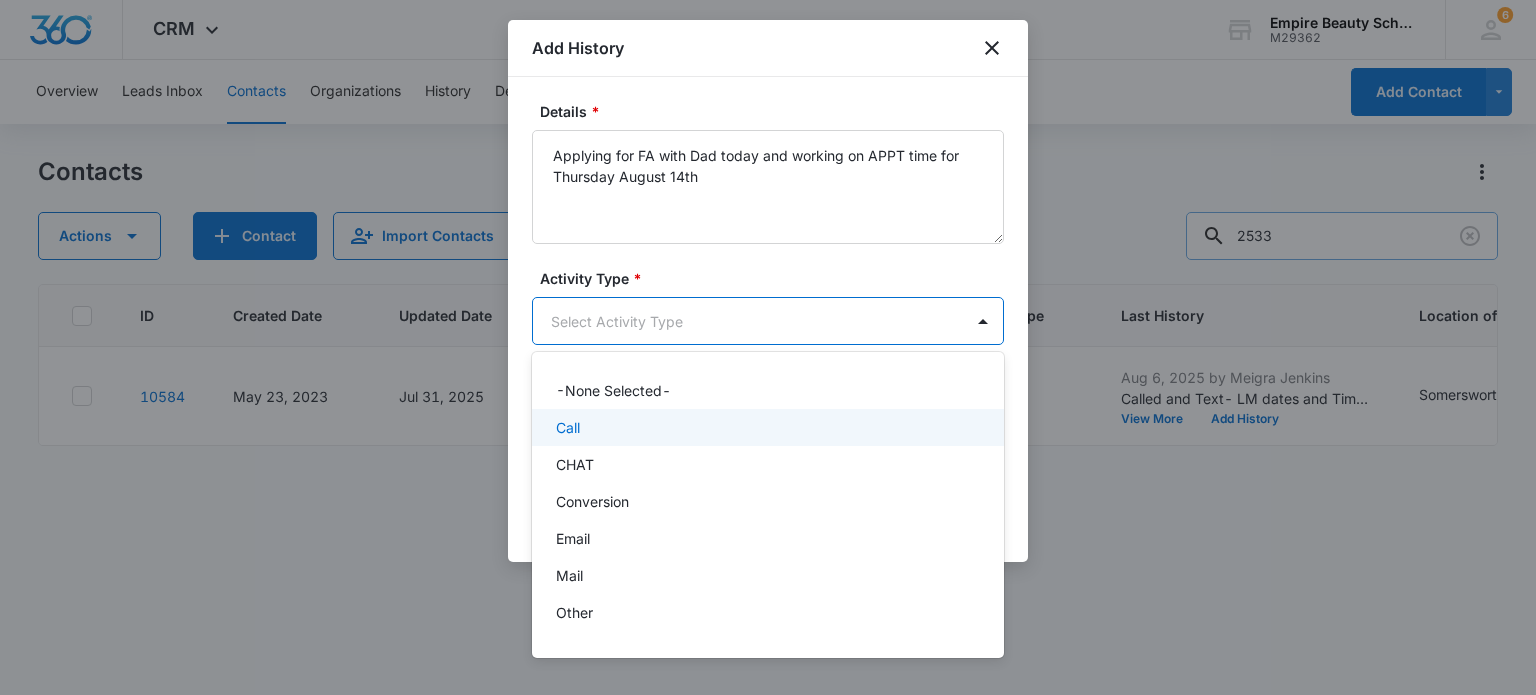 scroll, scrollTop: 104, scrollLeft: 0, axis: vertical 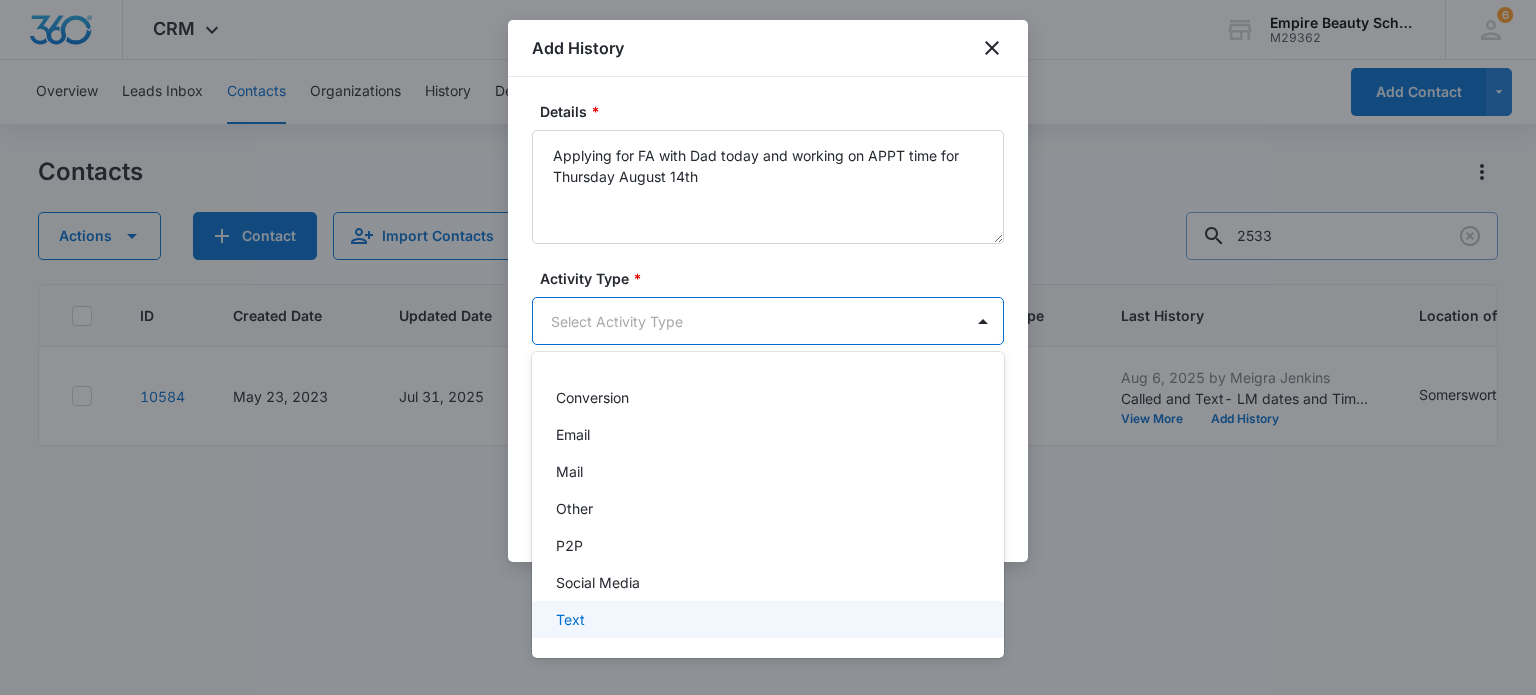 click on "Text" at bounding box center [766, 619] 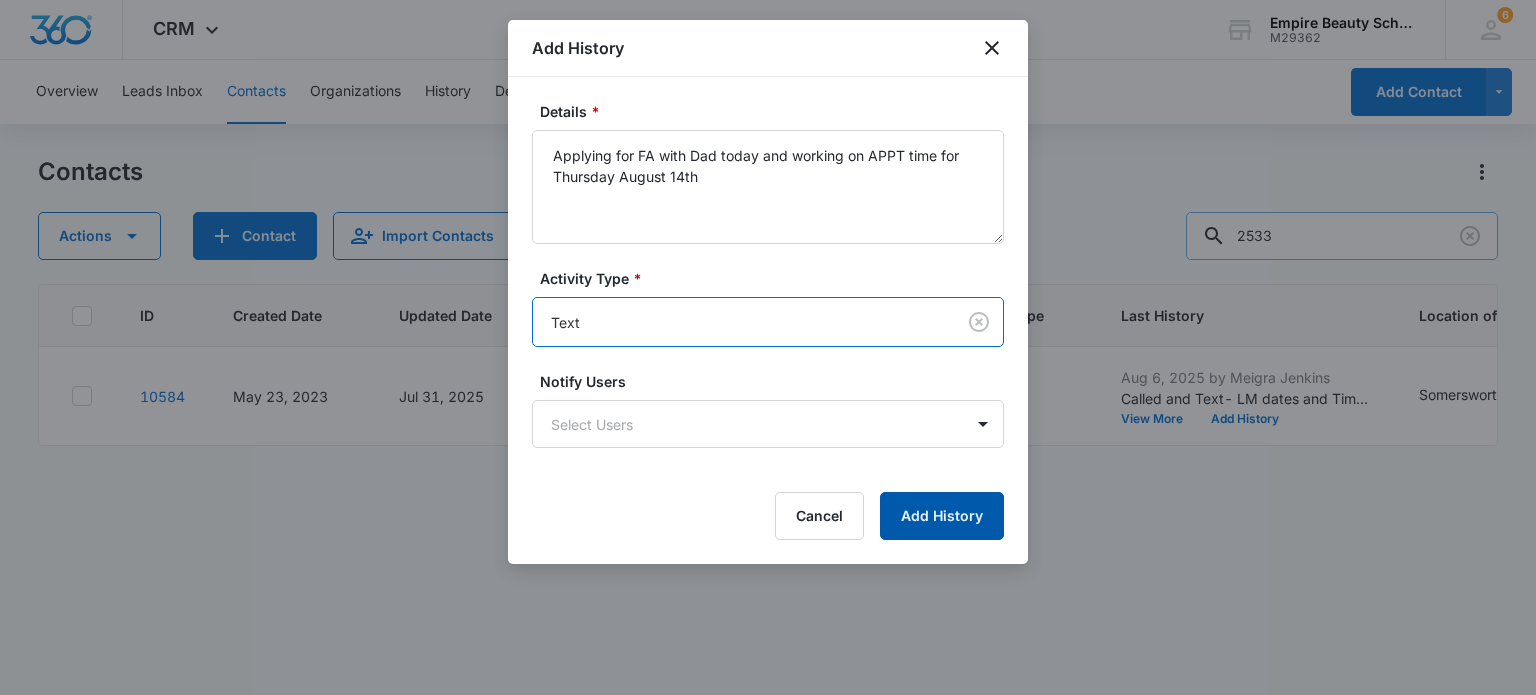 click on "Add History" at bounding box center [942, 516] 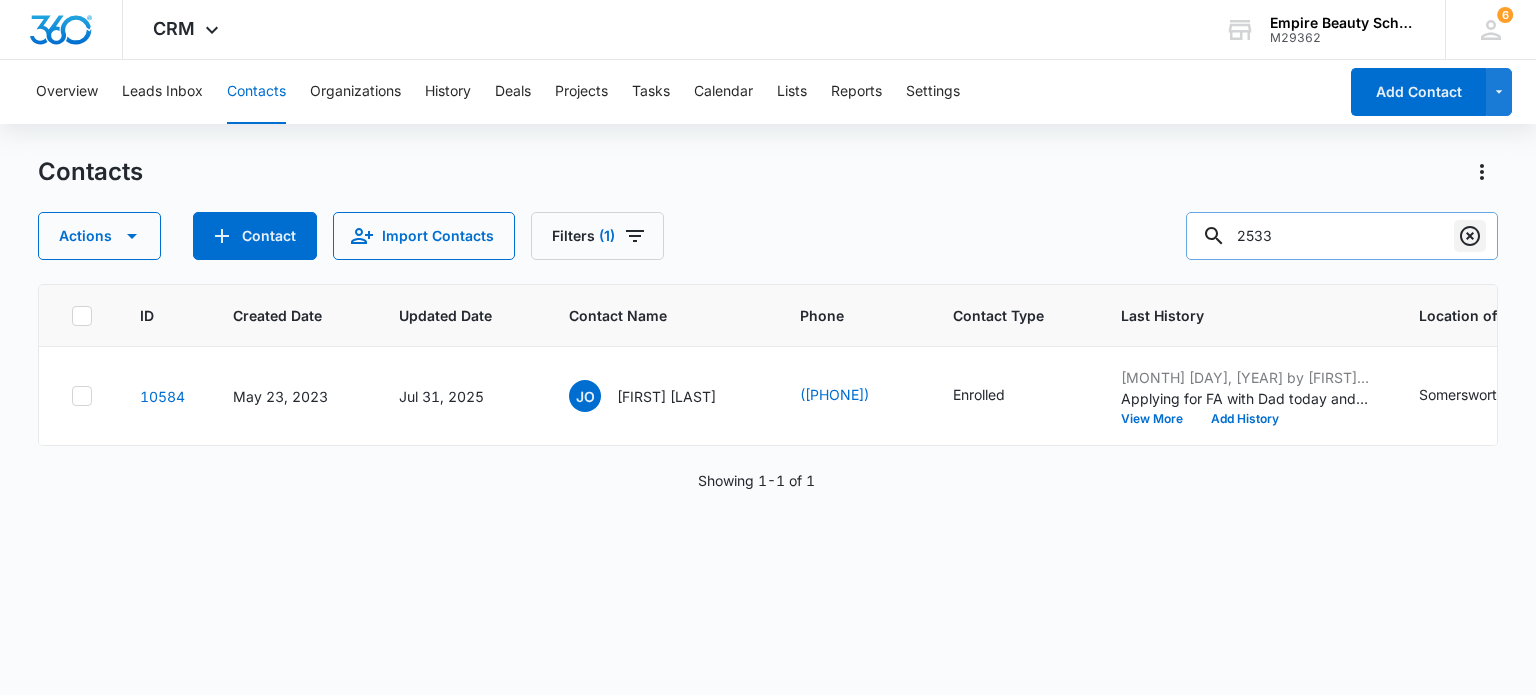 click 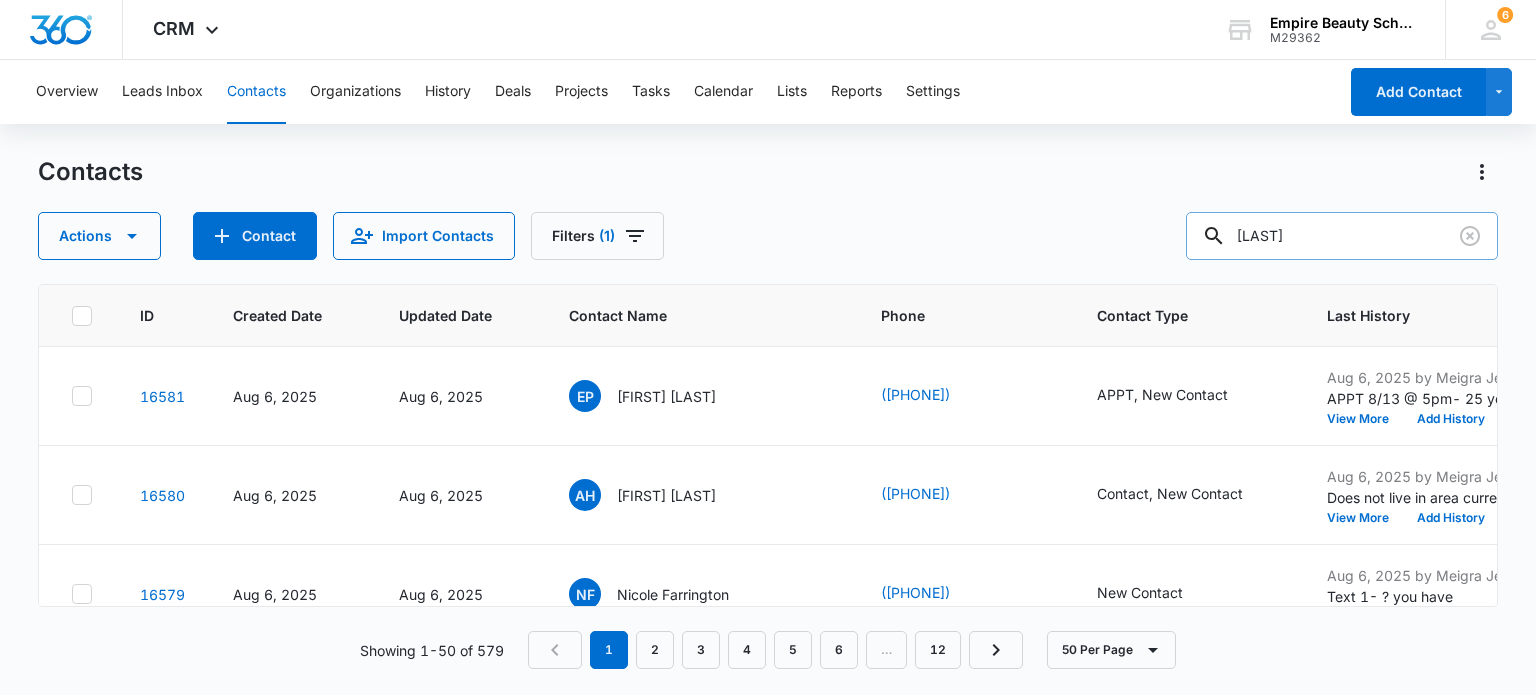 type on "[LAST]" 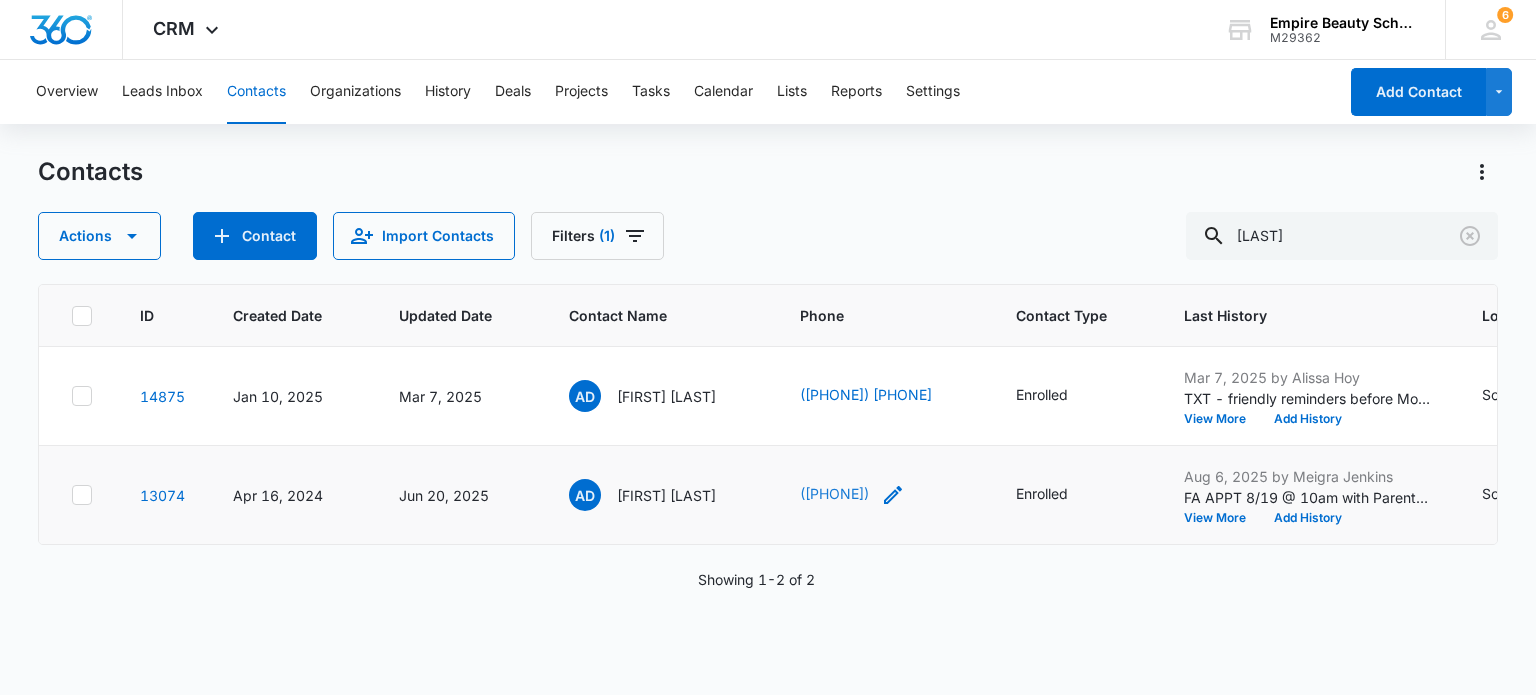 drag, startPoint x: 620, startPoint y: 497, endPoint x: 932, endPoint y: 500, distance: 312.01443 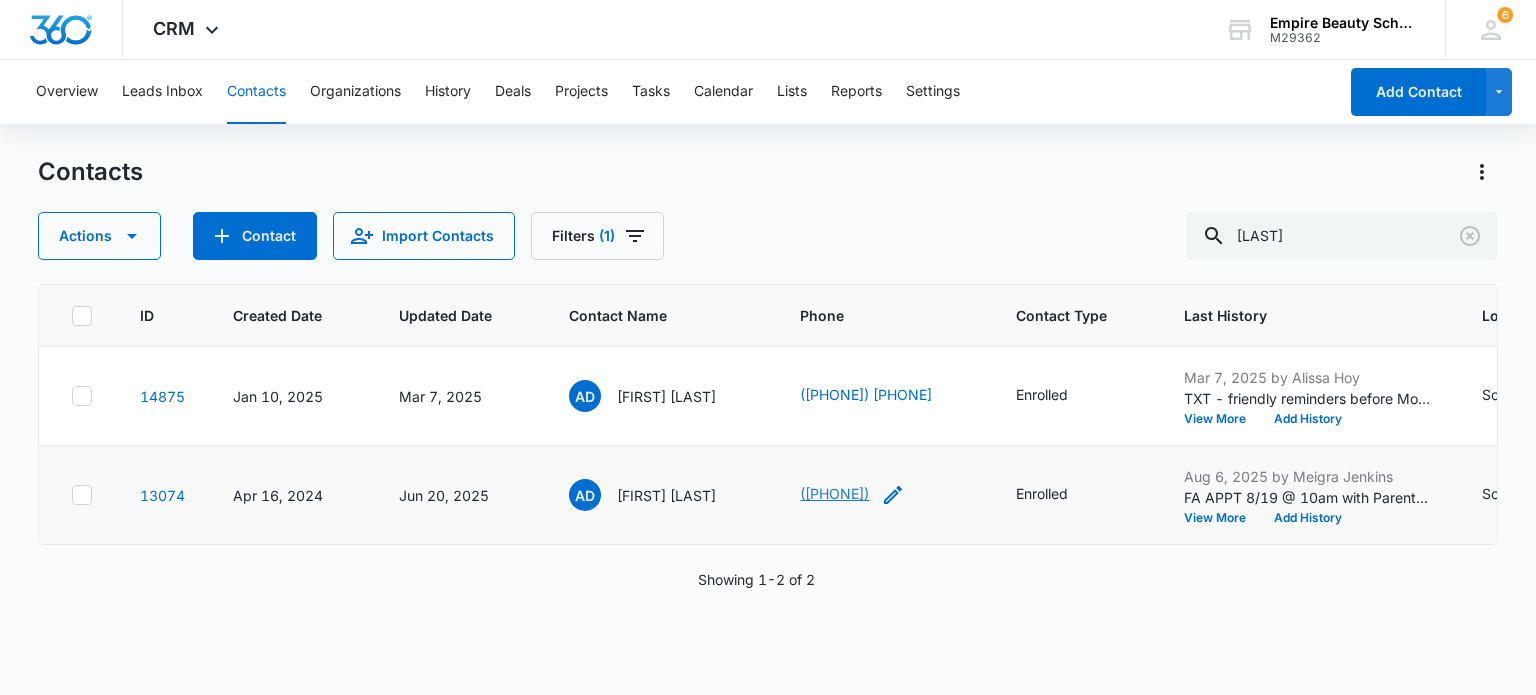 copy on "[FIRST] [LAST] ([PHONE])" 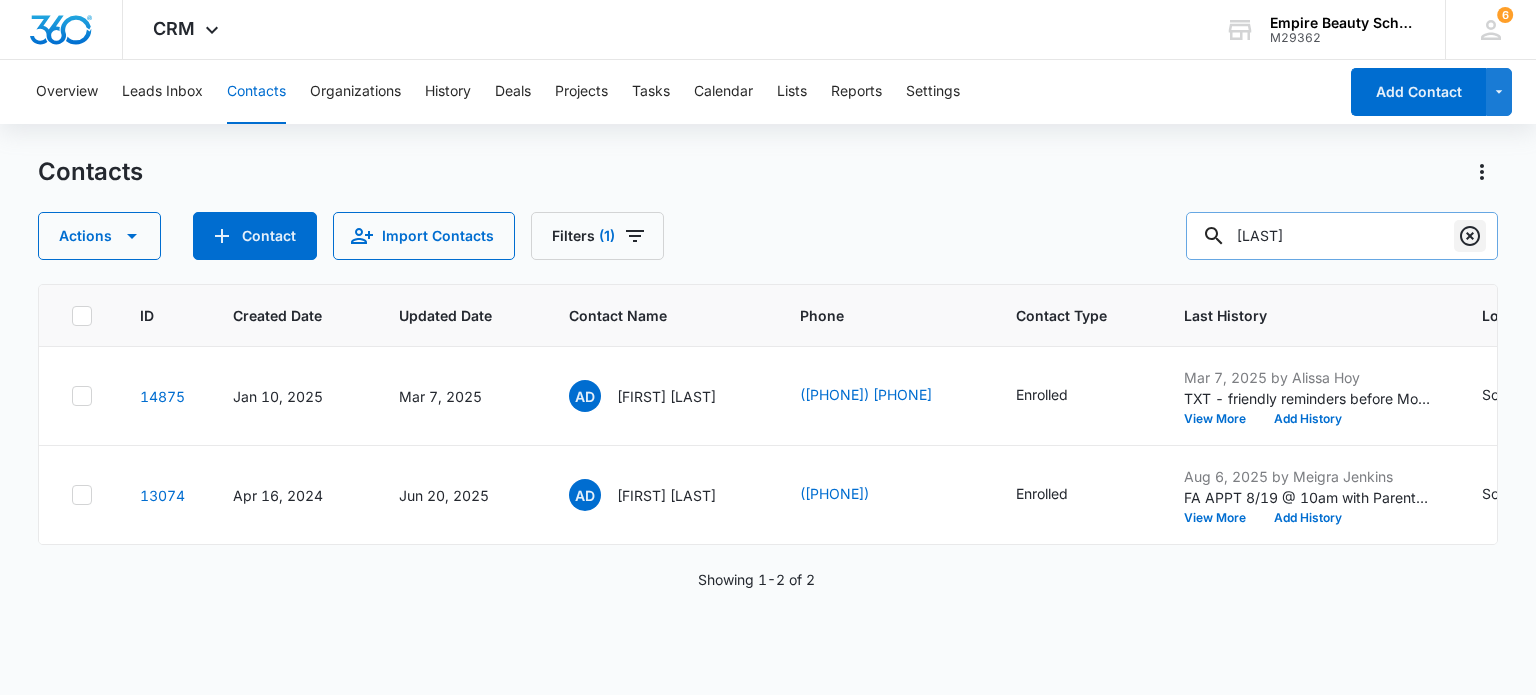 click 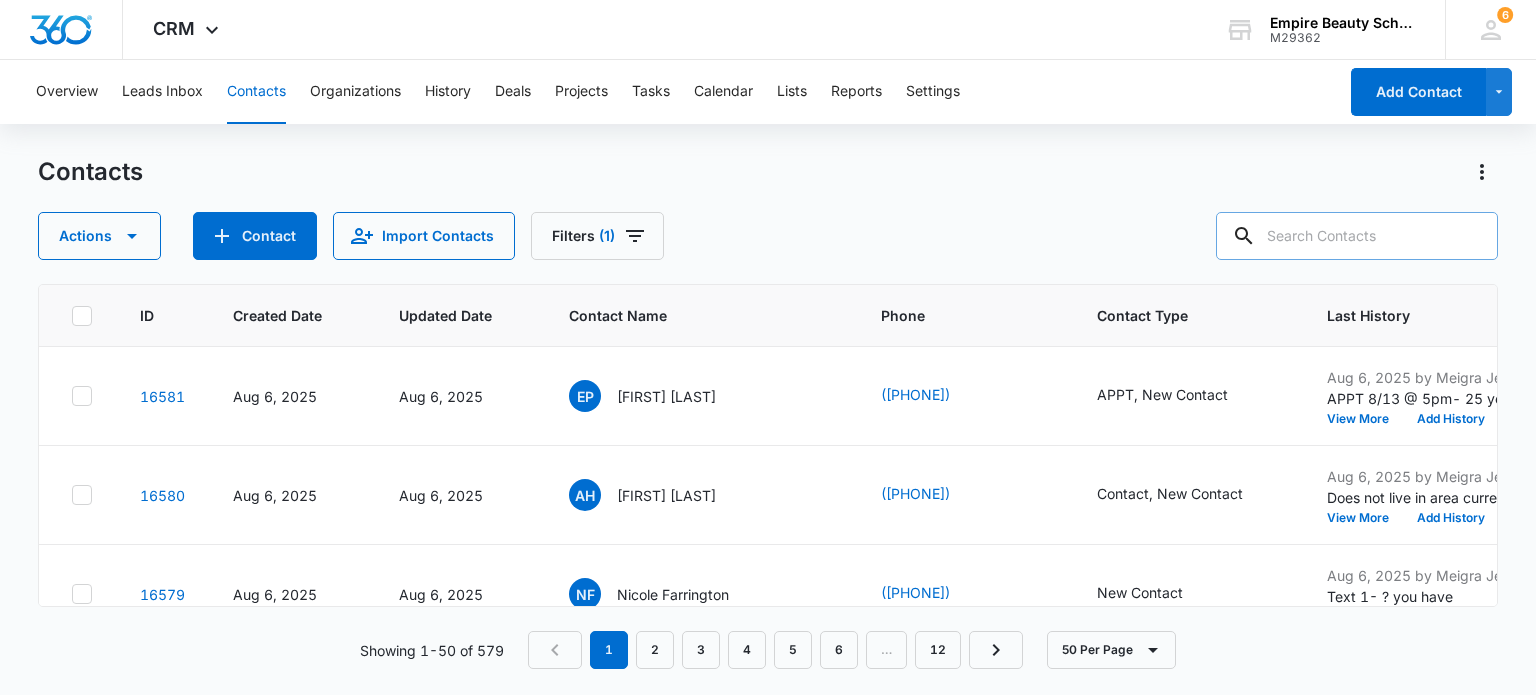 click at bounding box center (1357, 236) 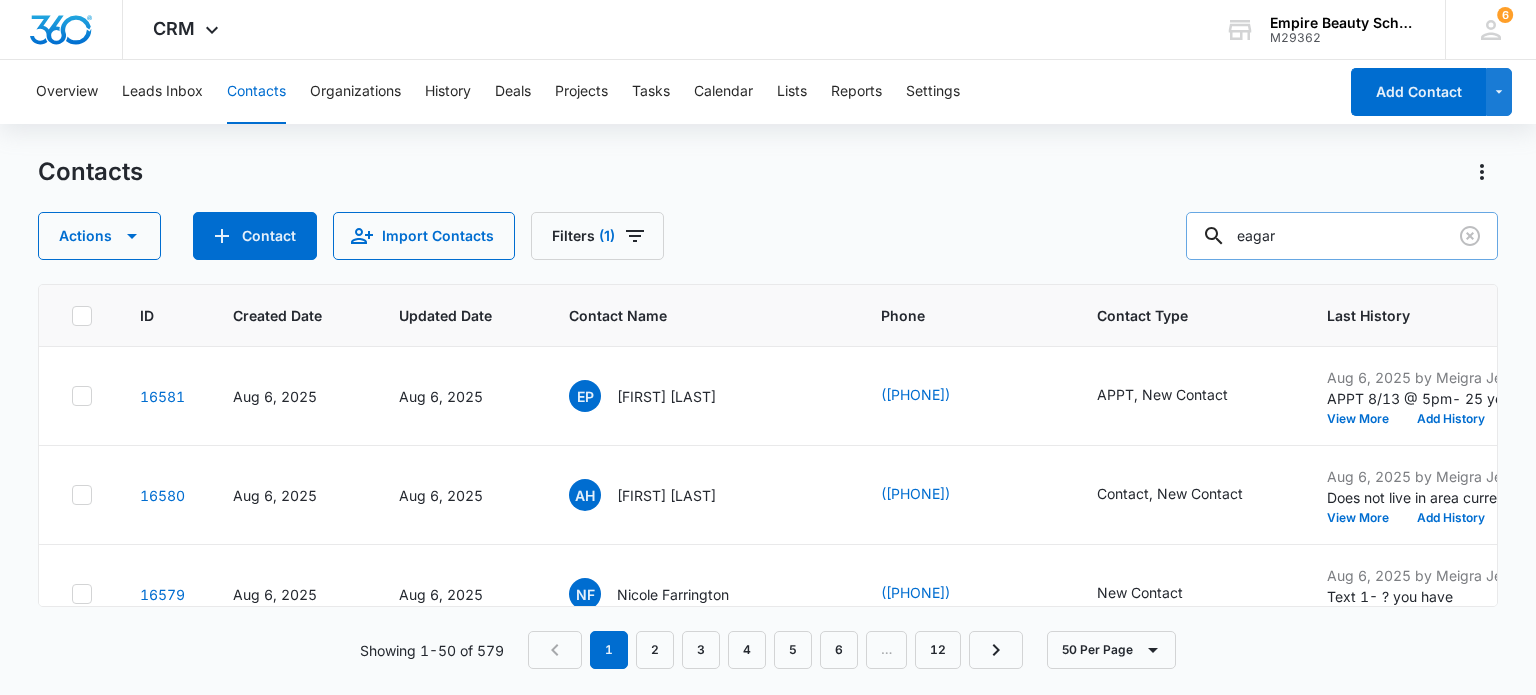 type on "eagar" 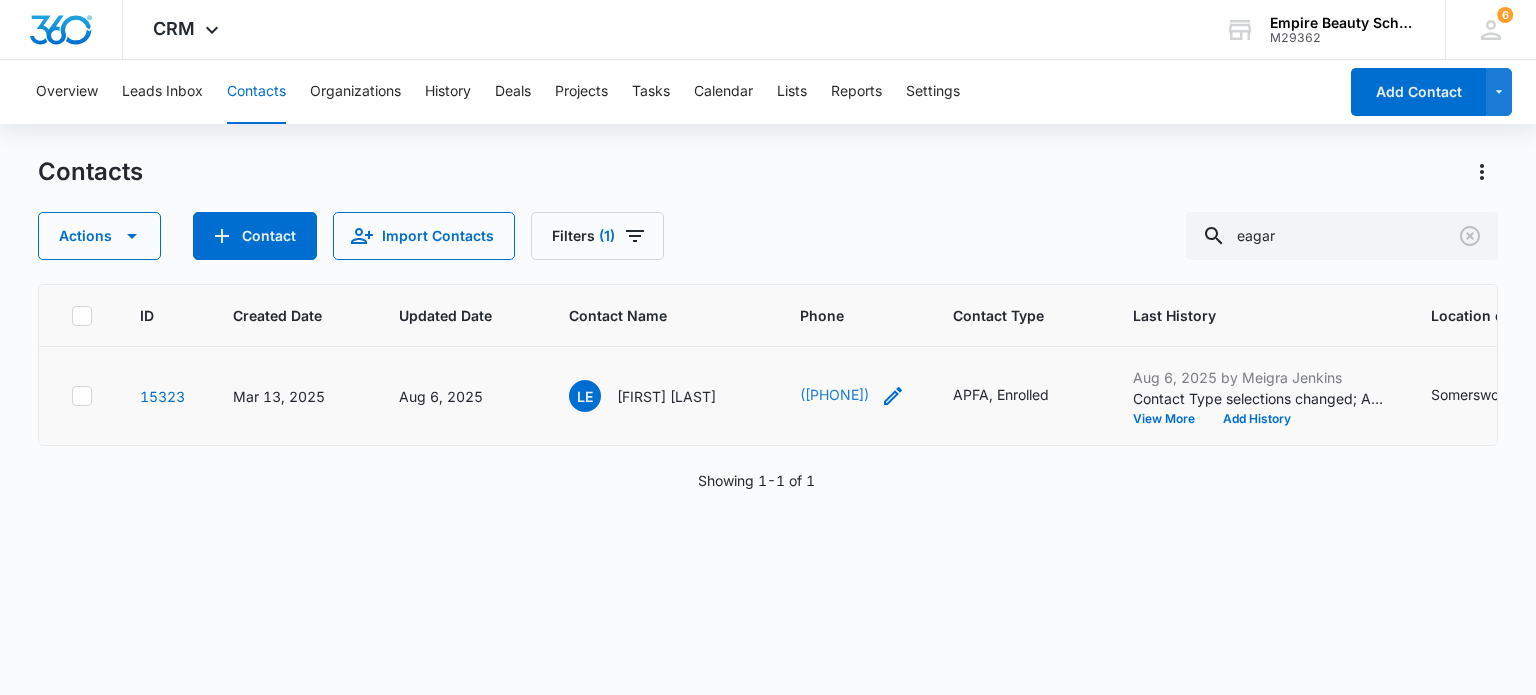 drag, startPoint x: 620, startPoint y: 399, endPoint x: 827, endPoint y: 391, distance: 207.15453 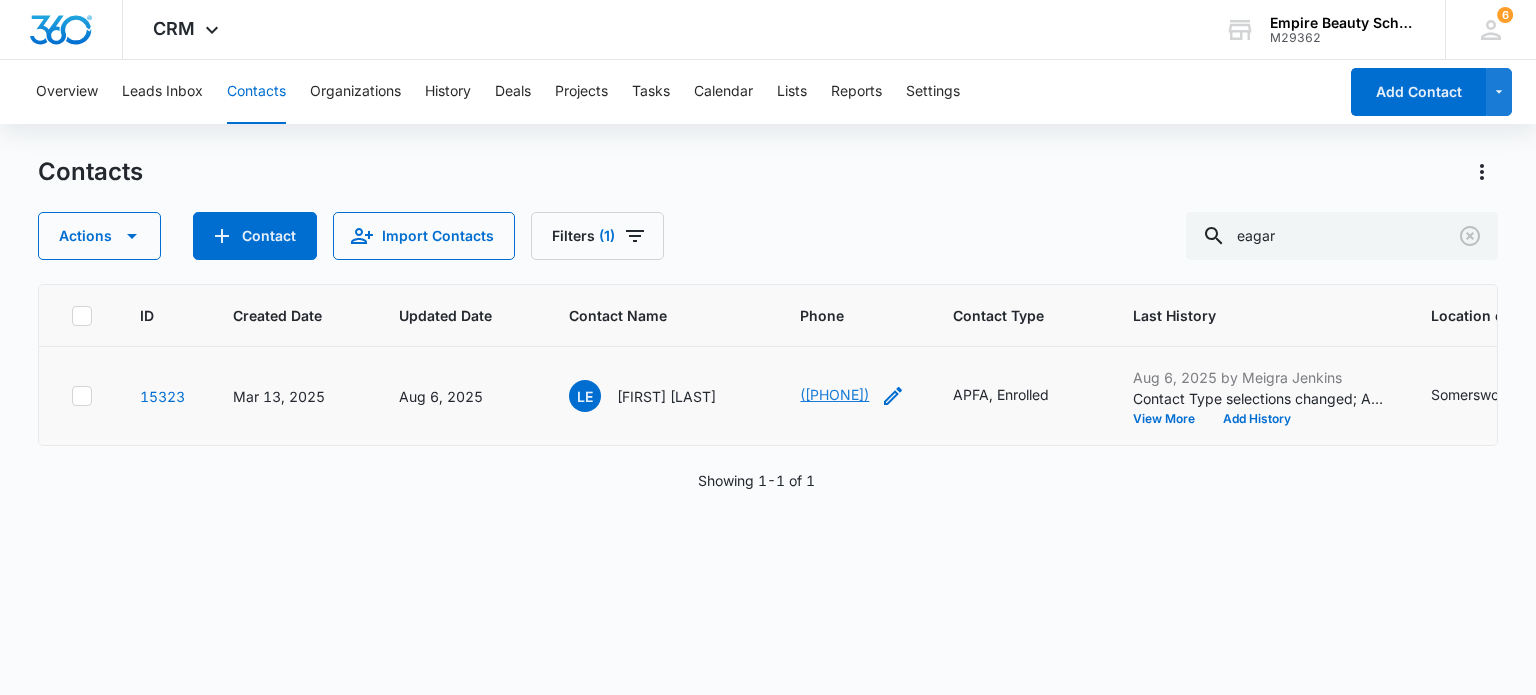 copy on "[FIRST] [LAST] ([PHONE])" 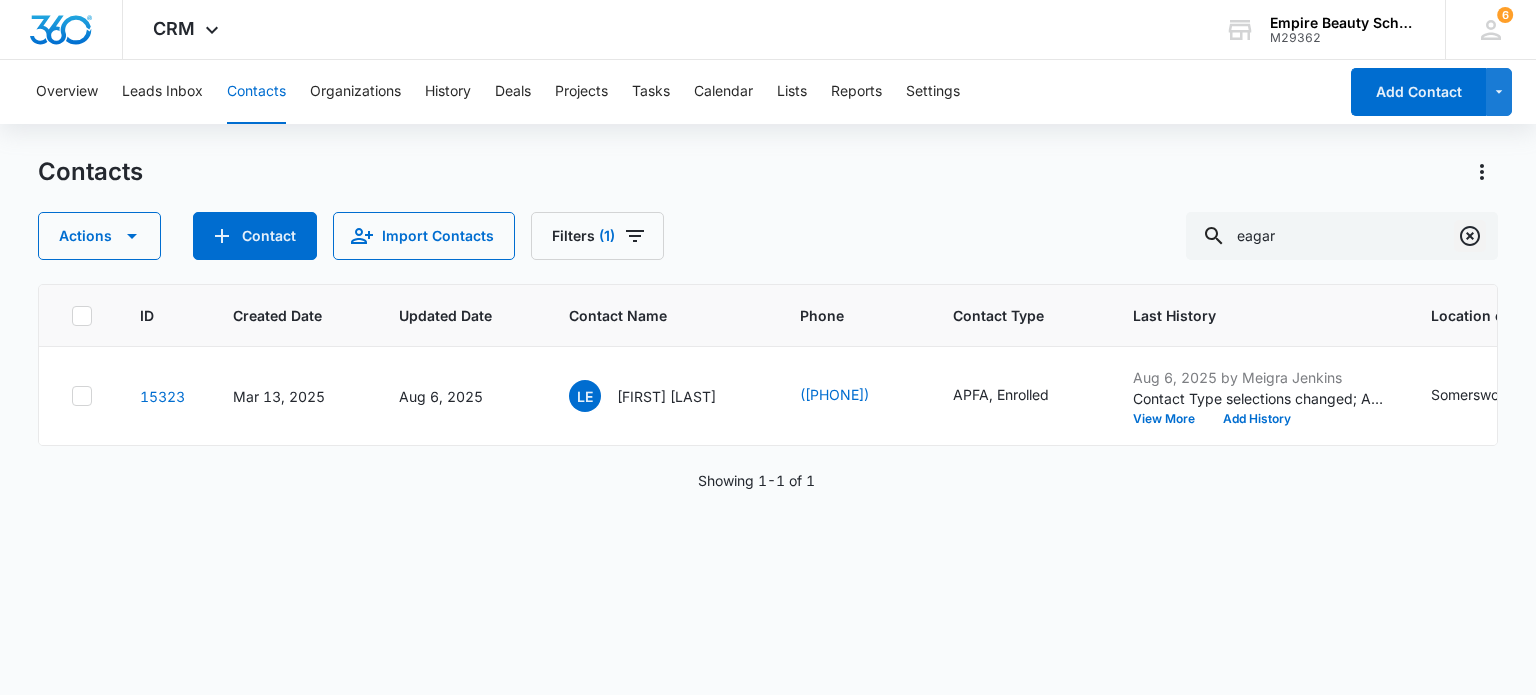 click 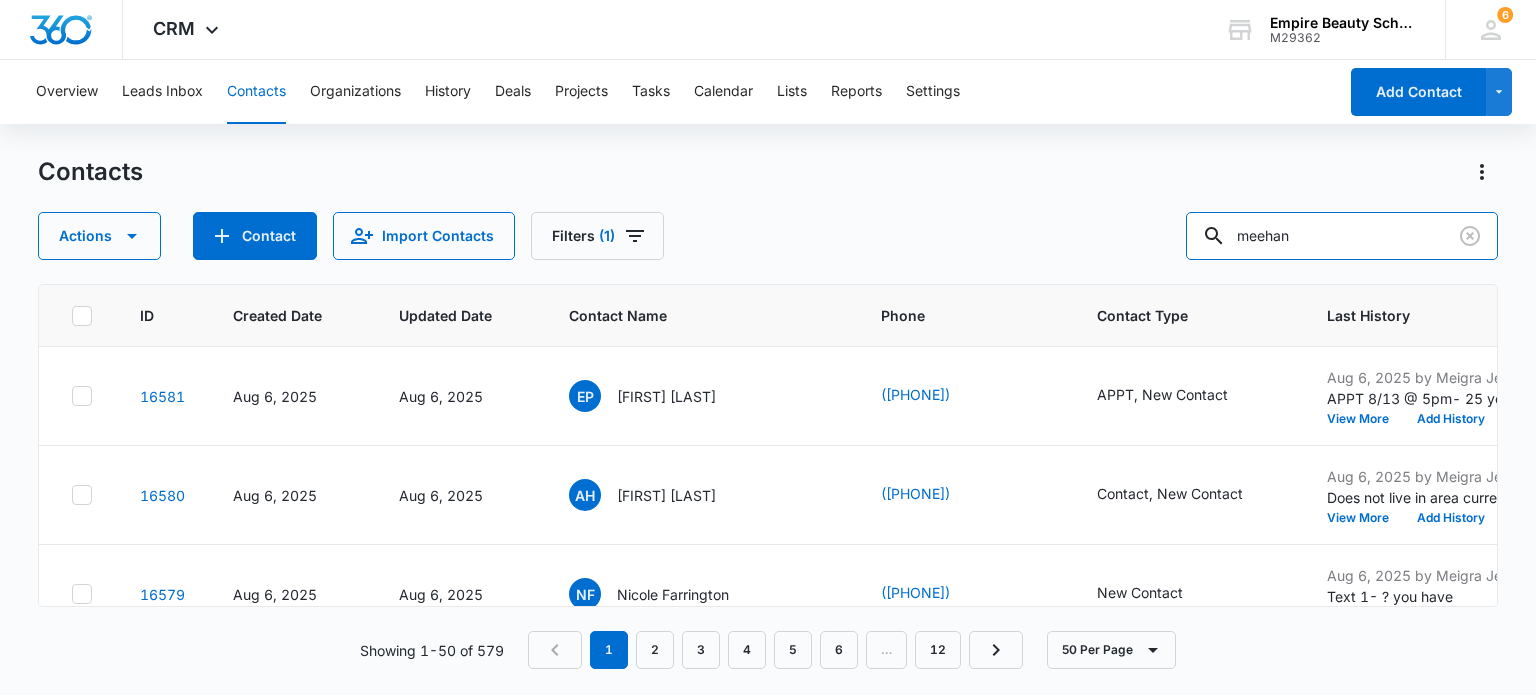 type on "meehan" 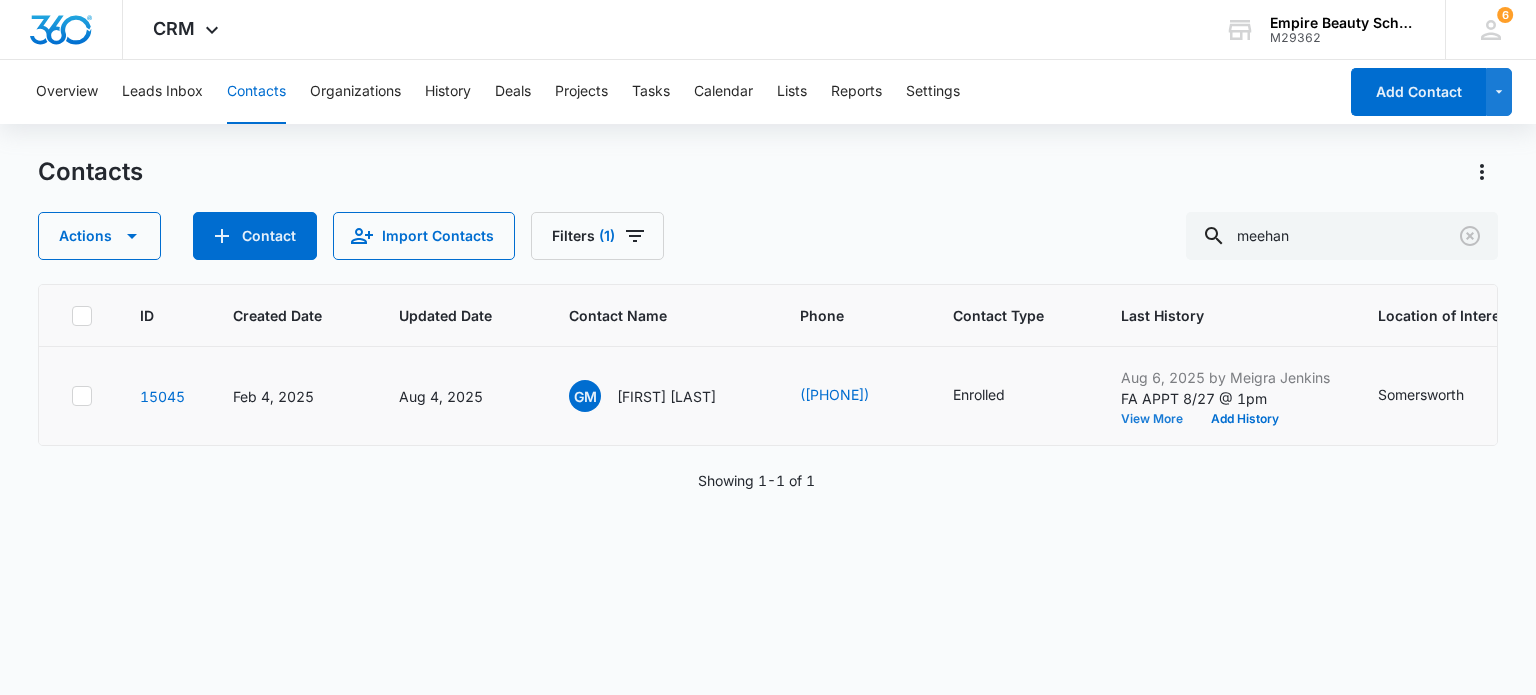 click on "View More" at bounding box center (1159, 419) 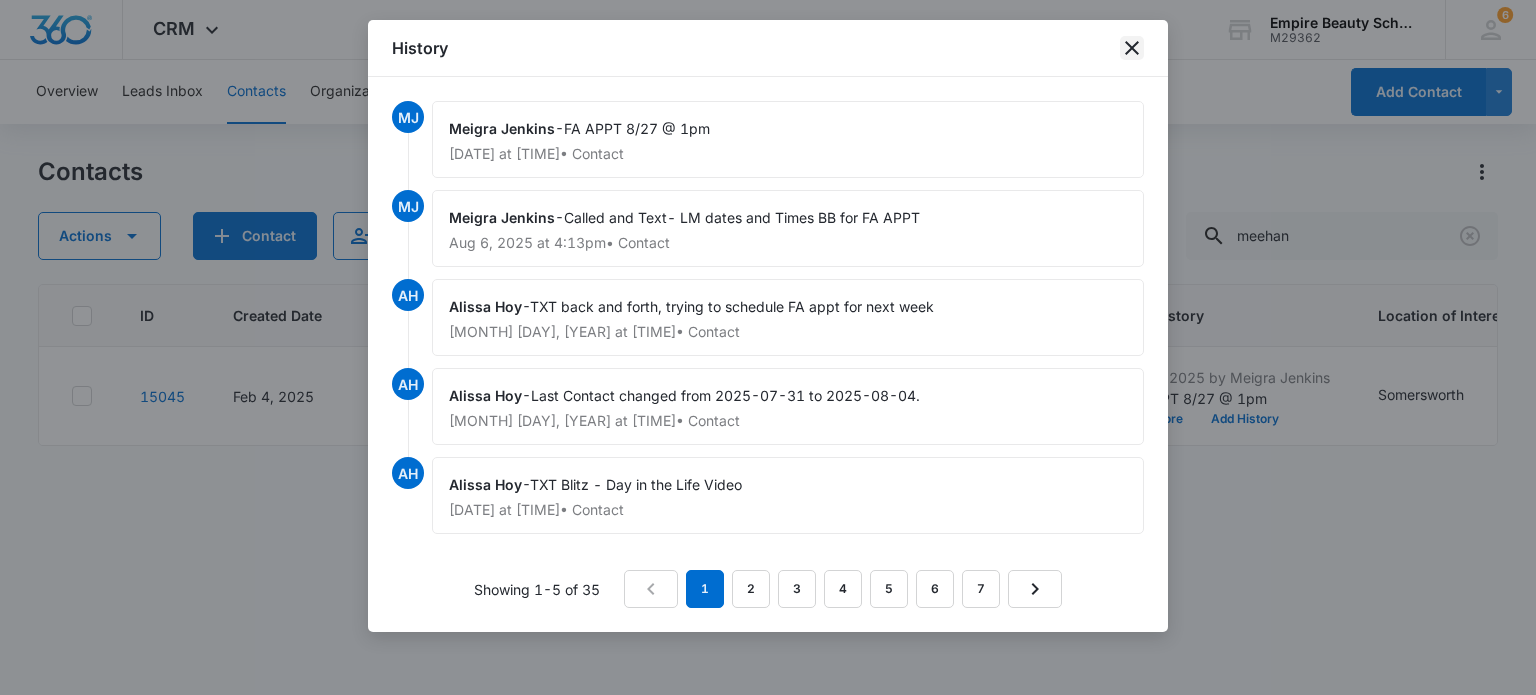click 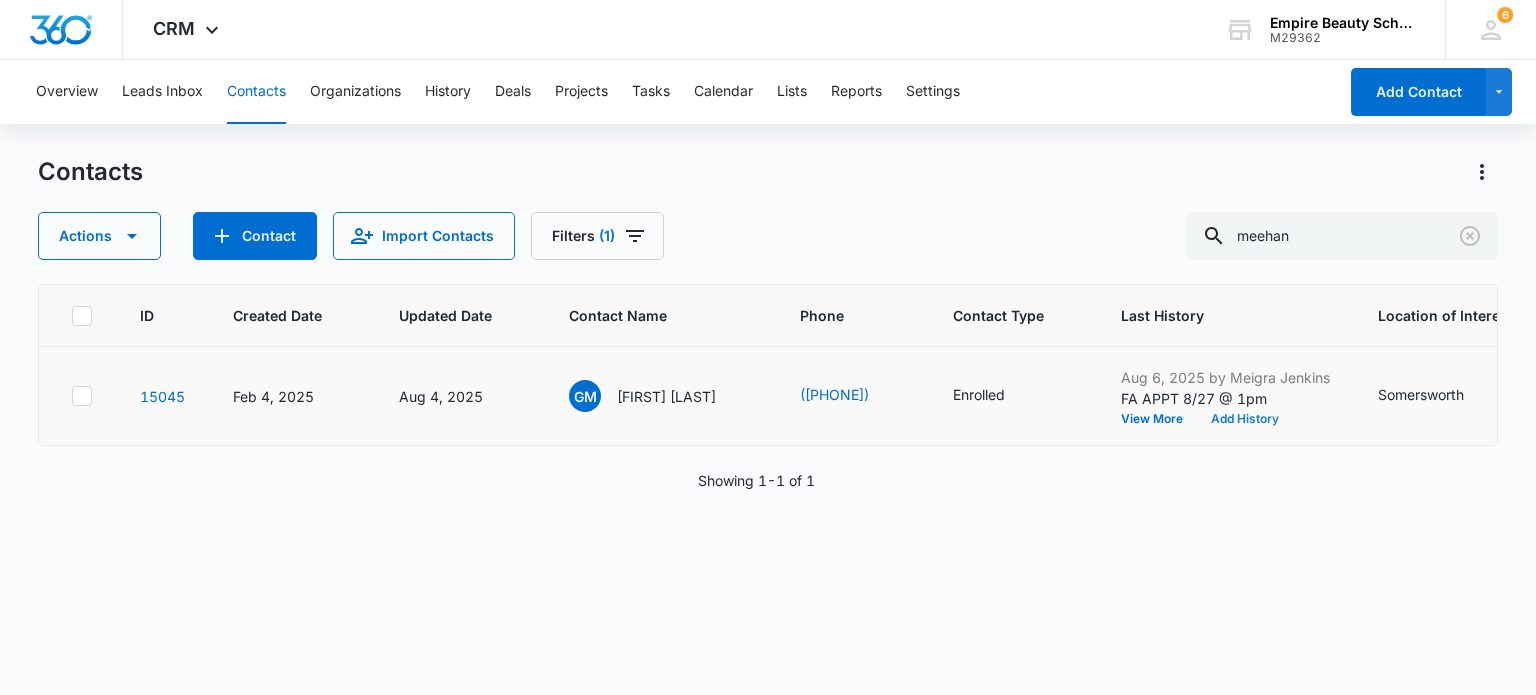 click on "Add History" at bounding box center [1245, 419] 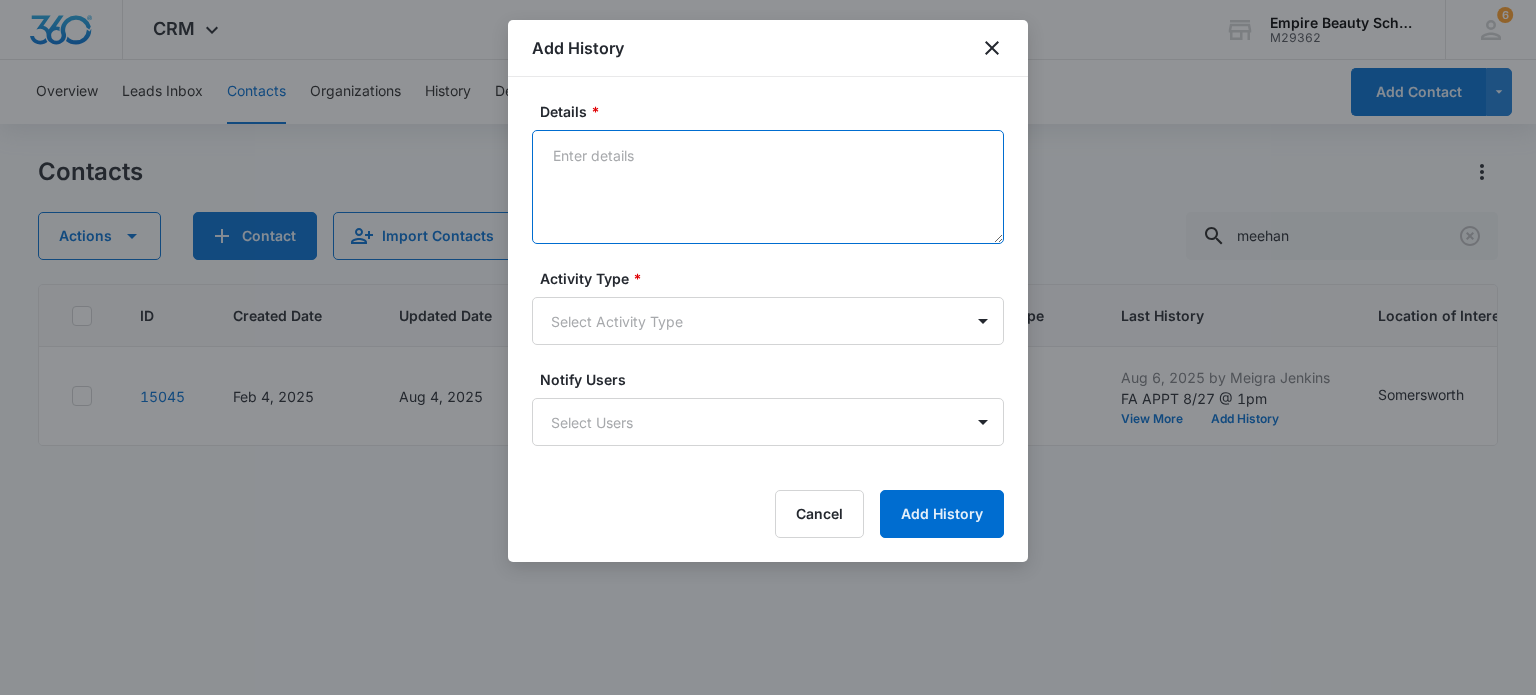 click on "Details *" at bounding box center [768, 187] 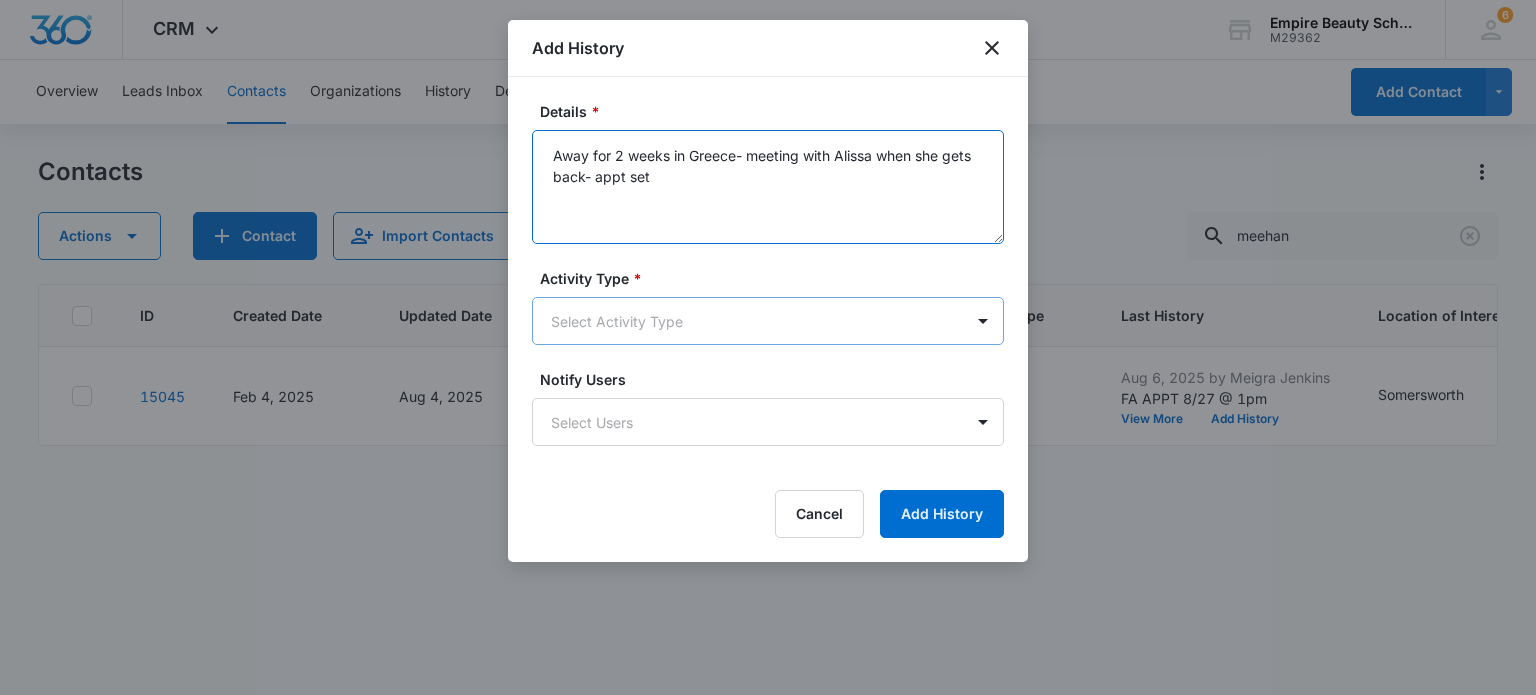 type on "Away for 2 weeks in Greece- meeting with Alissa when she gets back- appt set" 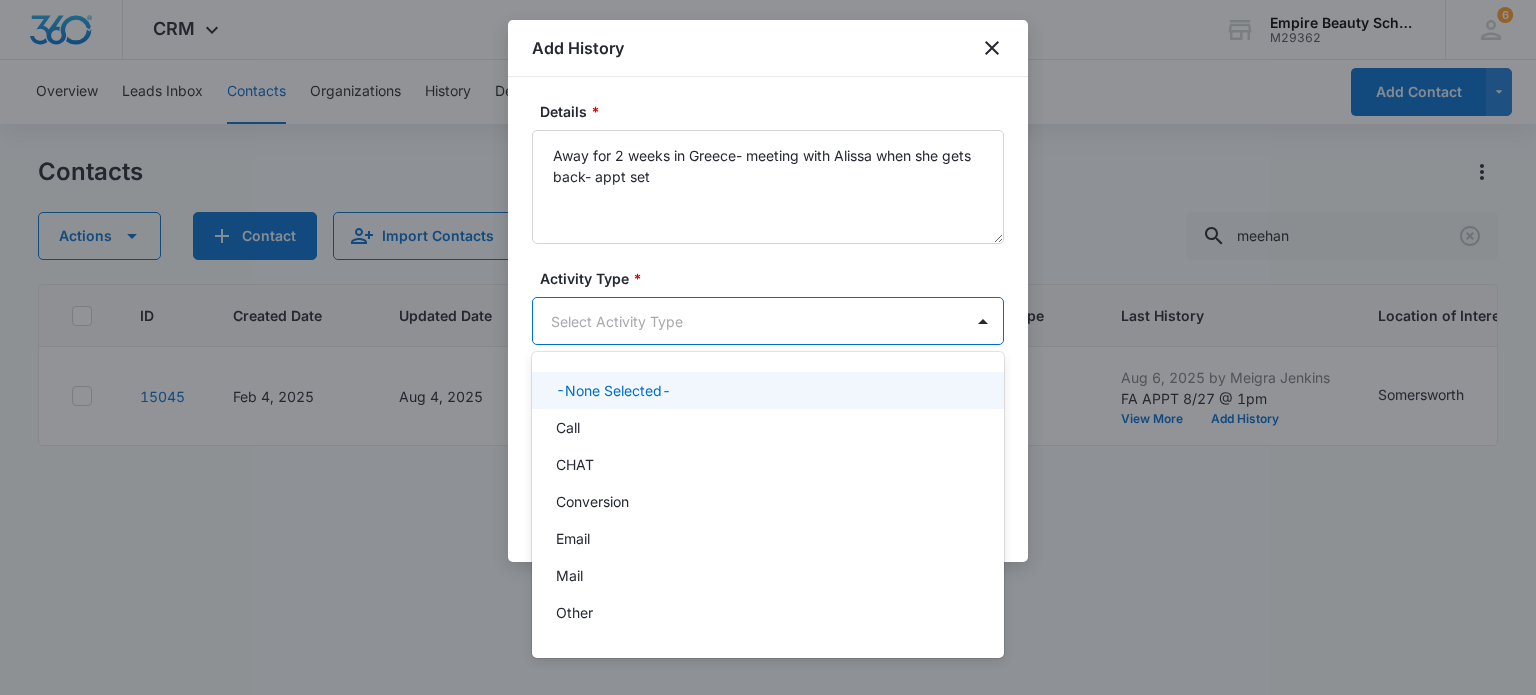 click on "CRM Apps Forms CRM Email Shop Payments POS Files Brand Settings Empire Beauty Schools M29362 Your Accounts View All 6 MJ [FIRST] [LAST] [EMAIL] My Profile 6 Notifications Support Logout Terms & Conditions &nbsp; &bull; &nbsp; Privacy Policy Overview Leads Inbox Contacts Organizations History Deals Projects Tasks Calendar Lists Reports Settings Add Contact Contacts Actions Contact Import Contacts Filters (1) [LAST] ID Created Date Updated Date Contact Name Phone Contact Type Last History Location of Interest (for FB ad integration) Program of Interest Location Of Interest Program Email 15045 Feb 4, 2025 Aug 4, 2025 GM [FIRST] [LAST] (555) 833-5710 Enrolled Aug 6, 2025 by [FIRST] [LAST] FA APPT 8/27 @ 1pm View More Add History Somersworth Cosmetology --- --- [EMAIL] Showing &nbsp; 1-1 &nbsp; of &nbsp; 1 Empire Beauty Schools - CRM Contacts - Marketing 360®
Add History Details * Away for 2 weeks in Greece- meeting with [NAME] when she gets back- appt set Activity Type * Notify Users" at bounding box center [768, 347] 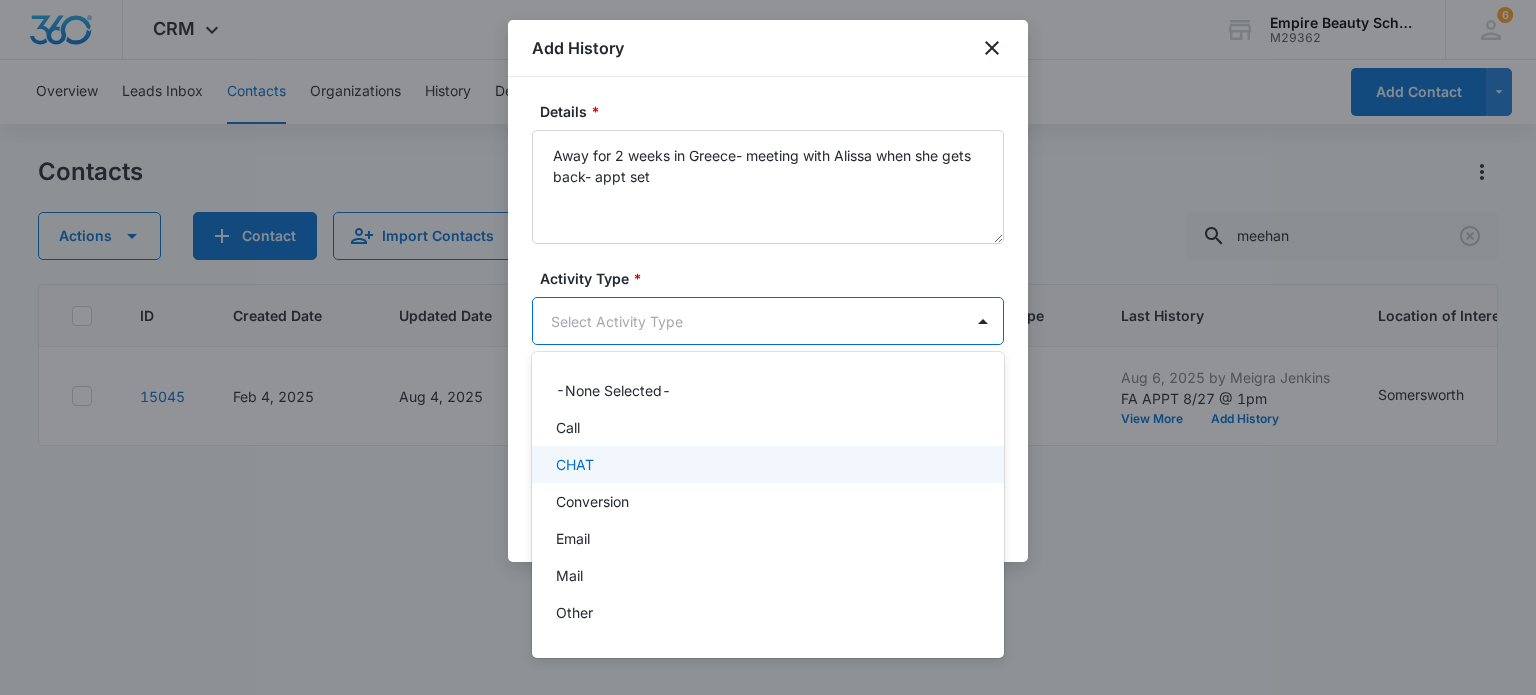 scroll, scrollTop: 104, scrollLeft: 0, axis: vertical 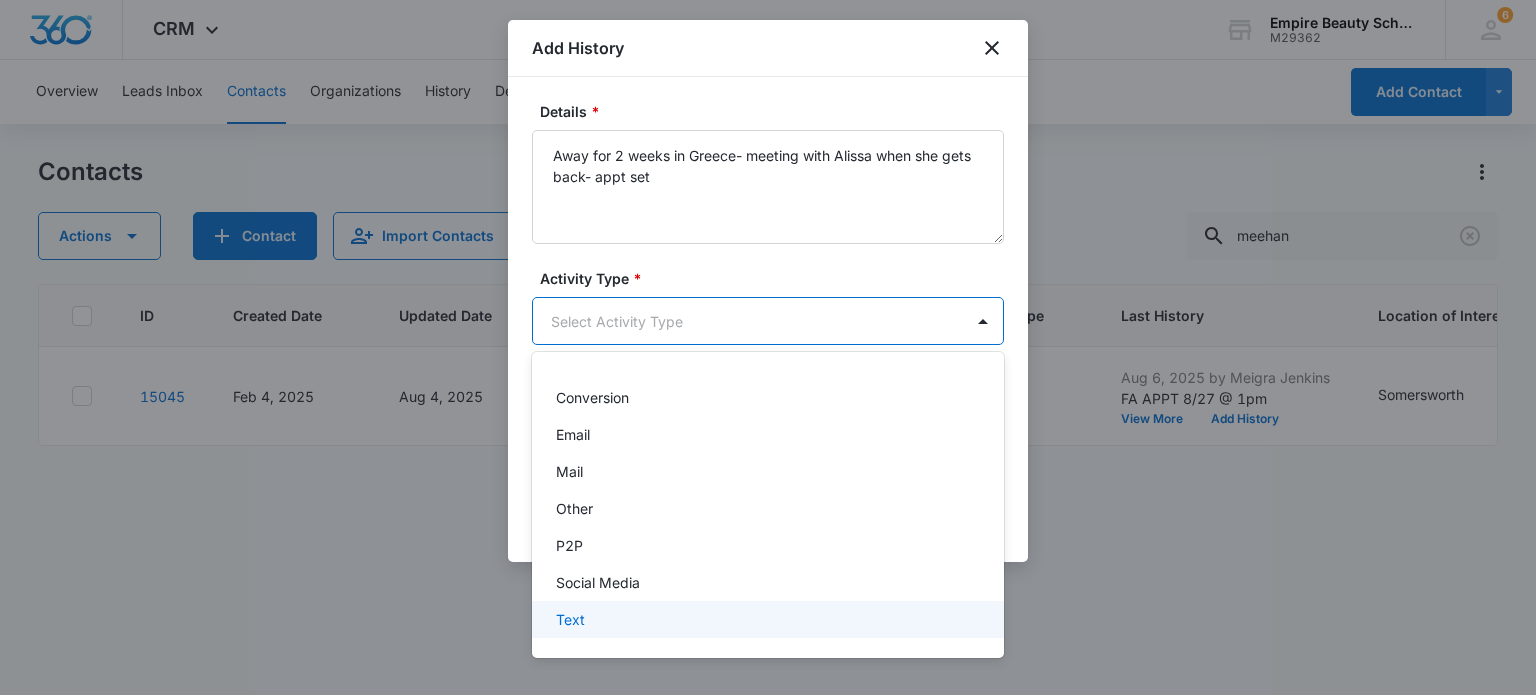 click on "Text" at bounding box center (768, 619) 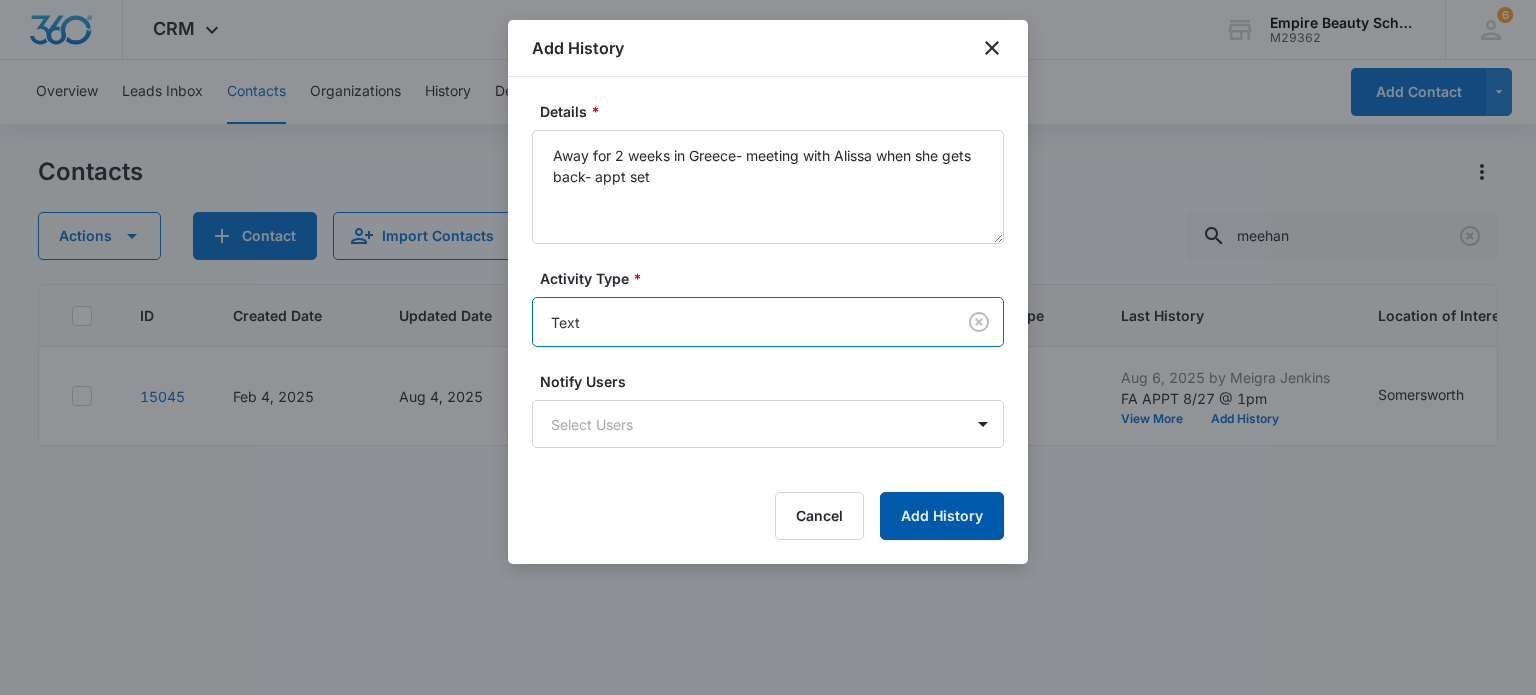 click on "Add History" at bounding box center [942, 516] 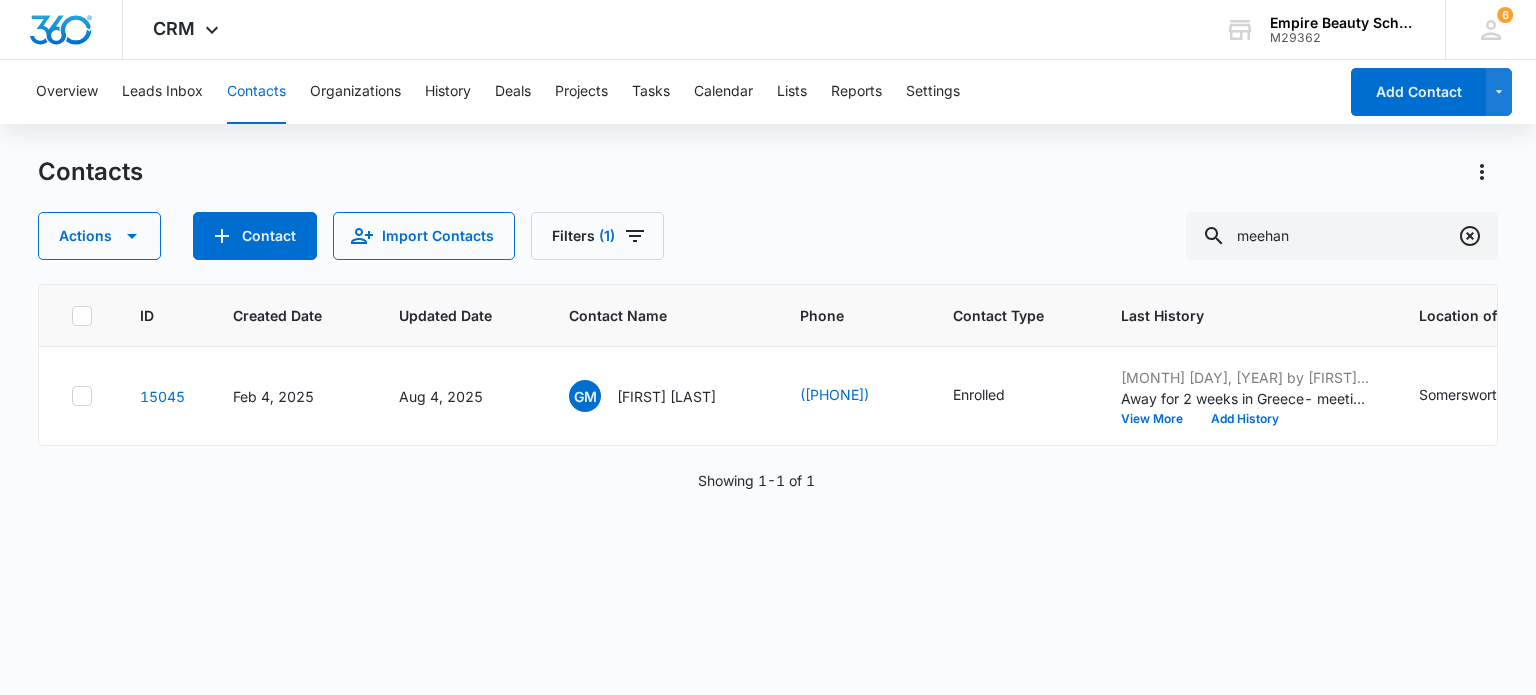 click 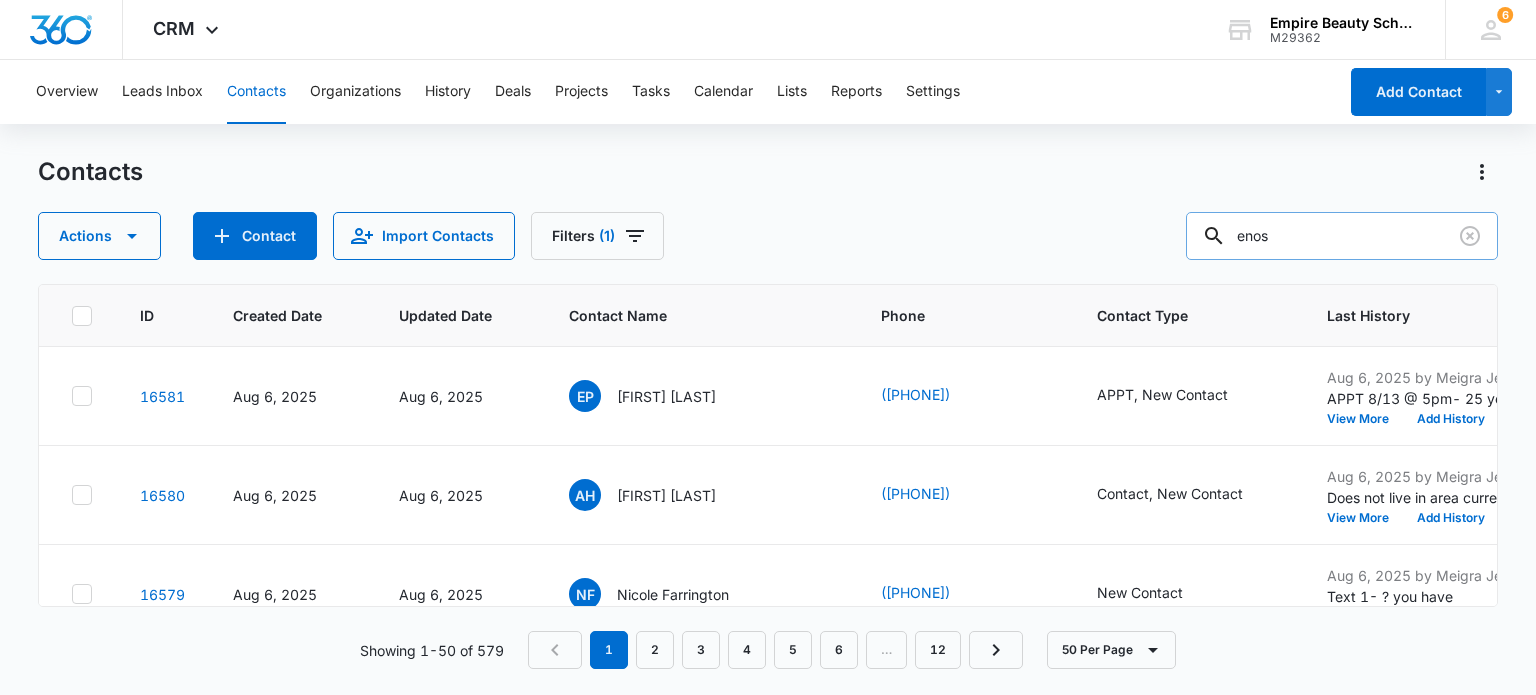 type on "enos" 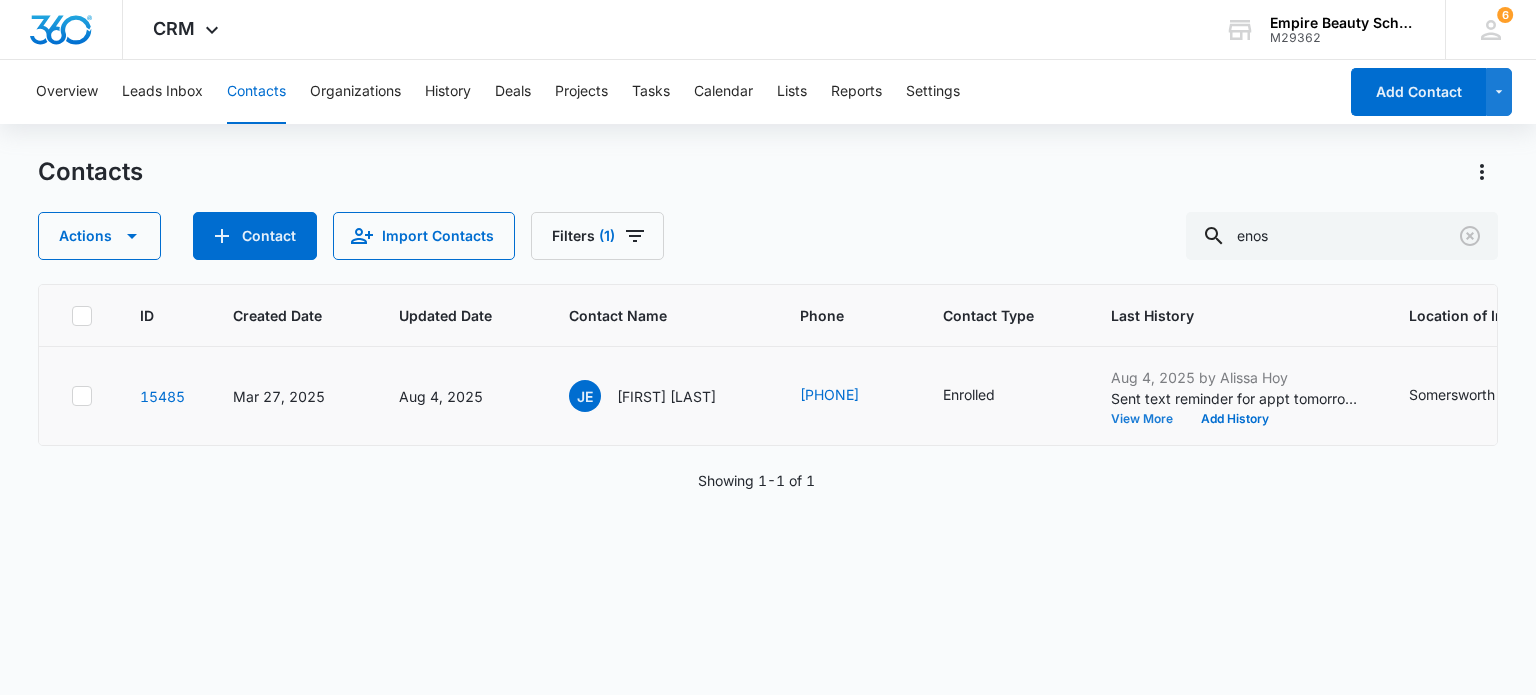 click on "View More" at bounding box center [1149, 419] 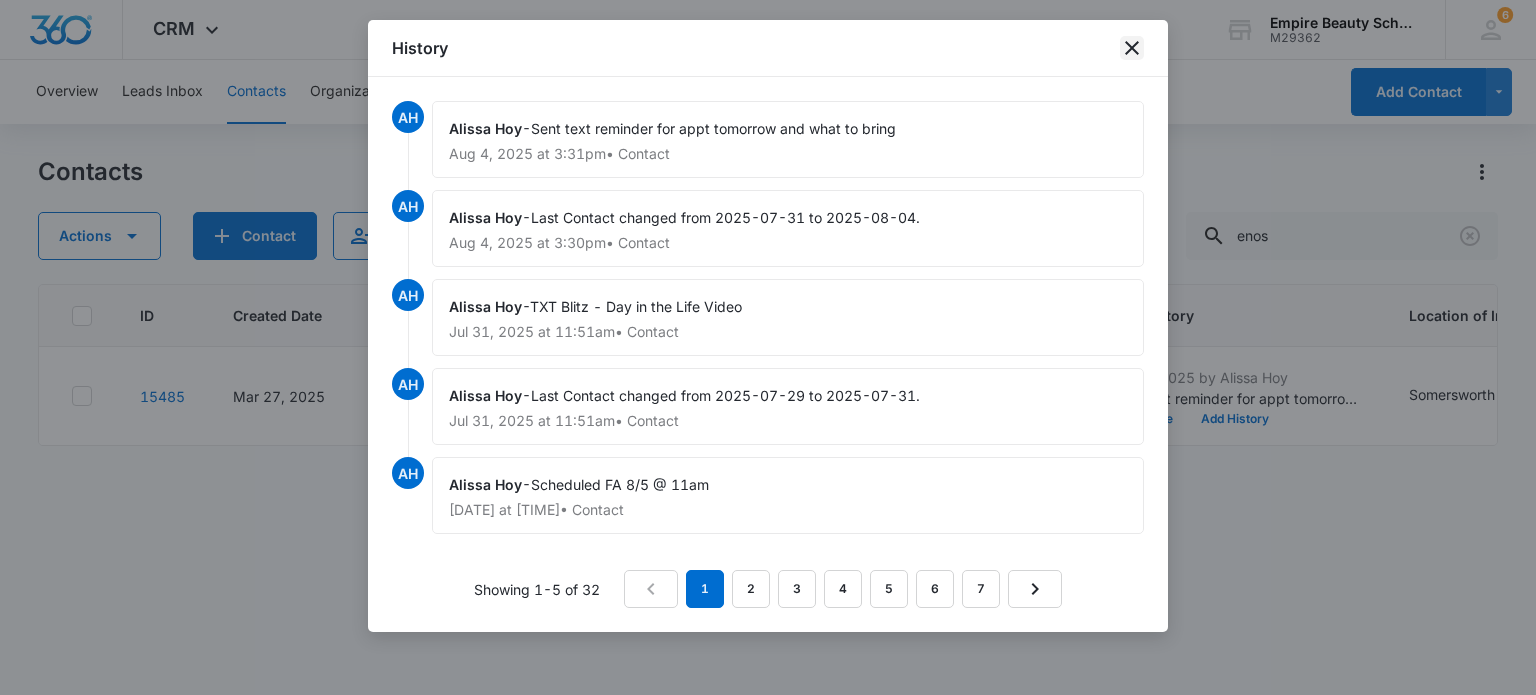 click 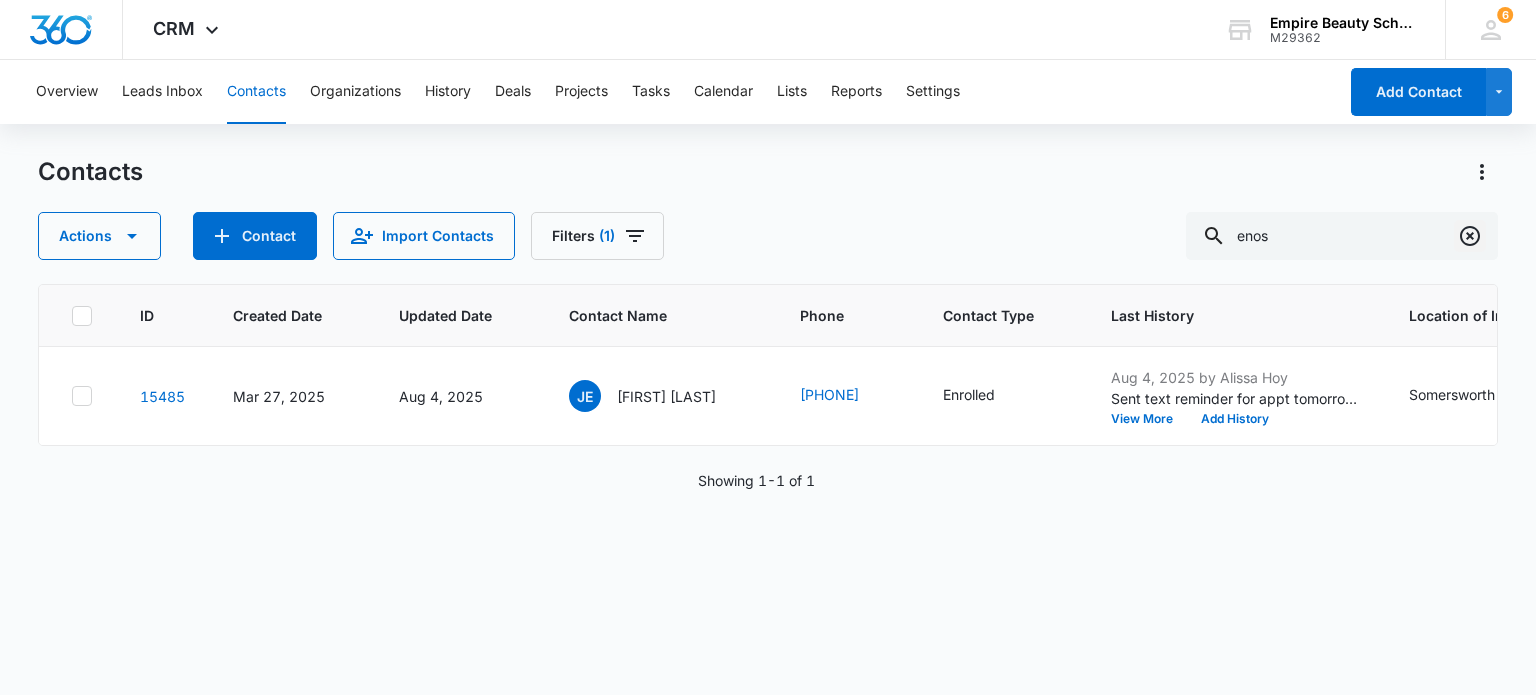 click 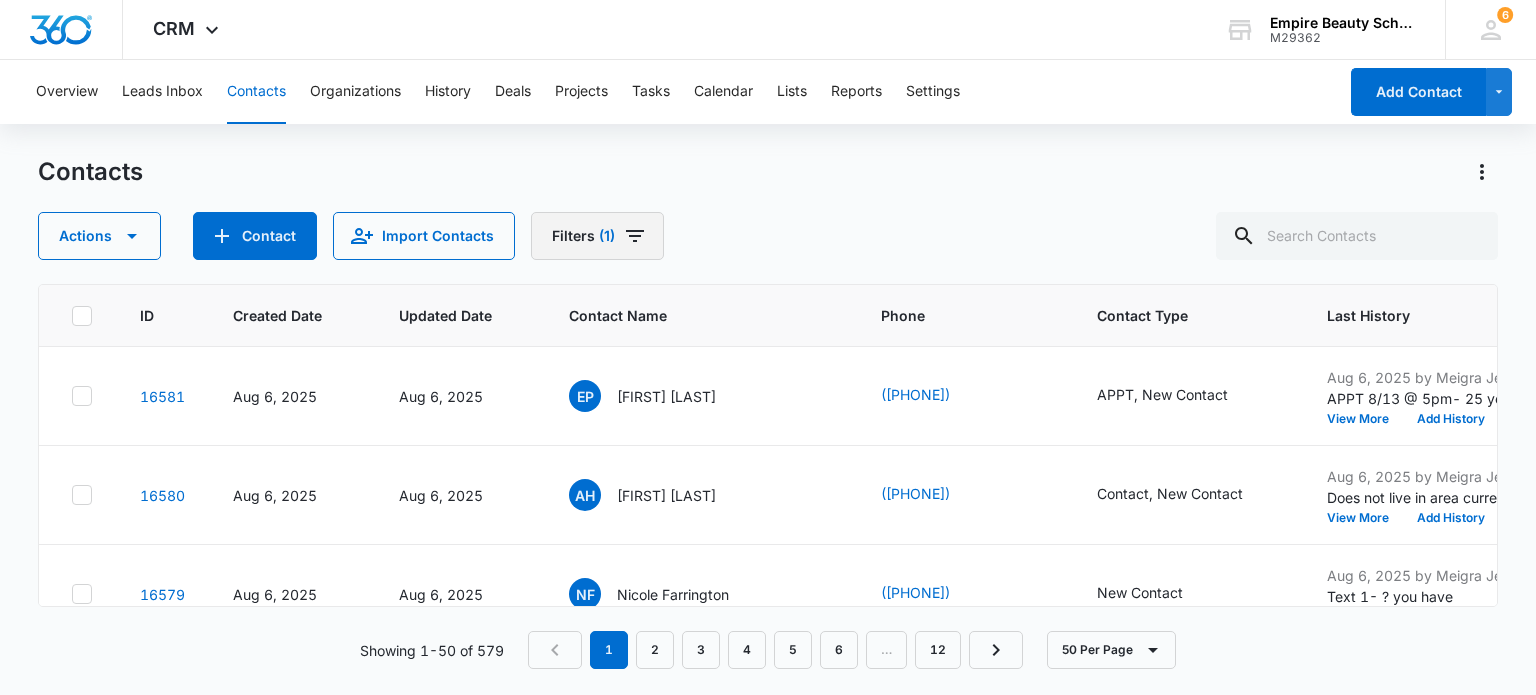 click 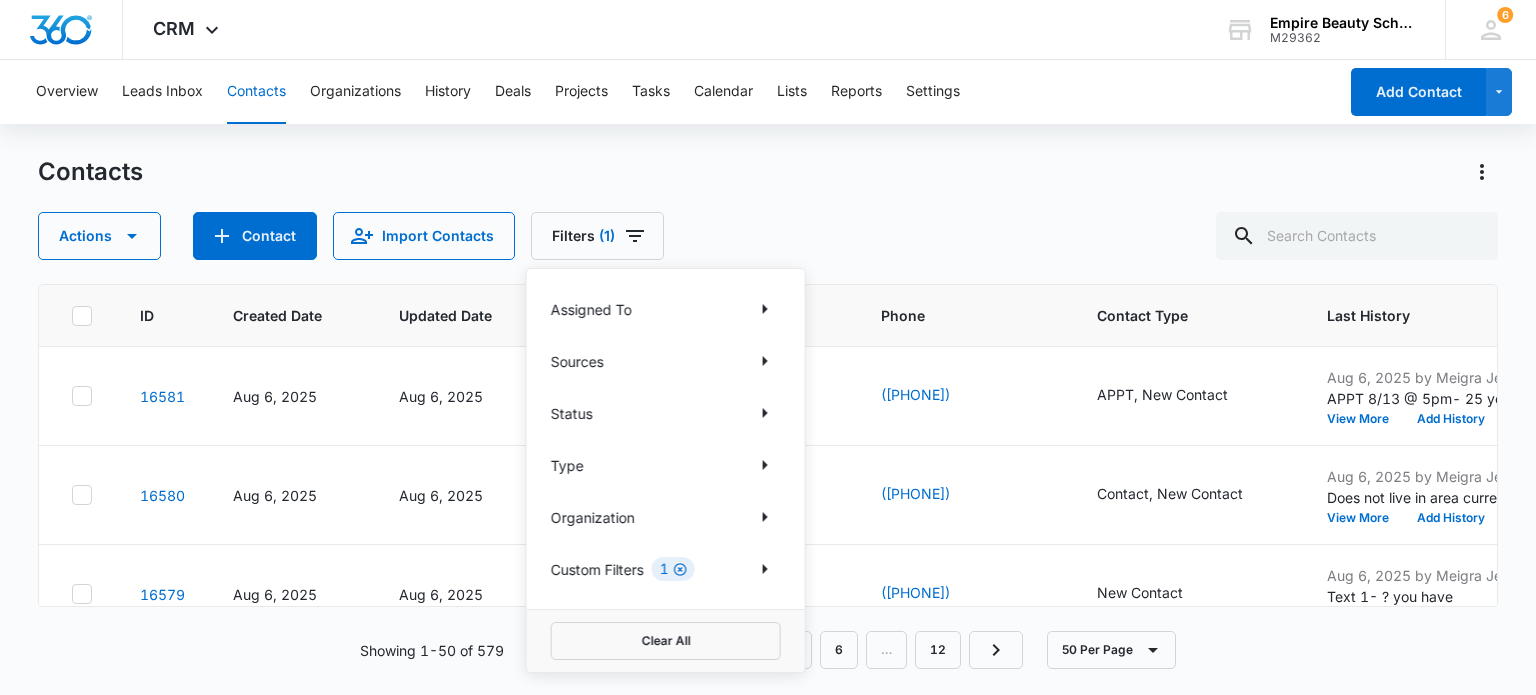 click 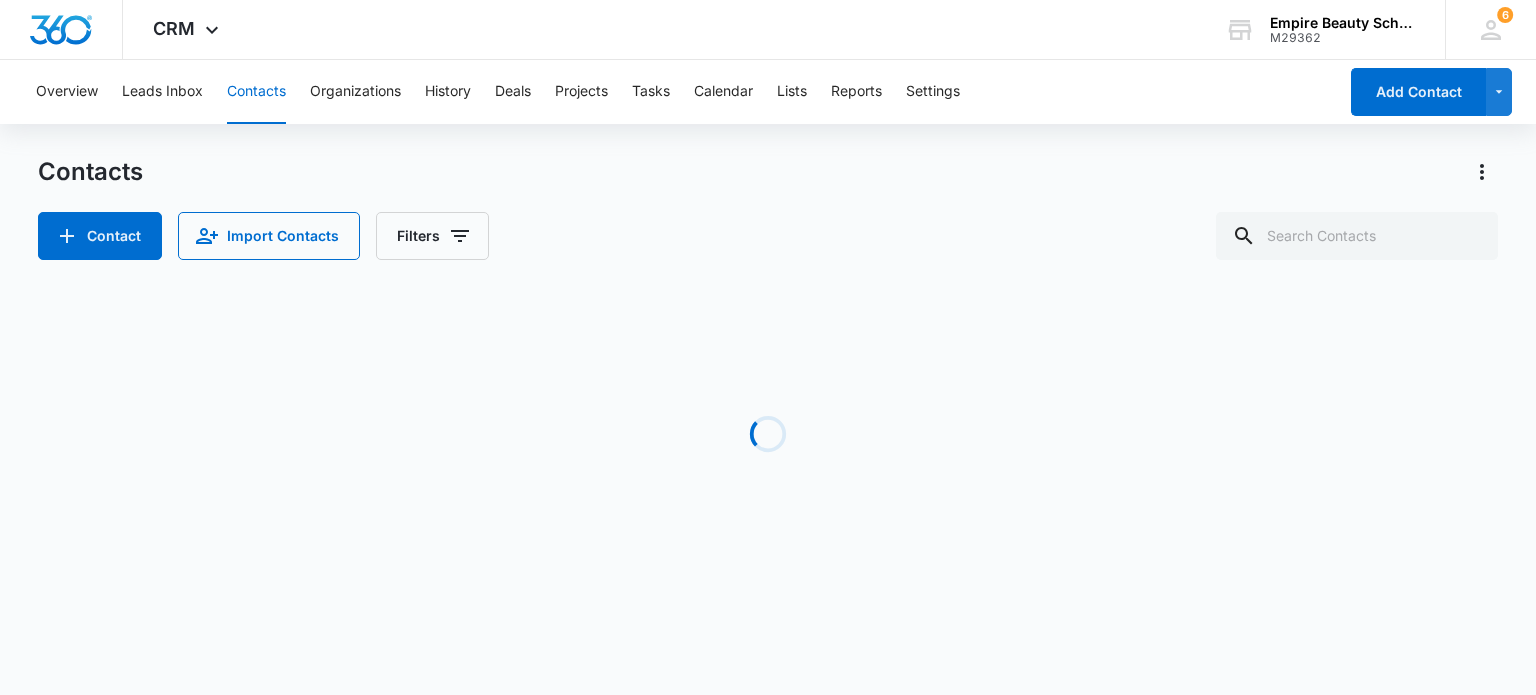 click on "Contacts Contact Import Contacts Filters" at bounding box center (767, 208) 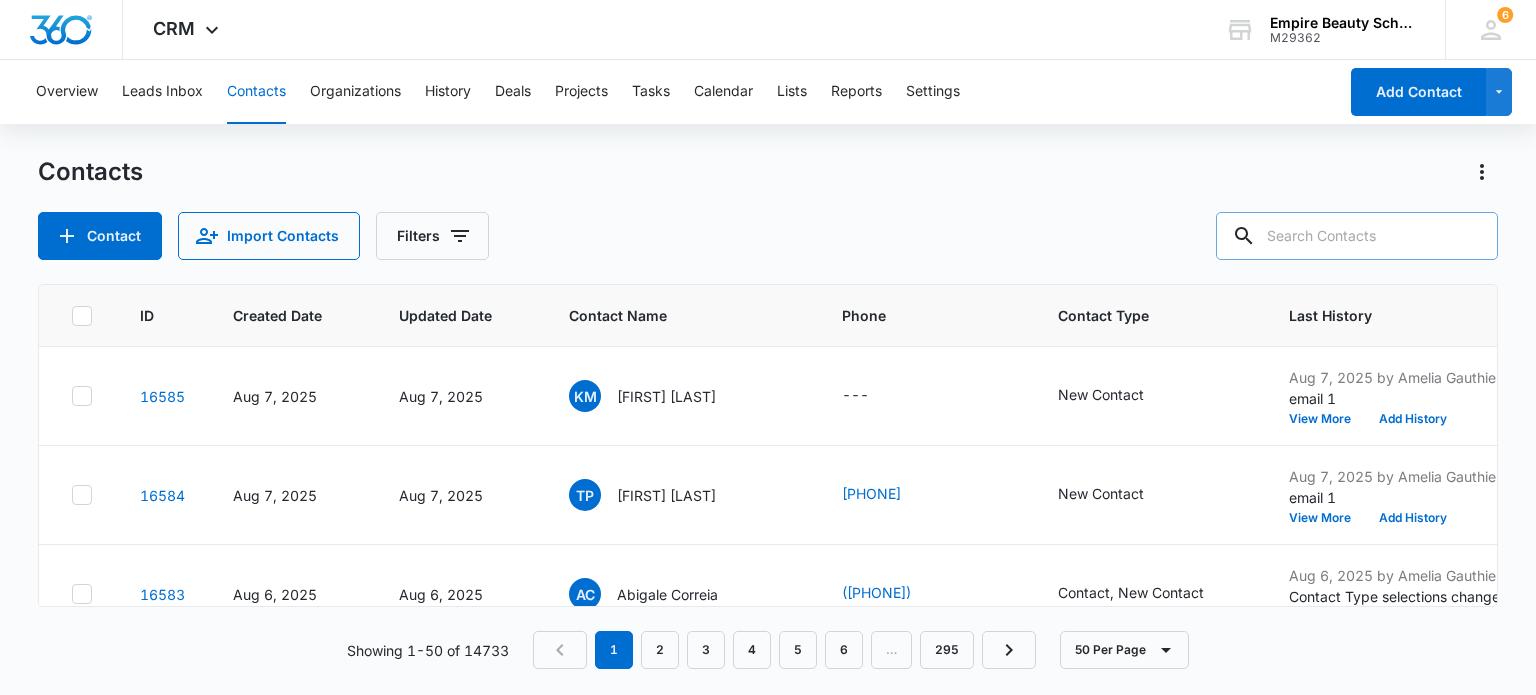 click at bounding box center [1357, 236] 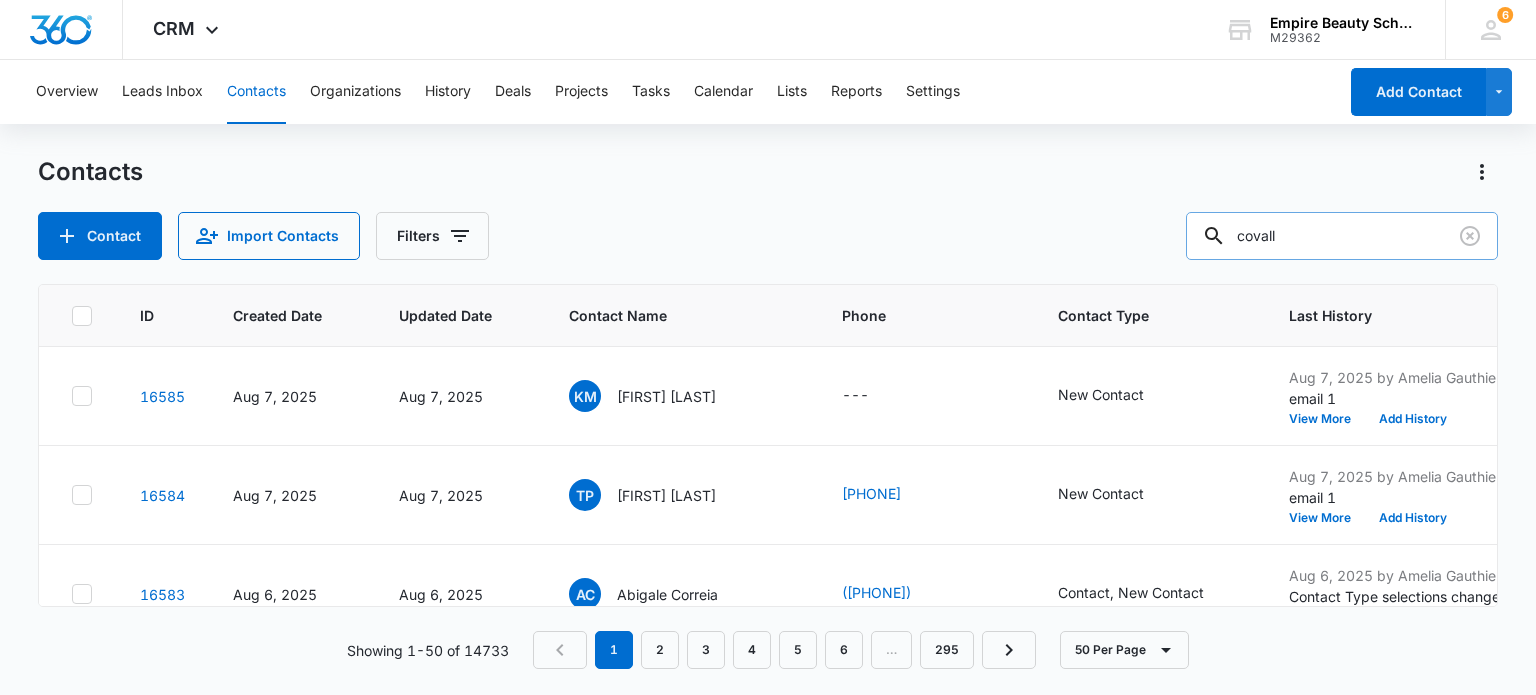 type on "covall" 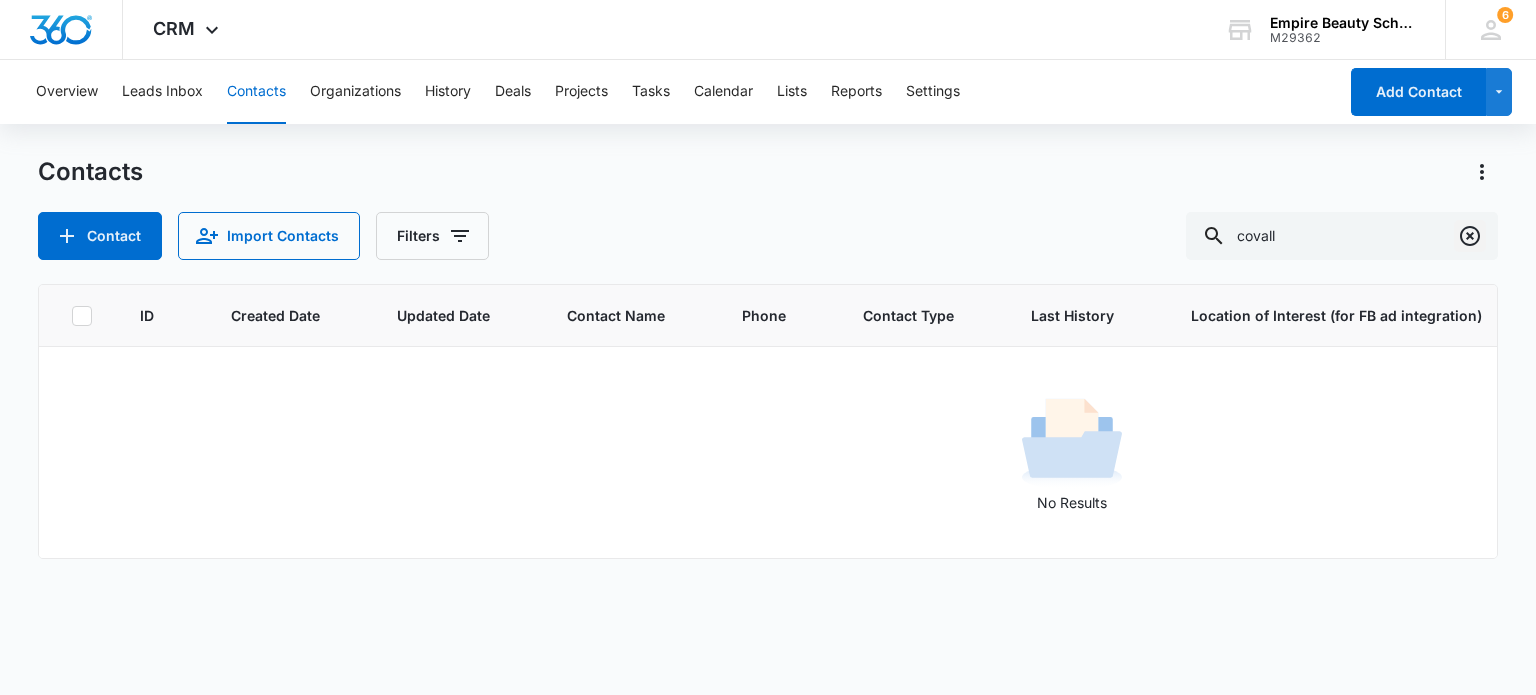 click 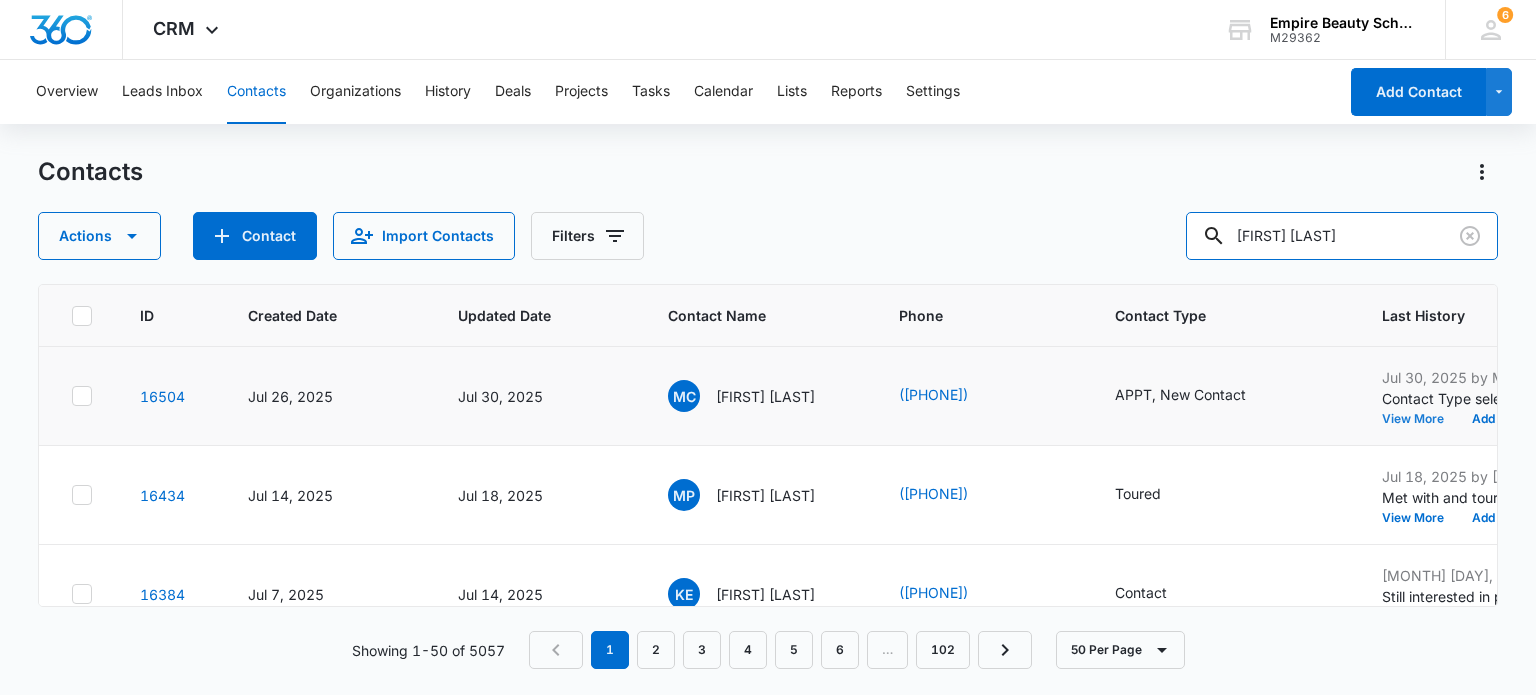 type on "[FIRST] [LAST]" 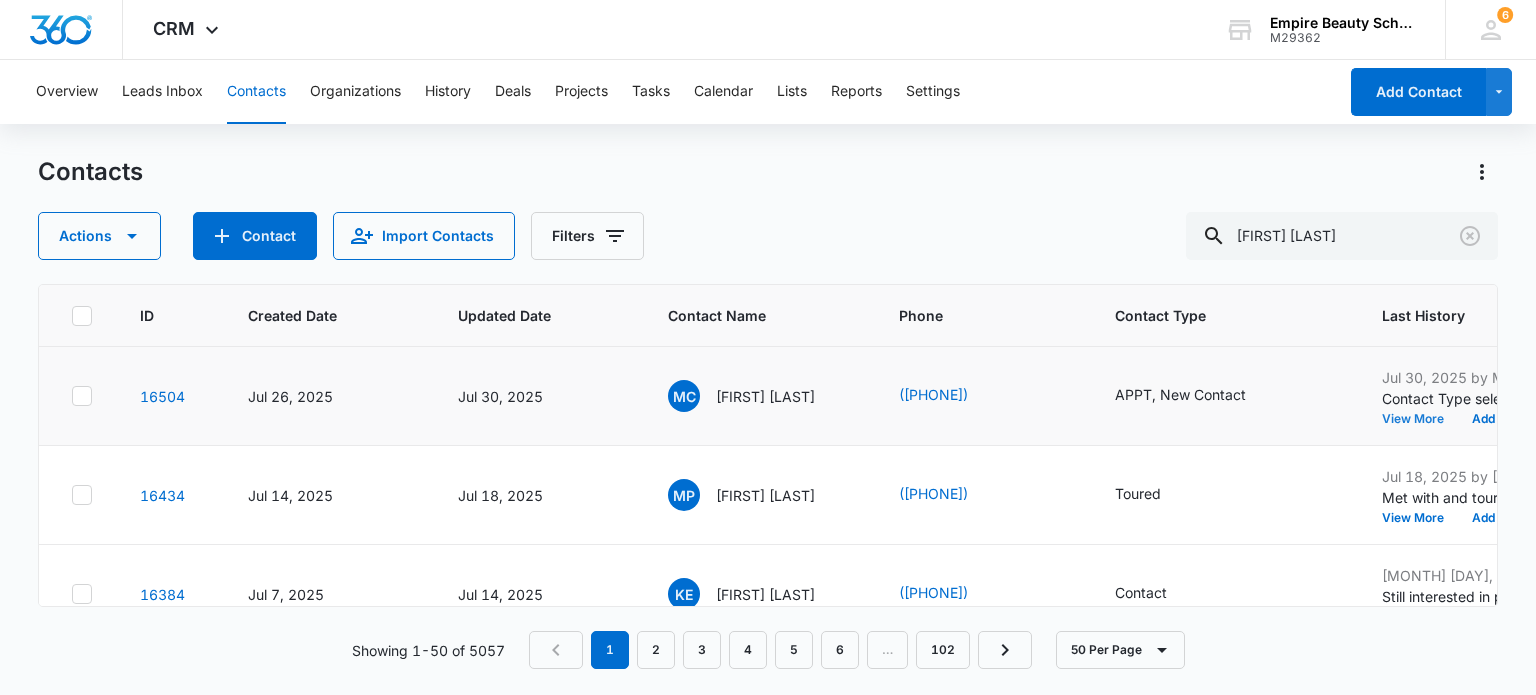 click on "View More" at bounding box center (1420, 419) 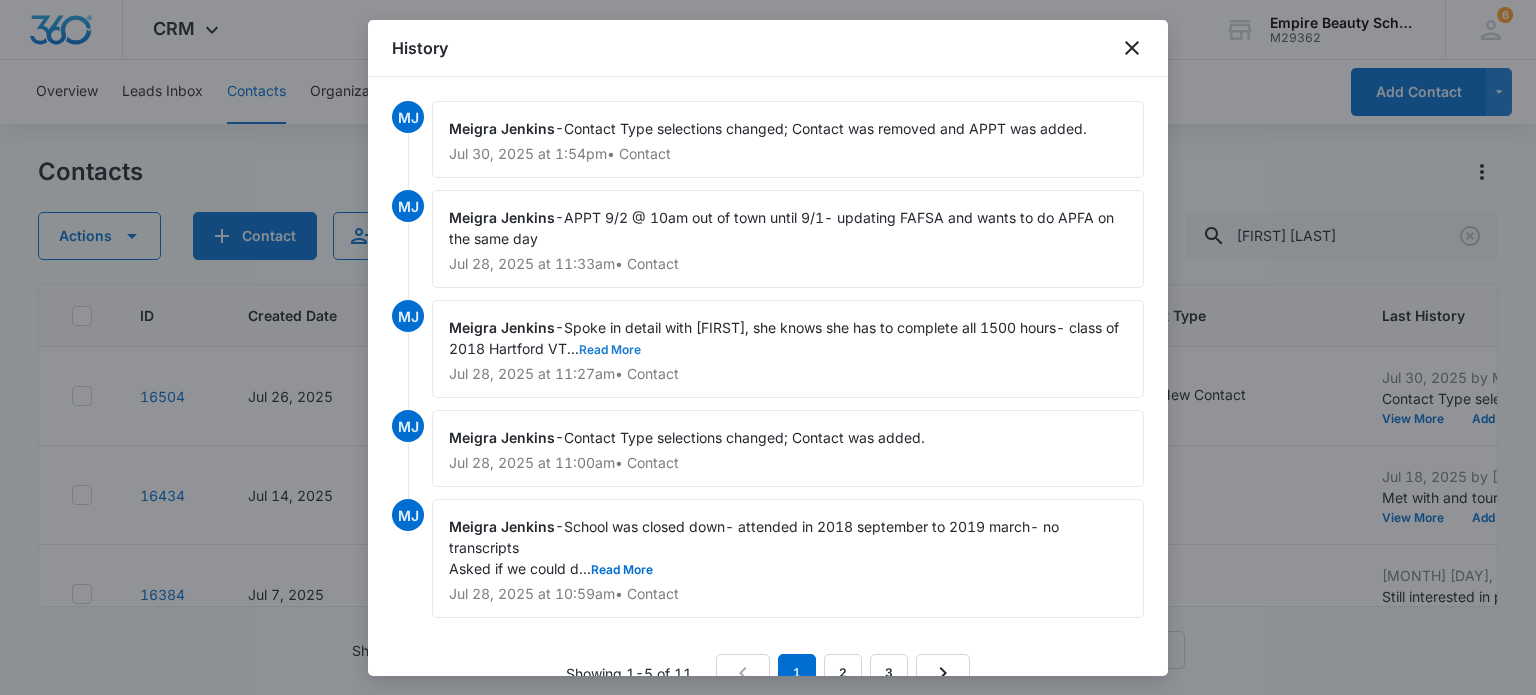 click on "Read More" at bounding box center (610, 350) 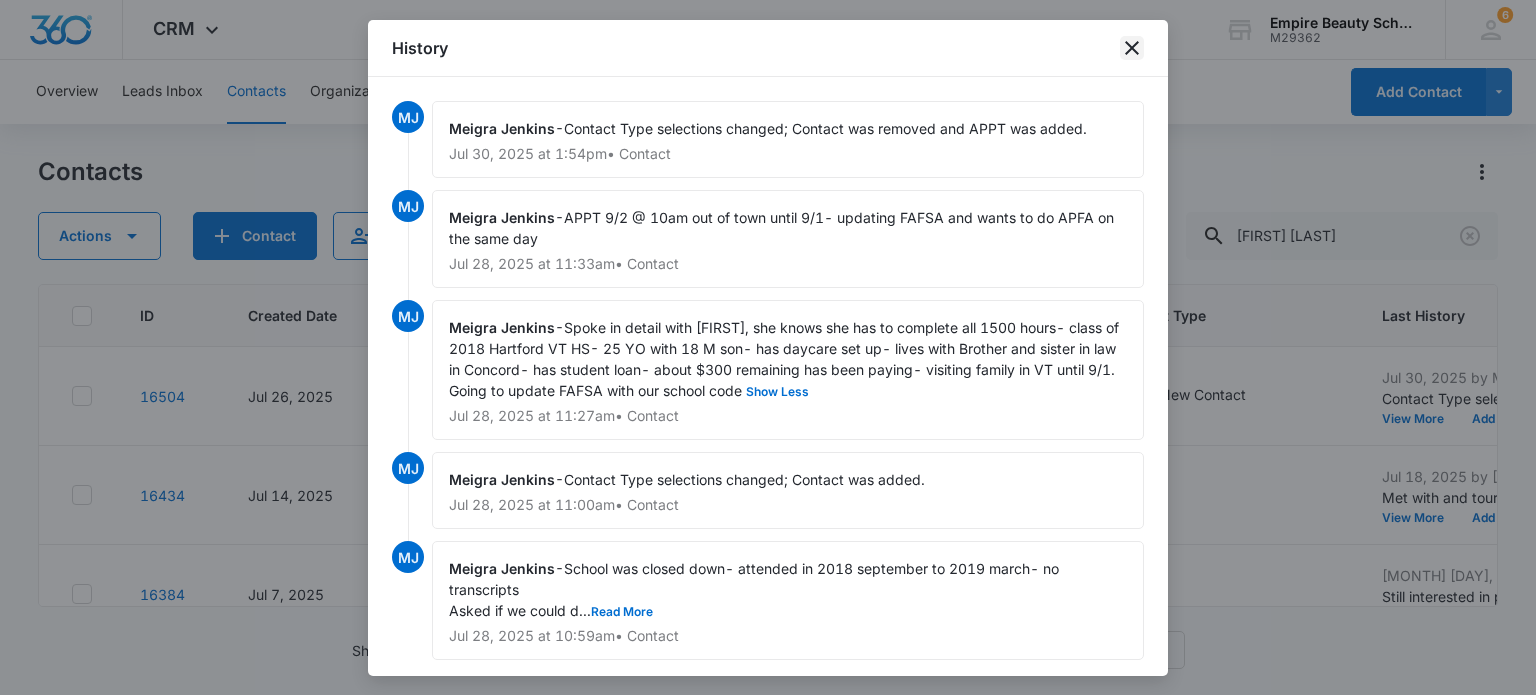 click 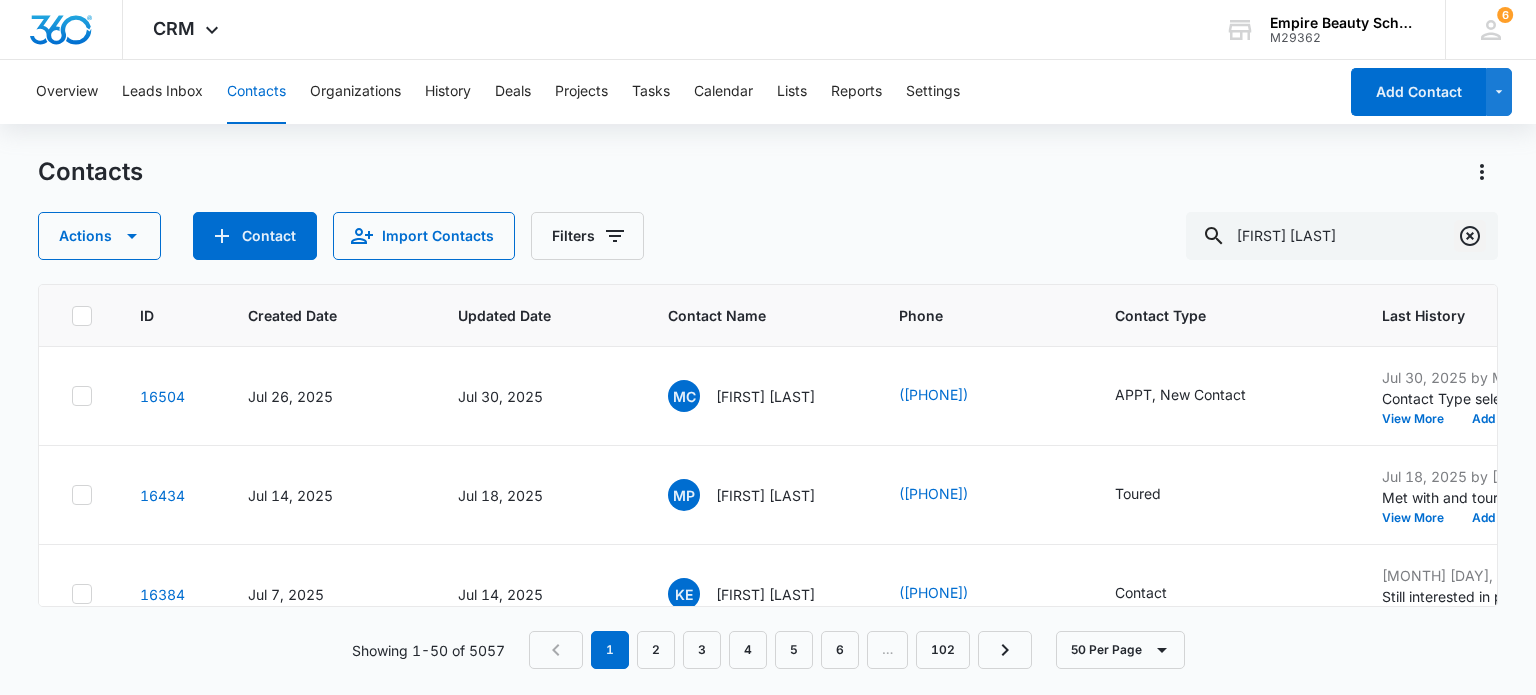 click 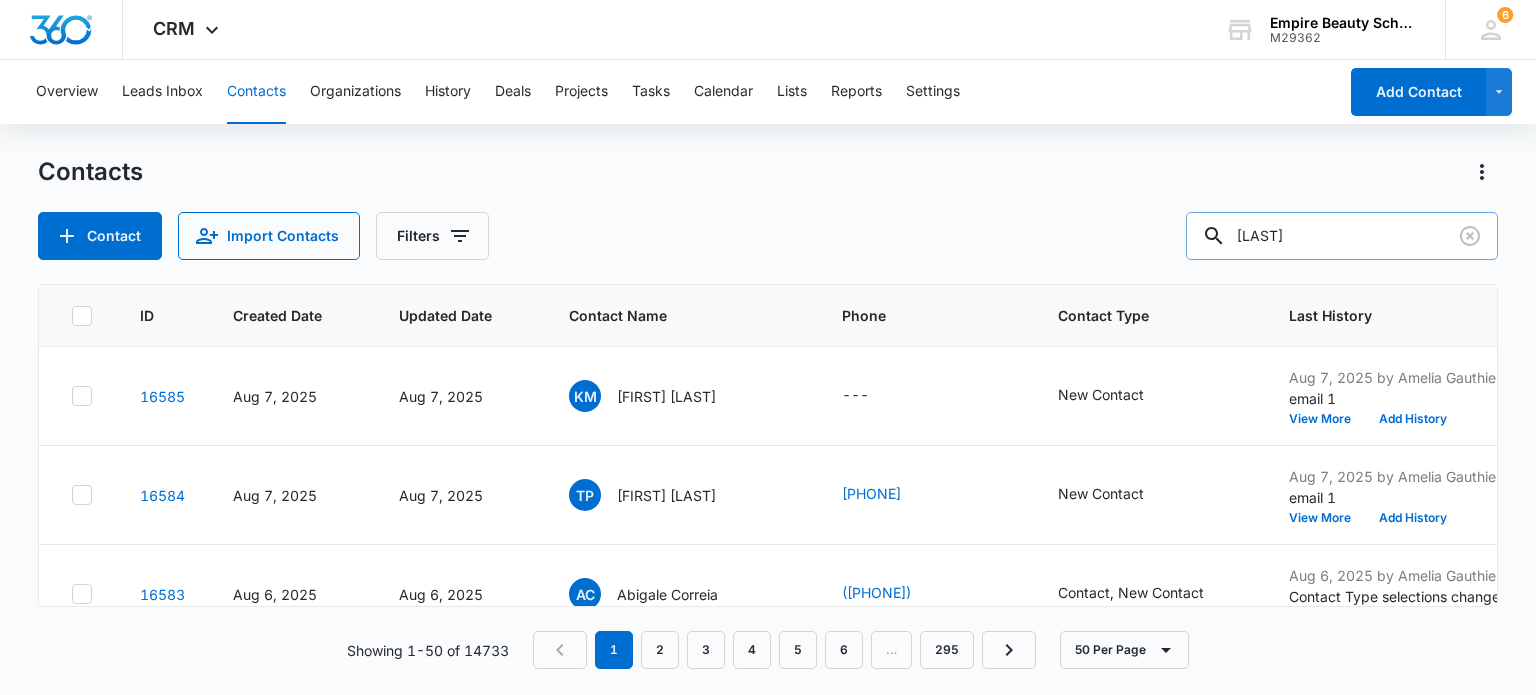 type on "[LAST]" 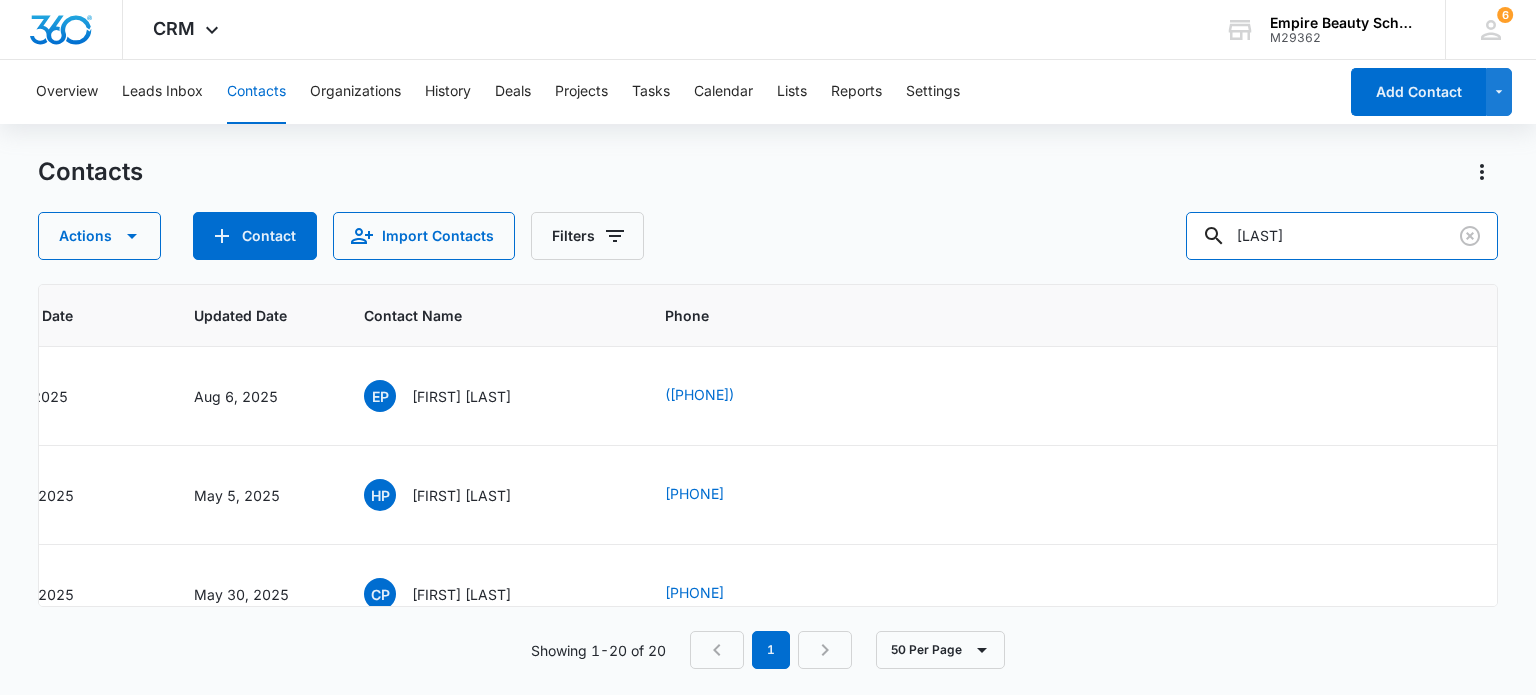 scroll, scrollTop: 0, scrollLeft: 236, axis: horizontal 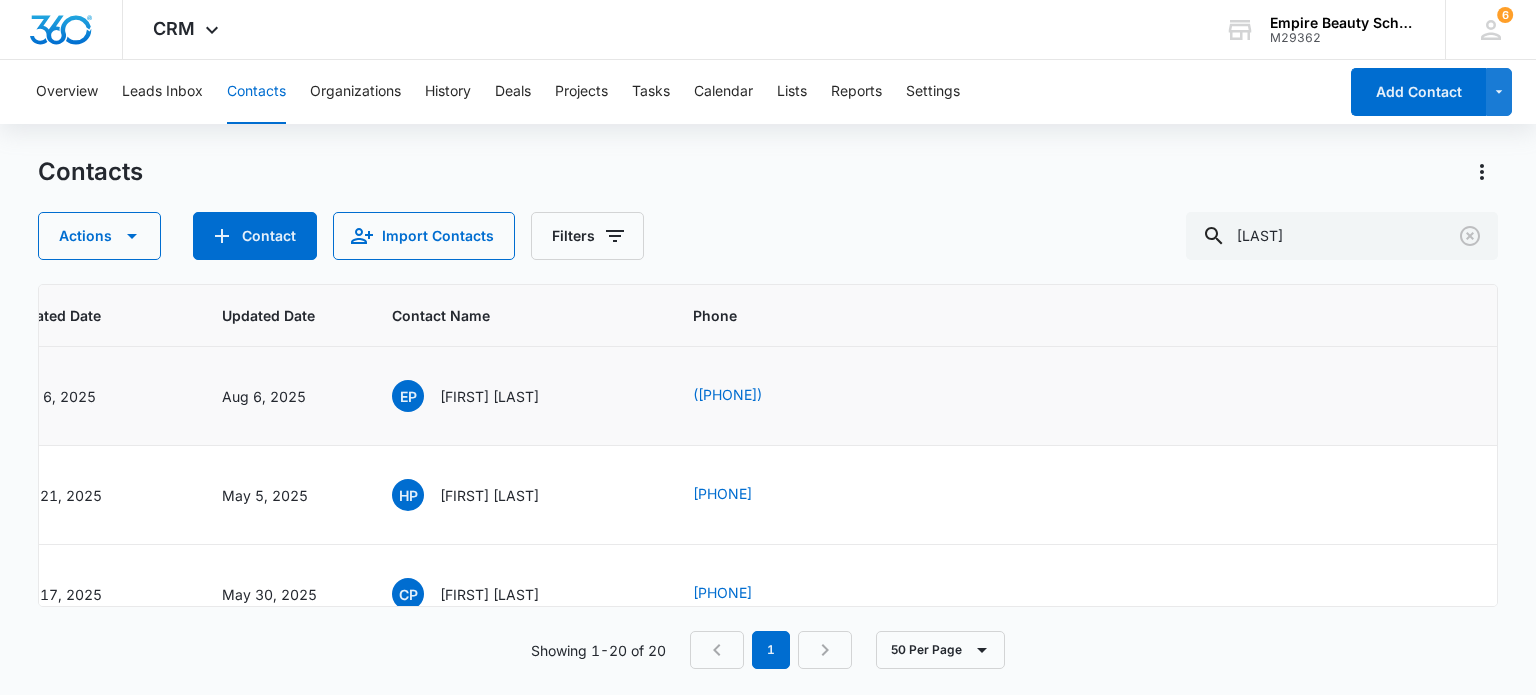 click on "View More" at bounding box center [3308, 419] 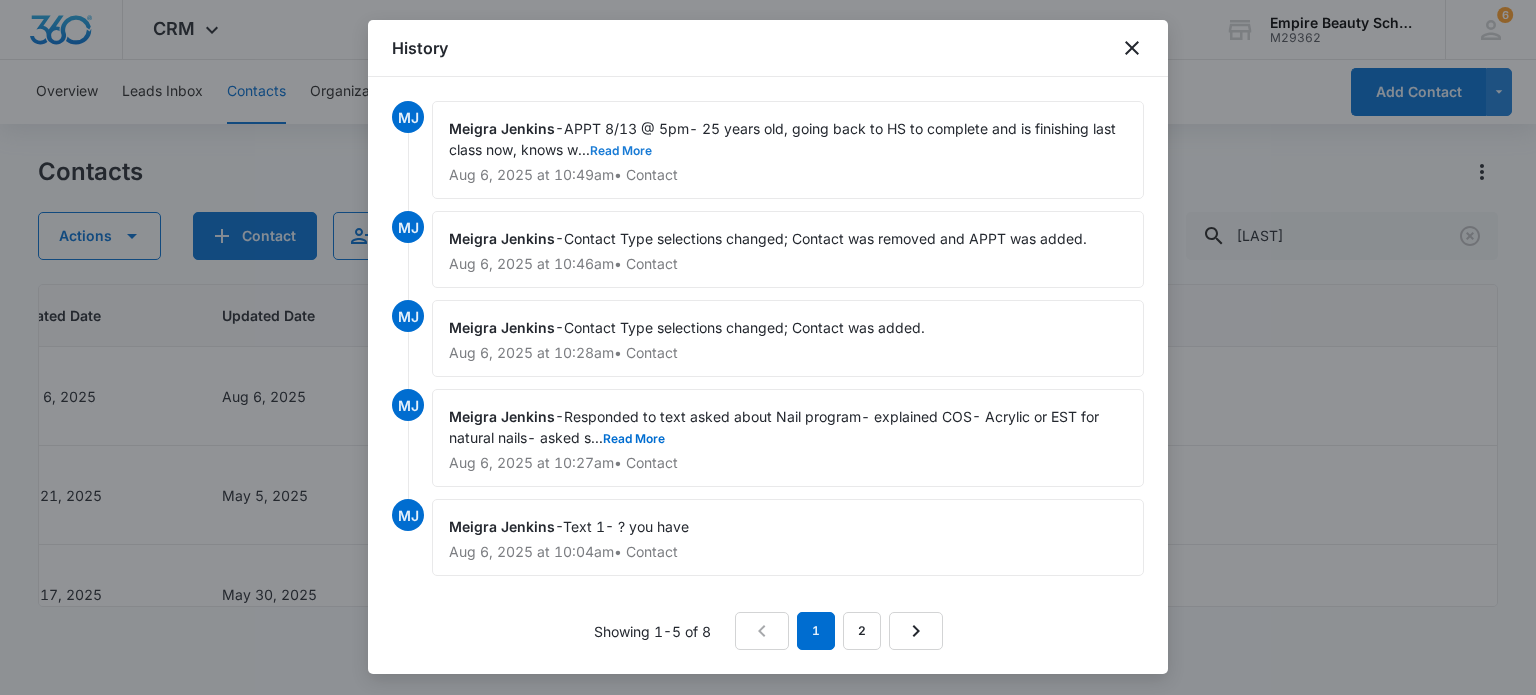 click on "Read More" at bounding box center [621, 151] 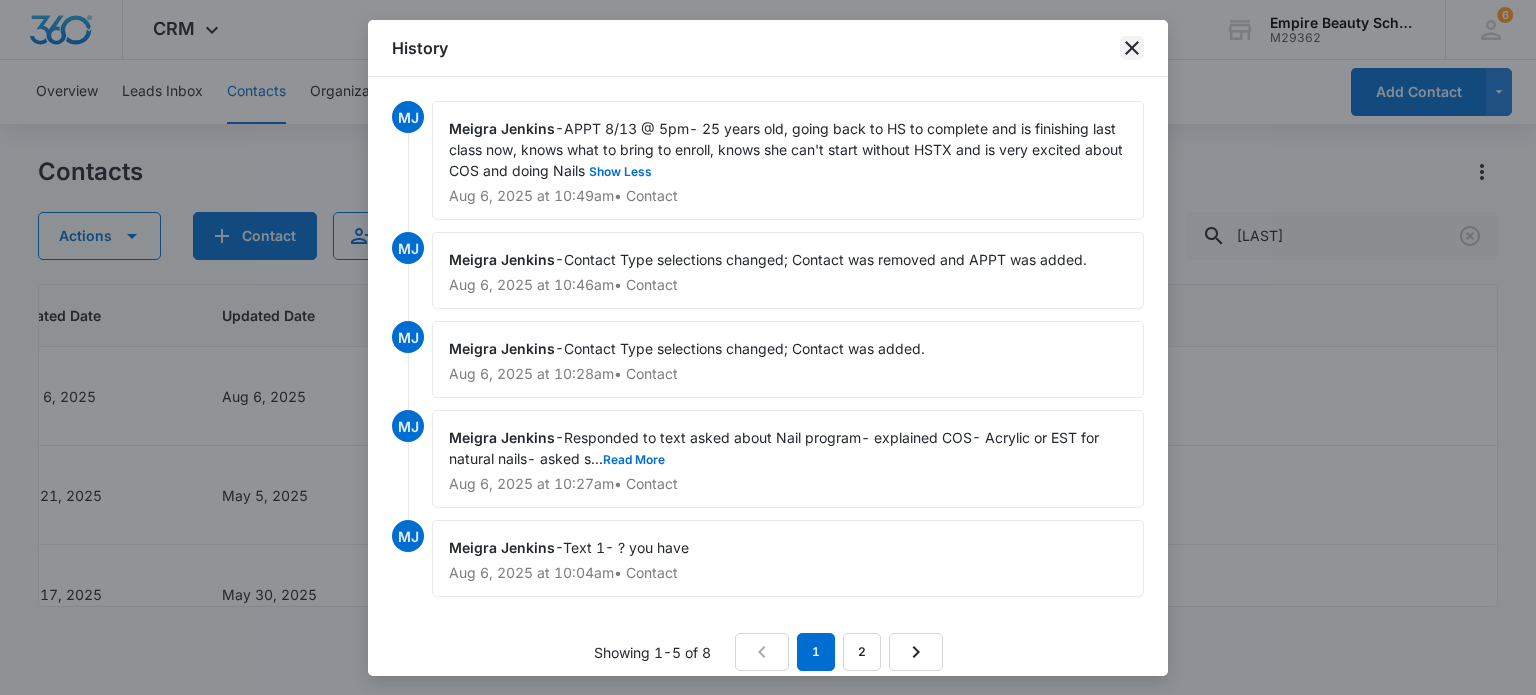 click 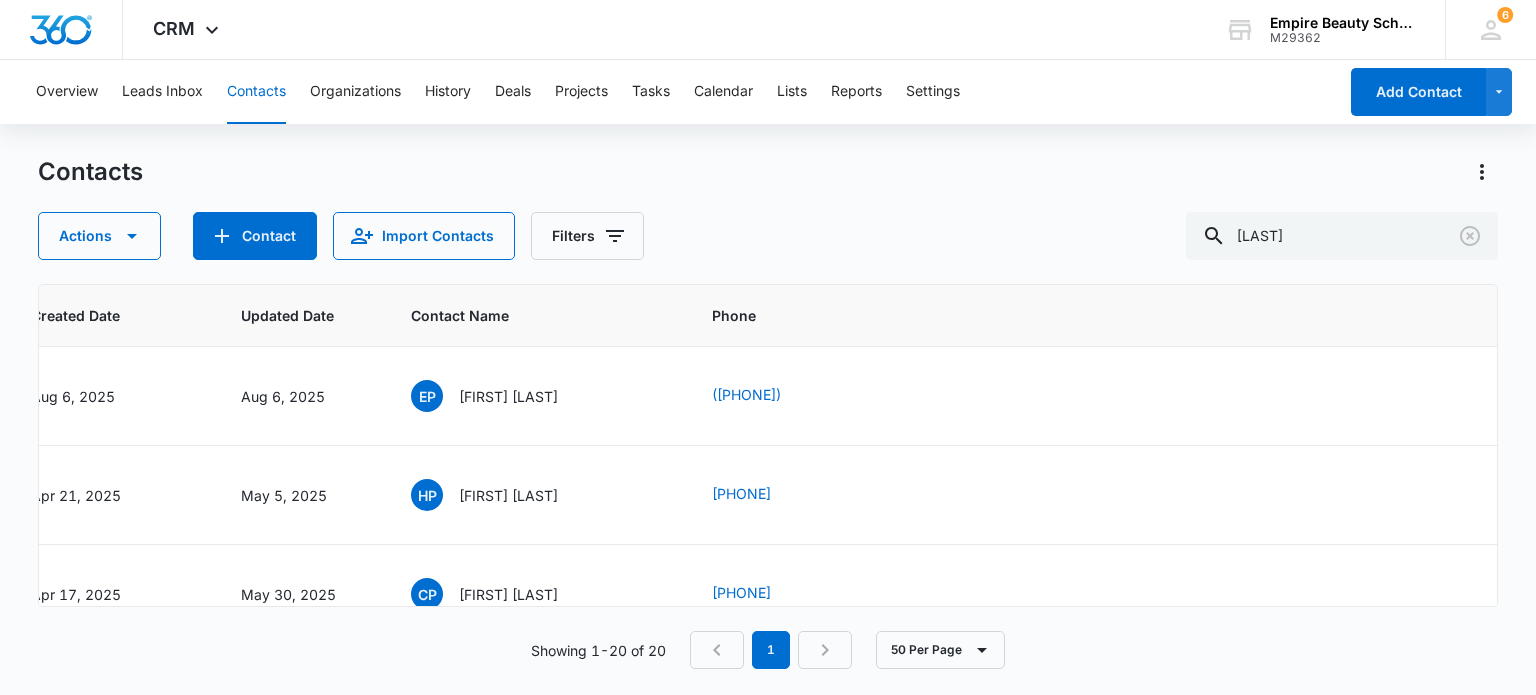 scroll, scrollTop: 0, scrollLeft: 0, axis: both 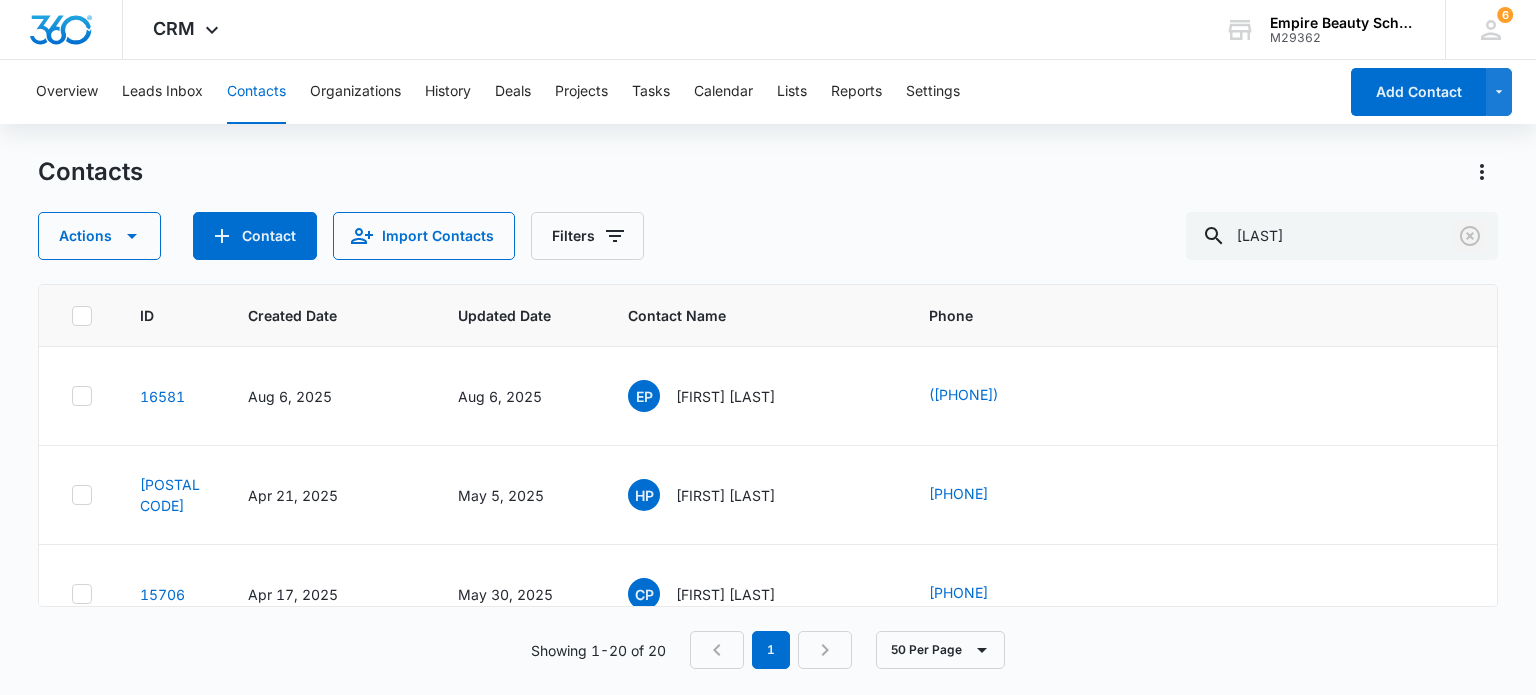 click 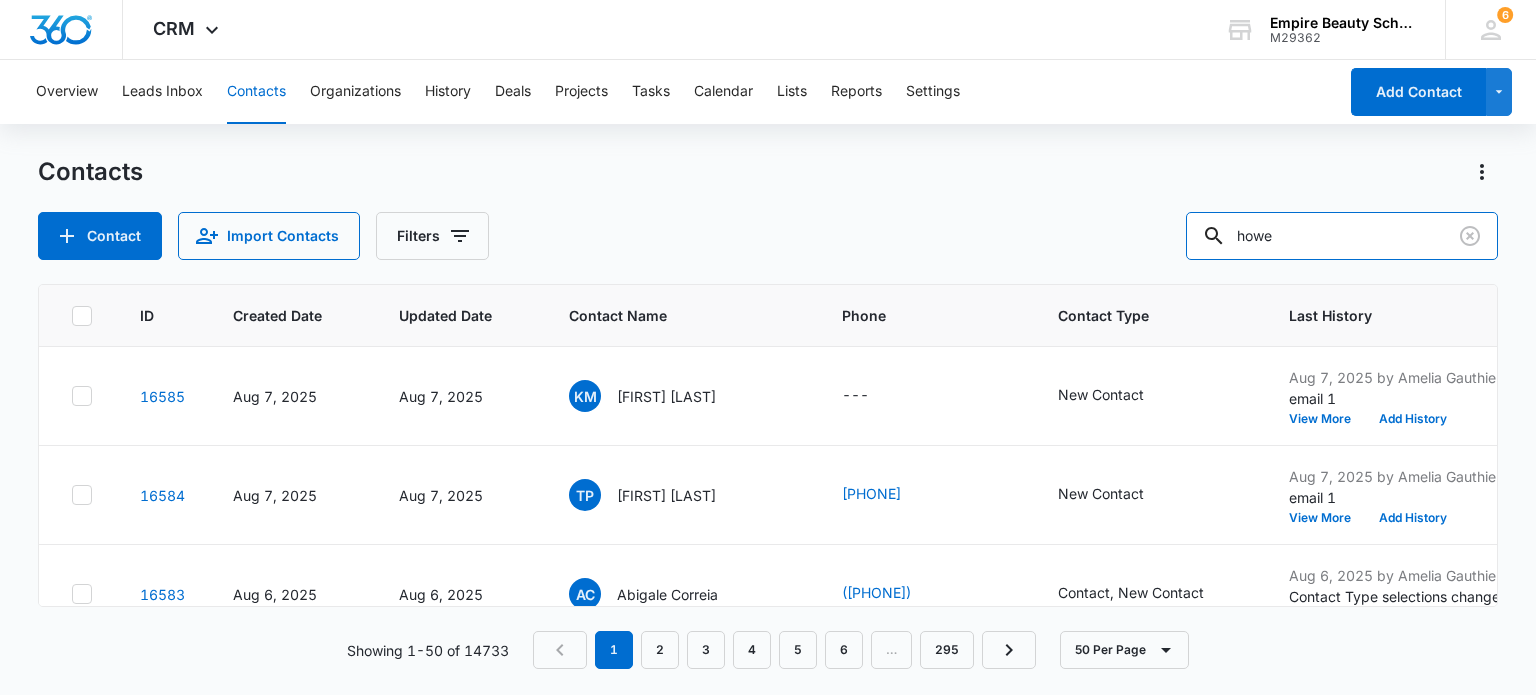 type on "howe" 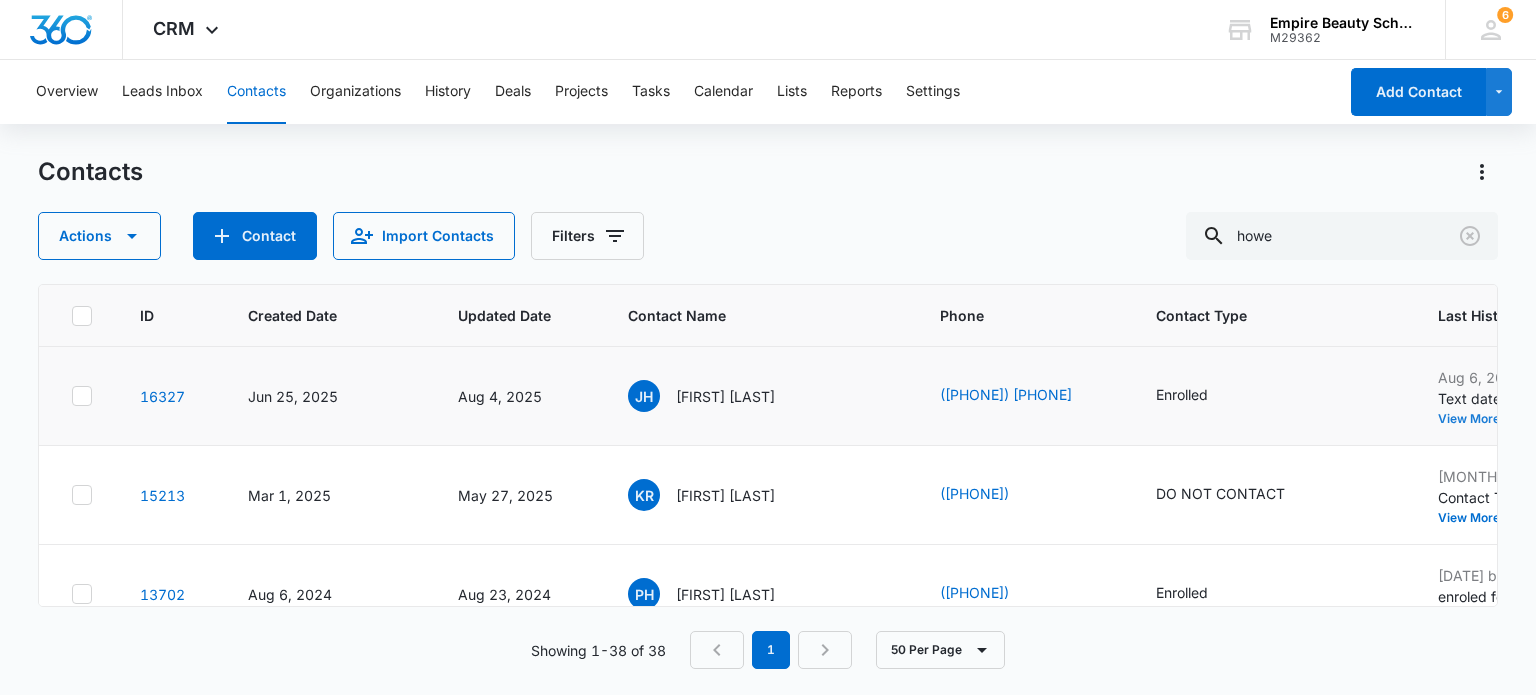 click on "View More" at bounding box center (1476, 419) 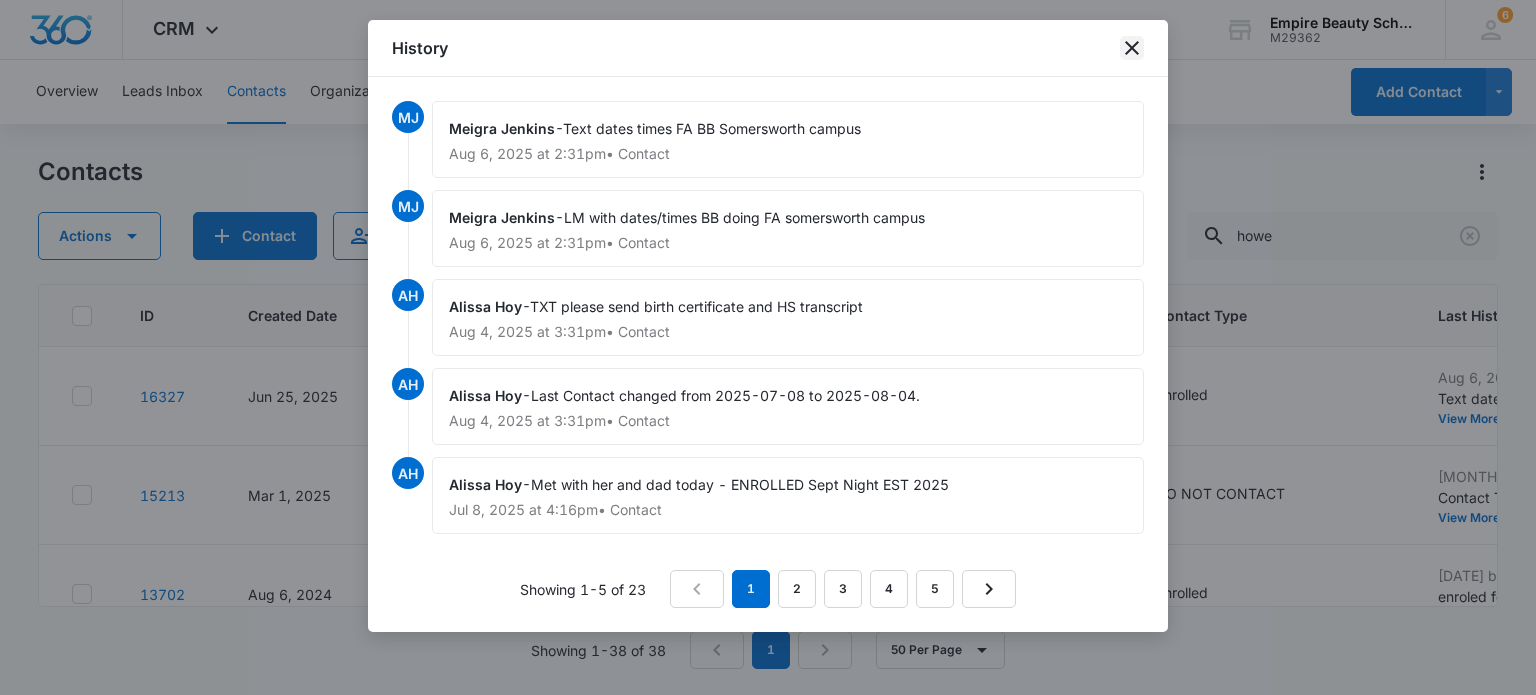 click 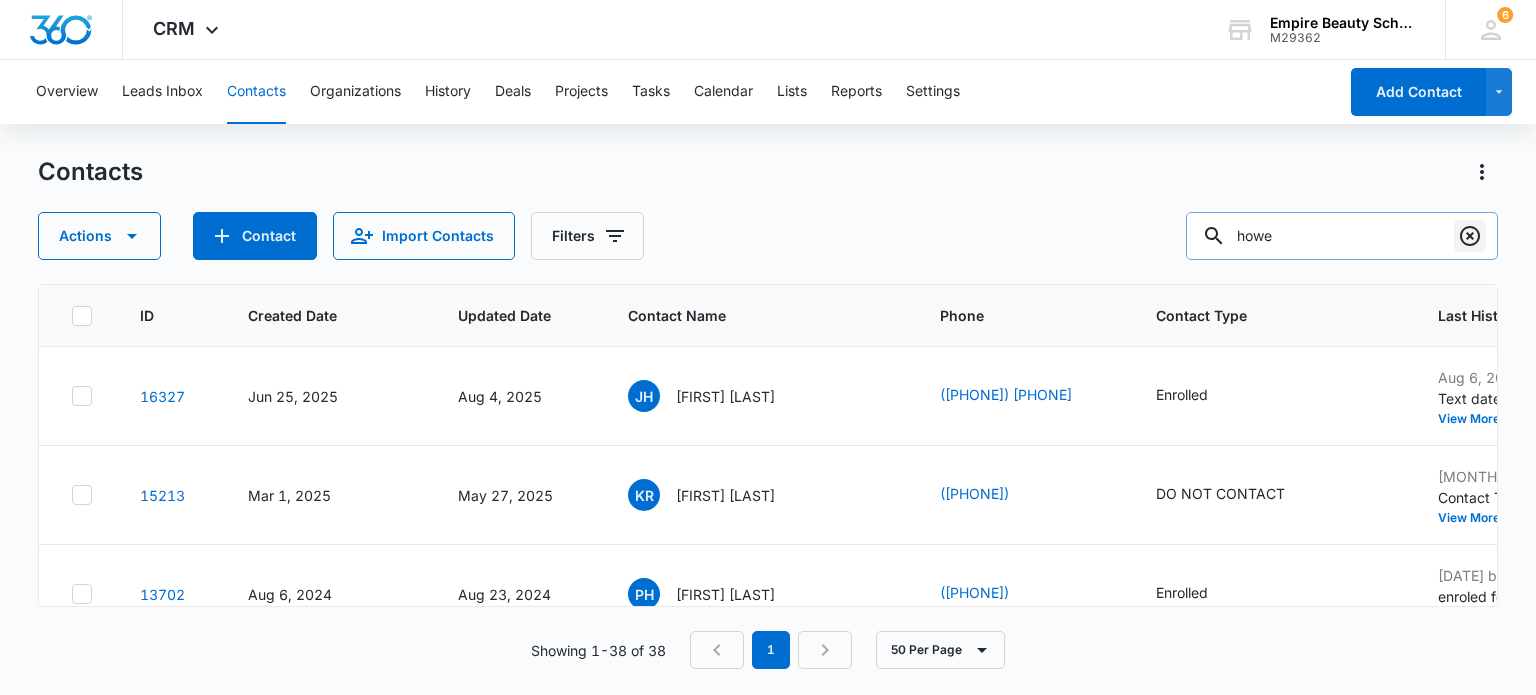 click 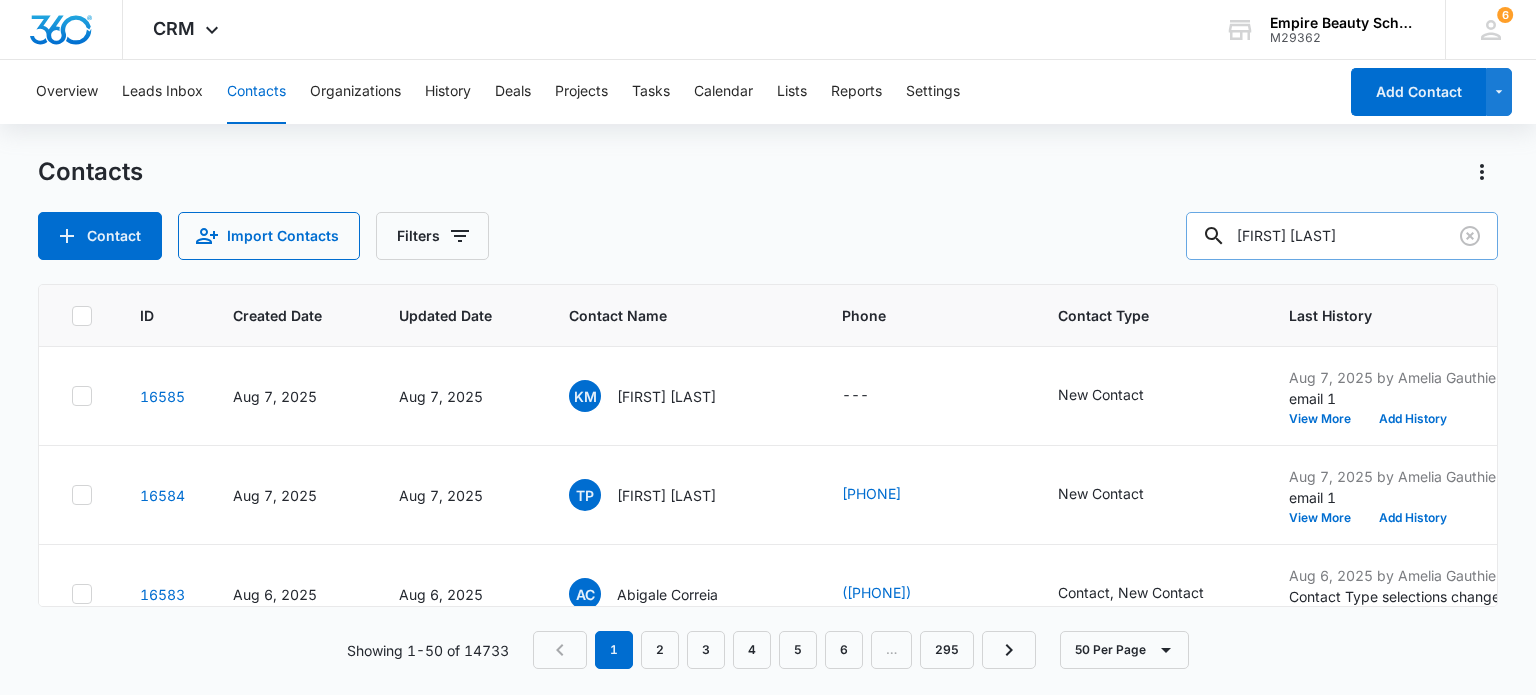 type on "[FIRST] [LAST]" 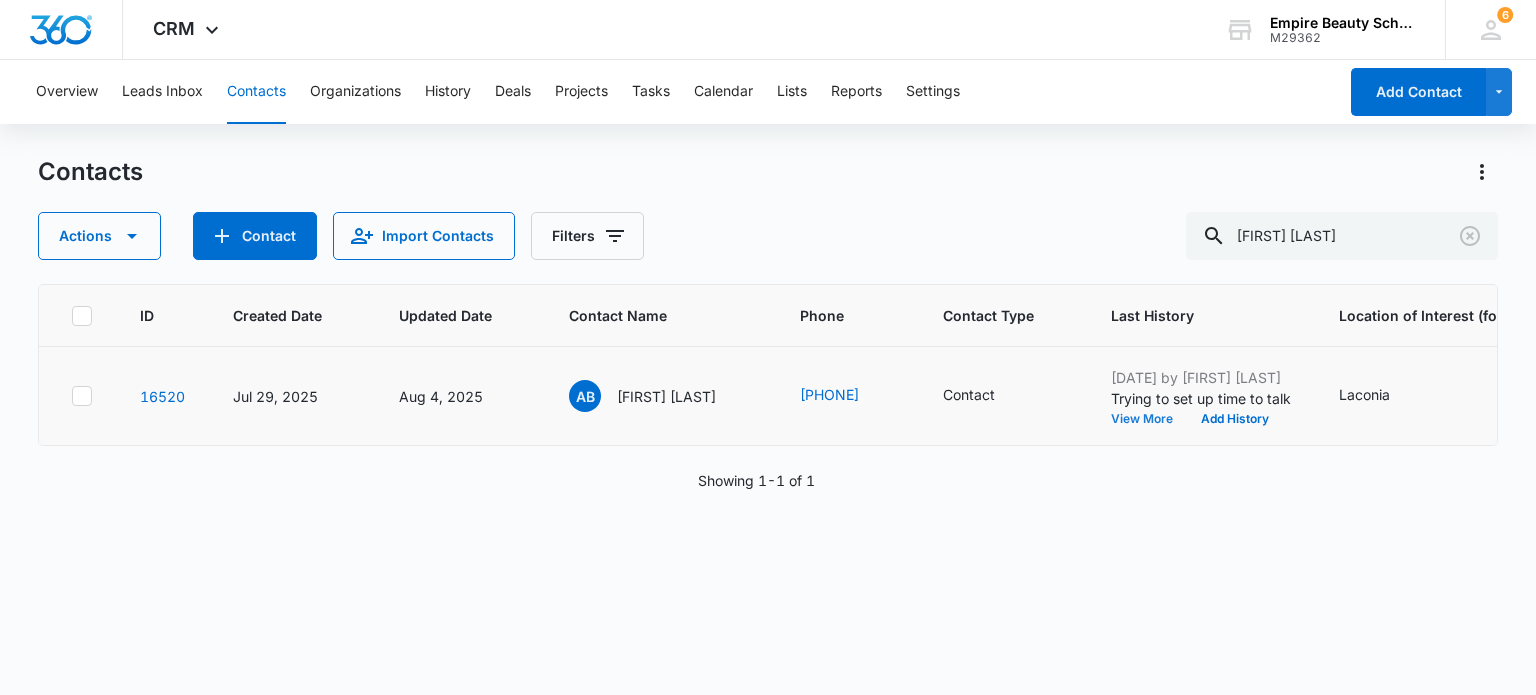 click on "View More" at bounding box center (1149, 419) 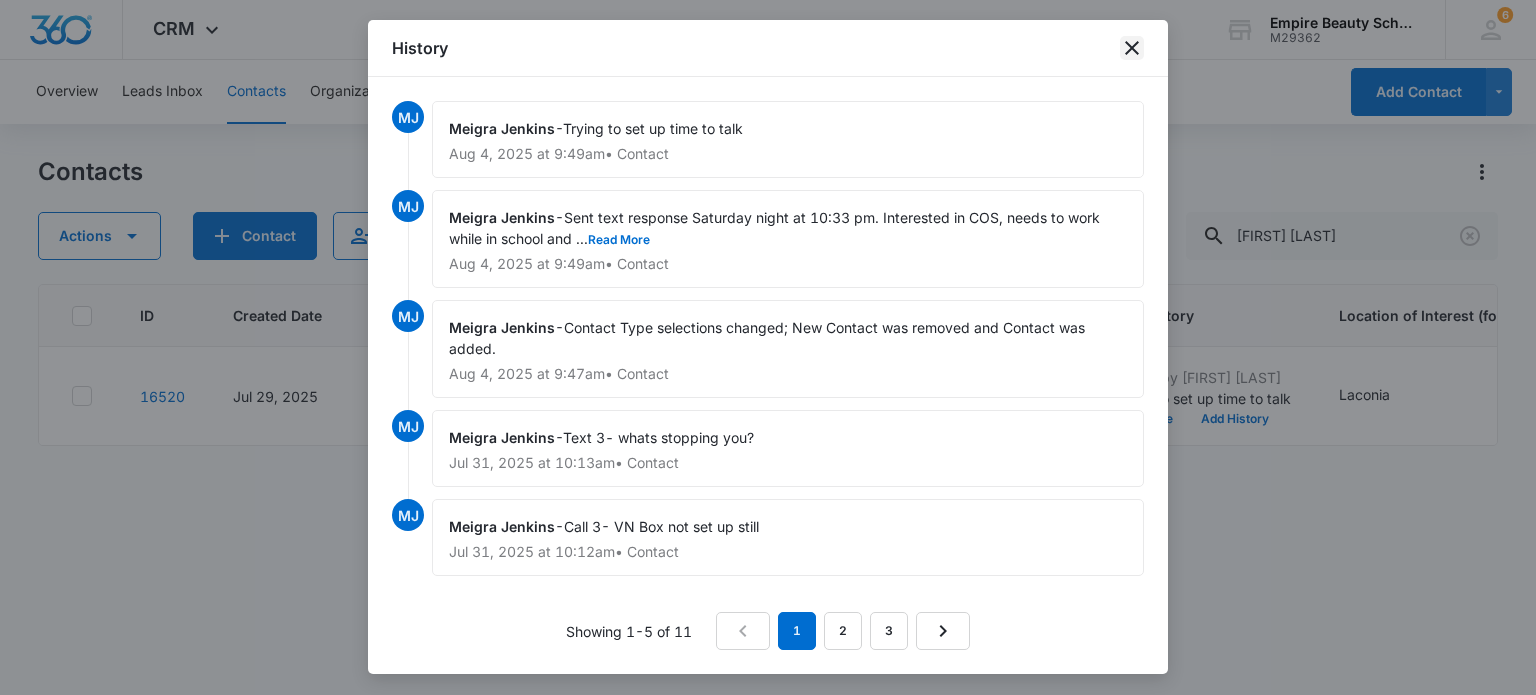click 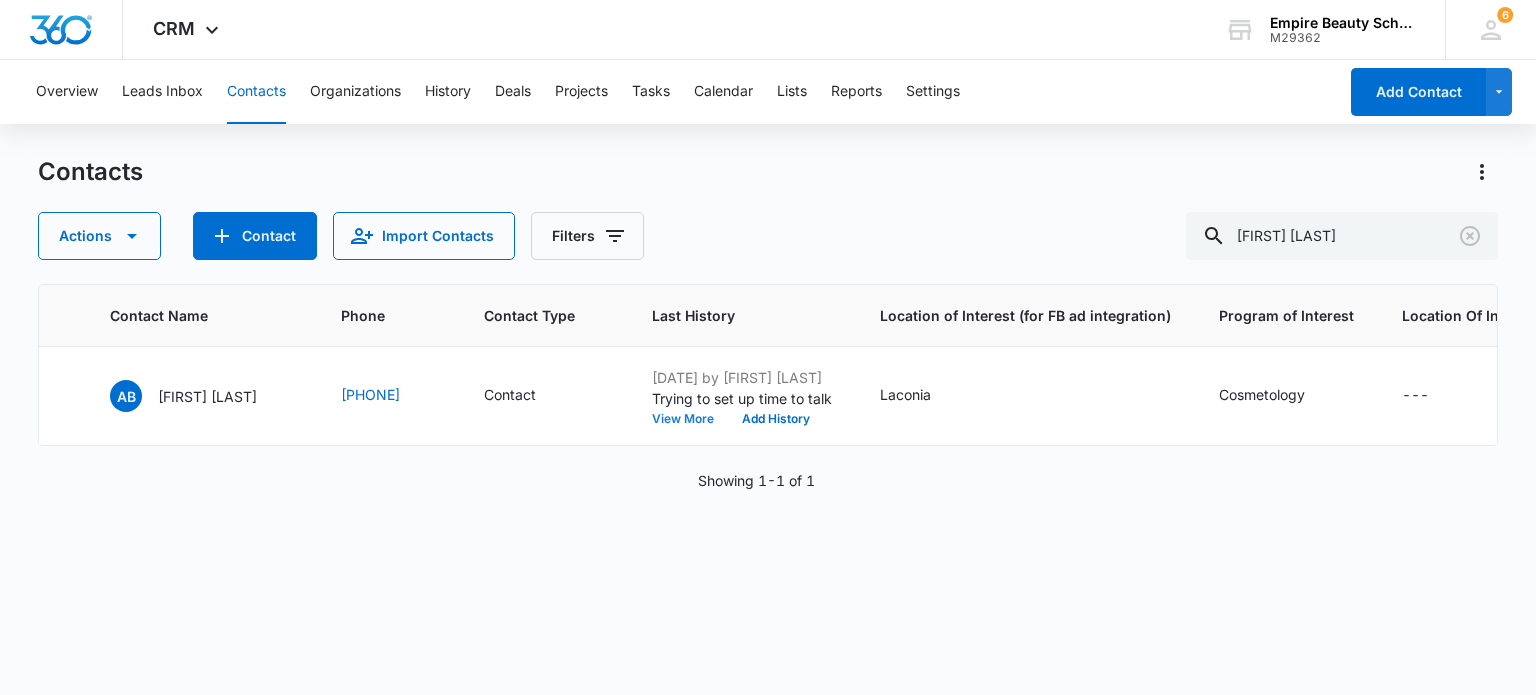 scroll, scrollTop: 0, scrollLeft: 450, axis: horizontal 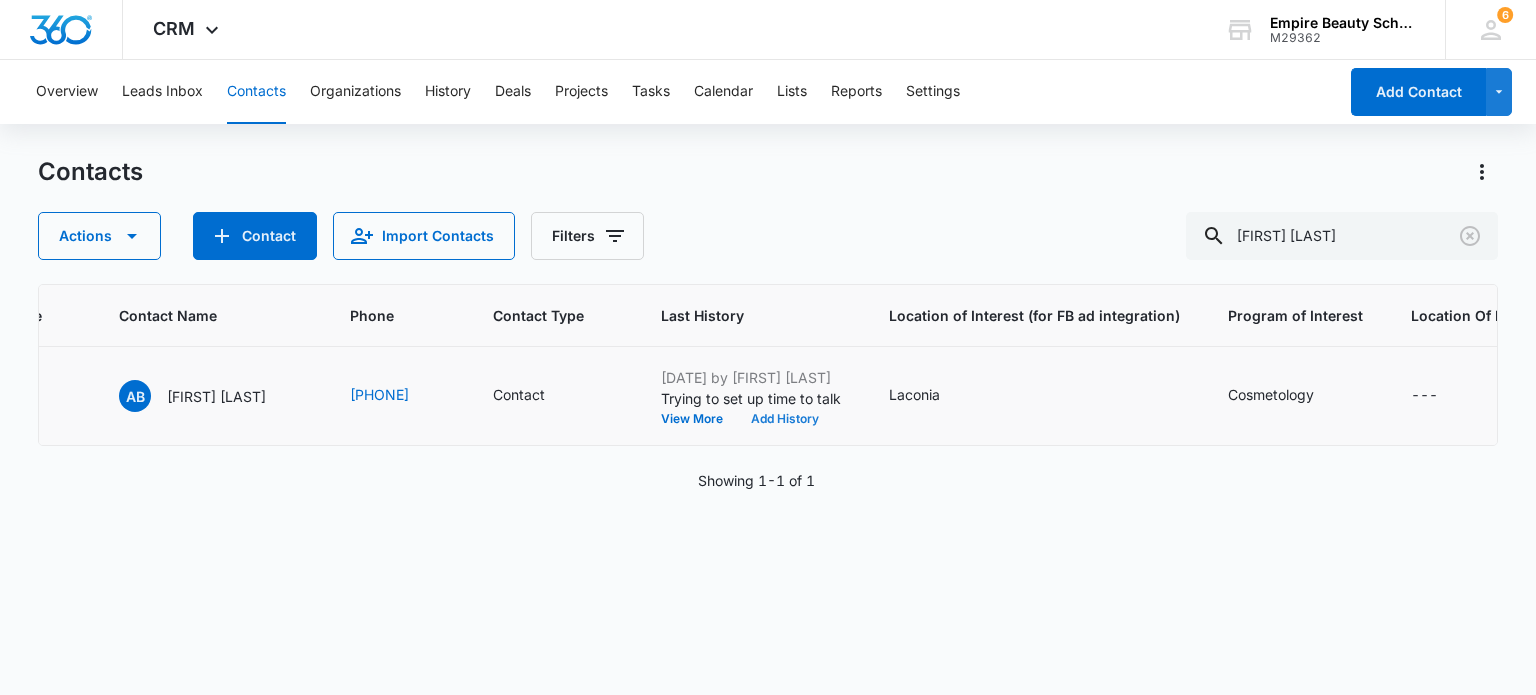 click on "Add History" at bounding box center [785, 419] 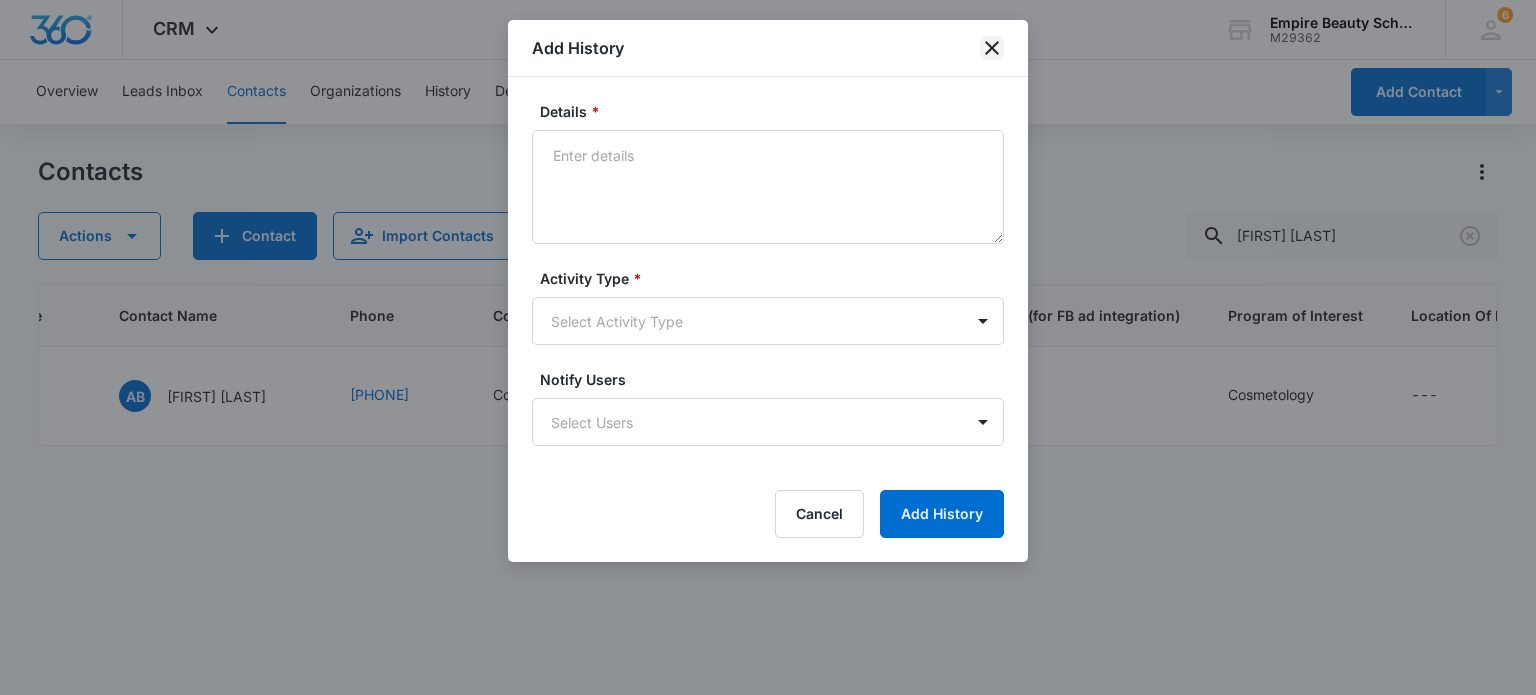 click 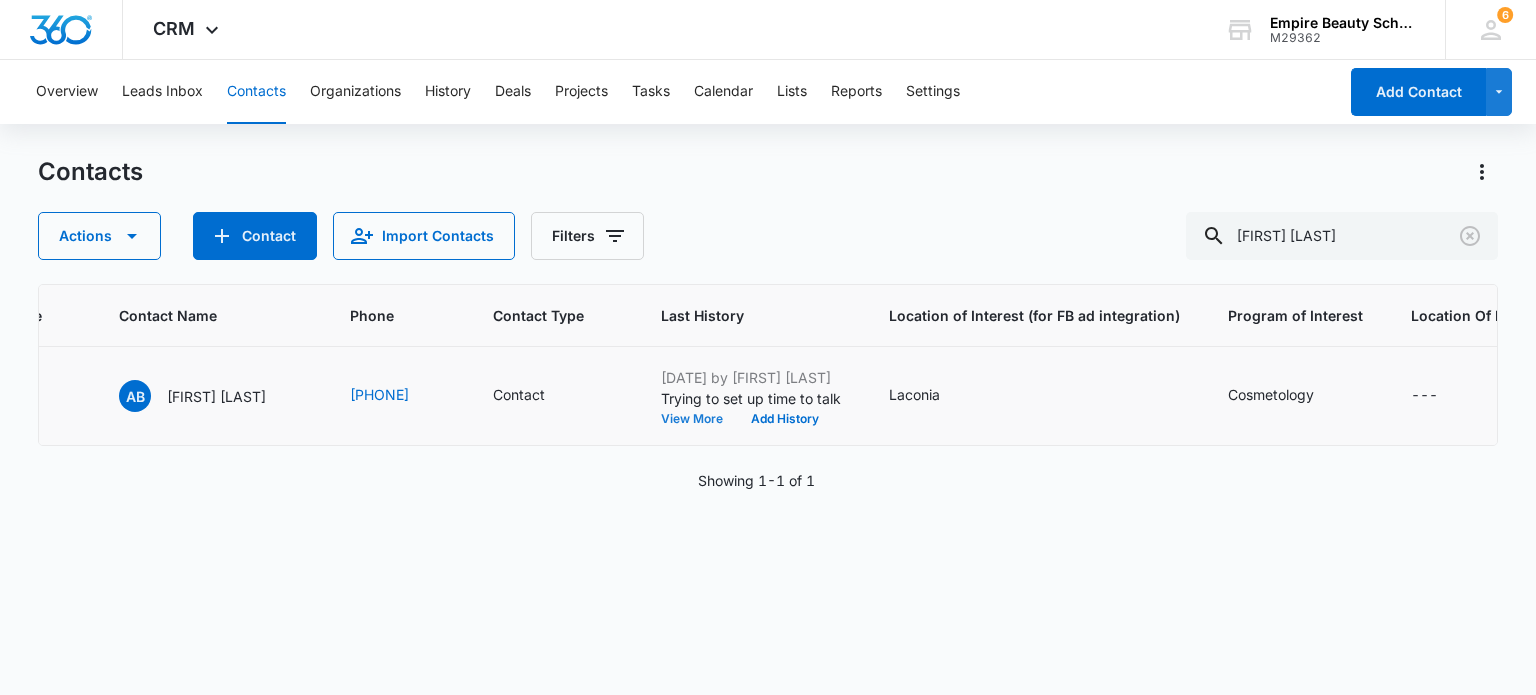 click on "View More" at bounding box center (699, 419) 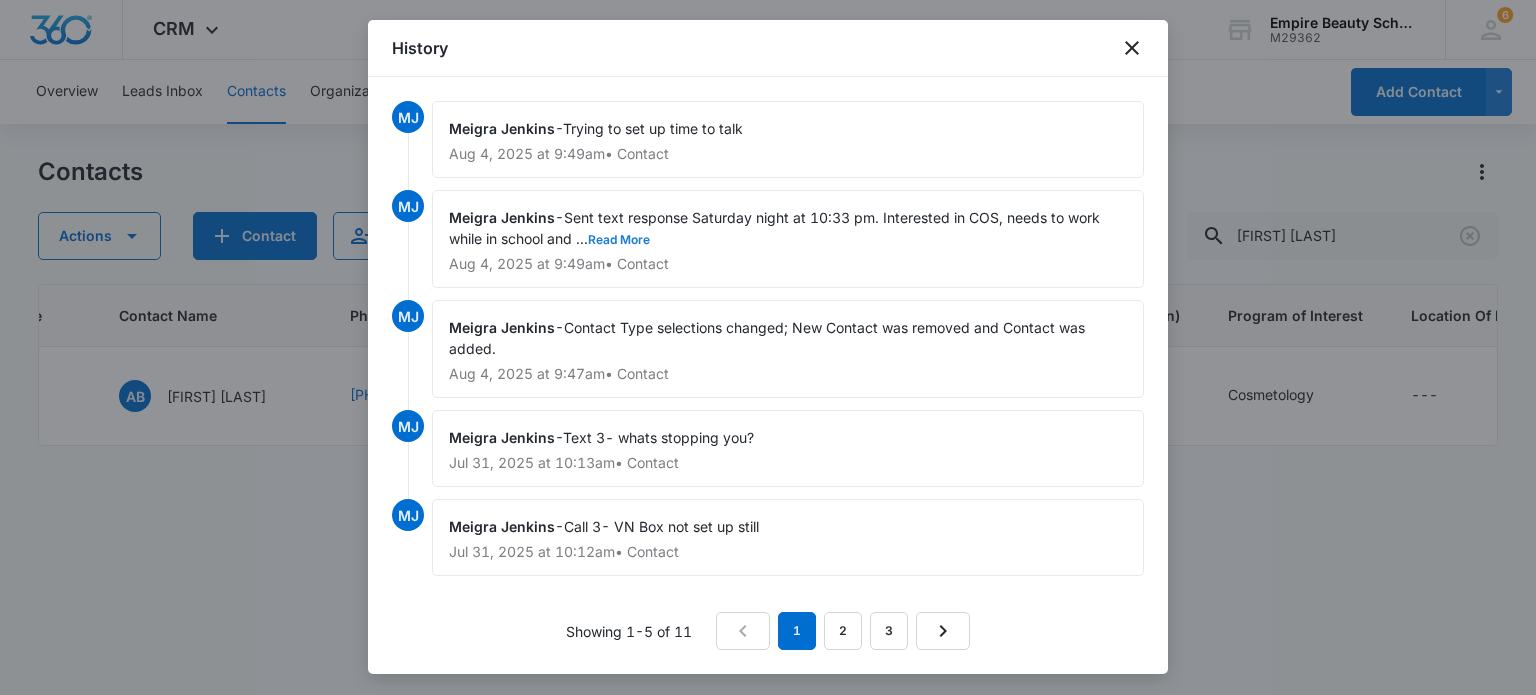 click on "Read More" at bounding box center [619, 240] 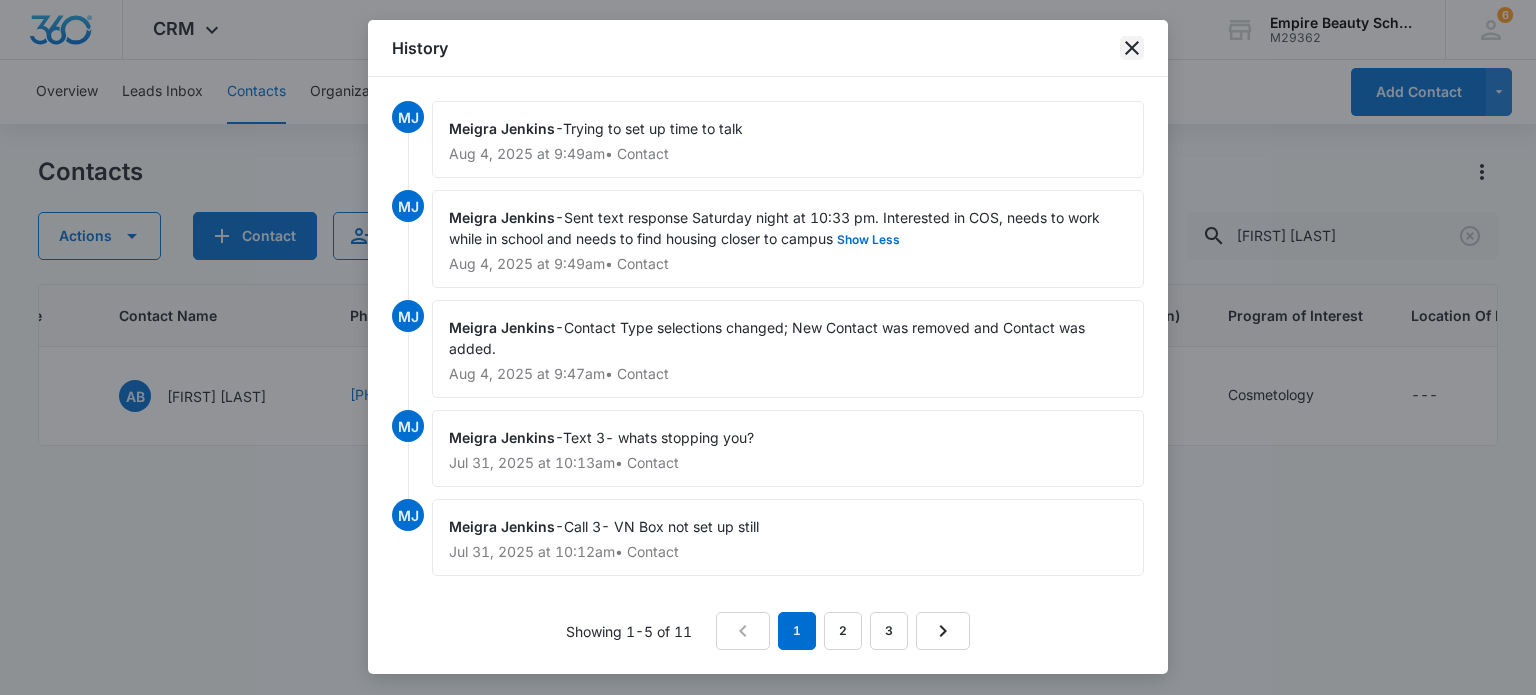 click 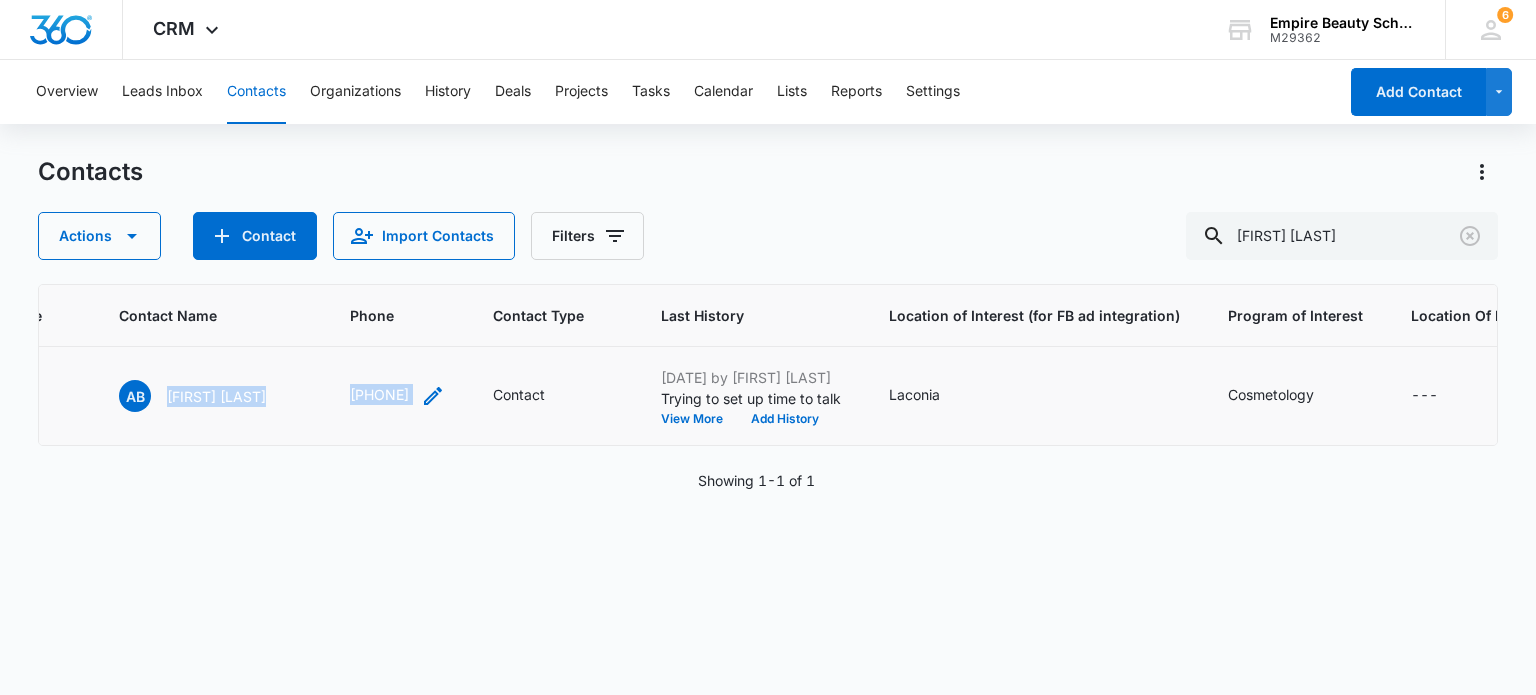 drag, startPoint x: 165, startPoint y: 391, endPoint x: 460, endPoint y: 397, distance: 295.061 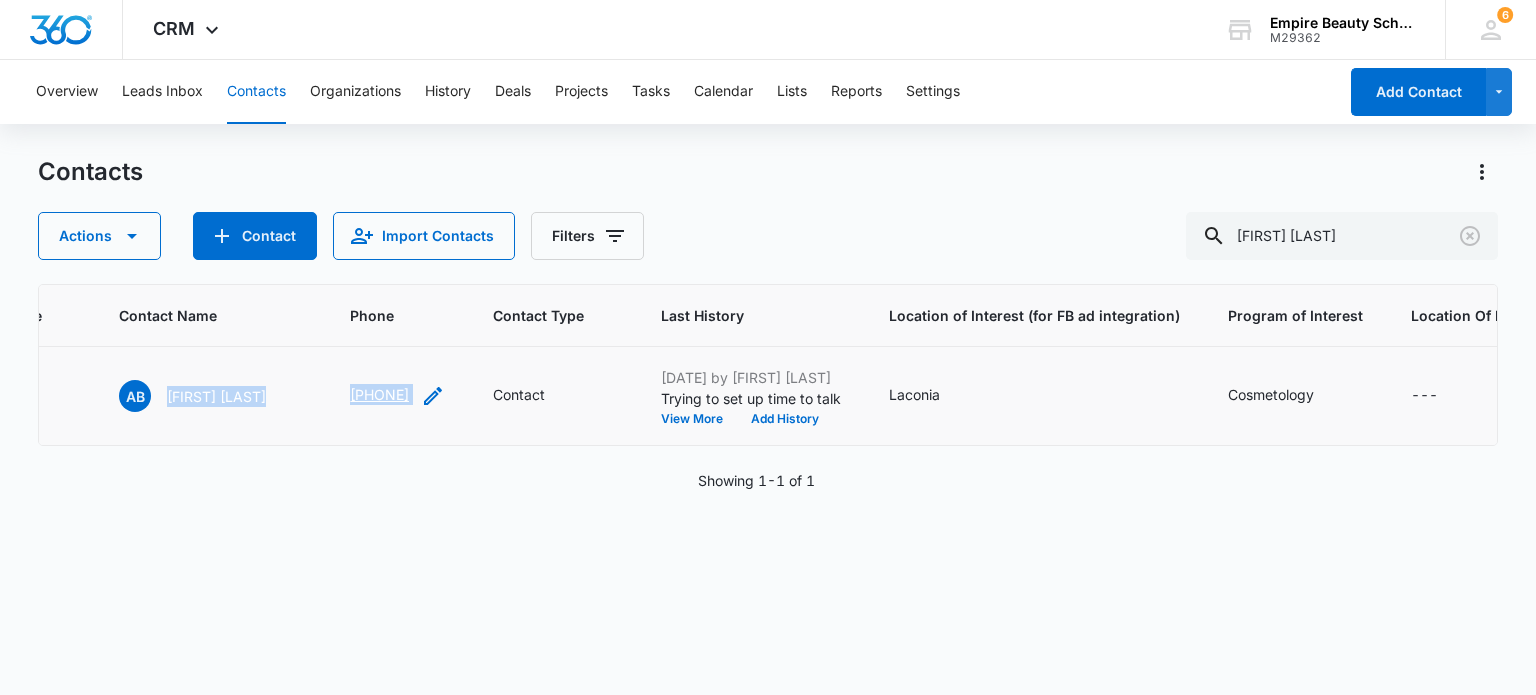 copy on "[FIRST] [LAST] ([PHONE])" 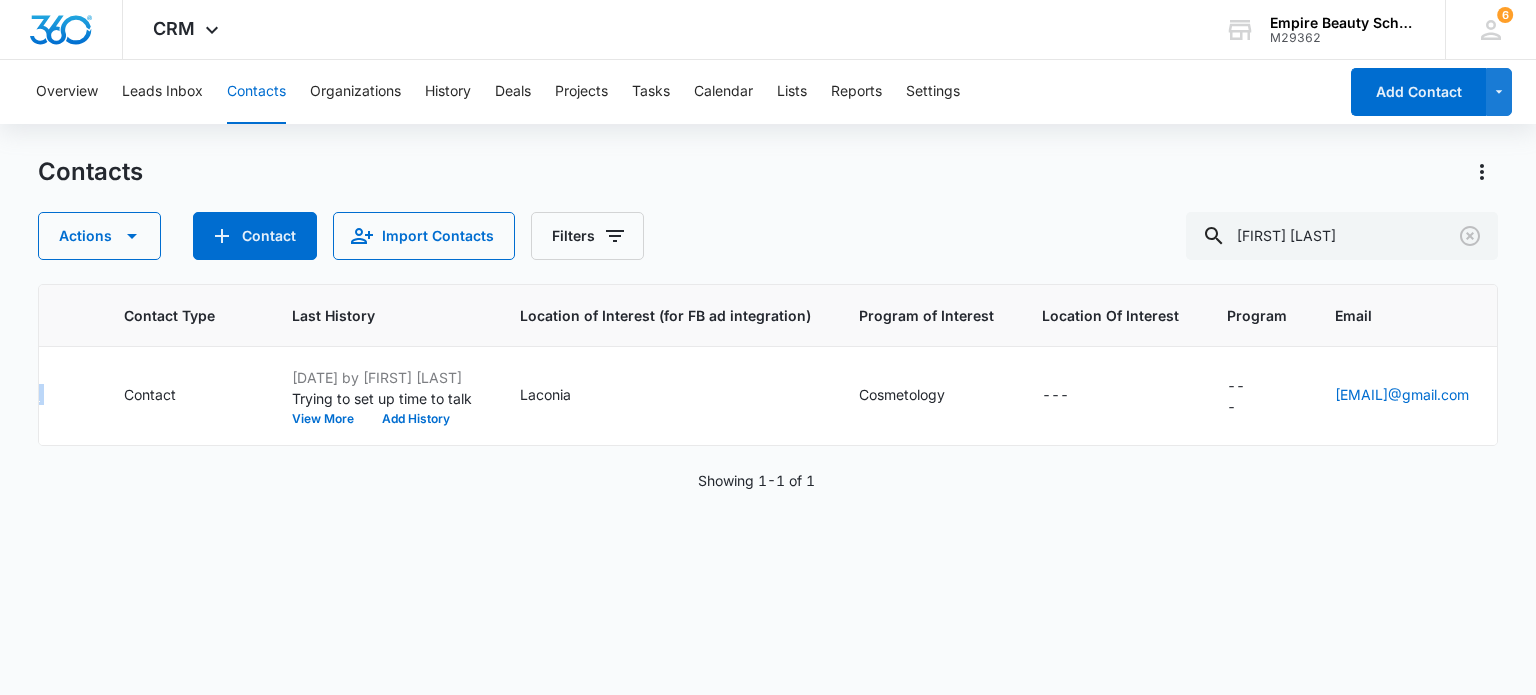 scroll, scrollTop: 0, scrollLeft: 947, axis: horizontal 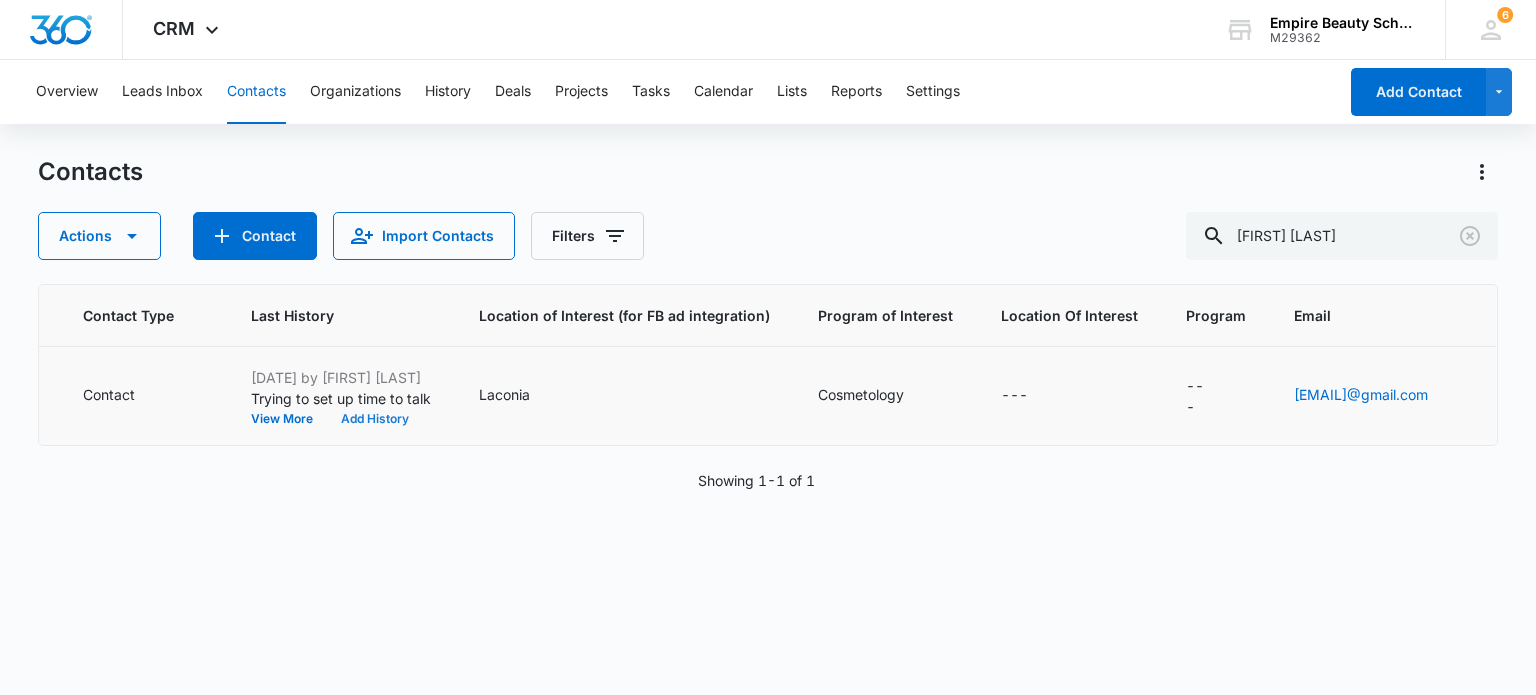 click on "Add History" at bounding box center [375, 419] 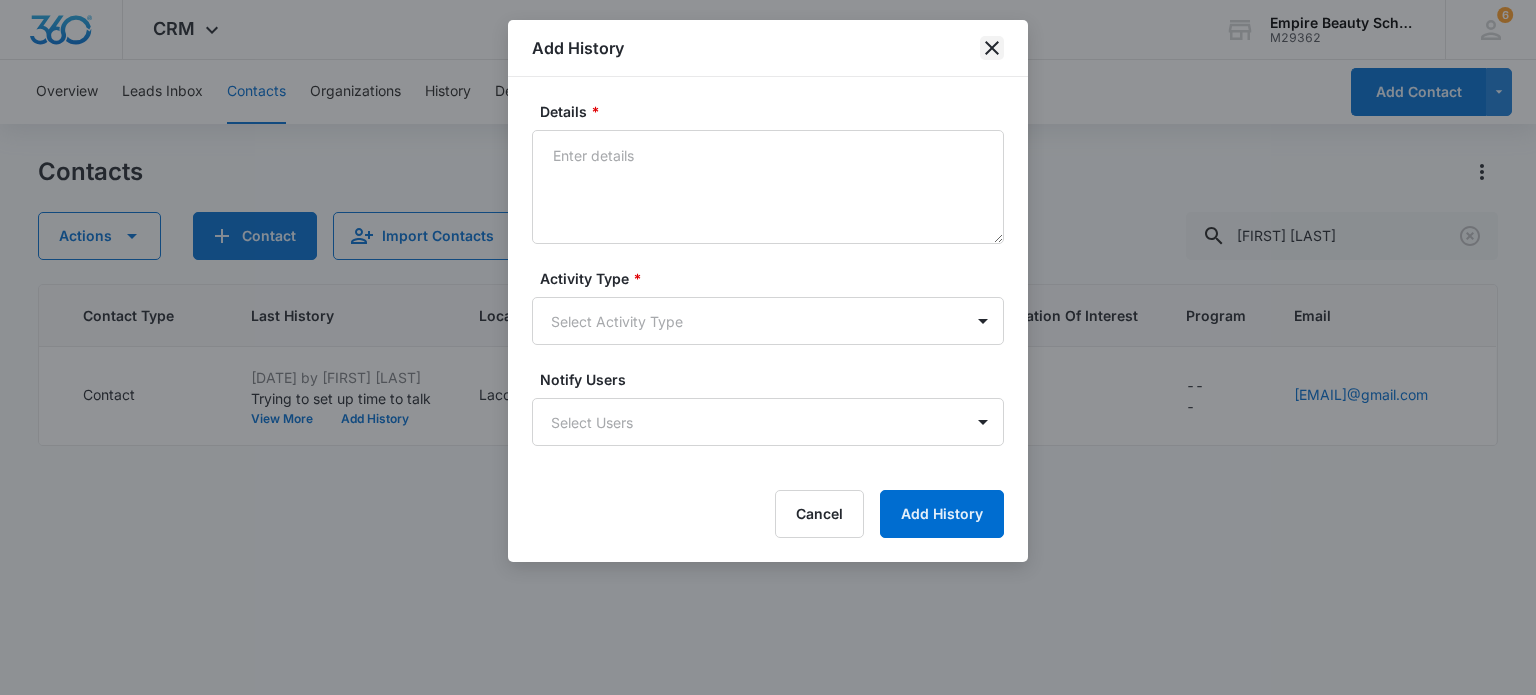 click 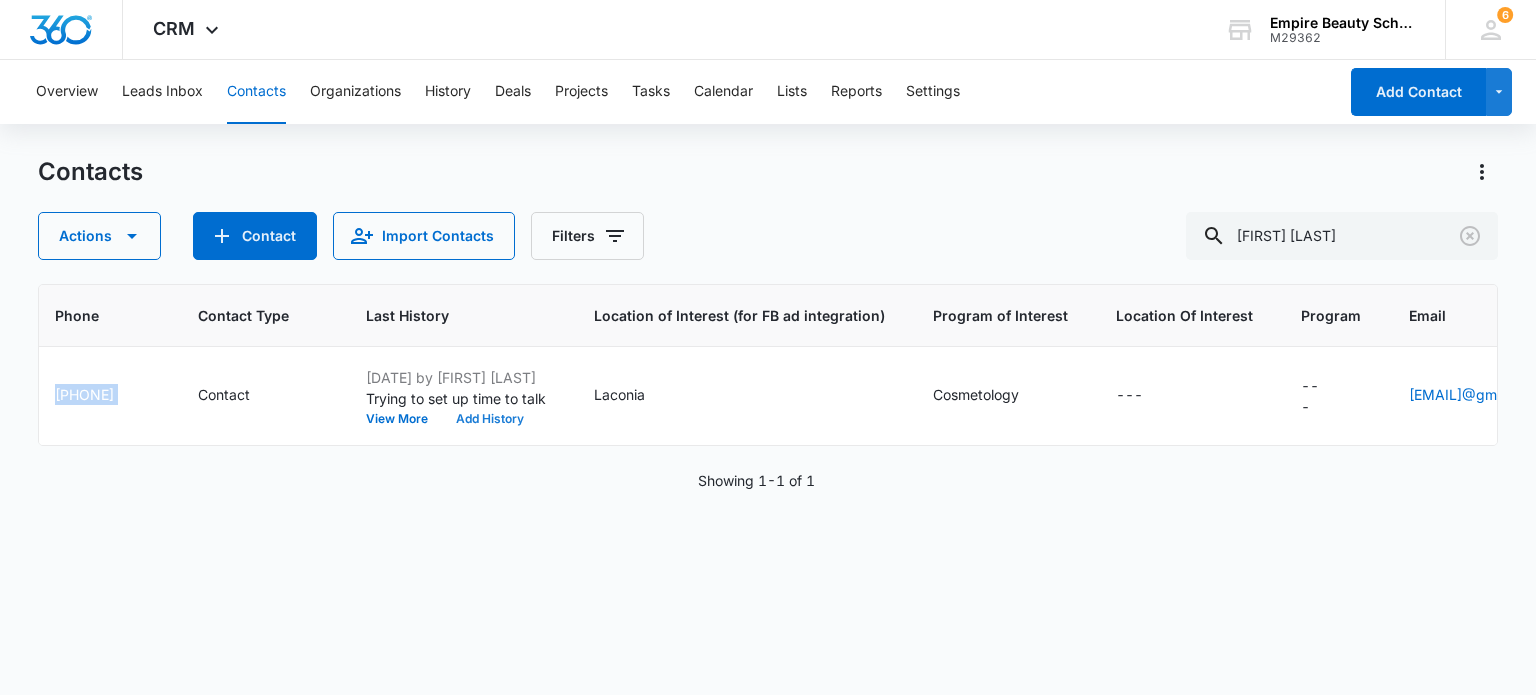 scroll, scrollTop: 0, scrollLeft: 540, axis: horizontal 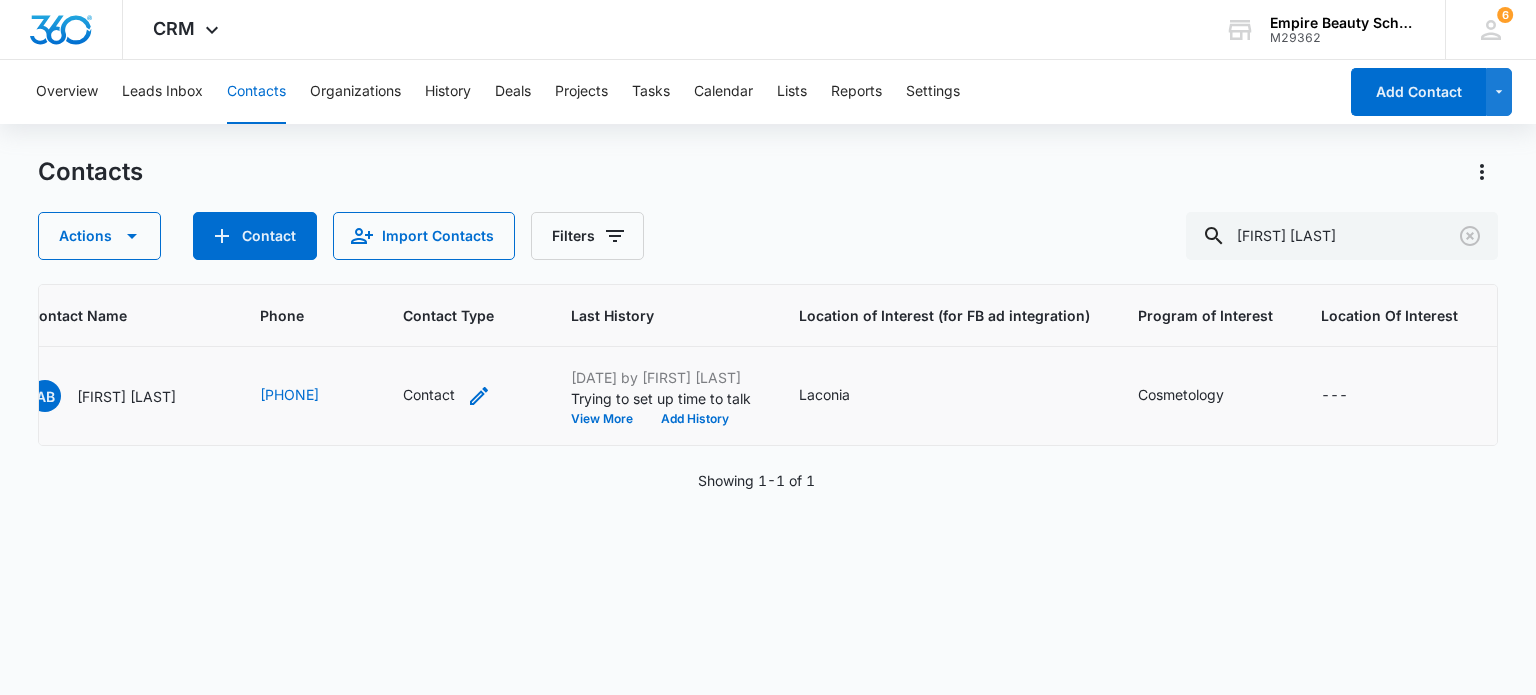 click on "Contact" at bounding box center (429, 394) 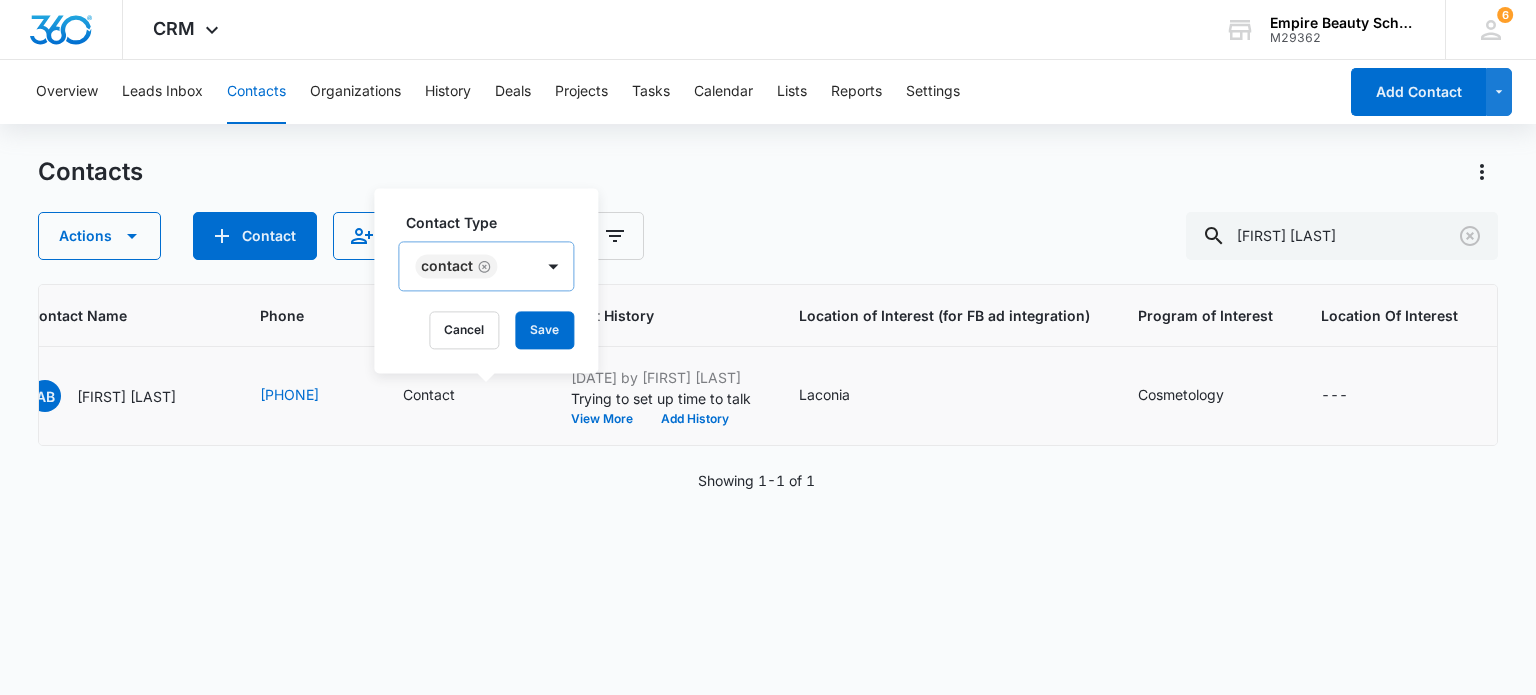 click 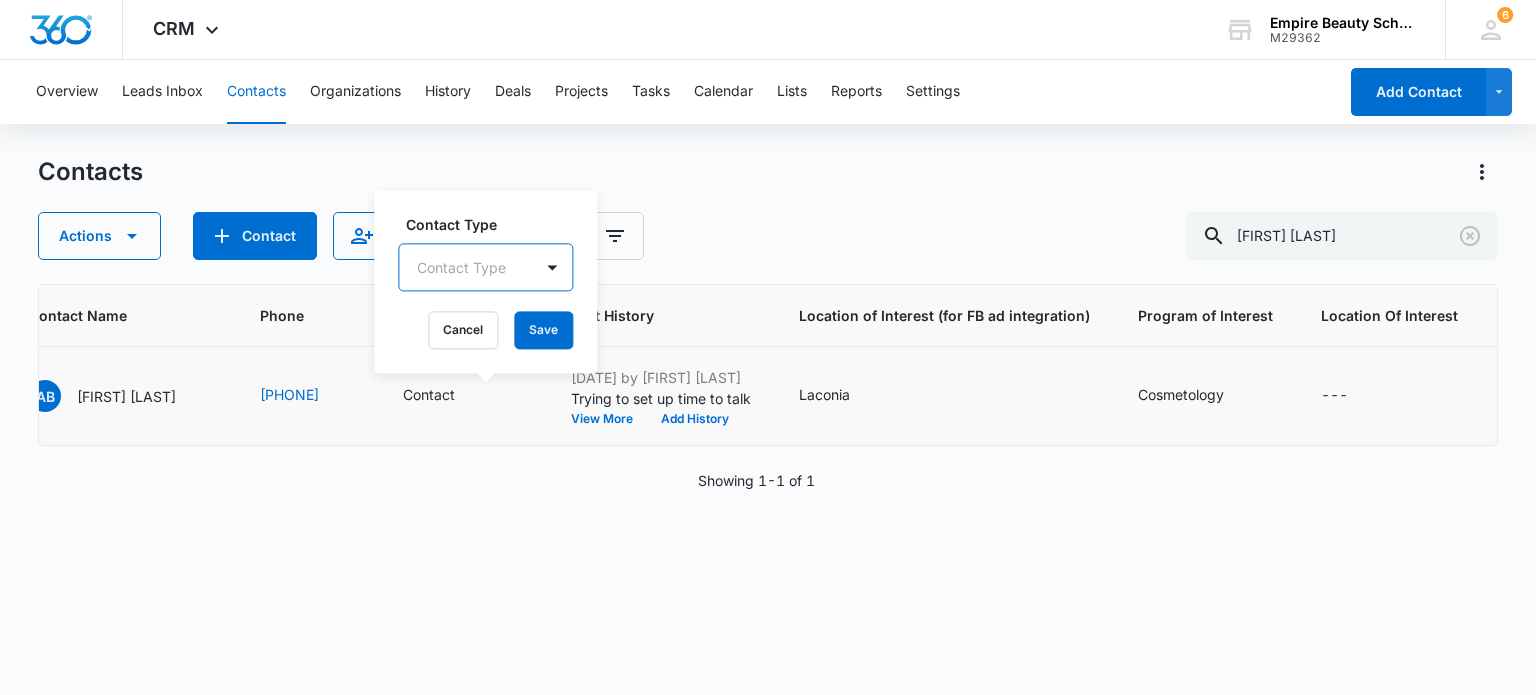click at bounding box center [461, 267] 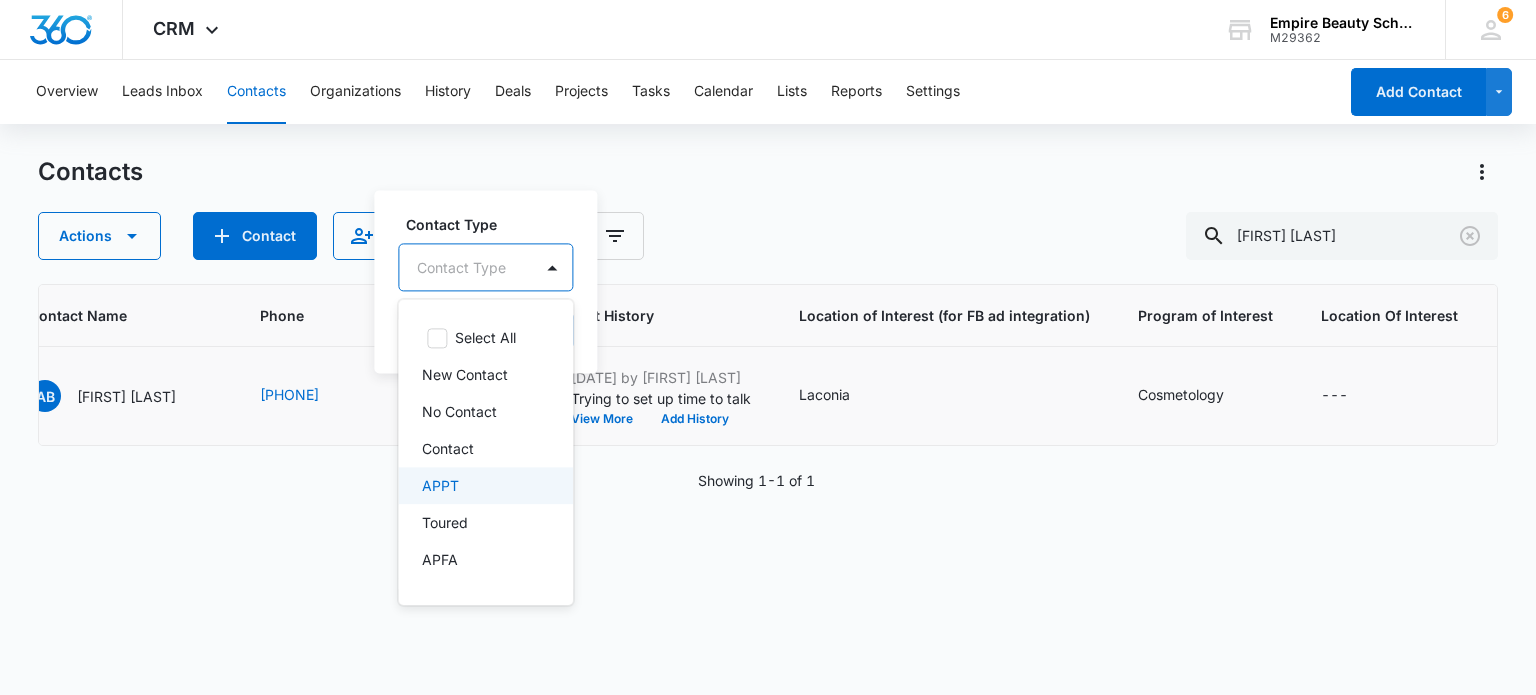 click on "APPT" at bounding box center [483, 485] 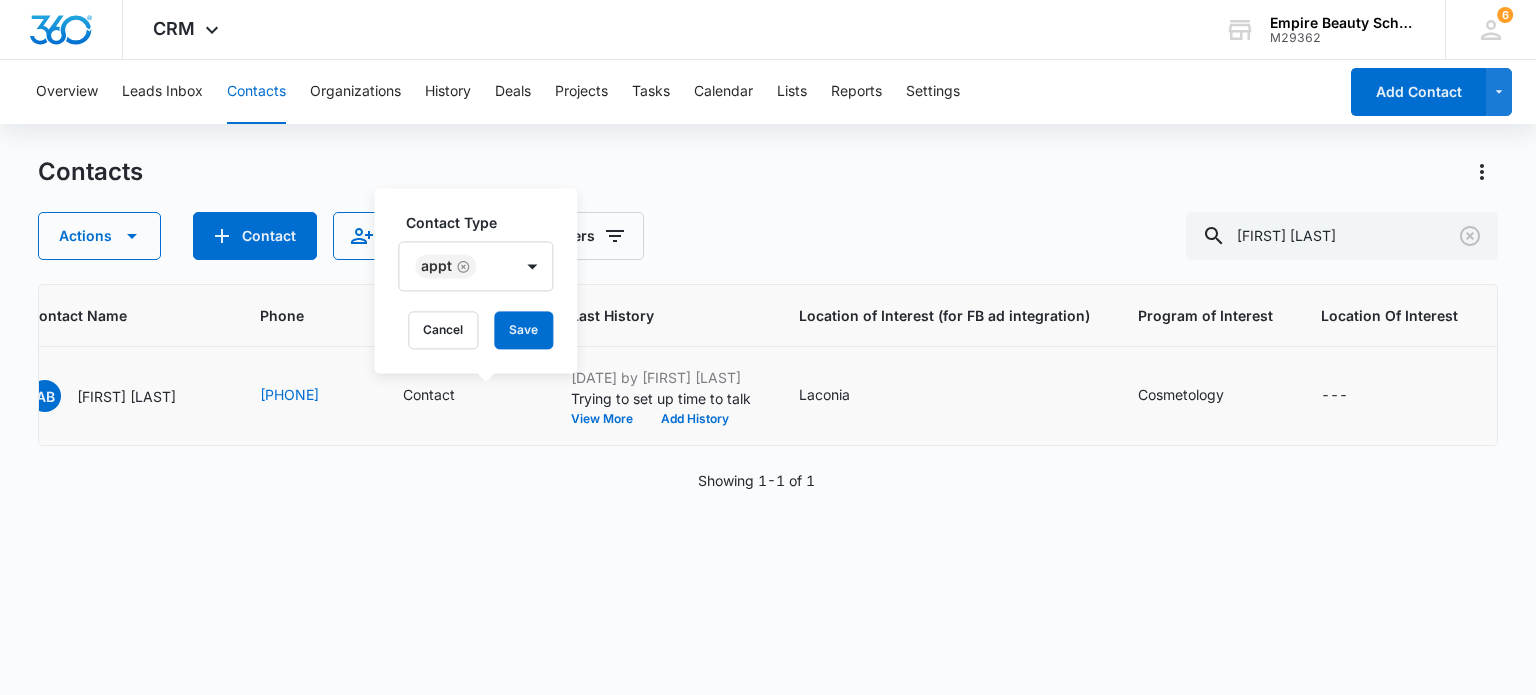 click on "Contact Type APPT Cancel Save" at bounding box center (475, 280) 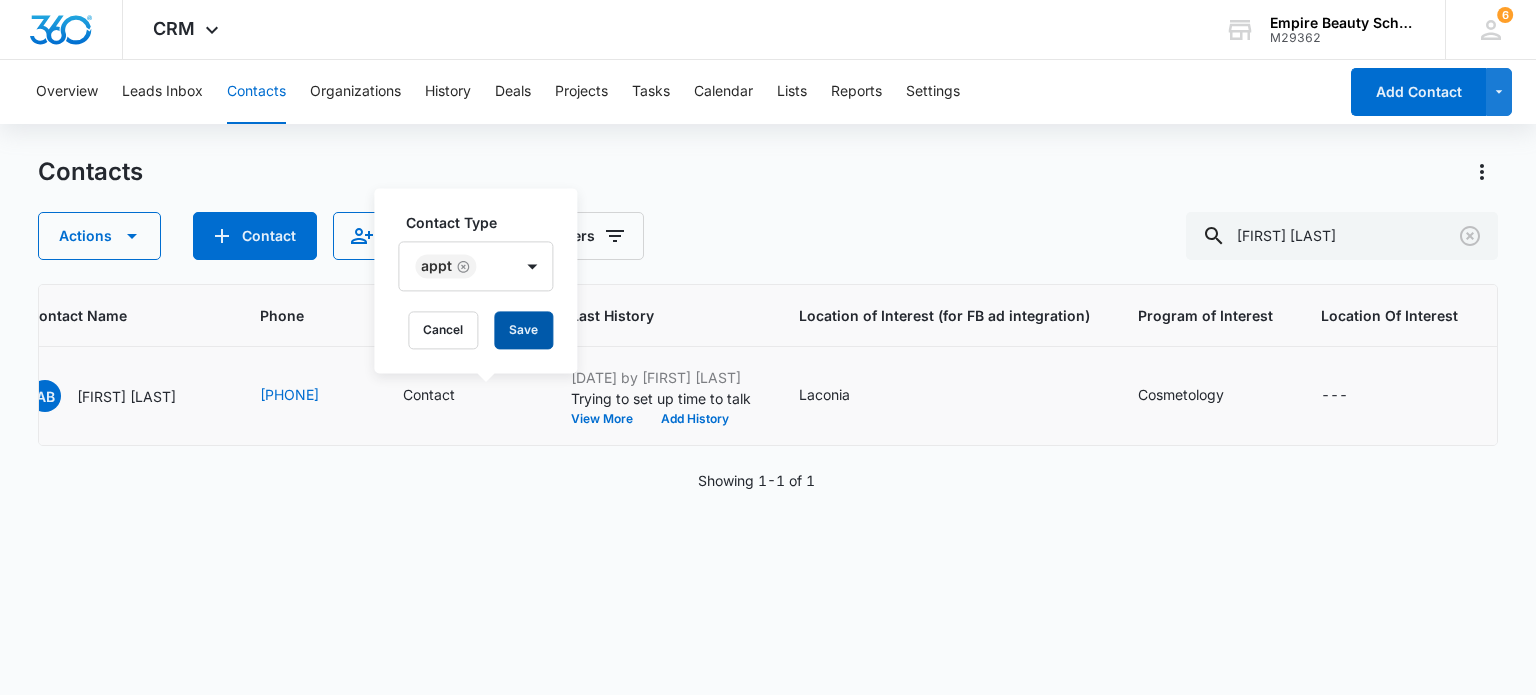 click on "Save" at bounding box center [523, 330] 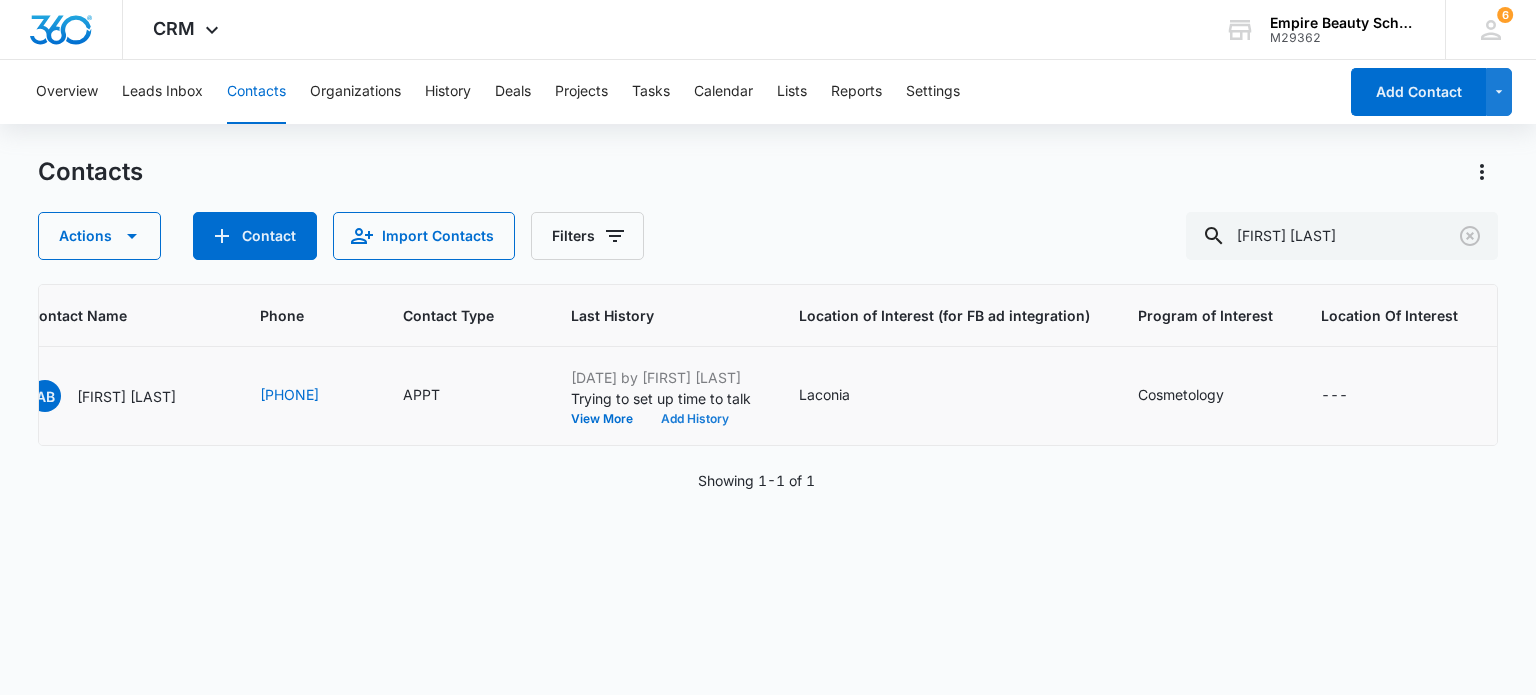 click on "Add History" at bounding box center (695, 419) 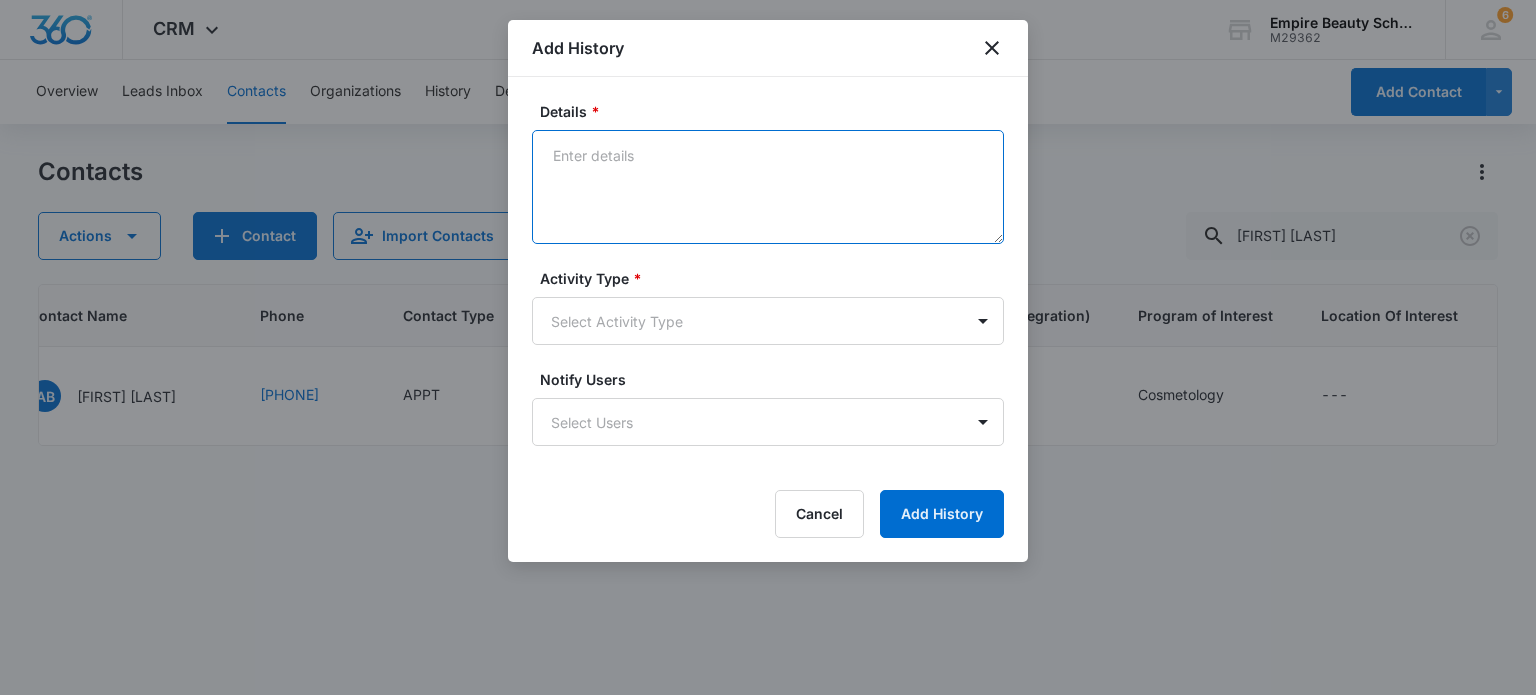 click on "Details *" at bounding box center (768, 187) 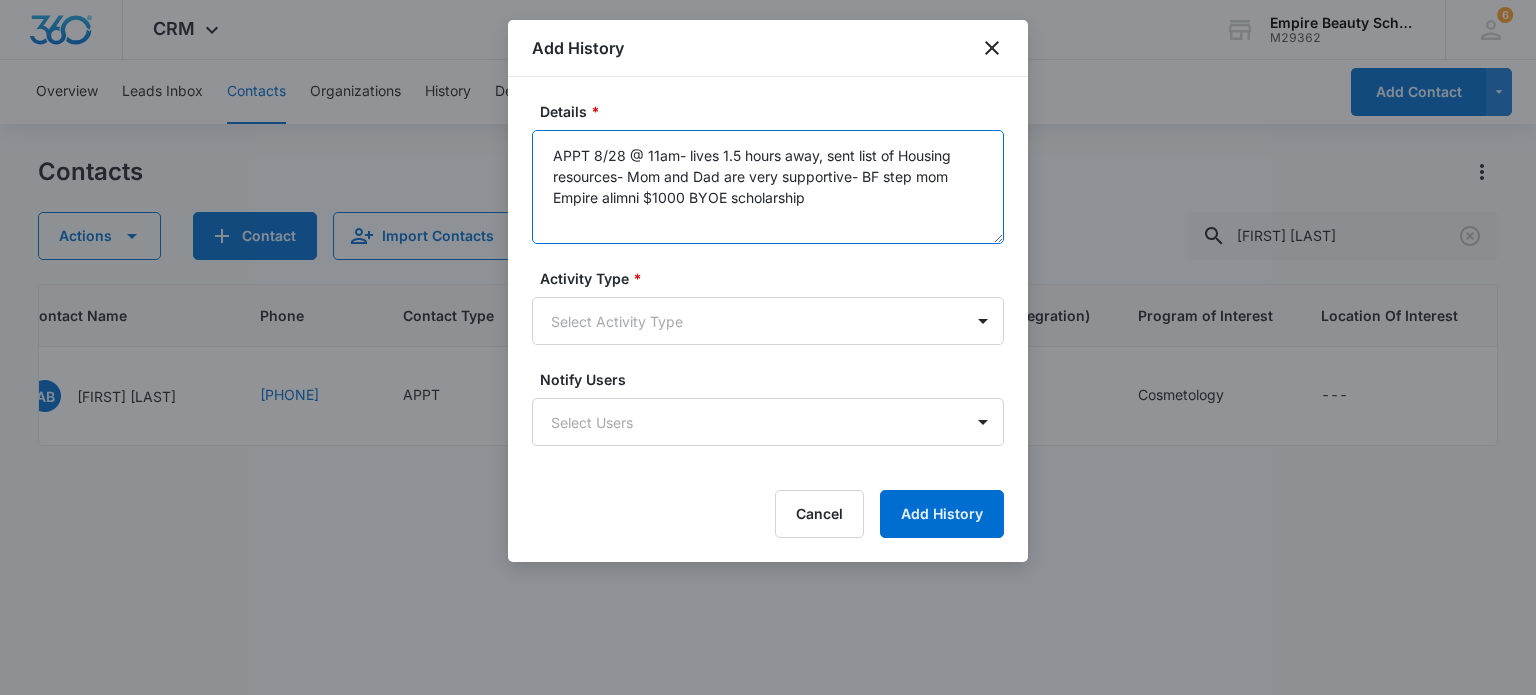 click on "APPT 8/28 @ 11am- lives 1.5 hours away, sent list of Housing resources- Mom and Dad are very supportive- BF step mom Empire alimni $1000 BYOE scholarship" at bounding box center [768, 187] 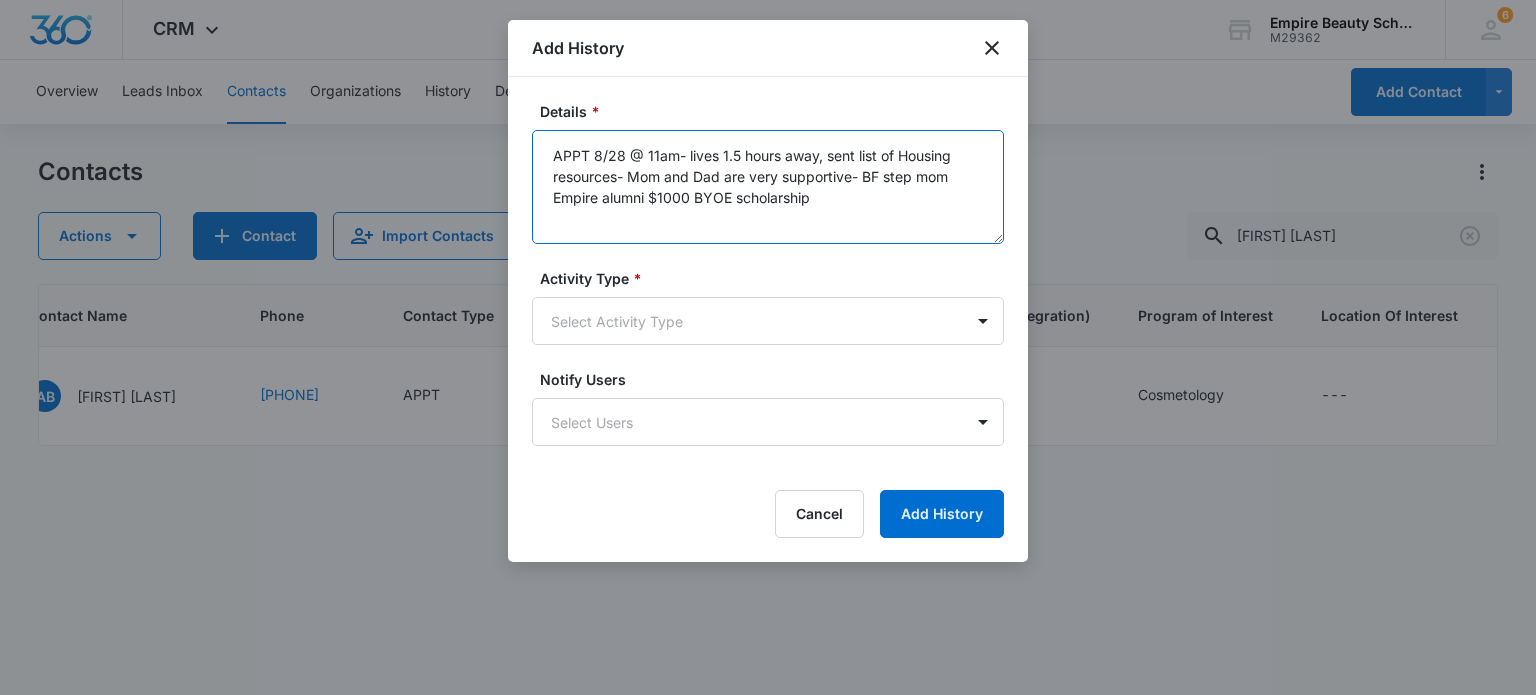 click on "APPT 8/28 @ 11am- lives 1.5 hours away, sent list of Housing resources- Mom and Dad are very supportive- BF step mom Empire alumni $1000 BYOE scholarship" at bounding box center (768, 187) 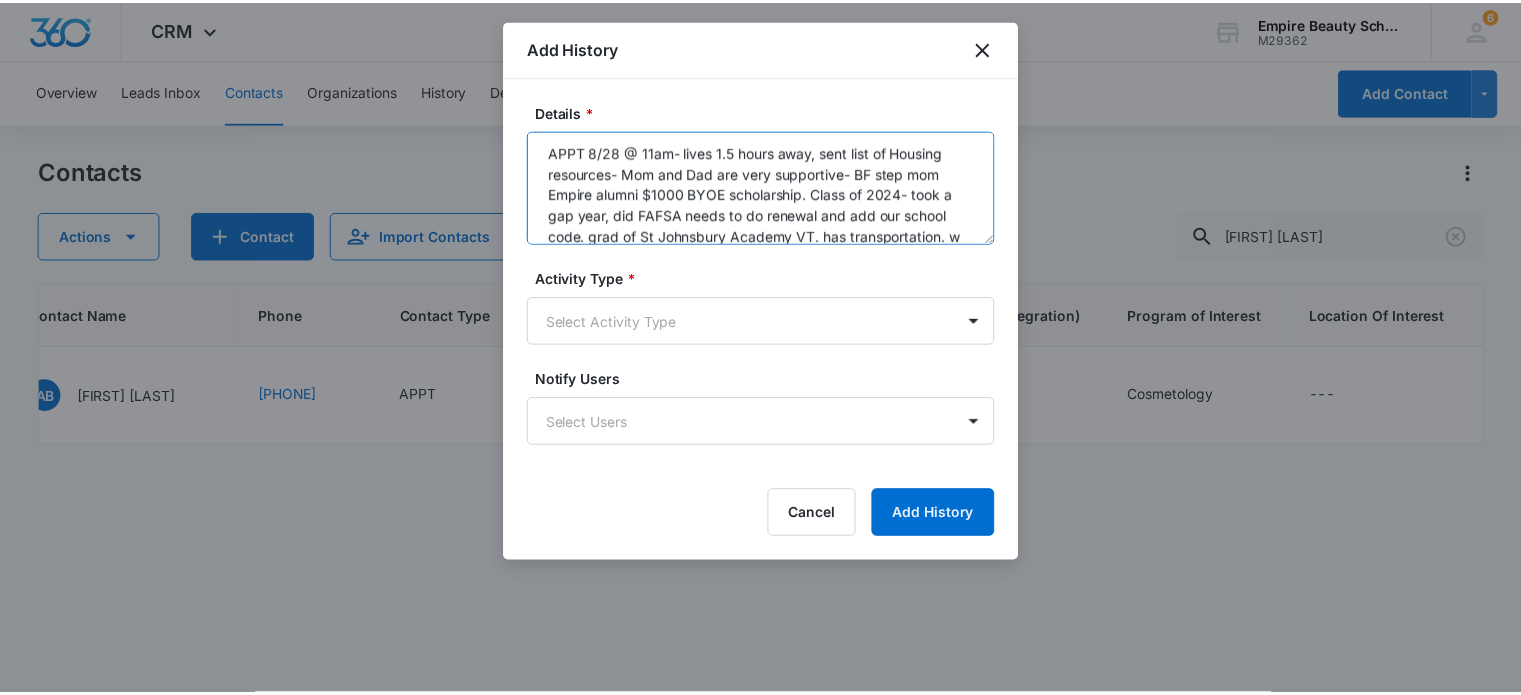 scroll, scrollTop: 25, scrollLeft: 0, axis: vertical 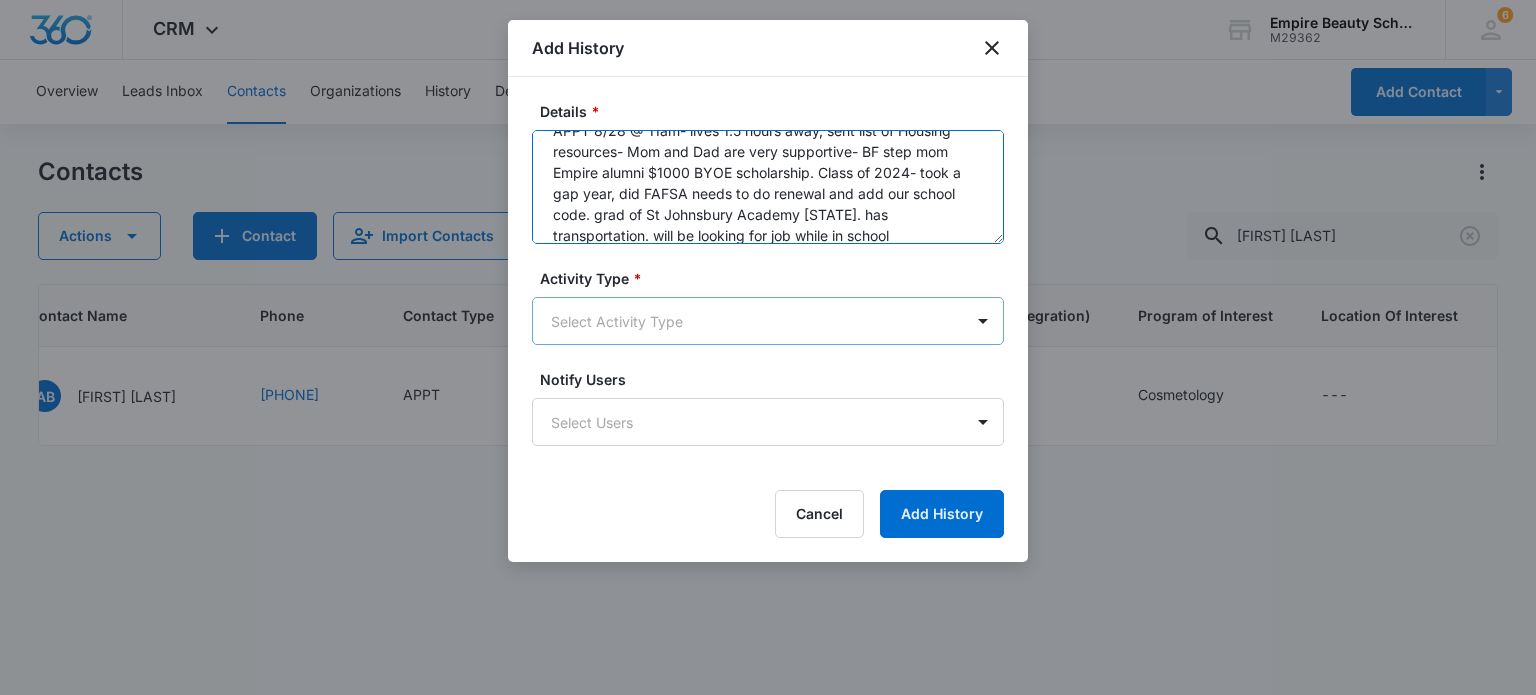 type on "APPT 8/28 @ 11am- lives 1.5 hours away, sent list of Housing resources- Mom and Dad are very supportive- BF step mom Empire alumni $1000 BYOE scholarship. Class of 2024- took a gap year, did FAFSA needs to do renewal and add our school code. grad of St Johnsbury Academy [STATE]. has transportation. will be looking for job while in school" 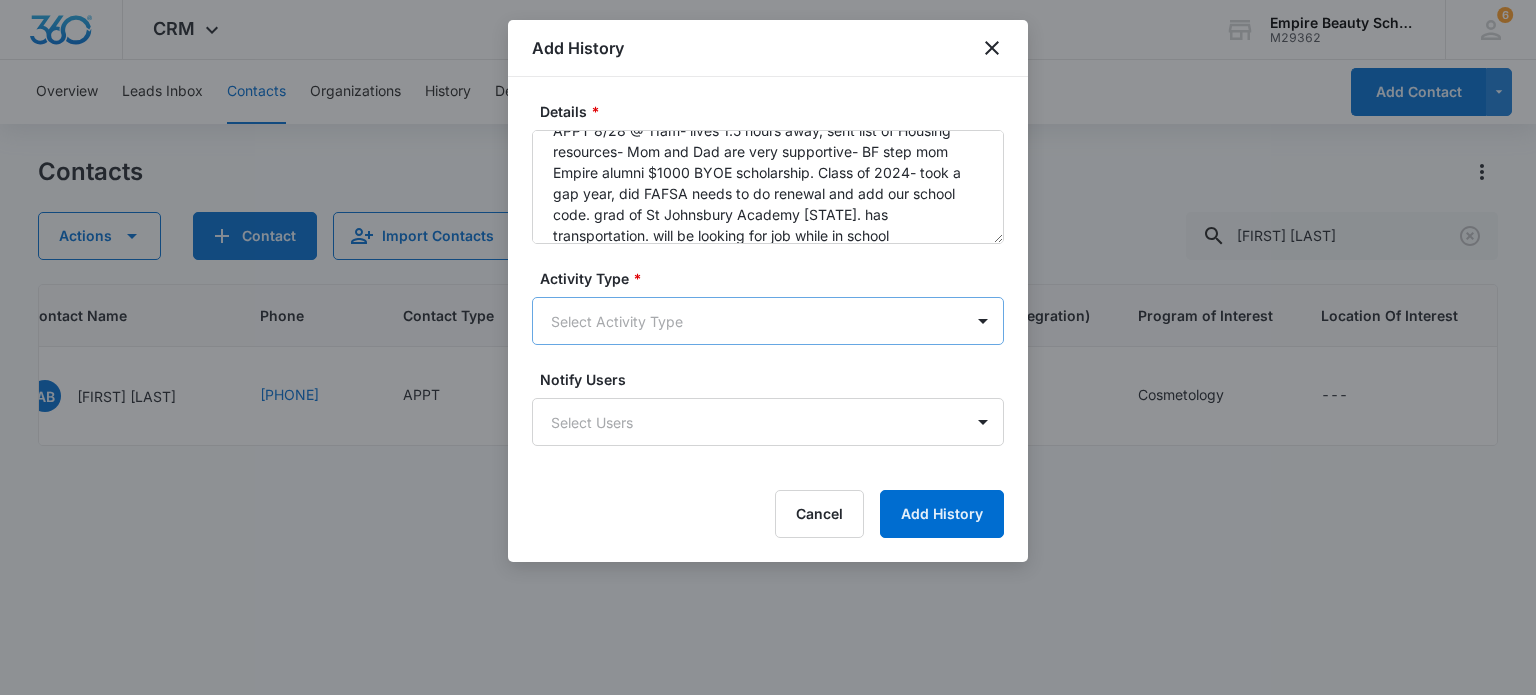 click on "CRM Apps Forms CRM Email Shop Payments POS Files Brand Settings Empire Beauty Schools M29362 Your Accounts View All 6 MJ [FIRST] [LAST] [EMAIL] My Profile 6 Notifications Support Logout Terms & Conditions • Privacy Policy Overview Leads Inbox Contacts Organizations History Deals Projects Tasks Calendar Lists Reports Settings Add Contact Contacts Actions Contact Import Contacts Filters alex bradley ID Created Date Updated Date Contact Name Phone Contact Type Last History Location of Interest (for FB ad integration) Program of Interest Location Of Interest Program Email 16520 Jul 29, 2025 Aug 4, 2025 AB [FIRST] [LAST] ([PHONE]) APPT Aug 4, 2025 by [FIRST] [LAST] Trying to set up time to talk View More Add History Laconia Cosmetology --- --- [EMAIL] Showing 1-1 of 1 Empire Beauty Schools - CRM Contacts - Marketing 360® Add History Details * Activity Type * Select Activity Type Notify Users Select Users Cancel Add History" at bounding box center (768, 347) 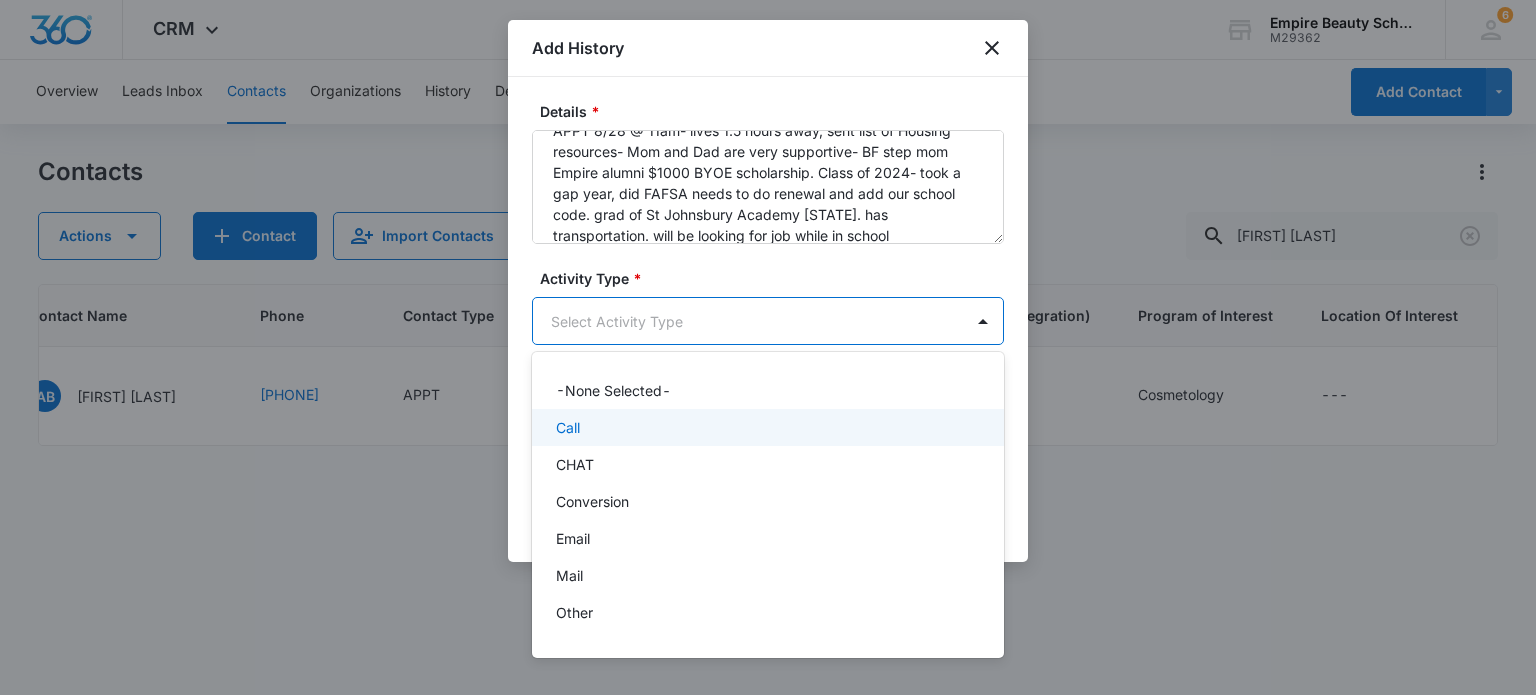 click on "Call" at bounding box center (766, 427) 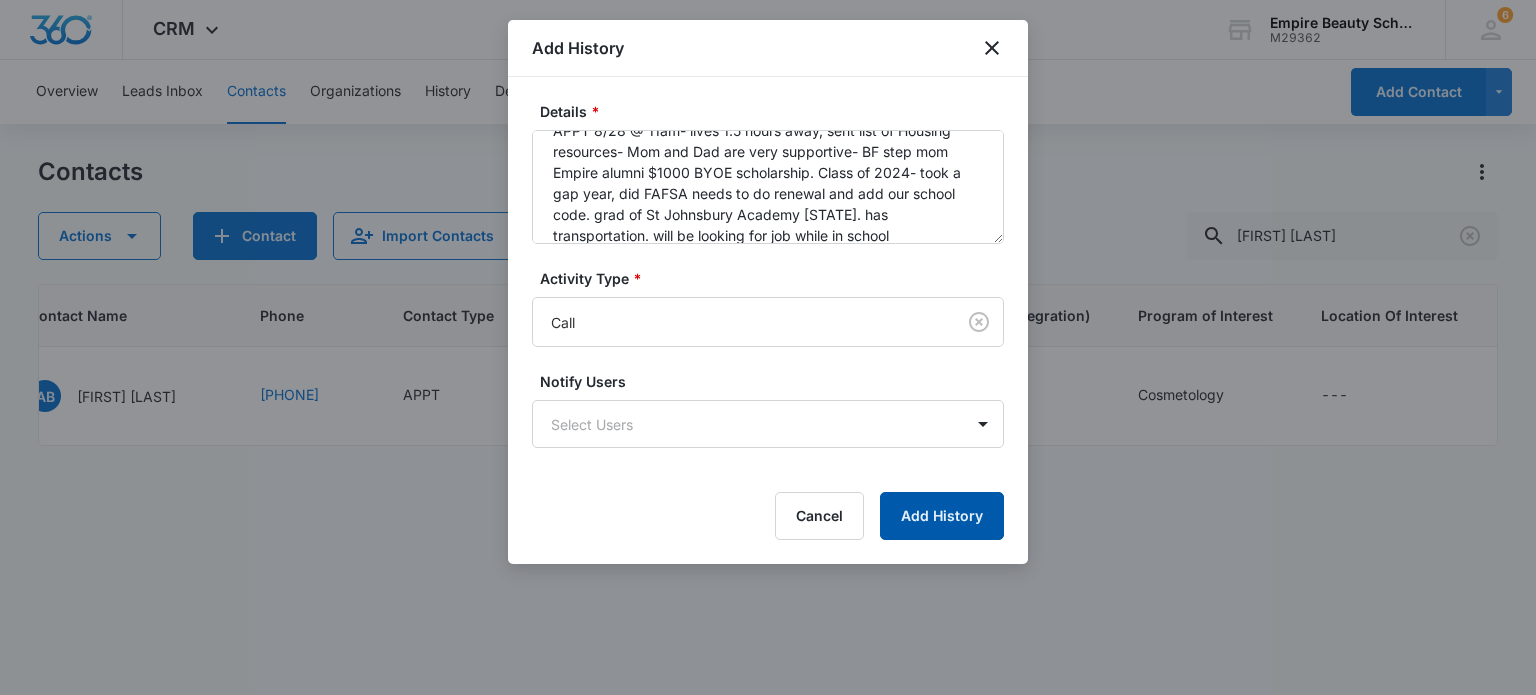click on "Add History" at bounding box center (942, 516) 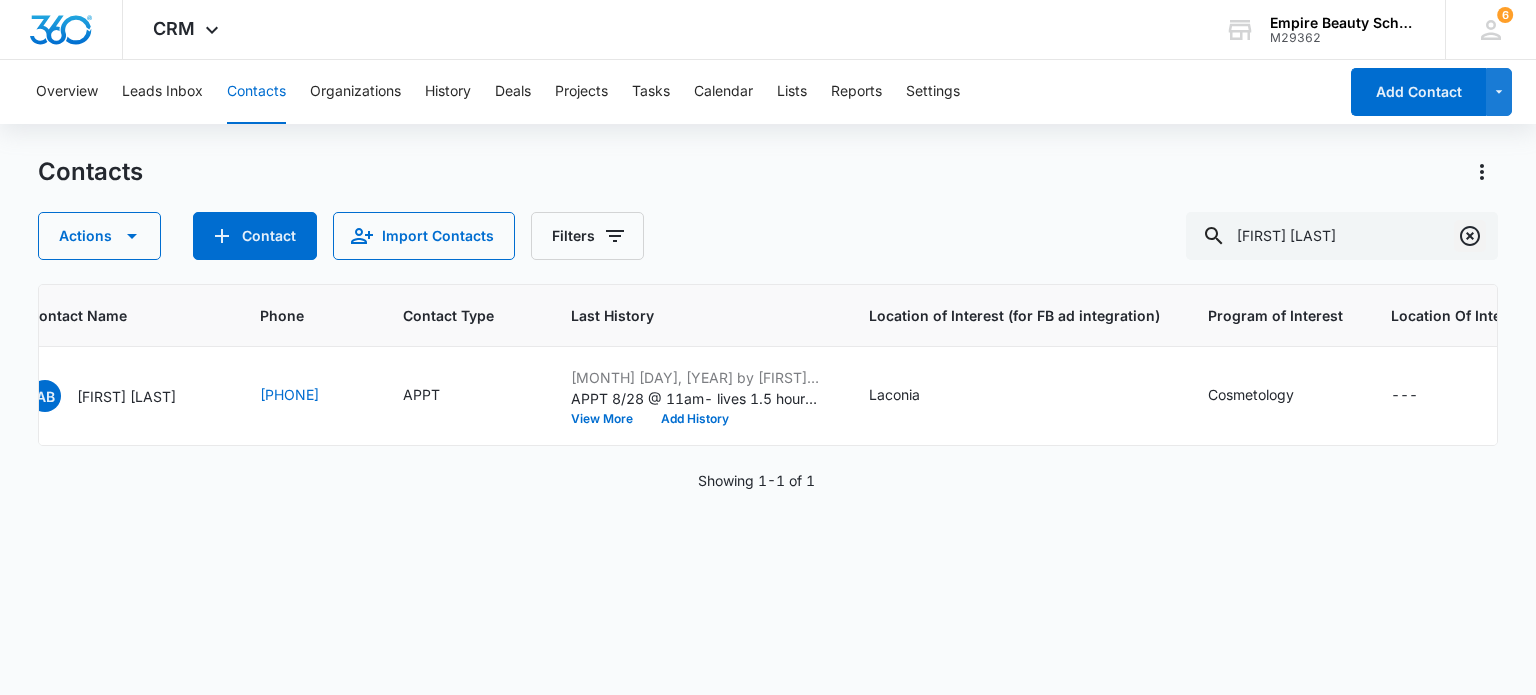 click 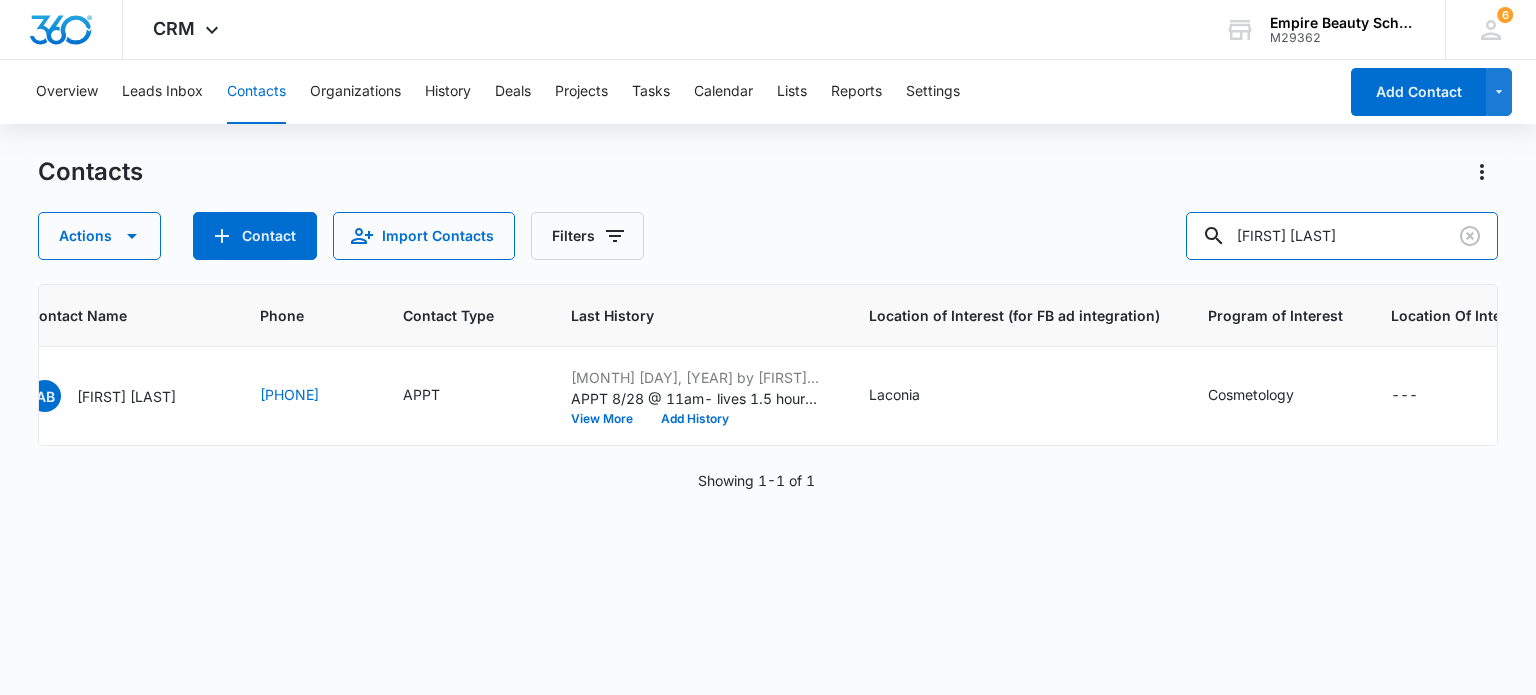 type 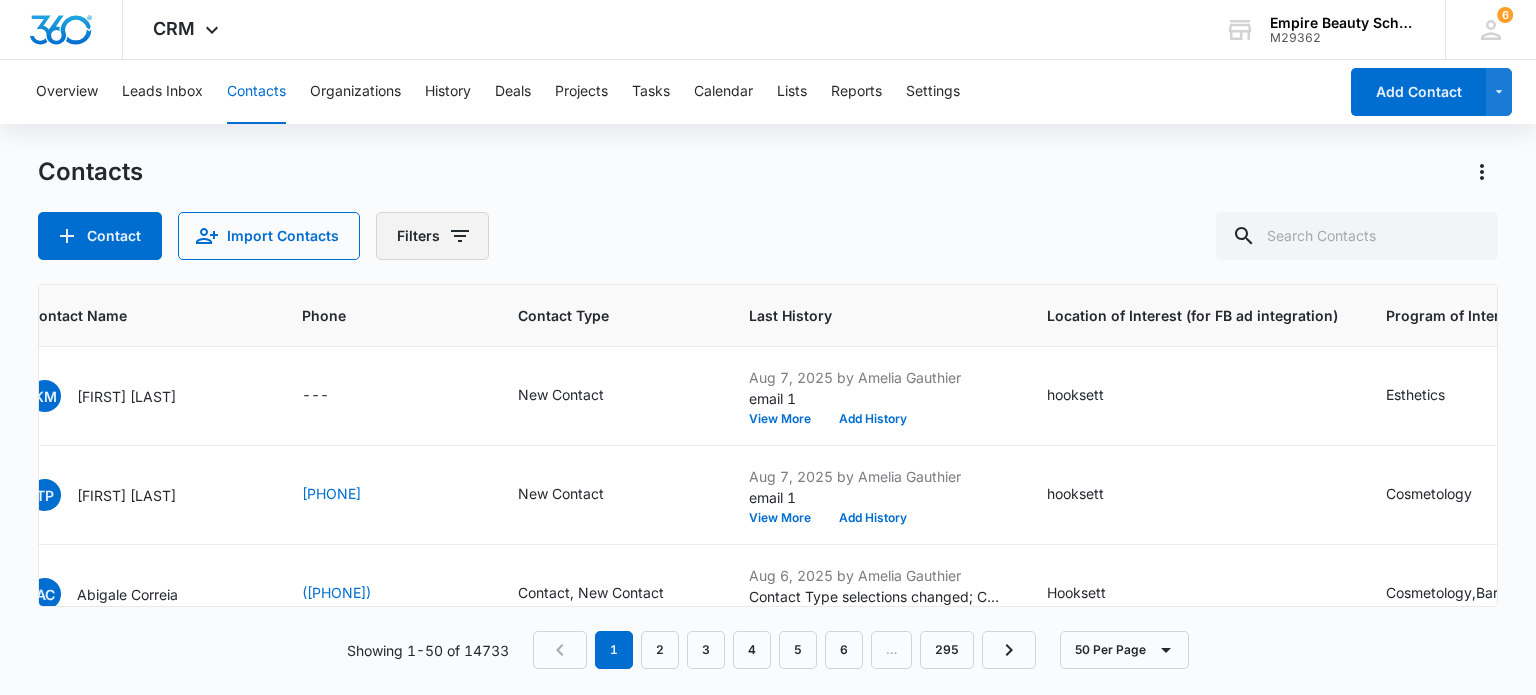 click on "Filters" at bounding box center (432, 236) 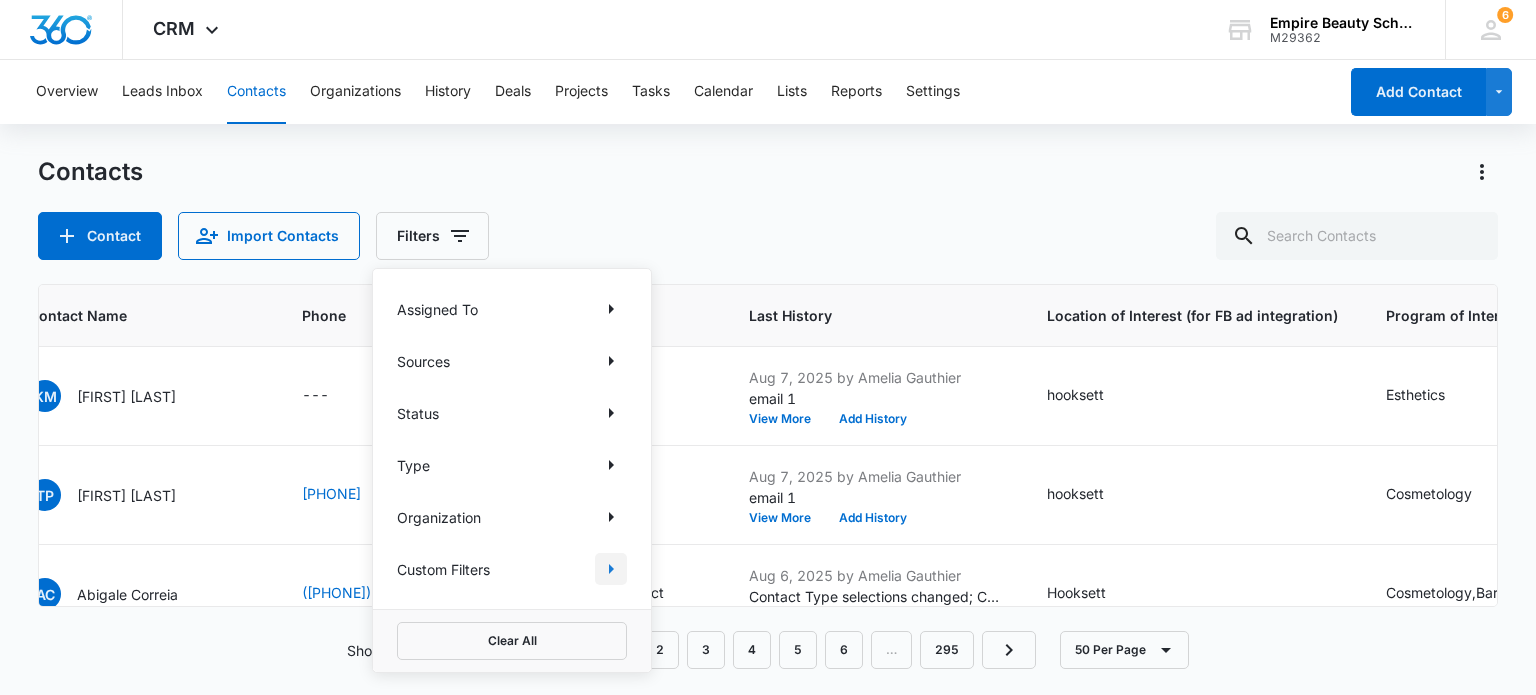 click 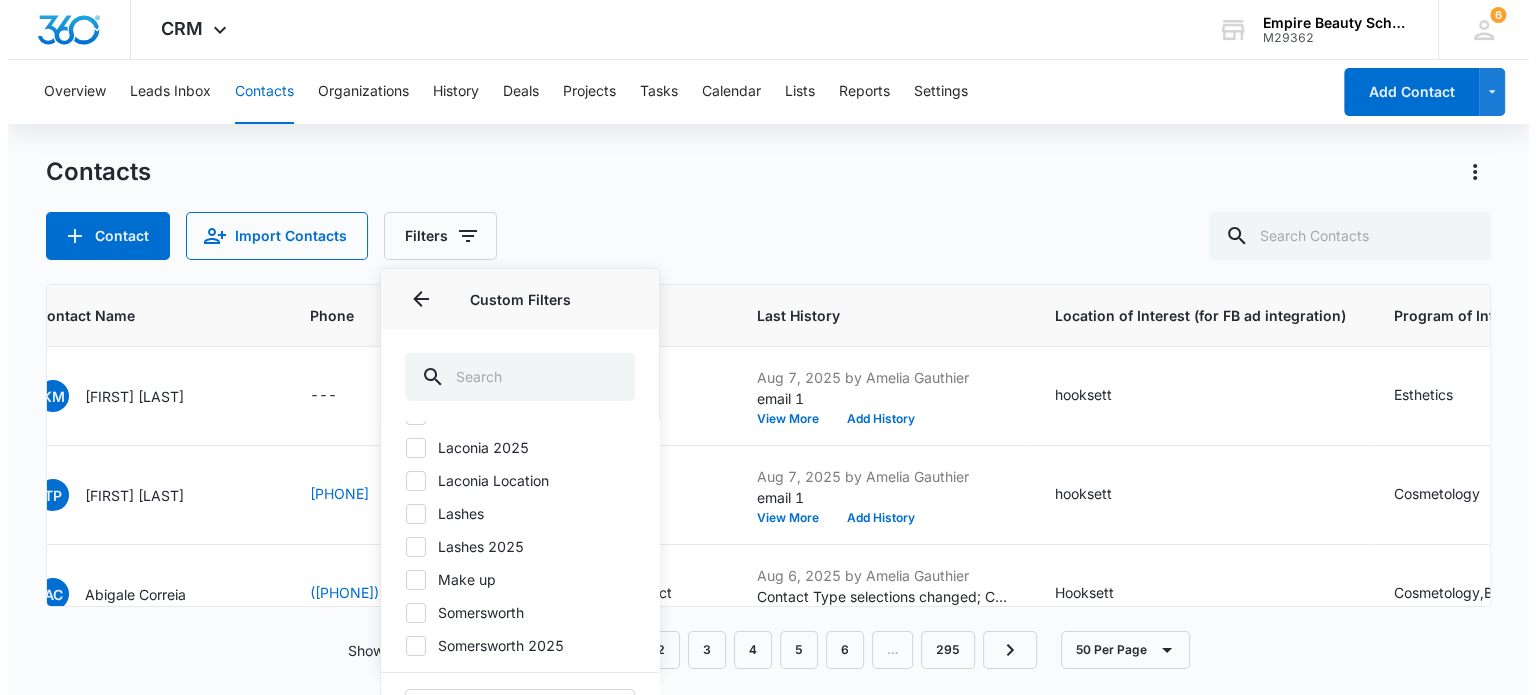 scroll, scrollTop: 214, scrollLeft: 0, axis: vertical 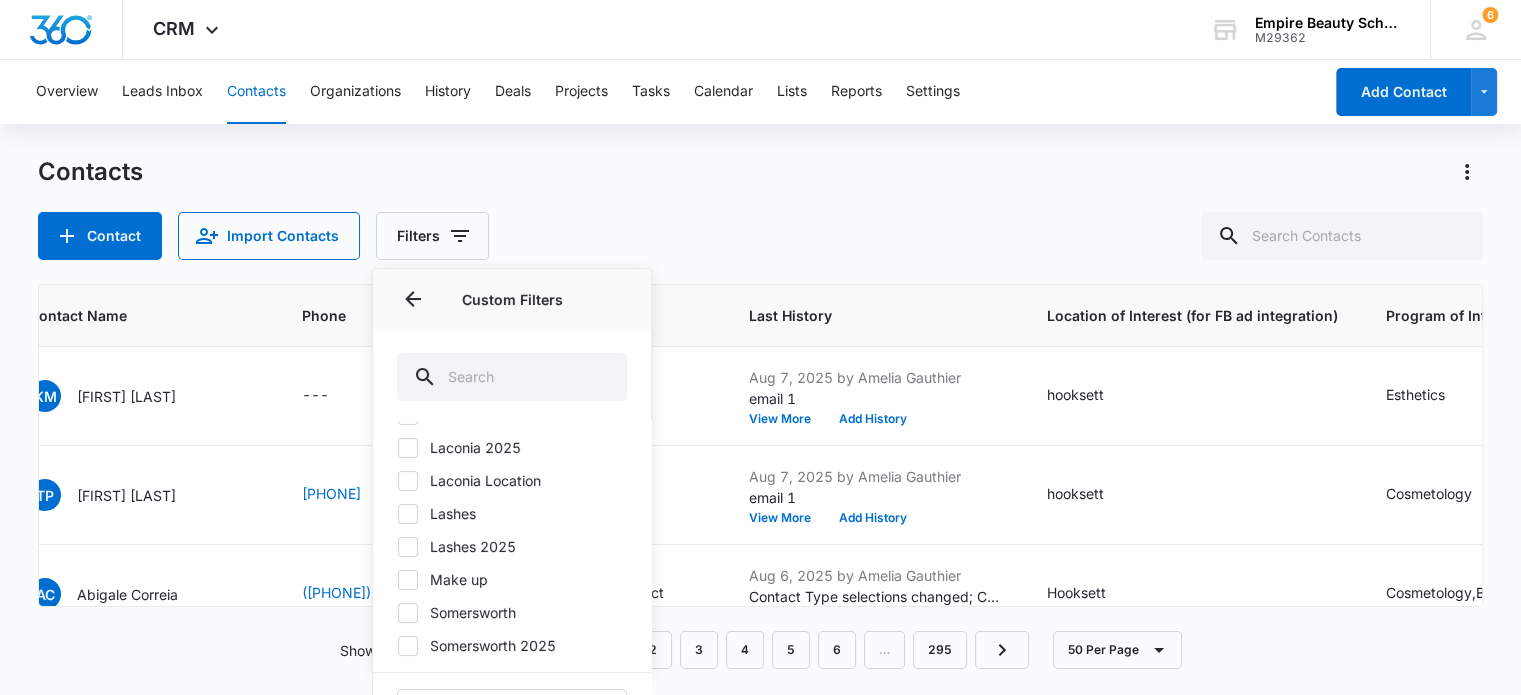 click 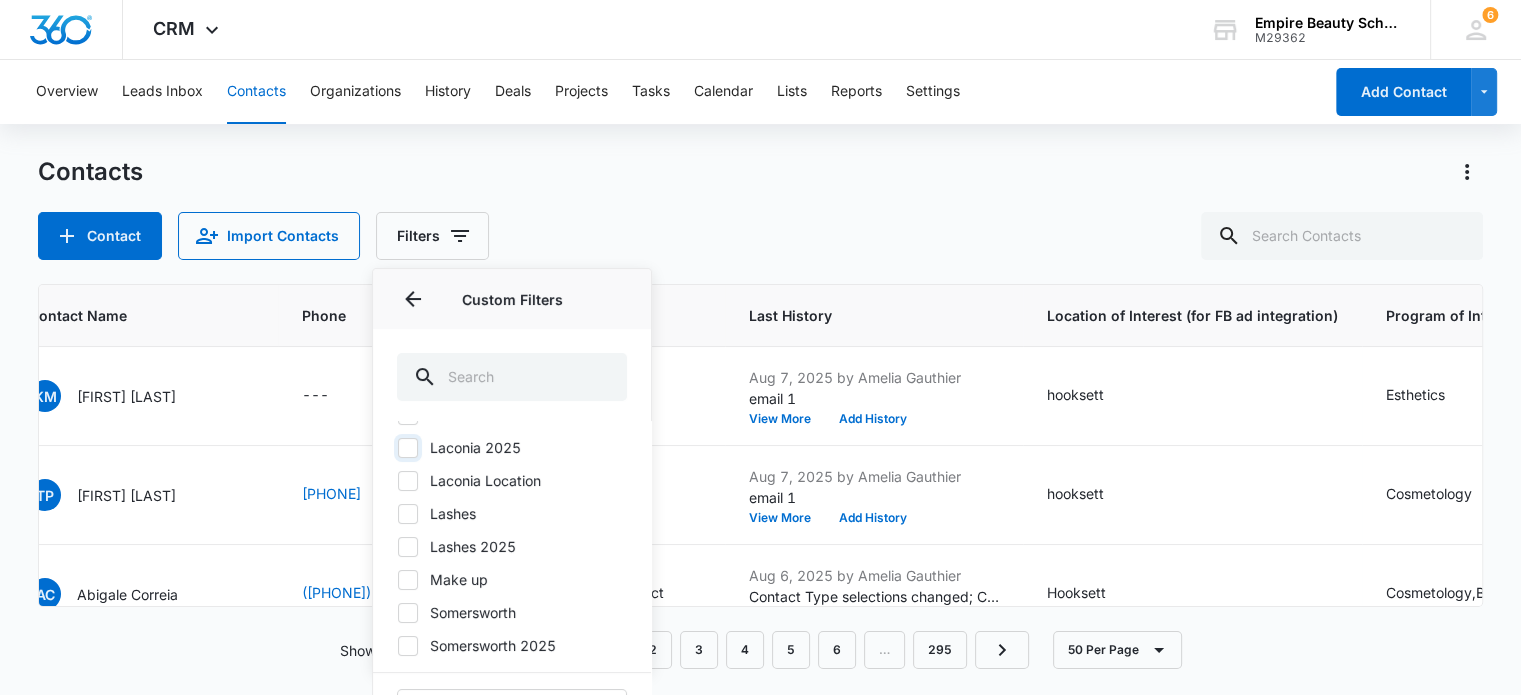 click on "Laconia 2025" at bounding box center [397, 447] 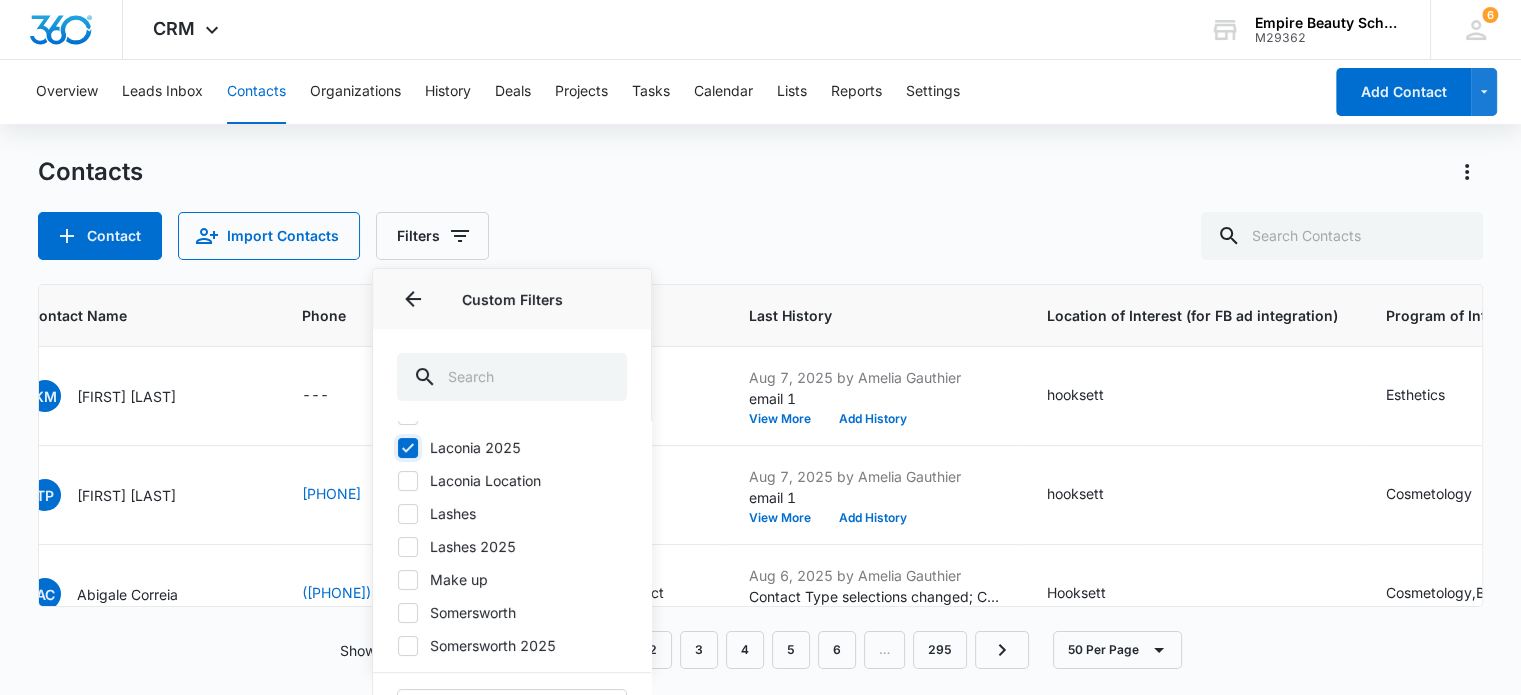 checkbox on "true" 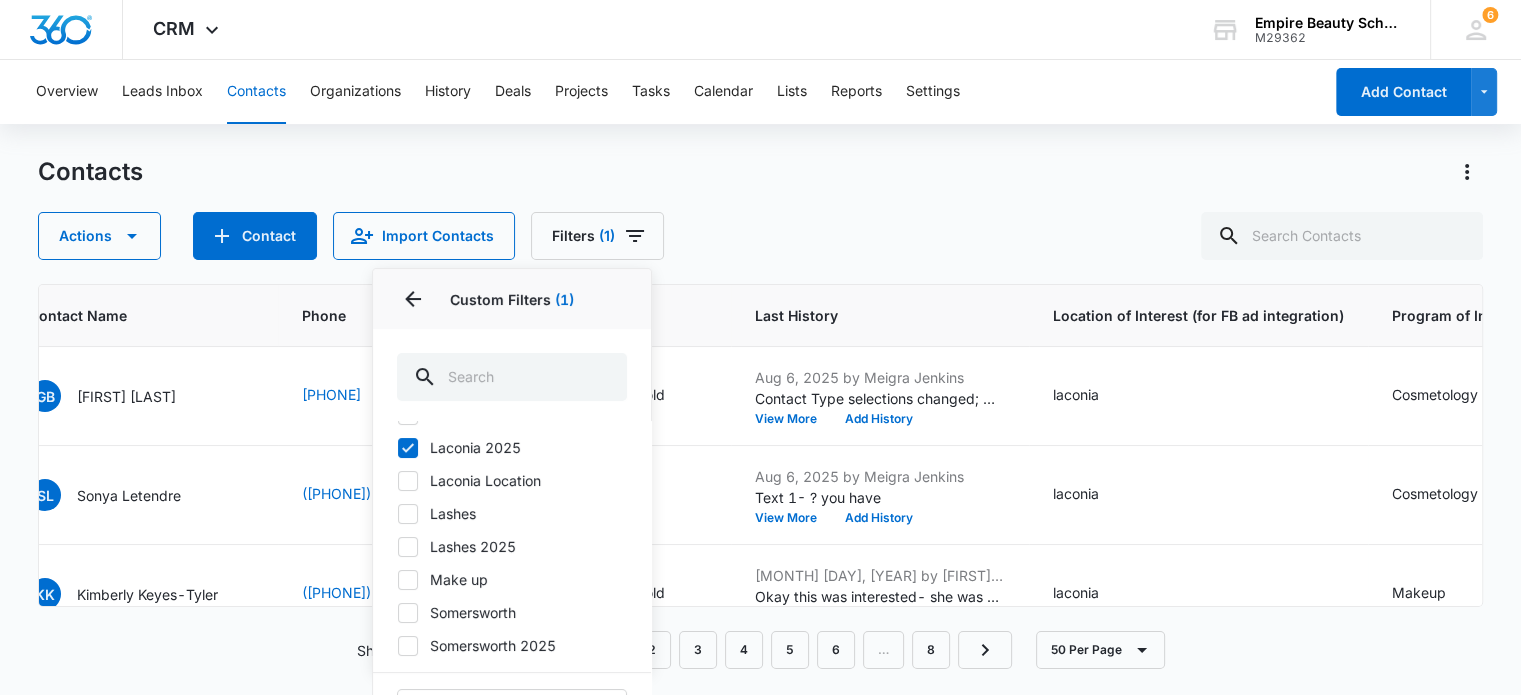 click on "Actions Contact Import Contacts Filters (1) Assigned To Sources Status Type Organization Custom Filters 1 Custom Filters (1) Barber Transfer Barbering Cosmetology Esthetics/Esthetics Premium Hooksett 2025 Hooksett Location Laconia 2025 Laconia Location Lashes Lashes 2025 Make up Somersworth Somersworth 2025 Edit Filter Create Filter Clear All" at bounding box center [760, 236] 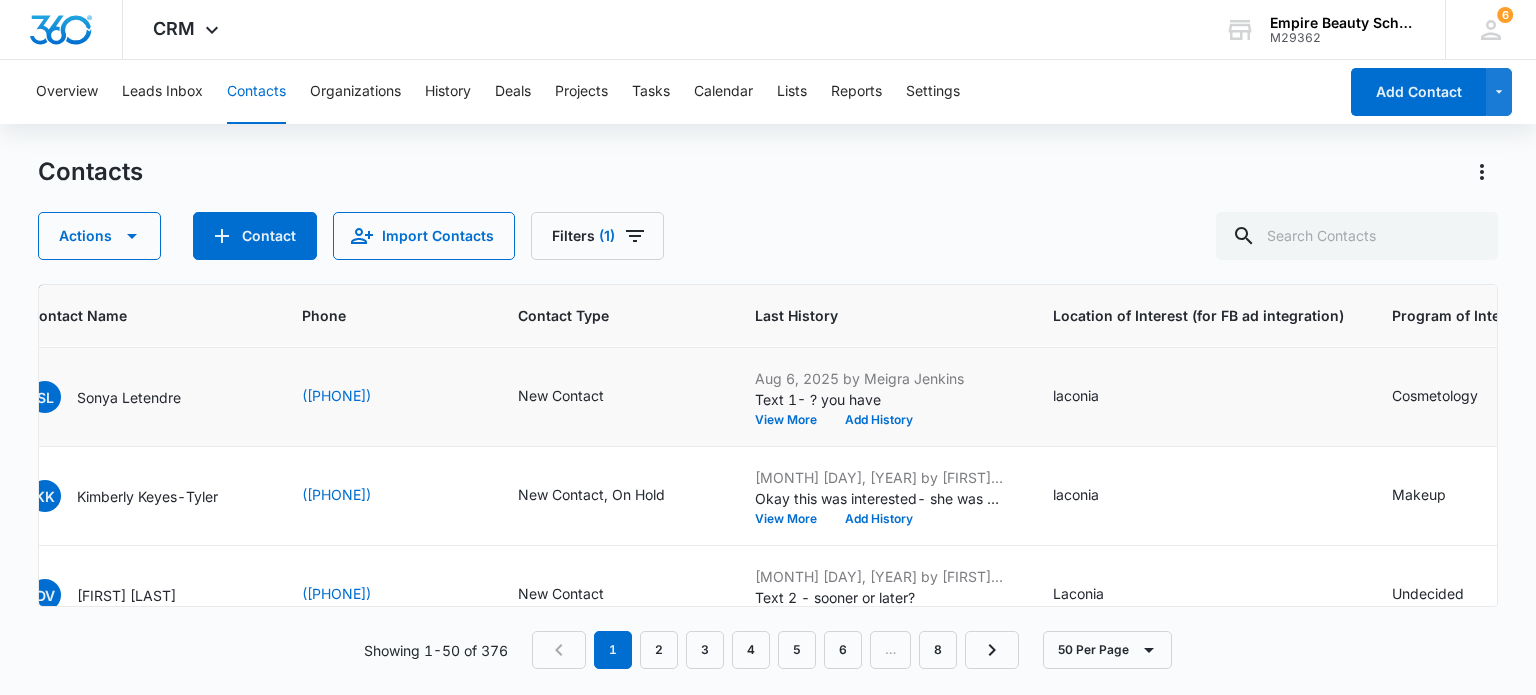 scroll, scrollTop: 0, scrollLeft: 540, axis: horizontal 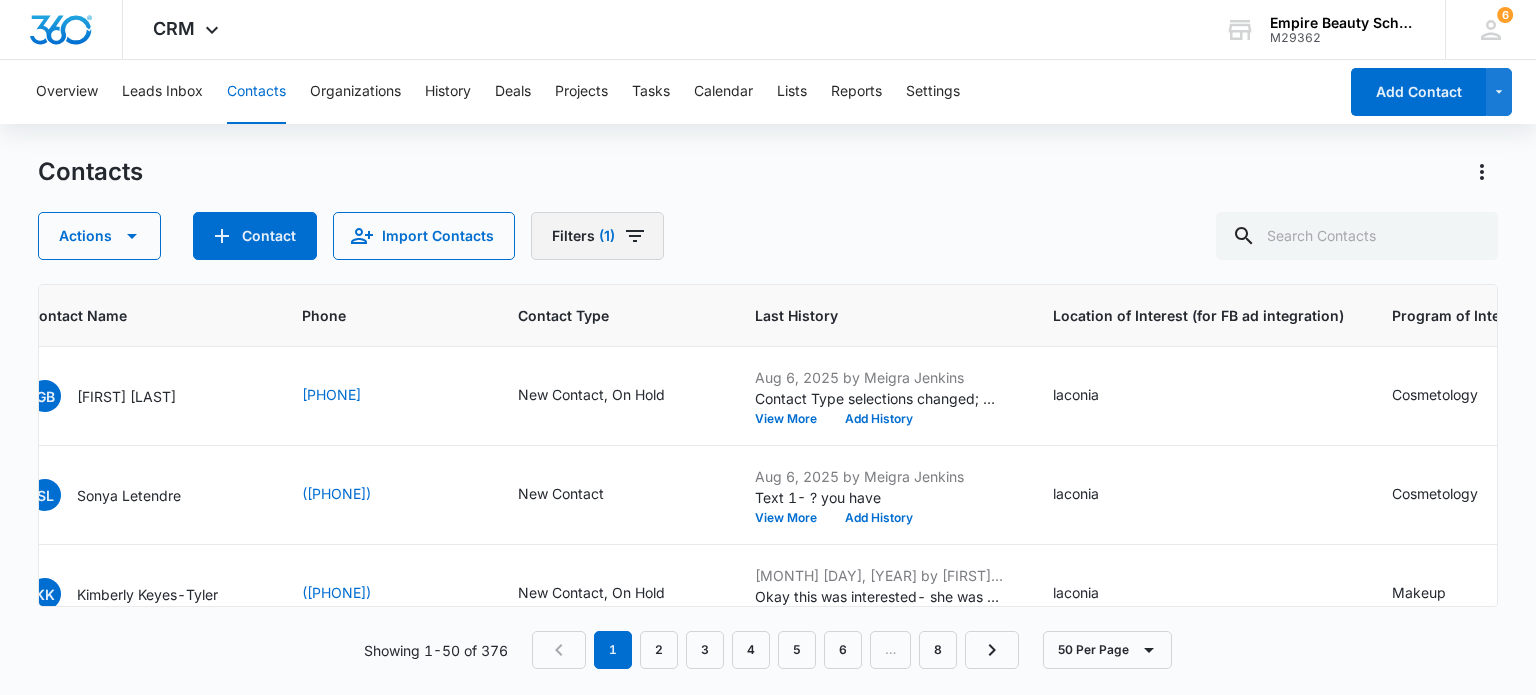 click 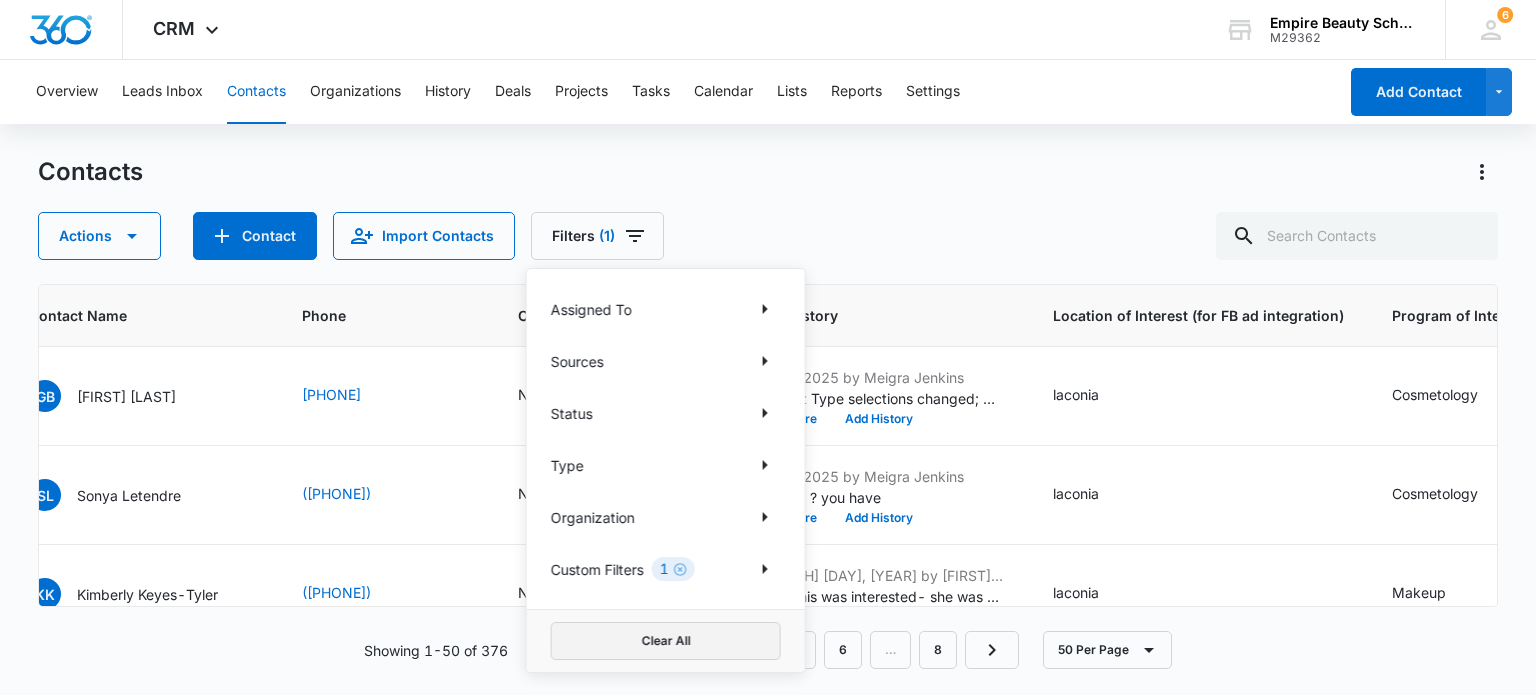 click on "Clear All" at bounding box center [666, 641] 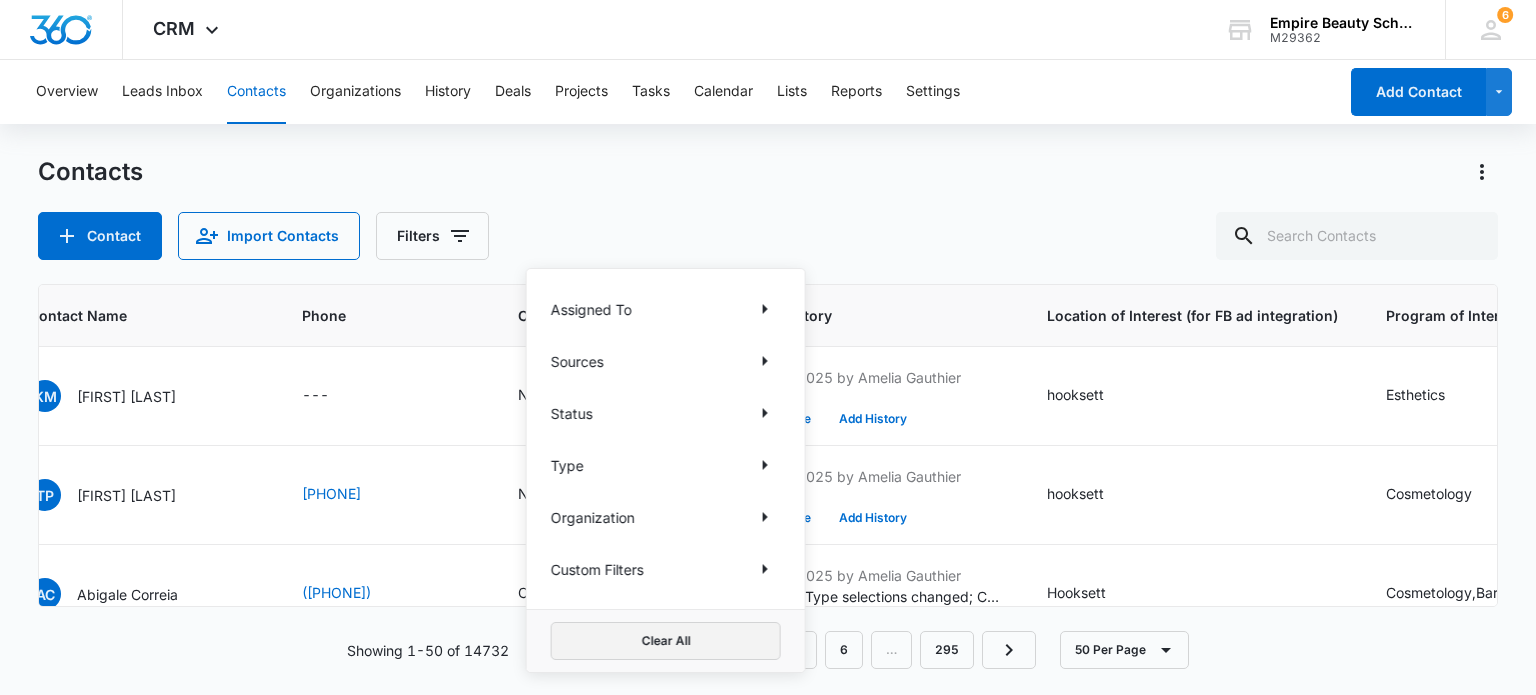 click on "Clear All" at bounding box center (666, 641) 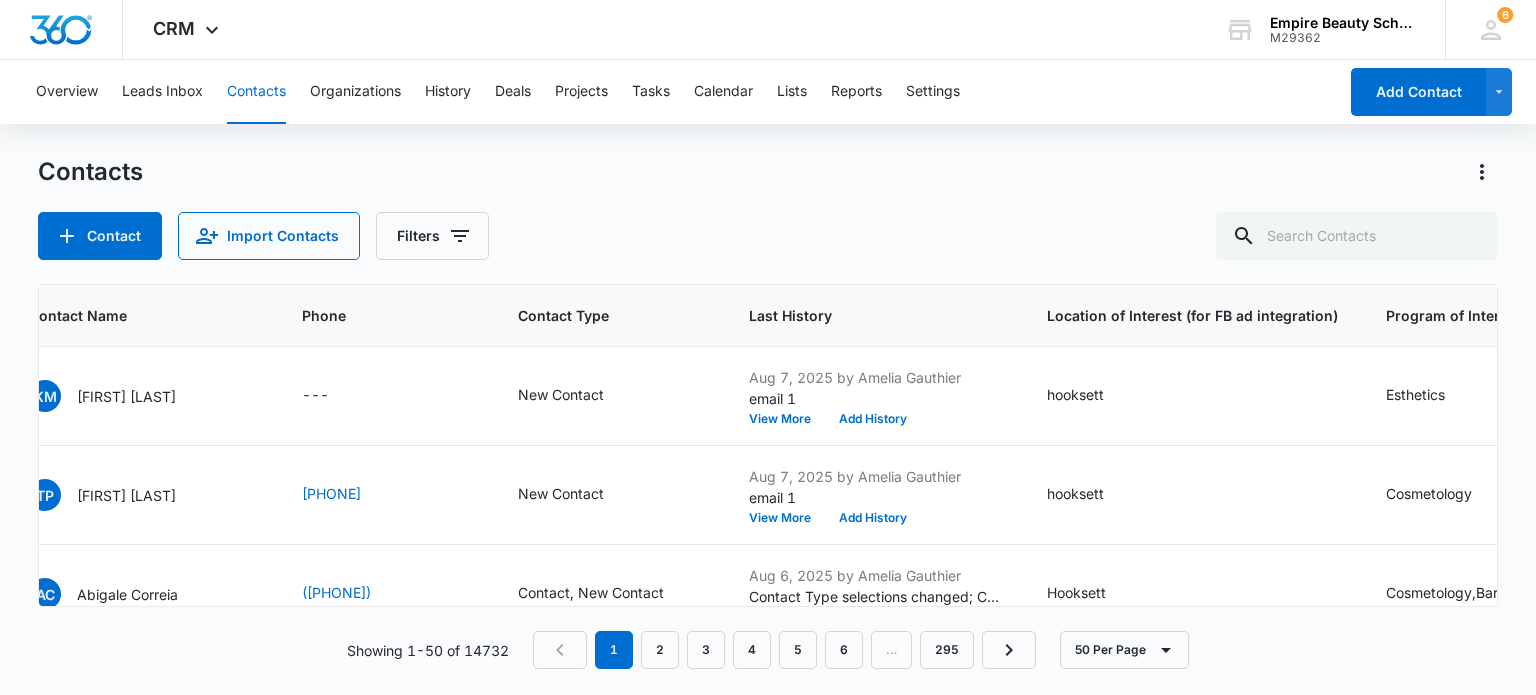 click on "Contact Import Contacts Filters" at bounding box center [767, 236] 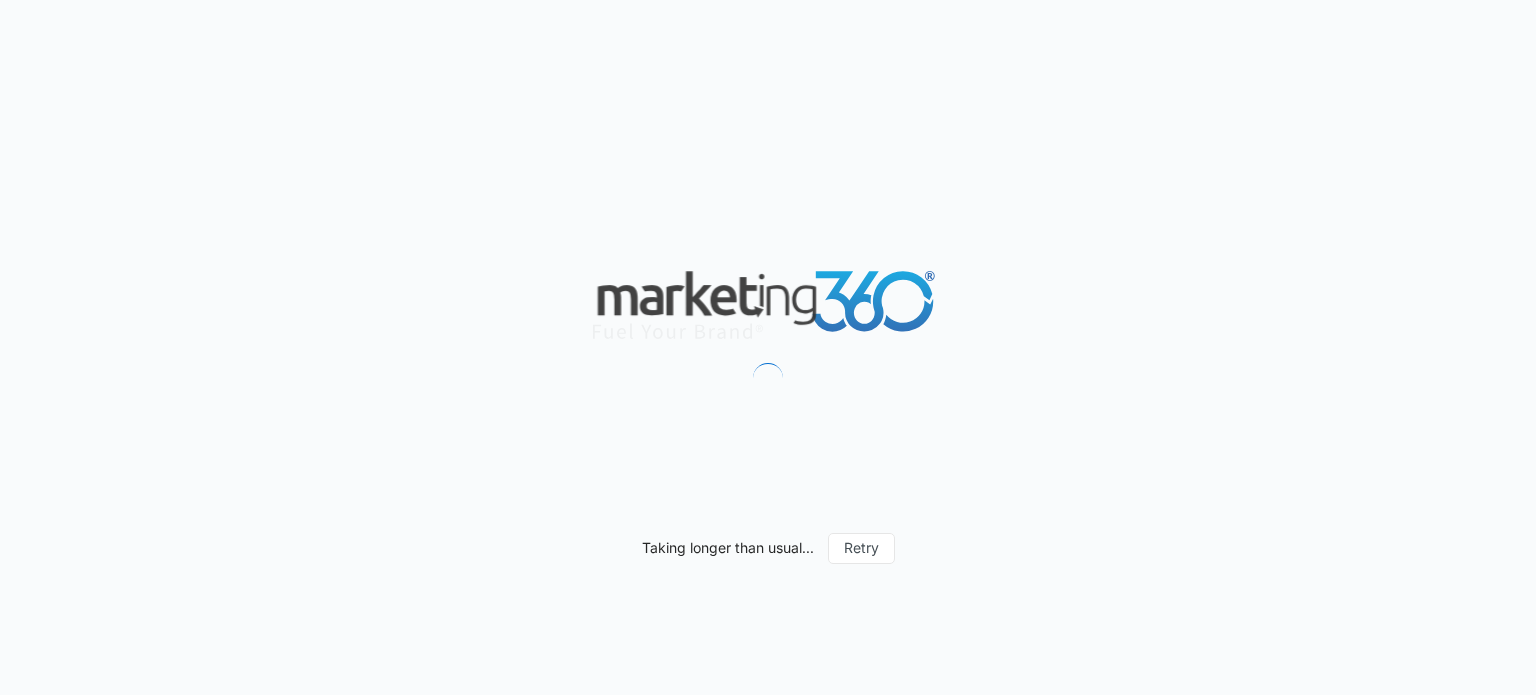 scroll, scrollTop: 0, scrollLeft: 0, axis: both 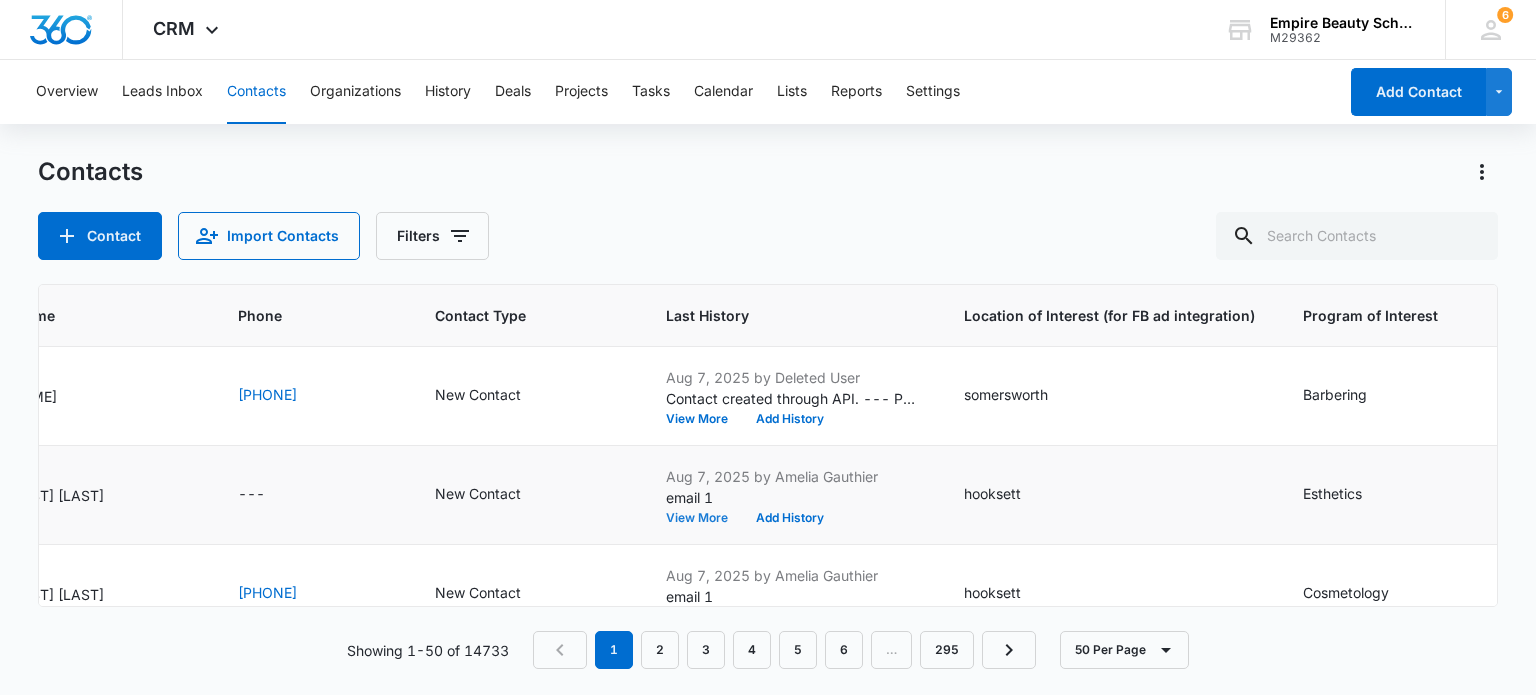 click on "View More" at bounding box center [704, 518] 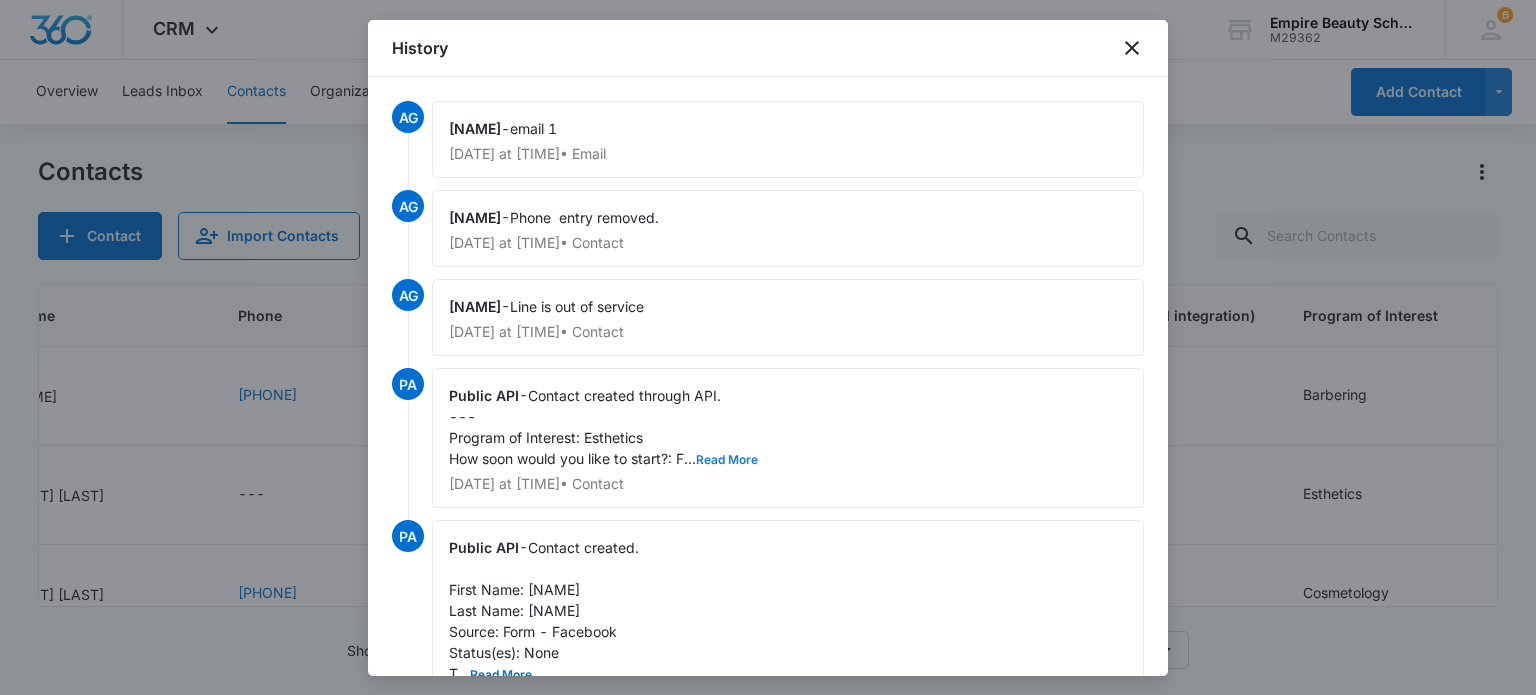 click on "Read More" at bounding box center (727, 460) 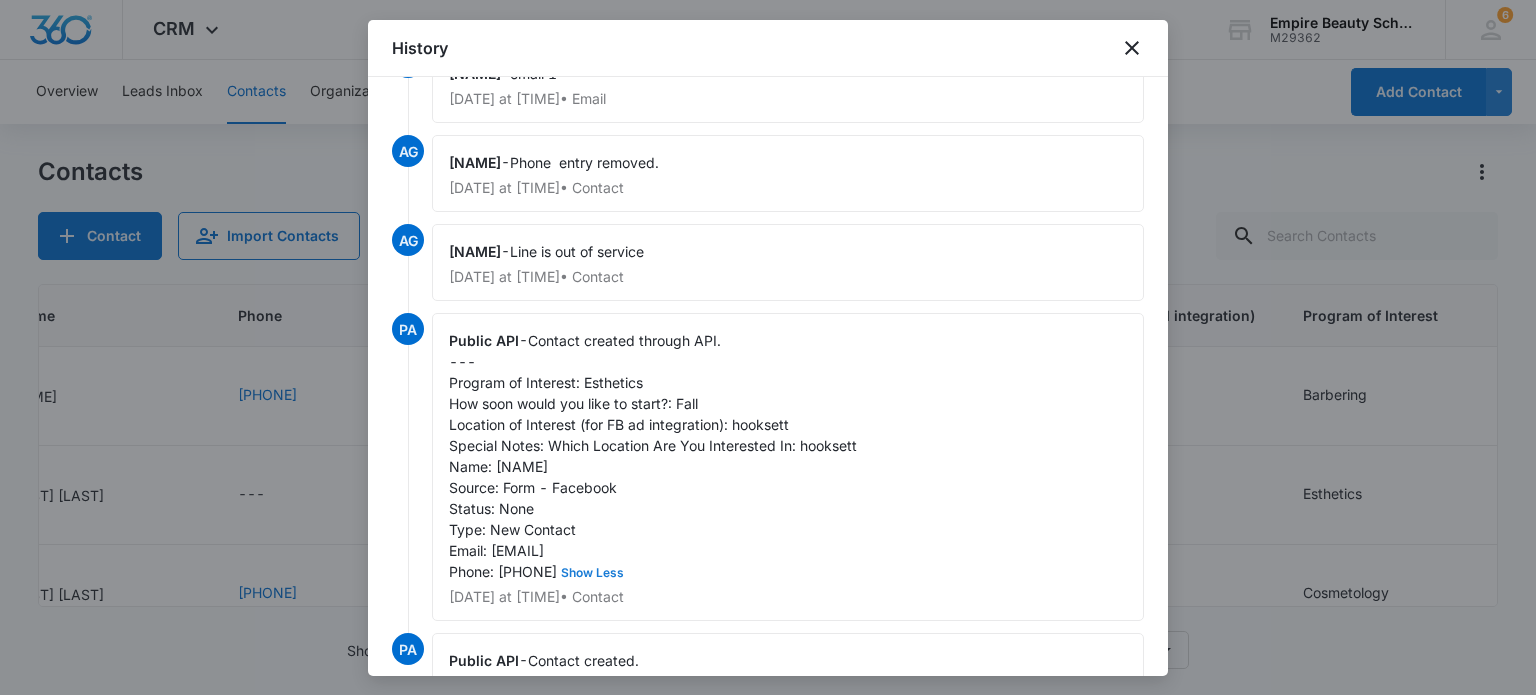 scroll, scrollTop: 200, scrollLeft: 0, axis: vertical 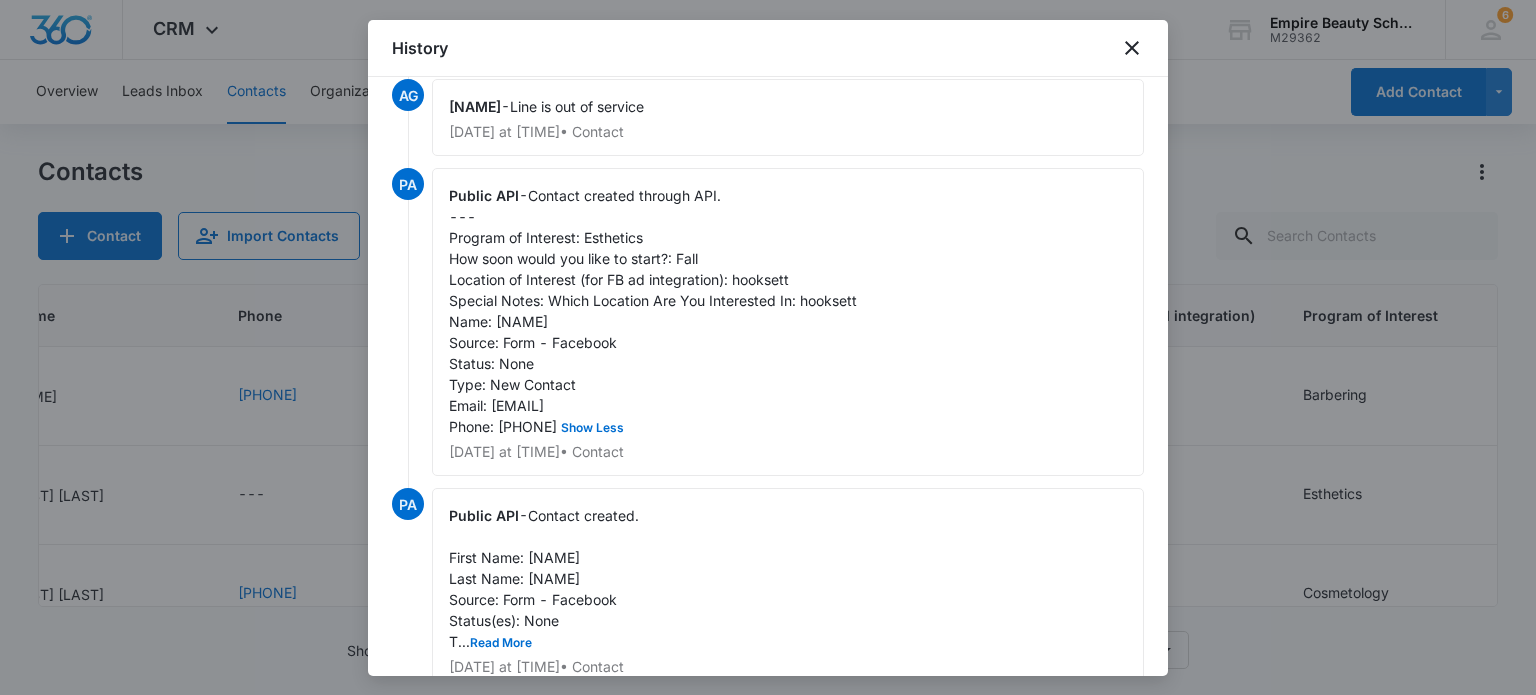 drag, startPoint x: 517, startPoint y: 427, endPoint x: 611, endPoint y: 427, distance: 94 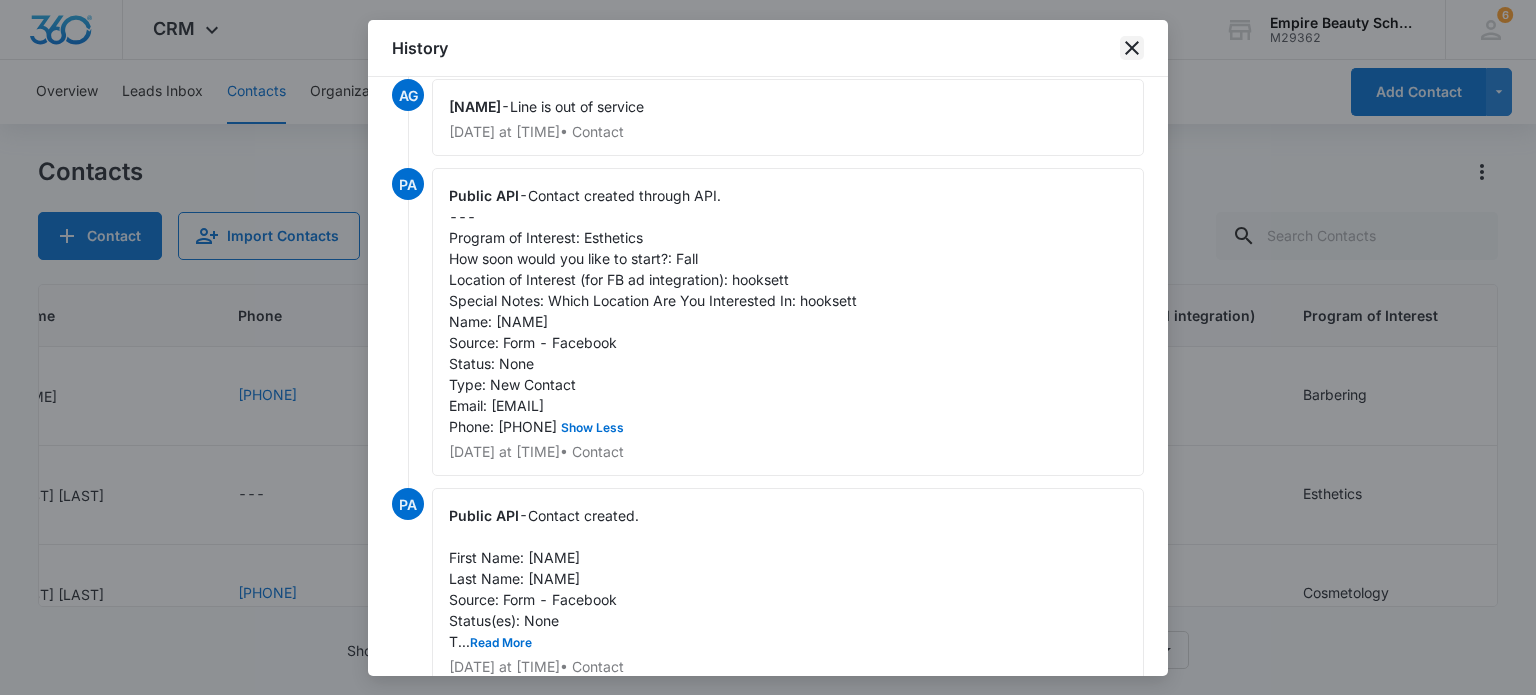 click 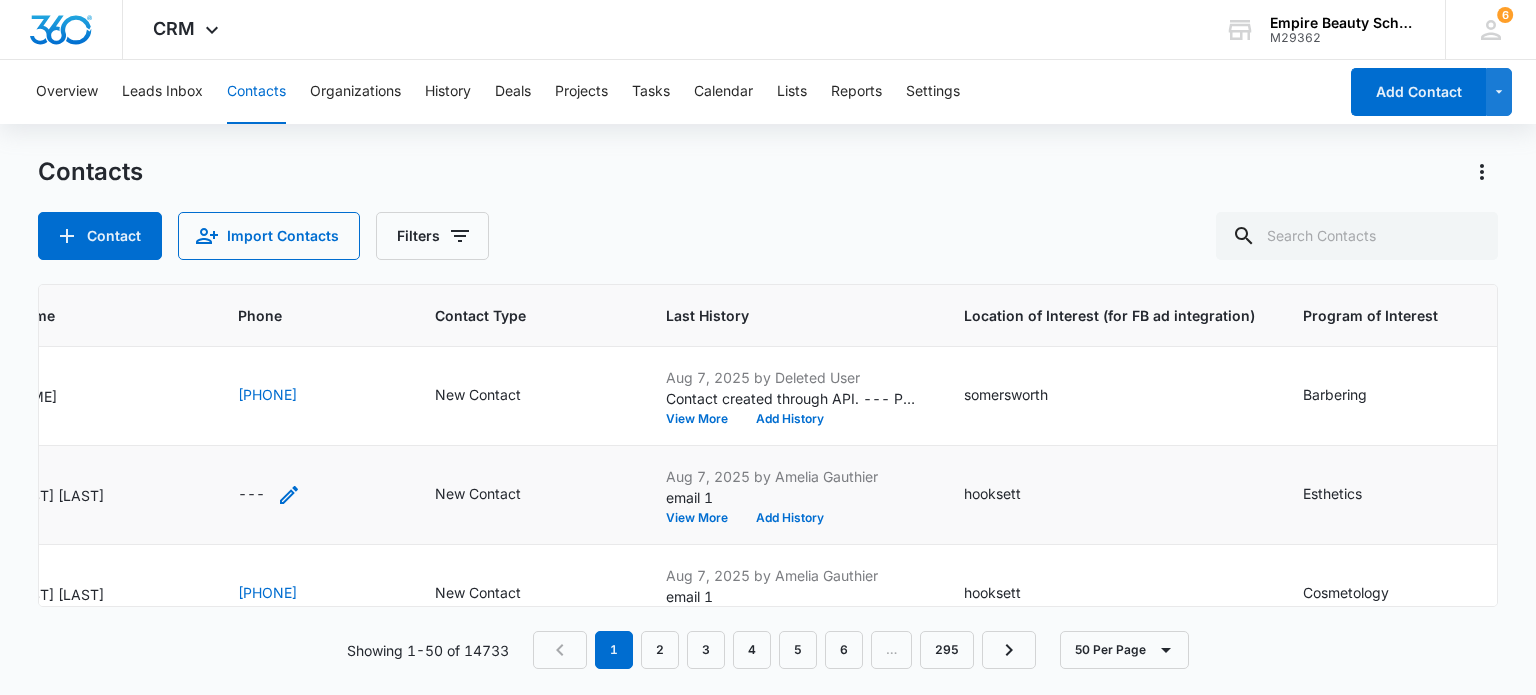 click on "---" at bounding box center (251, 495) 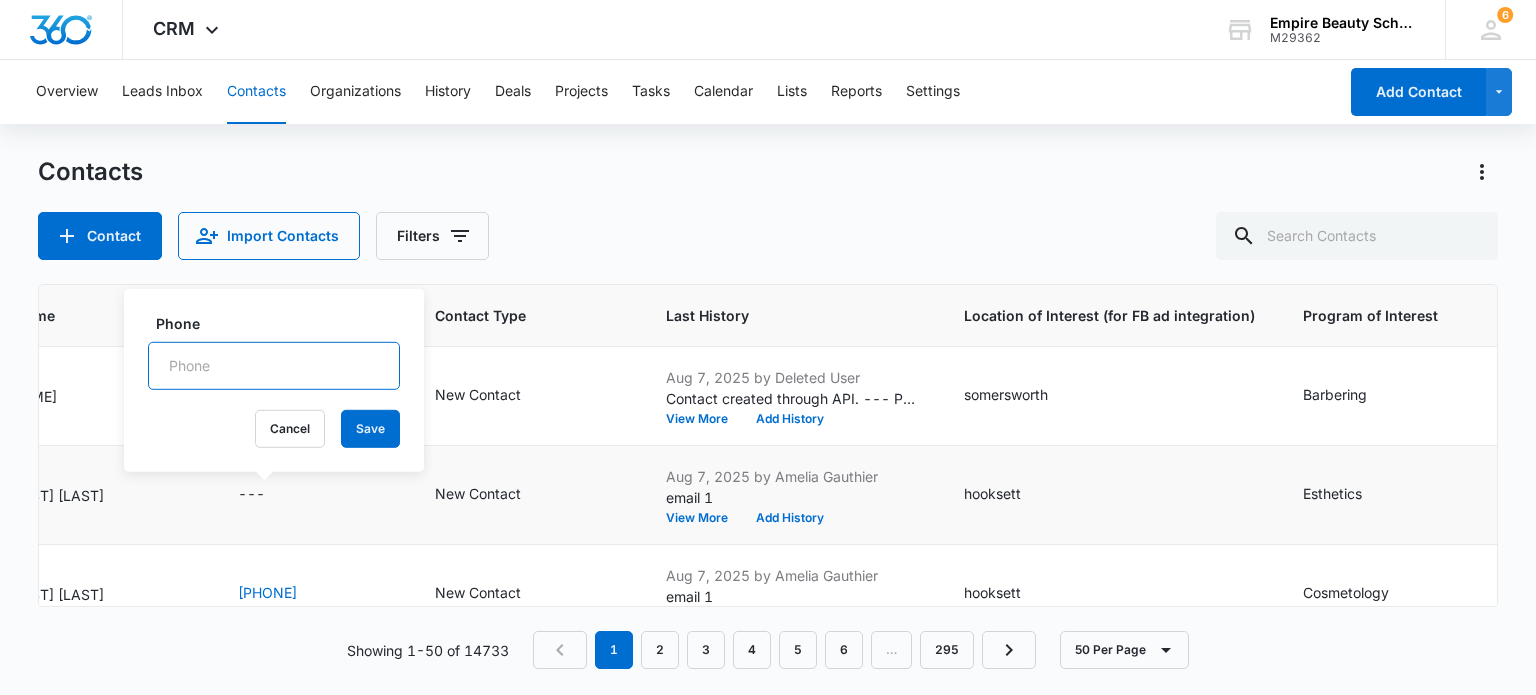 drag, startPoint x: 249, startPoint y: 494, endPoint x: 192, endPoint y: 362, distance: 143.78108 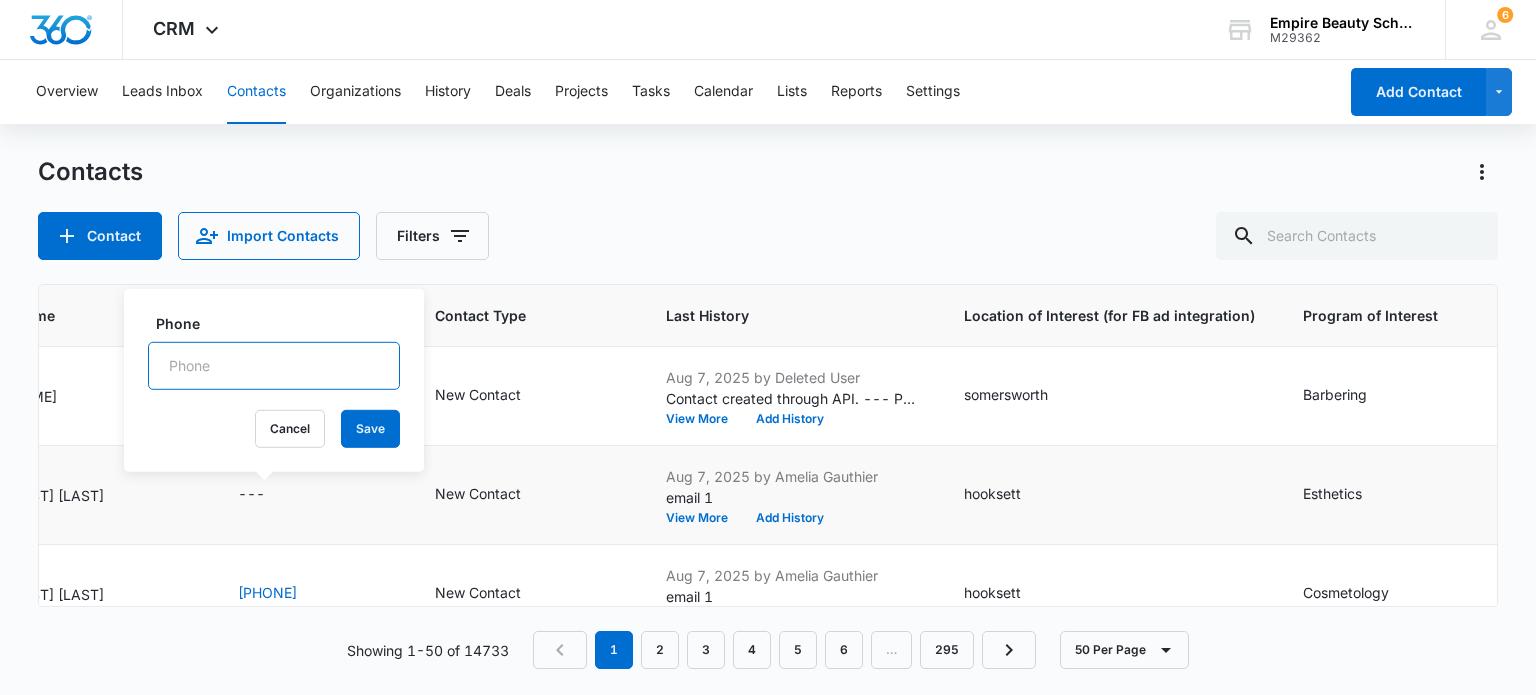 paste on "(603) 486-4354" 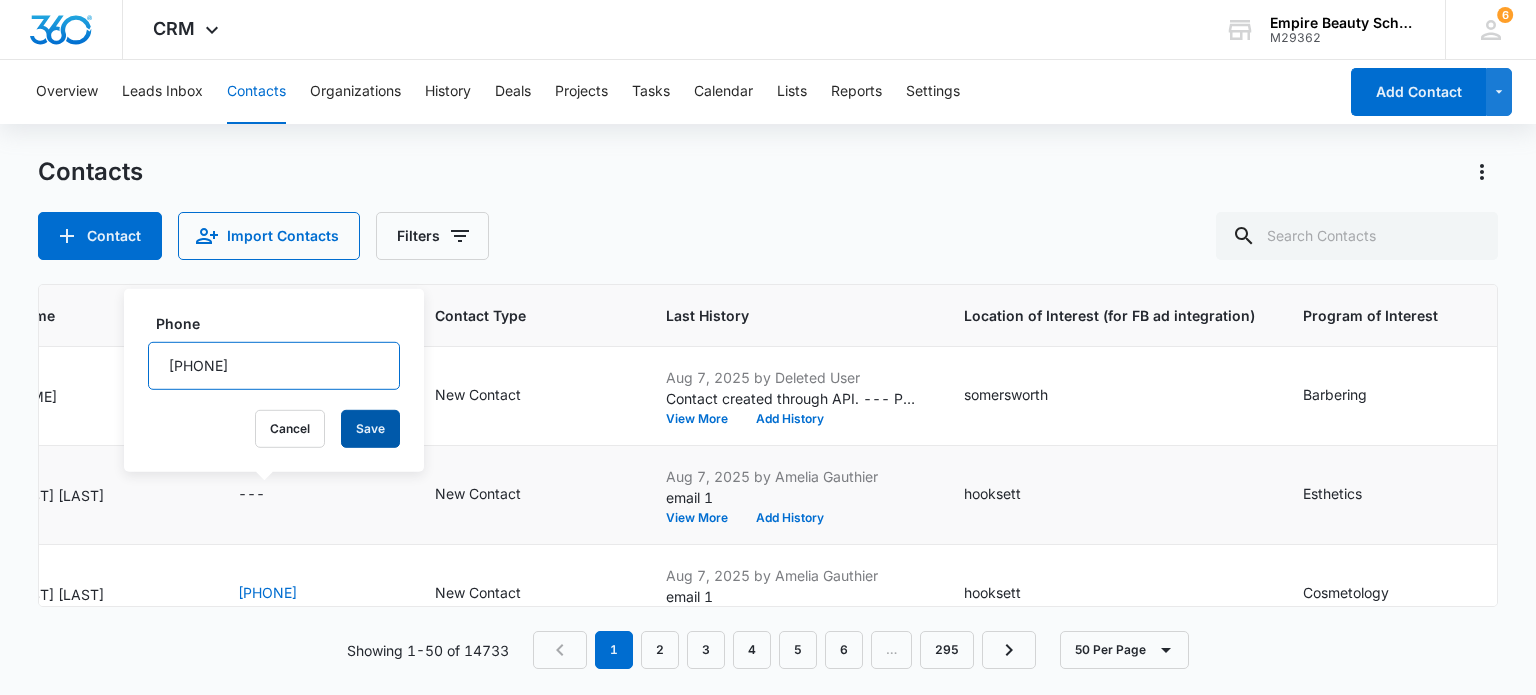 type on "(603) 486-4354" 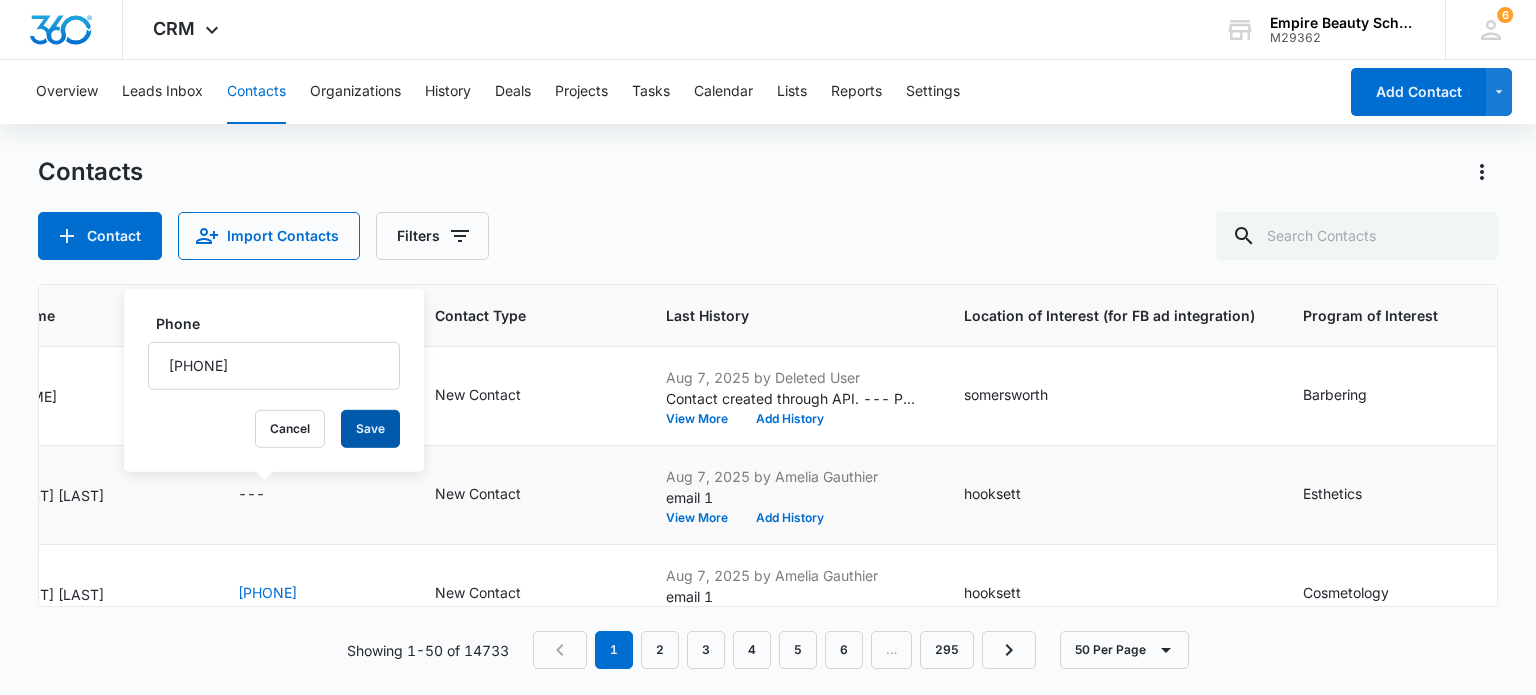 click on "Save" at bounding box center (370, 429) 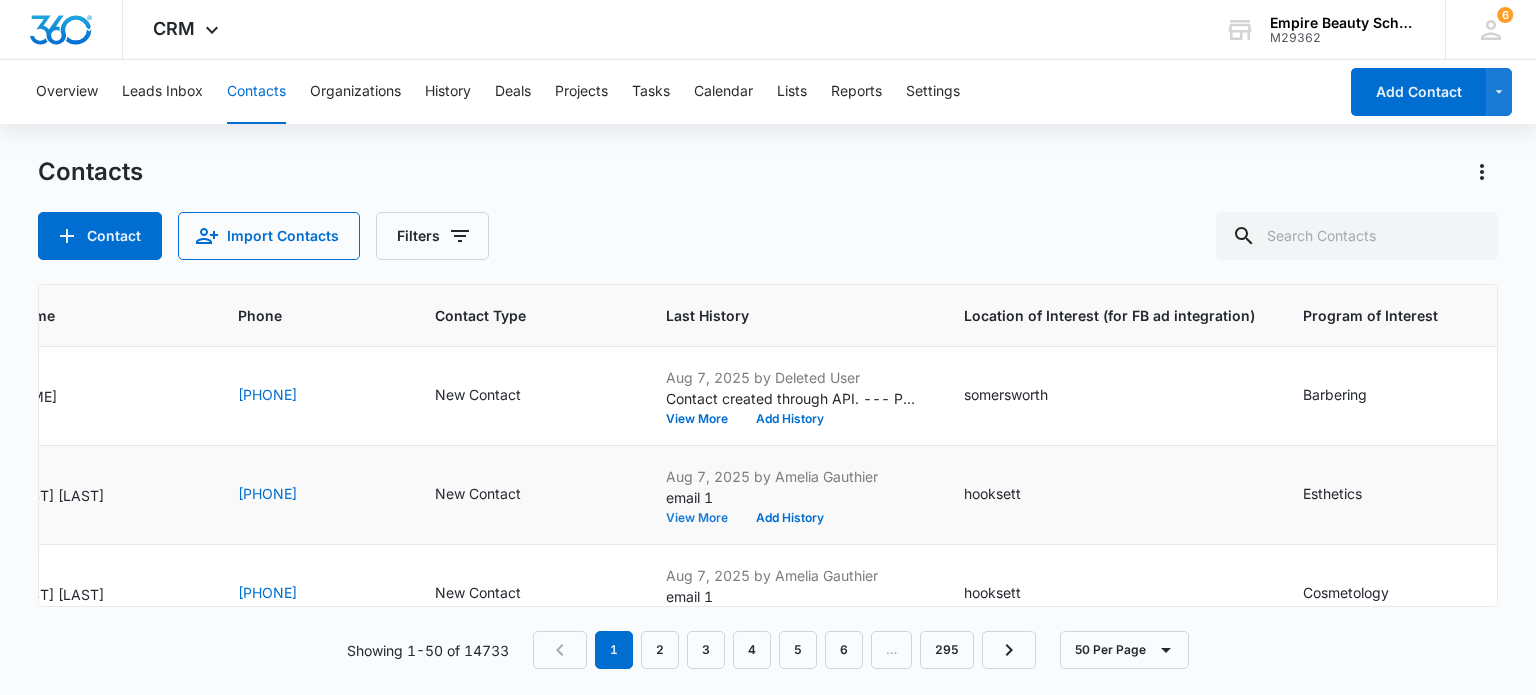 click on "View More" at bounding box center (704, 518) 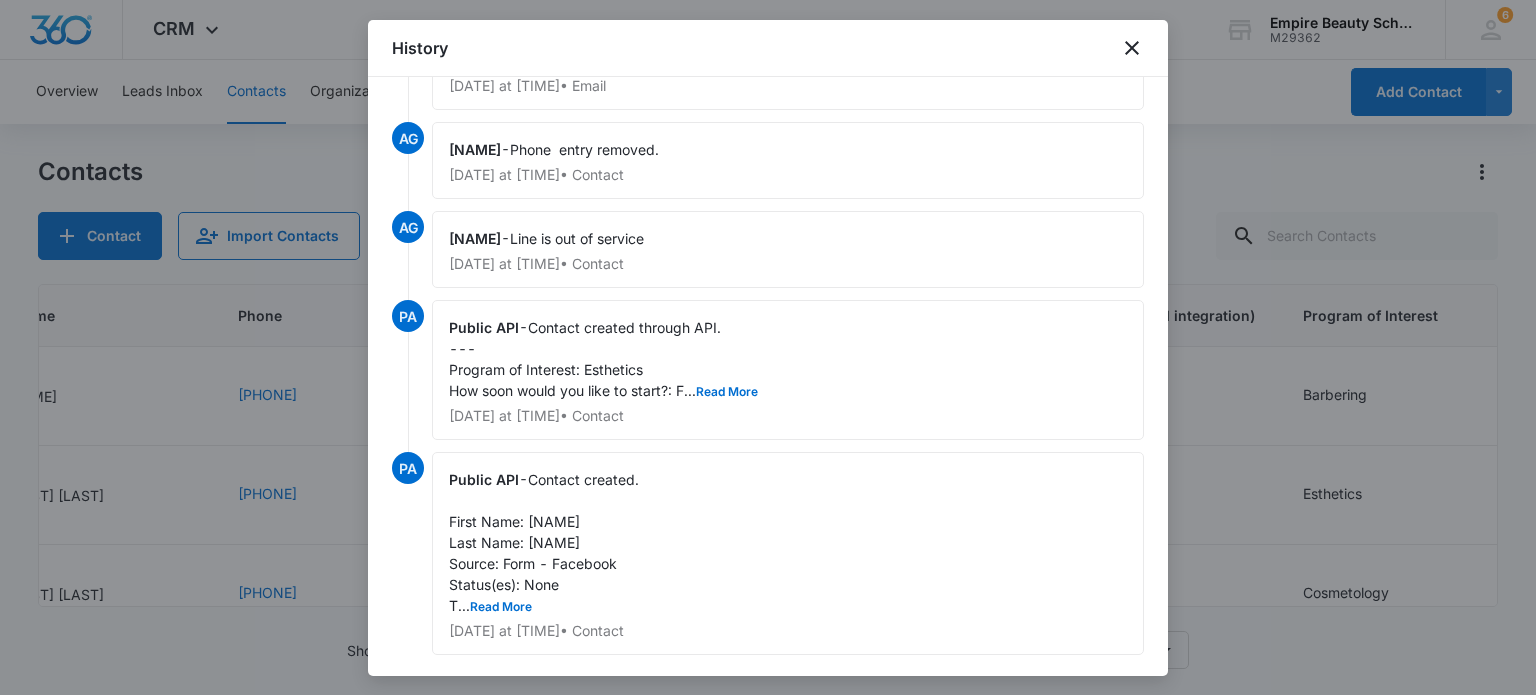 scroll, scrollTop: 100, scrollLeft: 0, axis: vertical 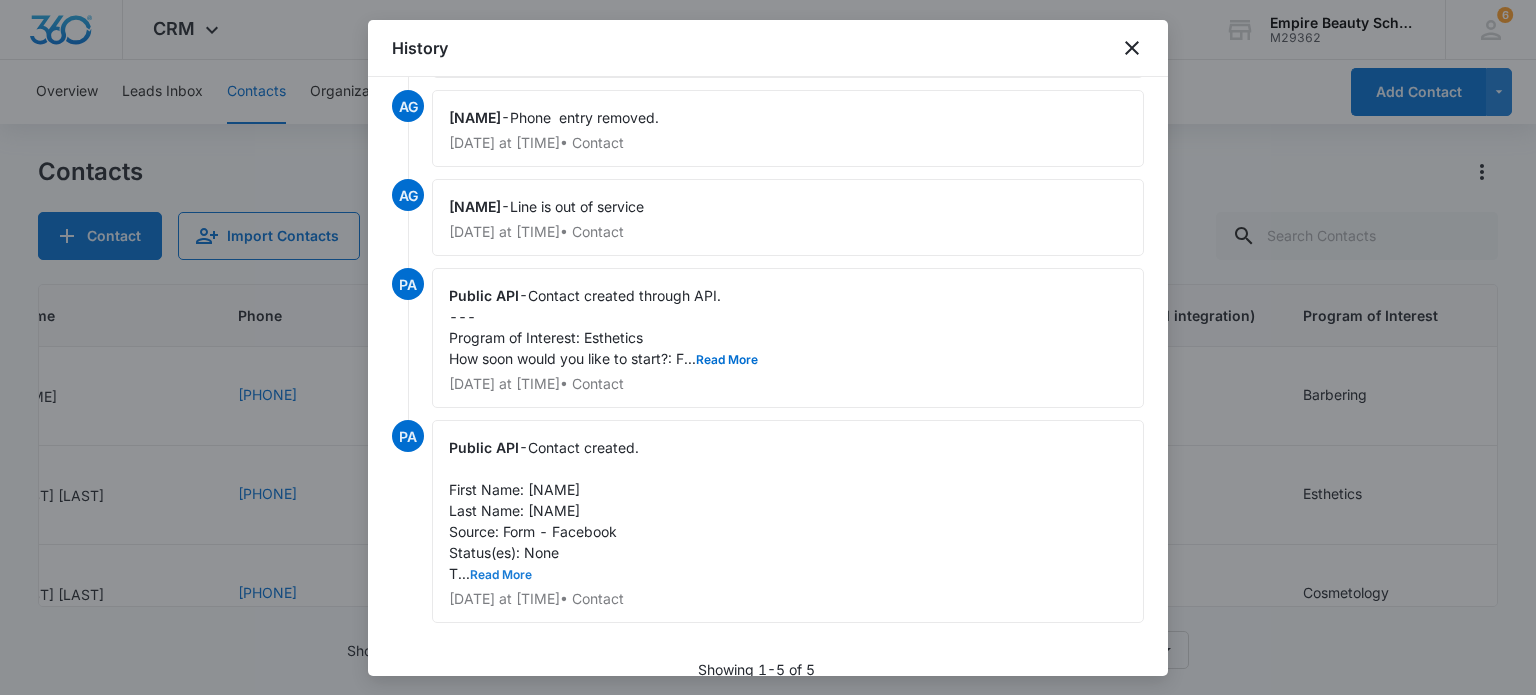 click on "Read More" at bounding box center (501, 575) 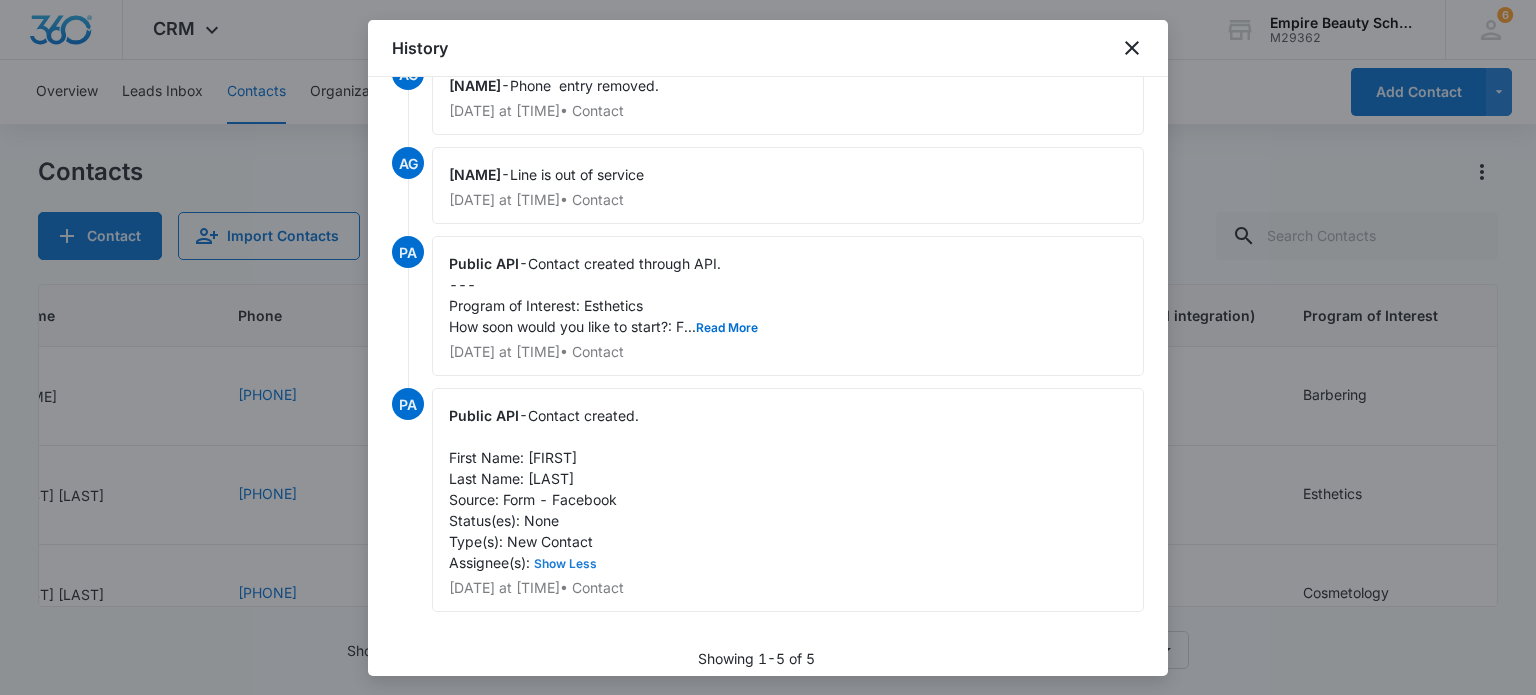 scroll, scrollTop: 147, scrollLeft: 0, axis: vertical 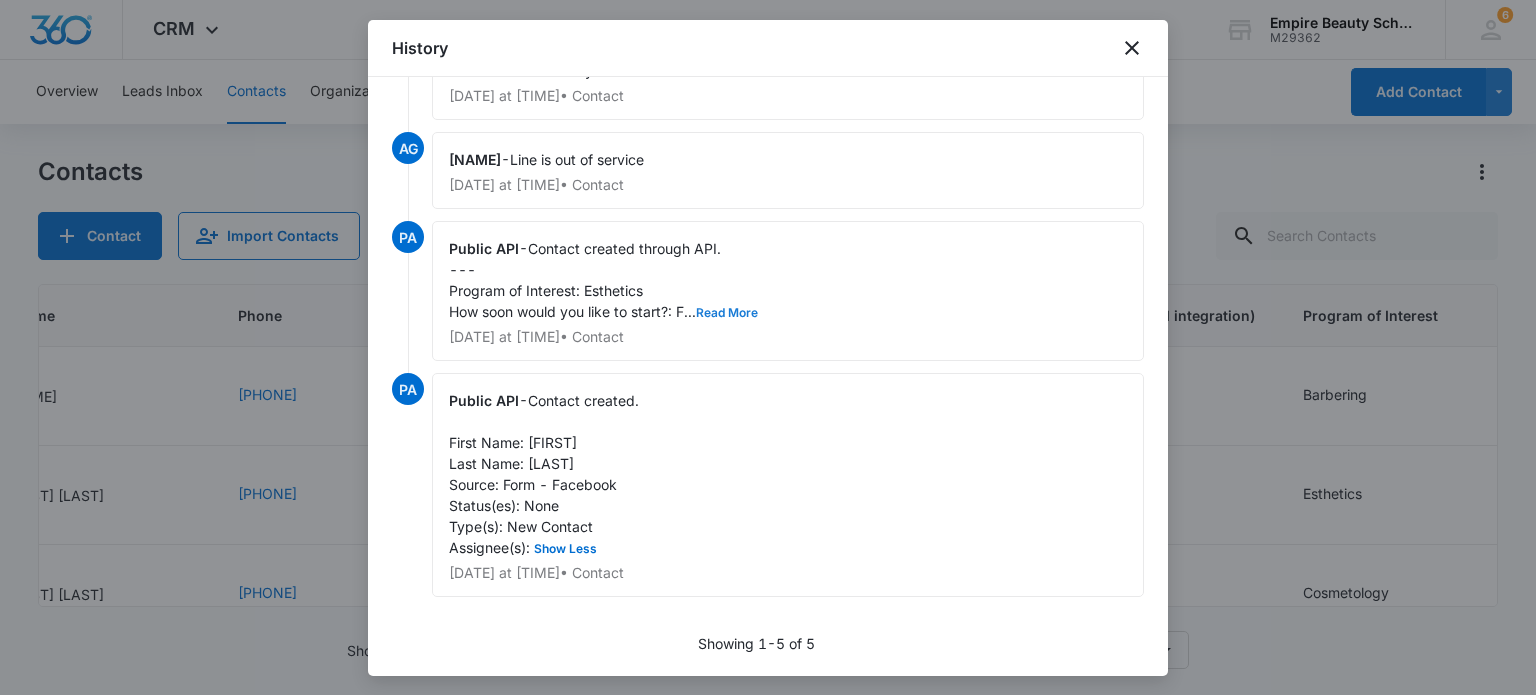 click on "Read More" at bounding box center (727, 313) 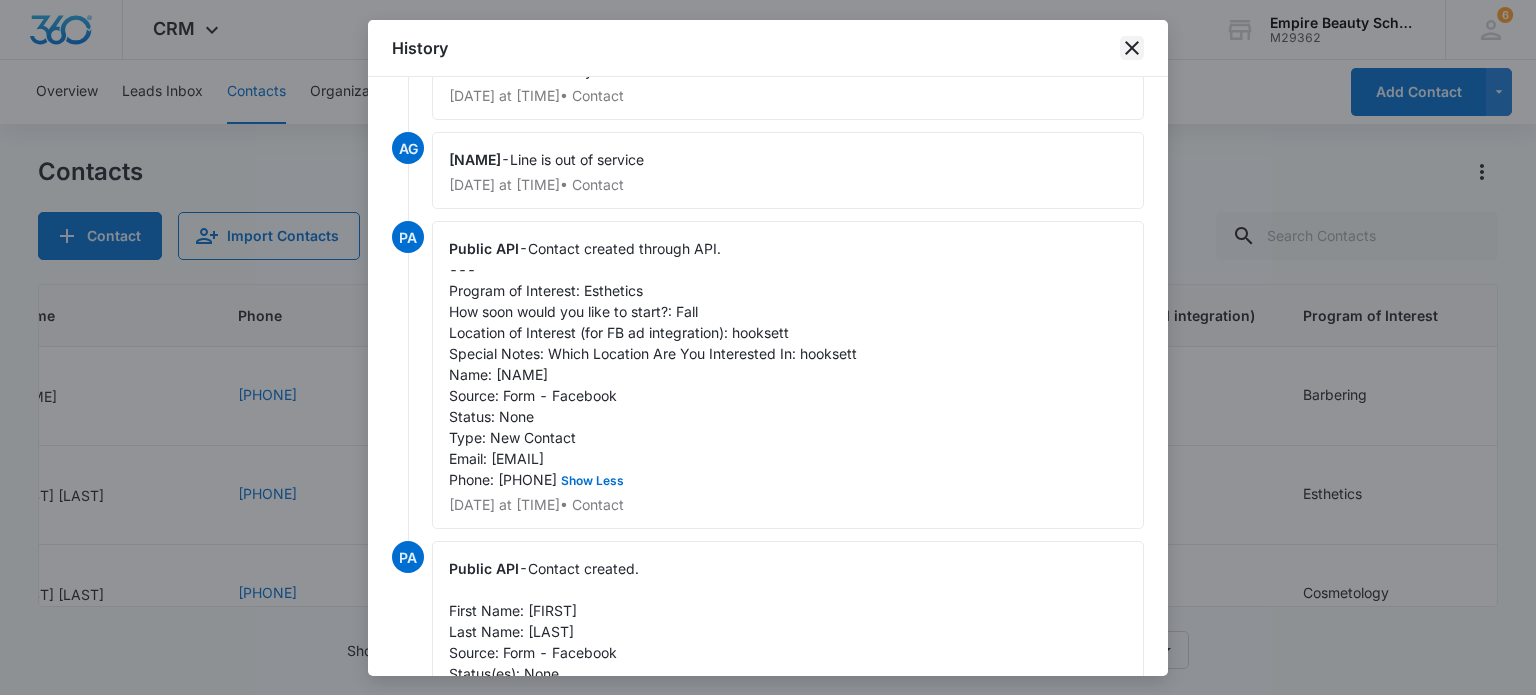click 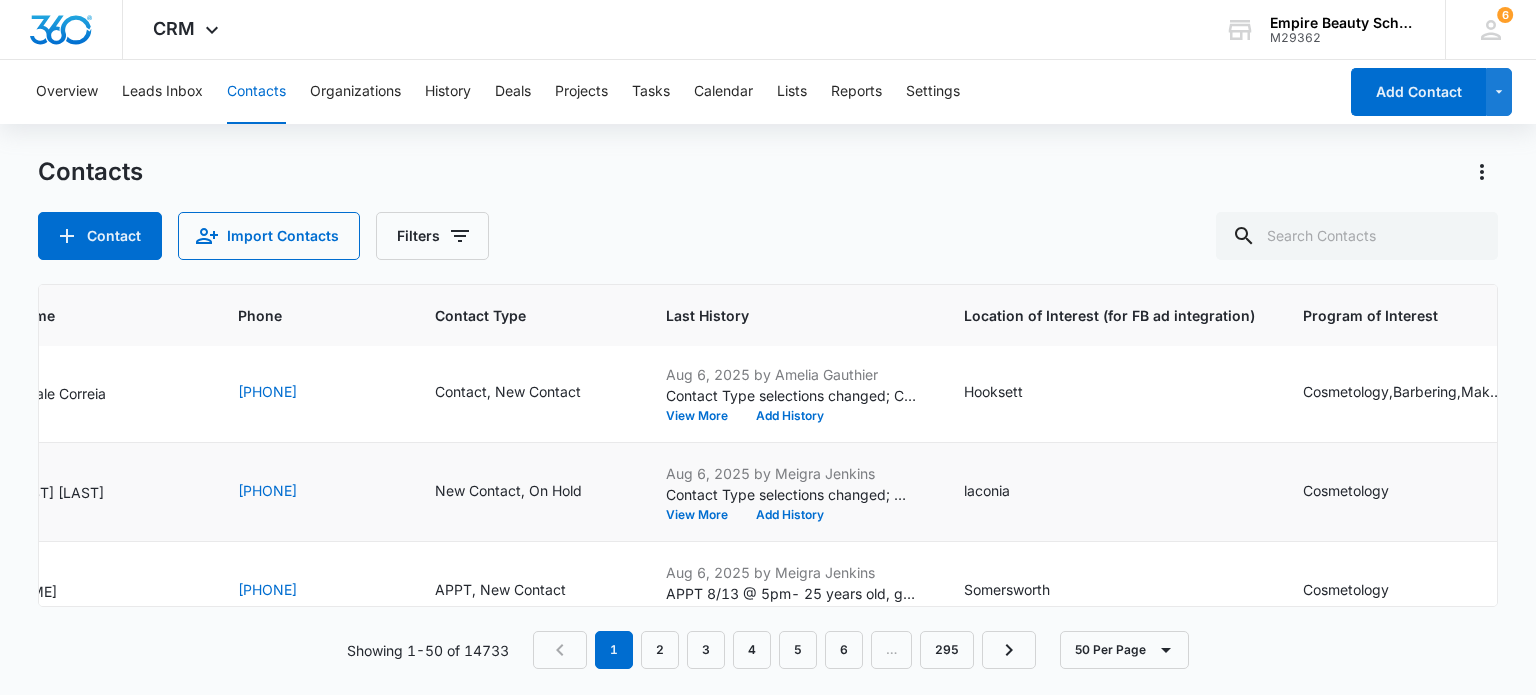 scroll, scrollTop: 0, scrollLeft: 612, axis: horizontal 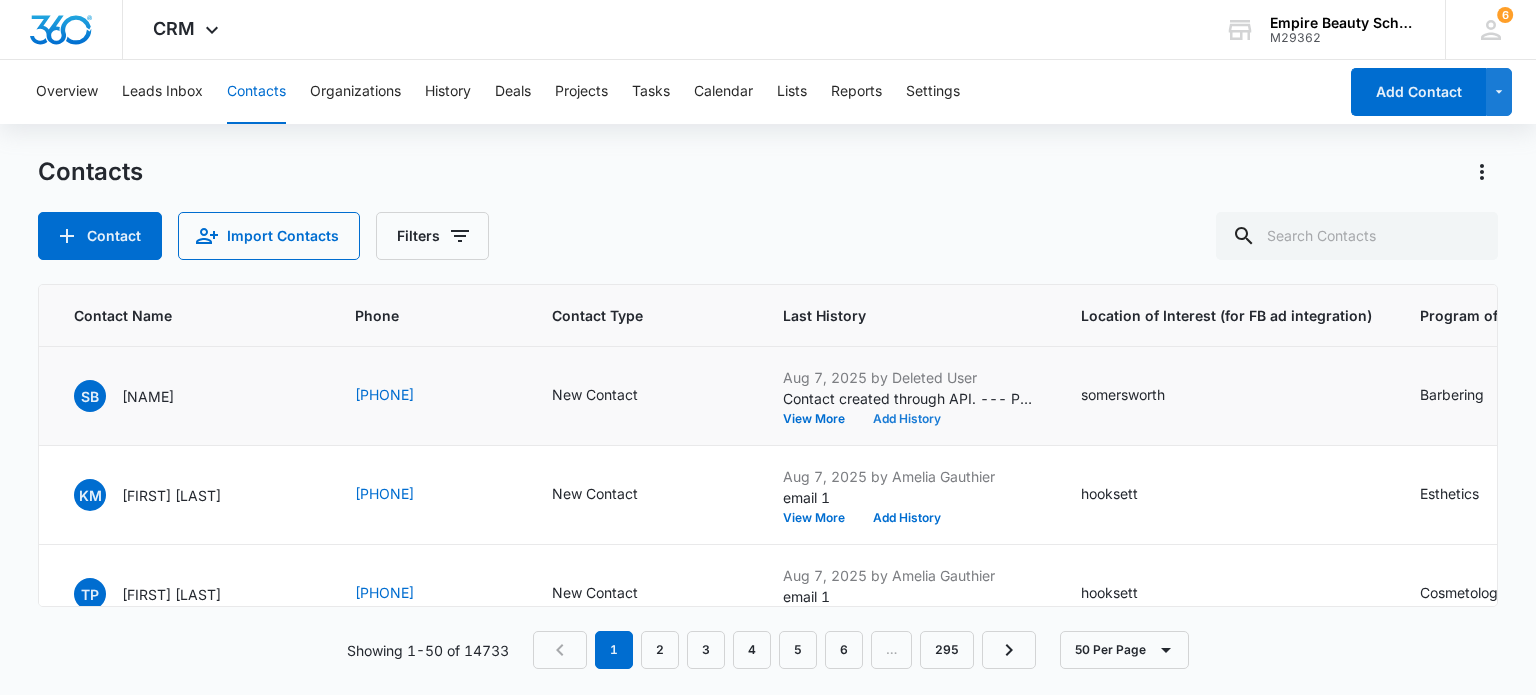 click on "Add History" at bounding box center (907, 419) 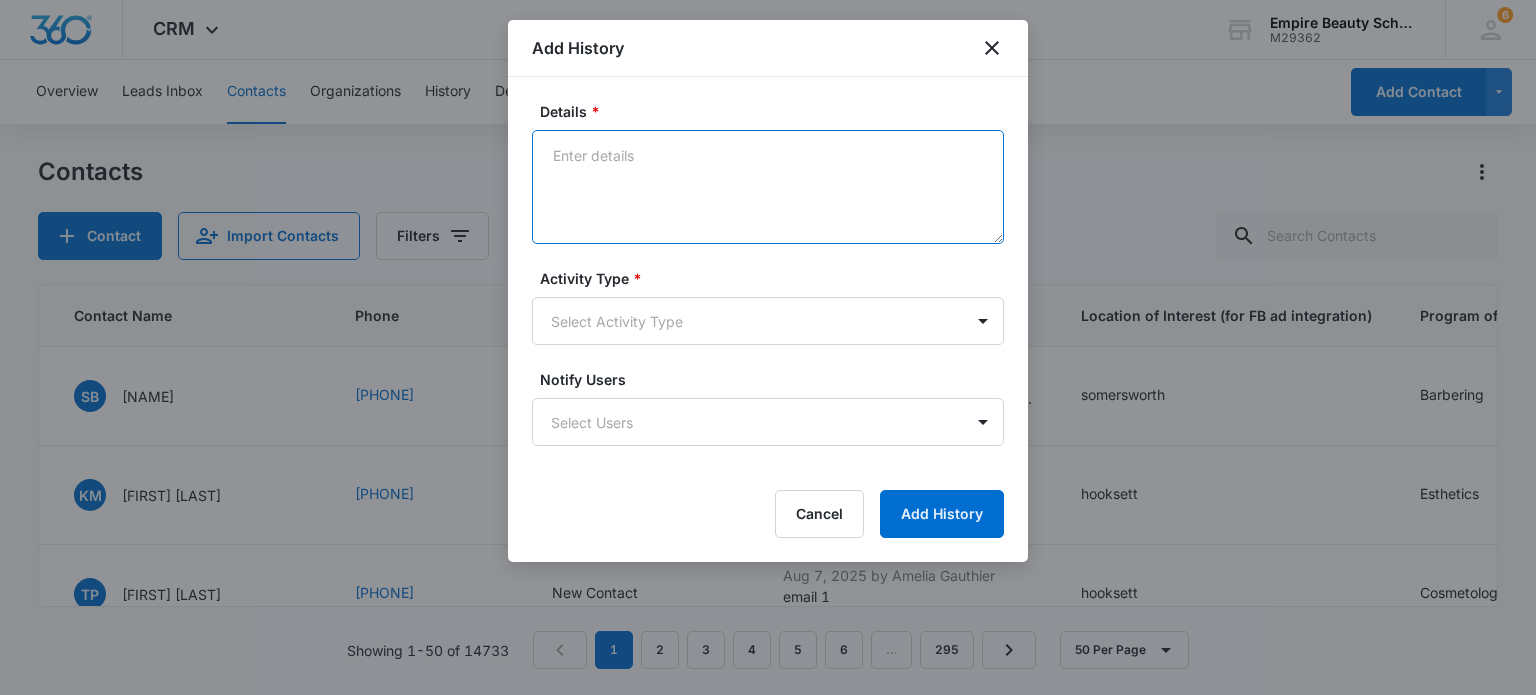 click on "Details *" at bounding box center (768, 187) 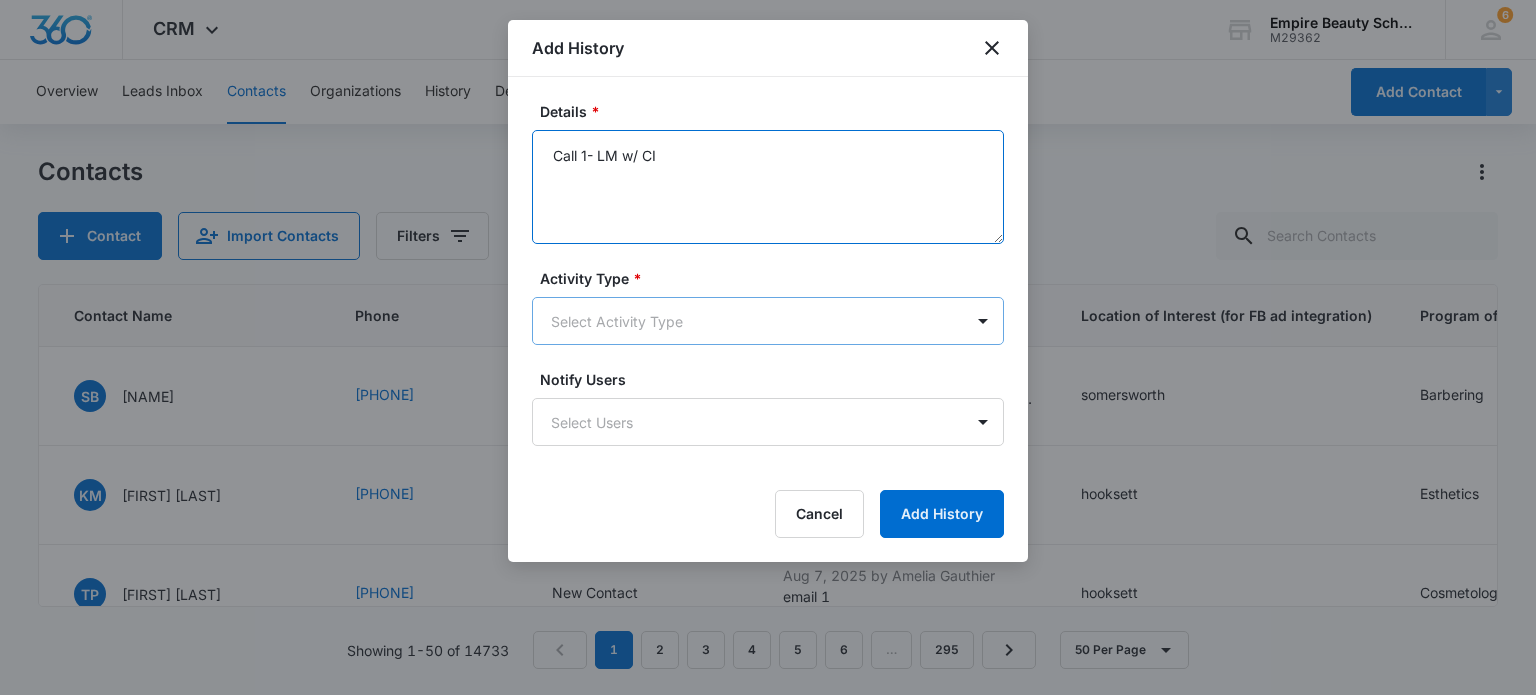 type on "Call 1- LM w/ CI" 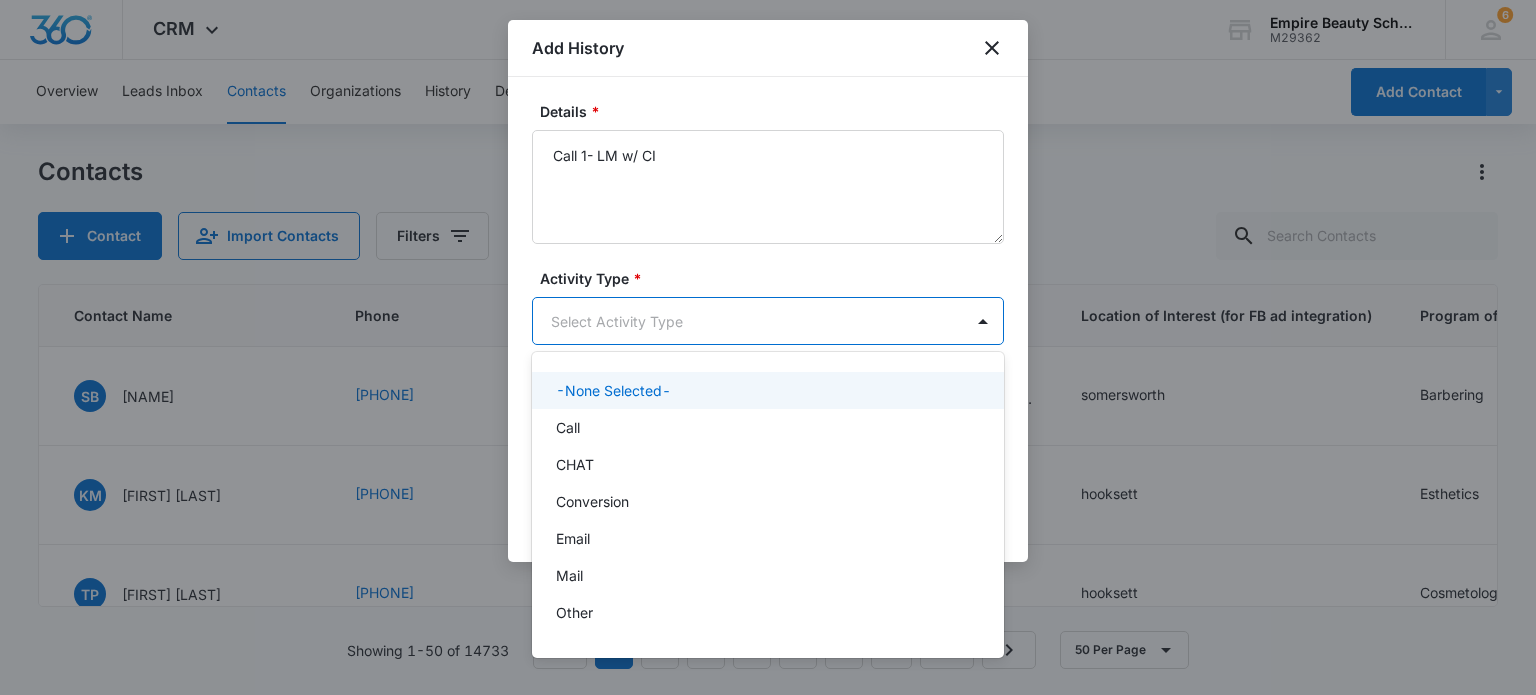 click on "CRM Apps Forms CRM Email Shop Payments POS Files Brand Settings Empire Beauty Schools M29362 Your Accounts View All 6 MJ Meigra Jenkins mjenkins@empirebeautyschools.com My Profile 6 Notifications Support Logout Terms & Conditions   •   Privacy Policy Overview Leads Inbox Contacts Organizations History Deals Projects Tasks Calendar Lists Reports Settings Add Contact Contacts Contact Import Contacts Filters ID Created Date Updated Date Contact Name Phone Contact Type Last History Location of Interest (for FB ad integration) Program of Interest Location Of Interest Program Email 16587 Aug 7, 2025 Aug 7, 2025 SB Sabrina Bradshaw (857) 269-4766 New Contact Aug 7, 2025 by Deleted User Contact created through API.
---
Program of Interest: Barbering
How soon would you like to start?: Summer
Location of Interest (for FB ad integration):... View More Add History somersworth Barbering --- --- Bradshawsabrina394@gmail.com 16585 Aug 7, 2025 Aug 7, 2025 KM Kaelin M Hickson (603) 486-4354 New Contact email 1 View More B" at bounding box center [768, 347] 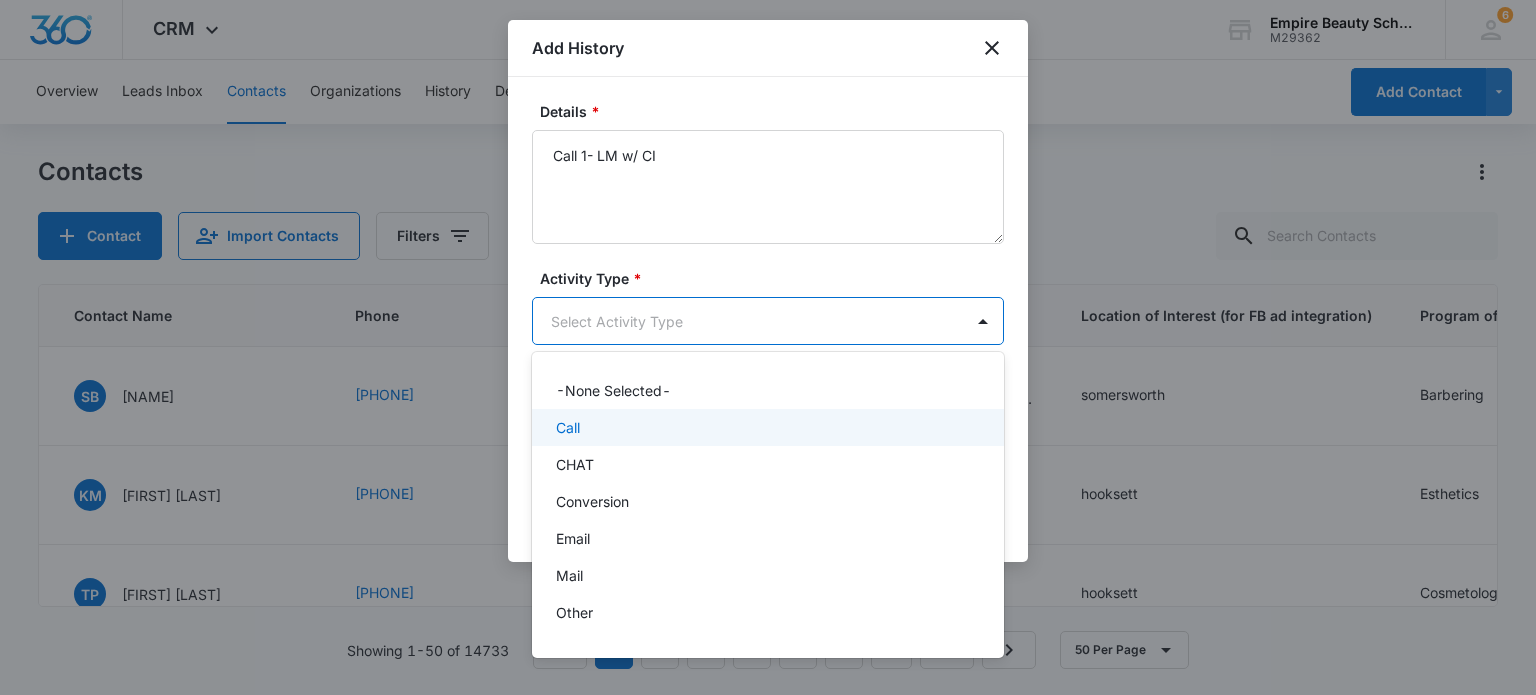 click on "Call" at bounding box center (766, 427) 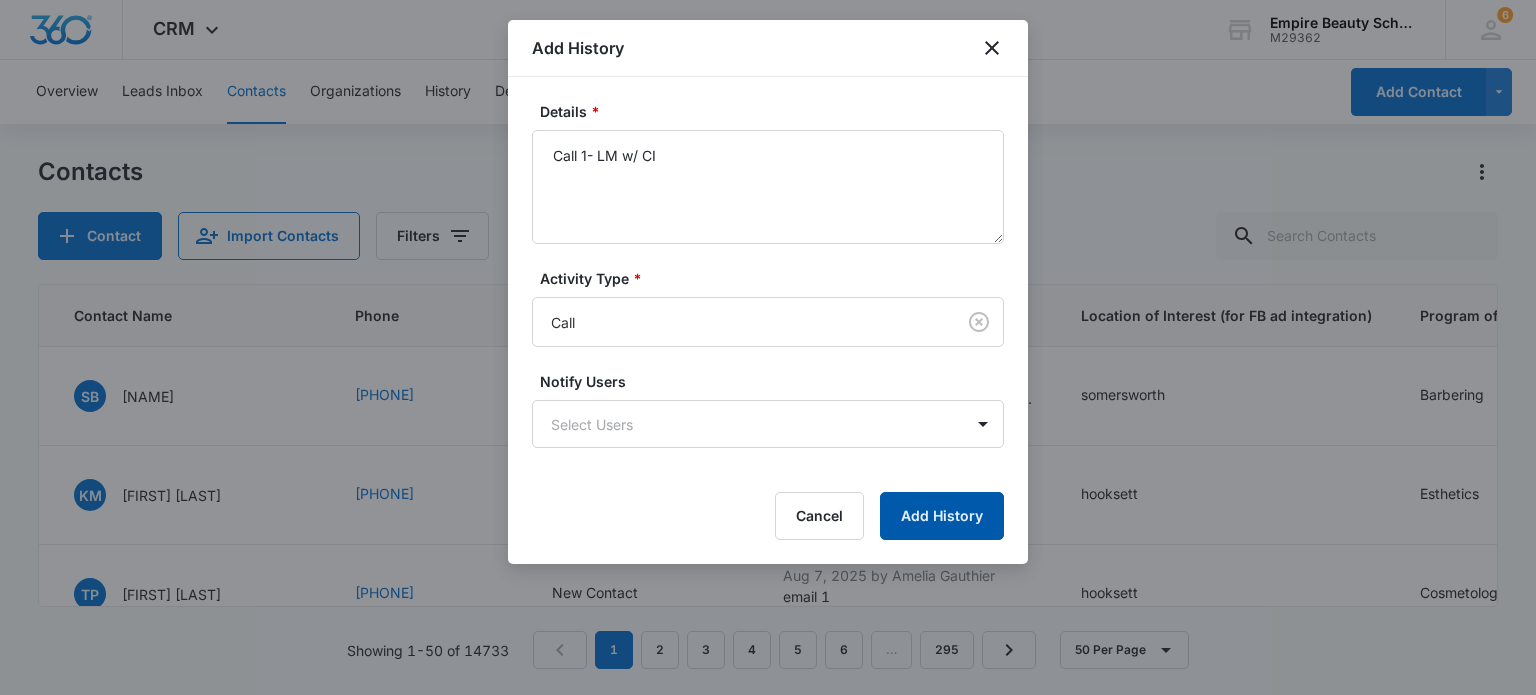 click on "Add History" at bounding box center (942, 516) 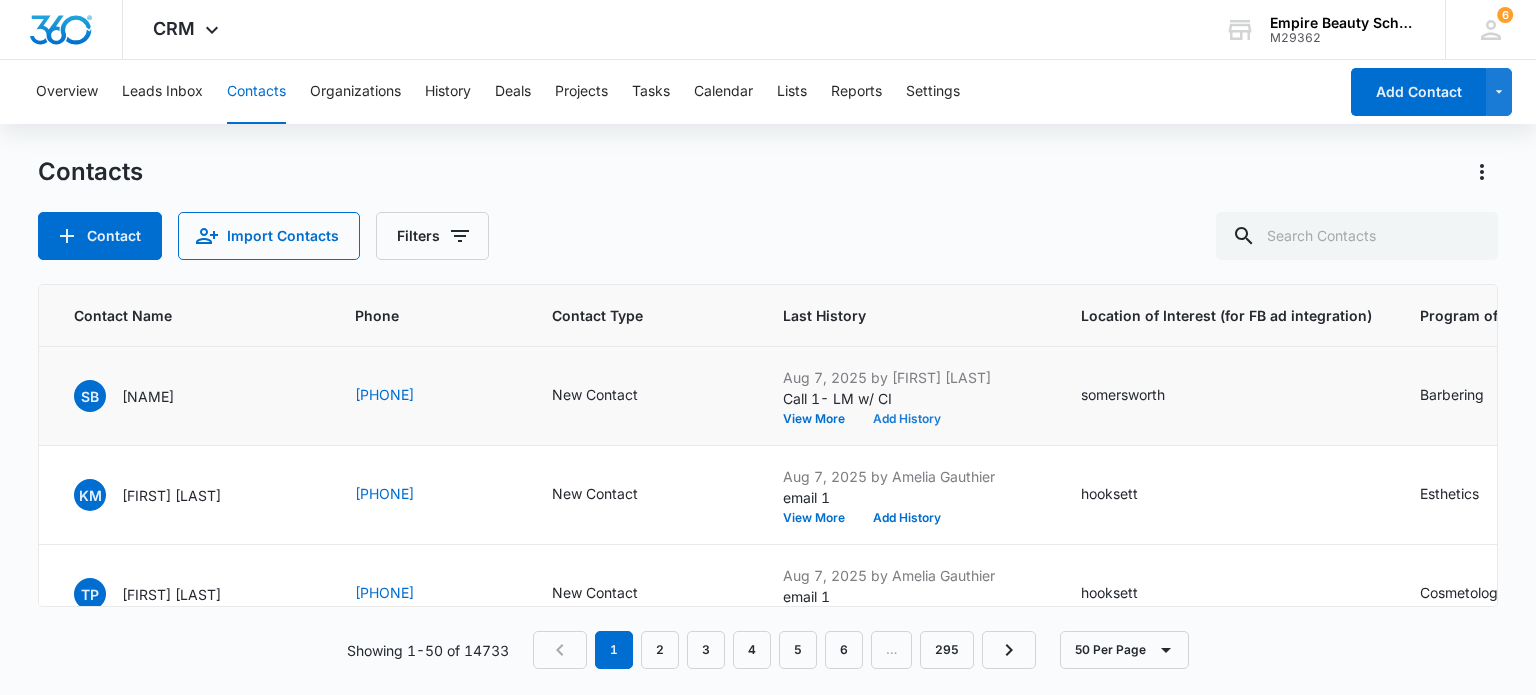 click on "Add History" at bounding box center (907, 419) 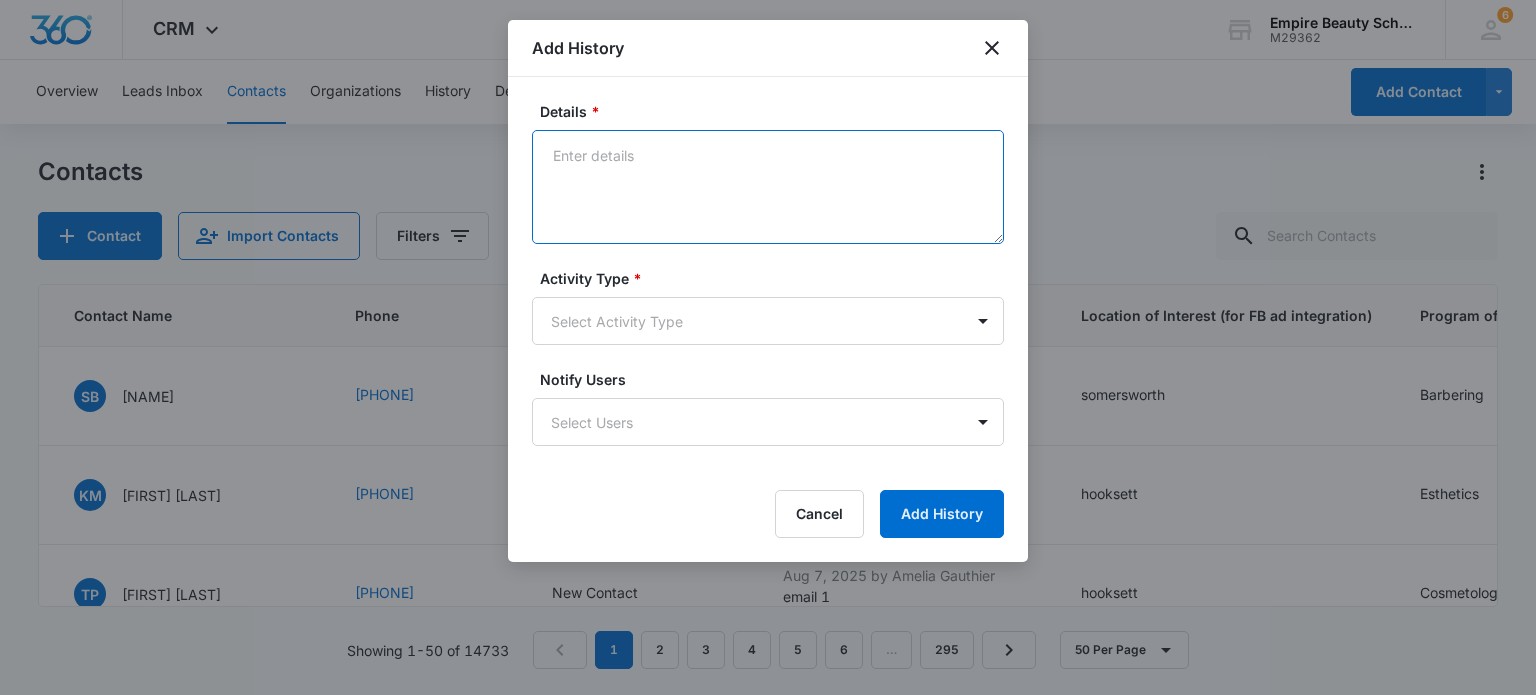 drag, startPoint x: 686, startPoint y: 245, endPoint x: 693, endPoint y: 211, distance: 34.713108 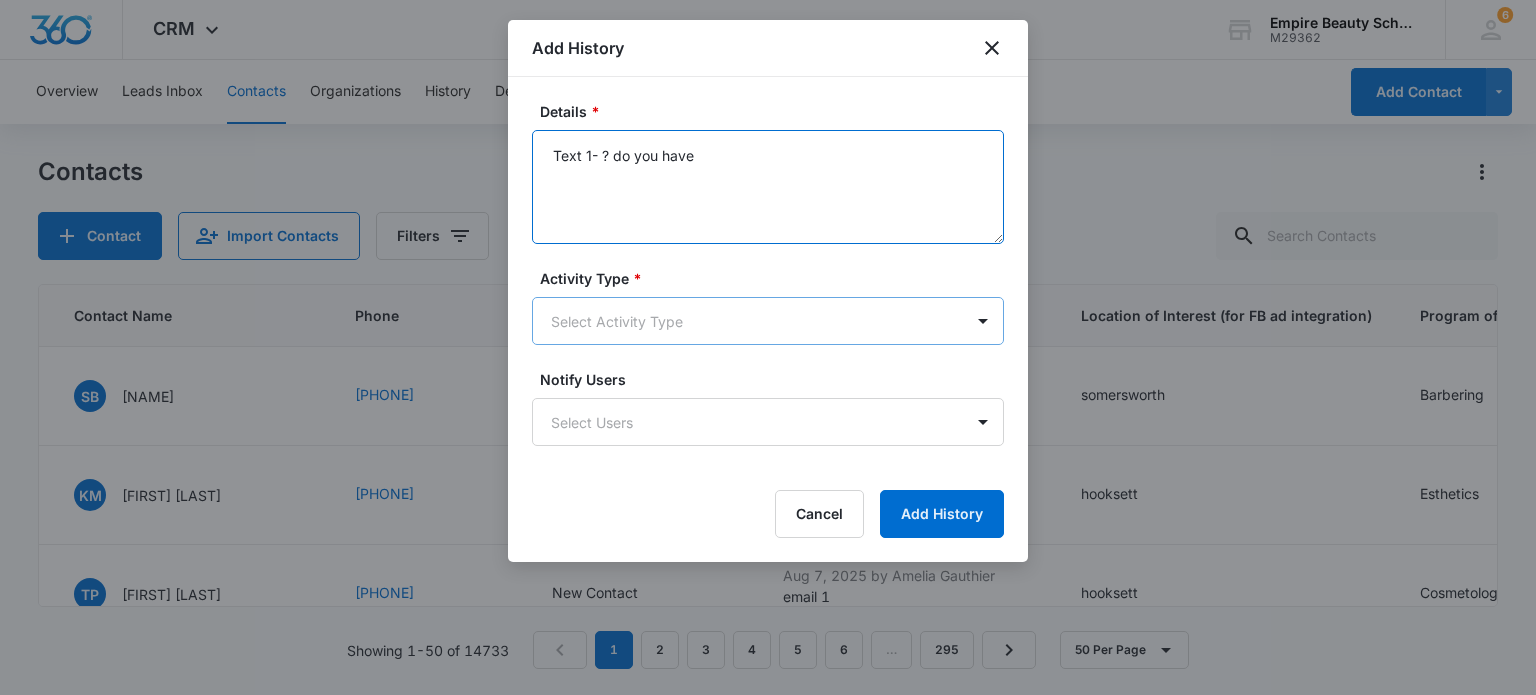 type on "Text 1- ? do you have" 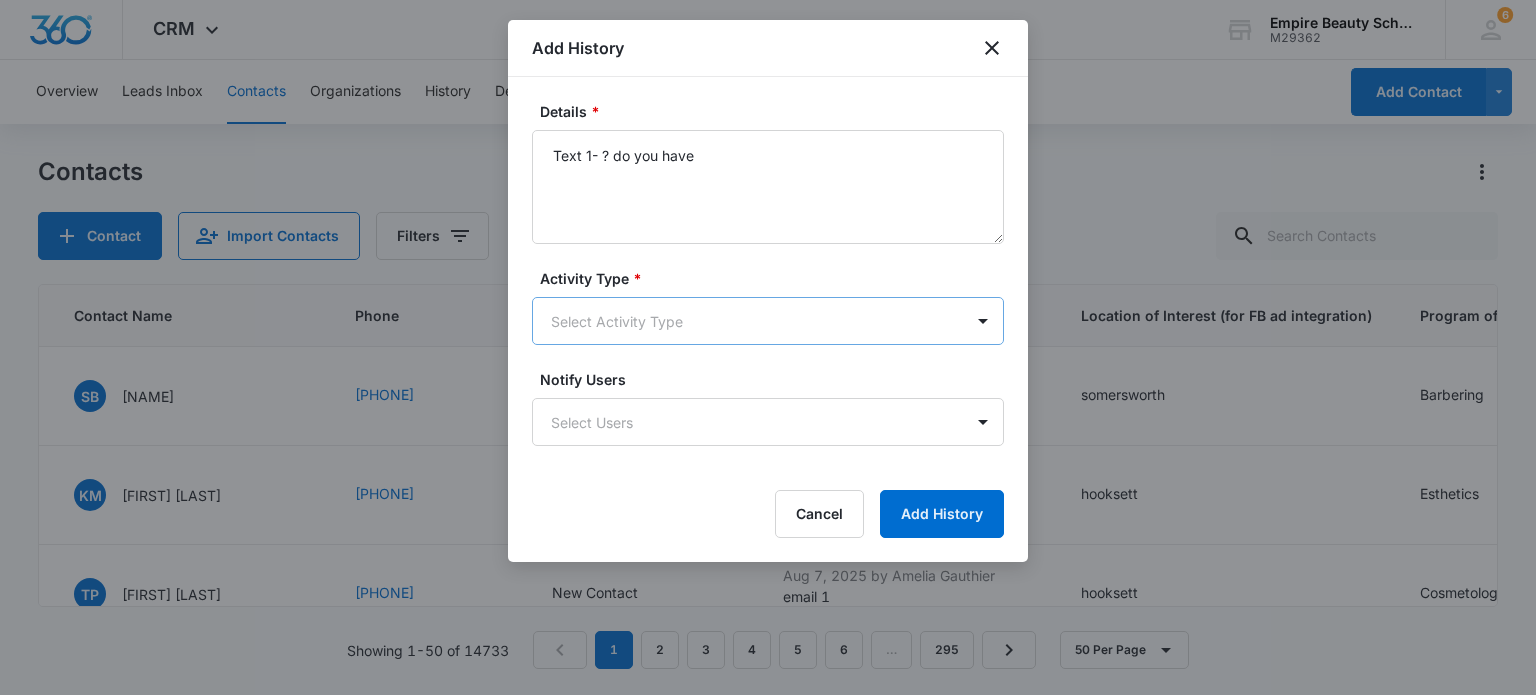 click on "CRM Apps Forms CRM Email Shop Payments POS Files Brand Settings Empire Beauty Schools M29362 Your Accounts View All 6 MJ Meigra Jenkins mjenkins@empirebeautyschools.com My Profile 6 Notifications Support Logout Terms & Conditions   •   Privacy Policy Overview Leads Inbox Contacts Organizations History Deals Projects Tasks Calendar Lists Reports Settings Add Contact Contacts Contact Import Contacts Filters ID Created Date Updated Date Contact Name Phone Contact Type Last History Location of Interest (for FB ad integration) Program of Interest Location Of Interest Program Email 16587 Aug 7, 2025 Aug 7, 2025 SB Sabrina Bradshaw (857) 269-4766 New Contact Aug 7, 2025 by Meigra Jenkins Call 1- LM w/ CI View More Add History somersworth Barbering --- --- Bradshawsabrina394@gmail.com 16585 Aug 7, 2025 Aug 7, 2025 KM Kaelin M Hickson (603) 486-4354 New Contact Aug 7, 2025 by Amelia Gauthier email 1 View More Add History hooksett Esthetics --- --- khickson59@gmail.com 16584 Aug 7, 2025 Aug 7, 2025 TP New Contact B" at bounding box center [768, 347] 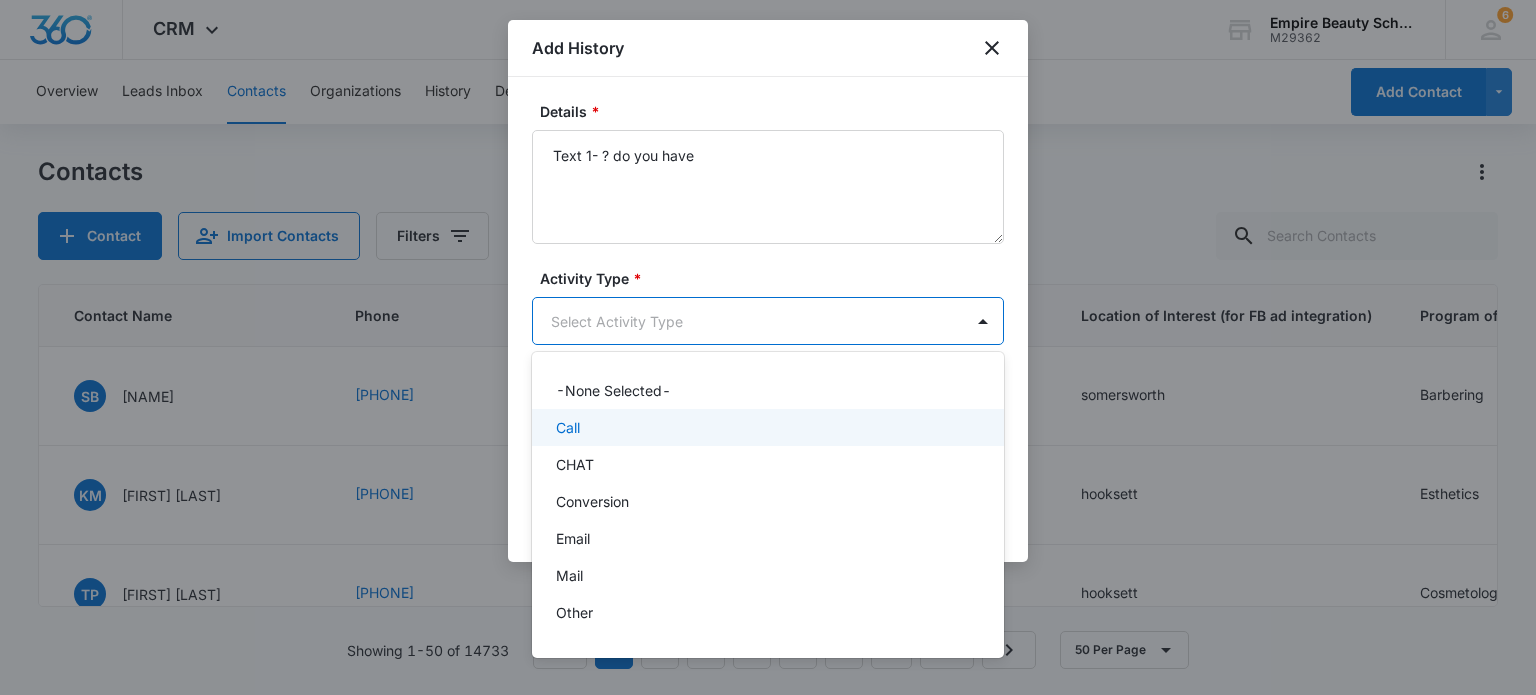 scroll, scrollTop: 104, scrollLeft: 0, axis: vertical 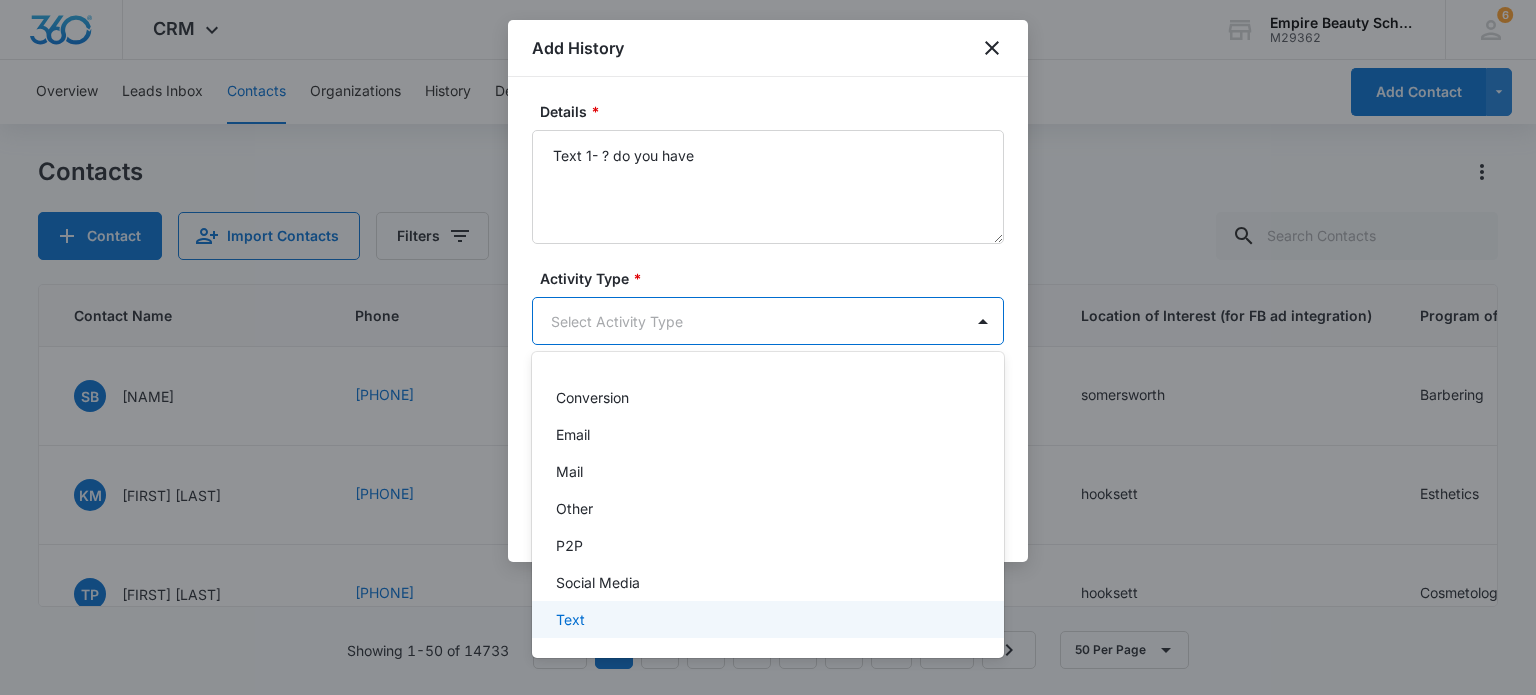click on "Text" at bounding box center [570, 619] 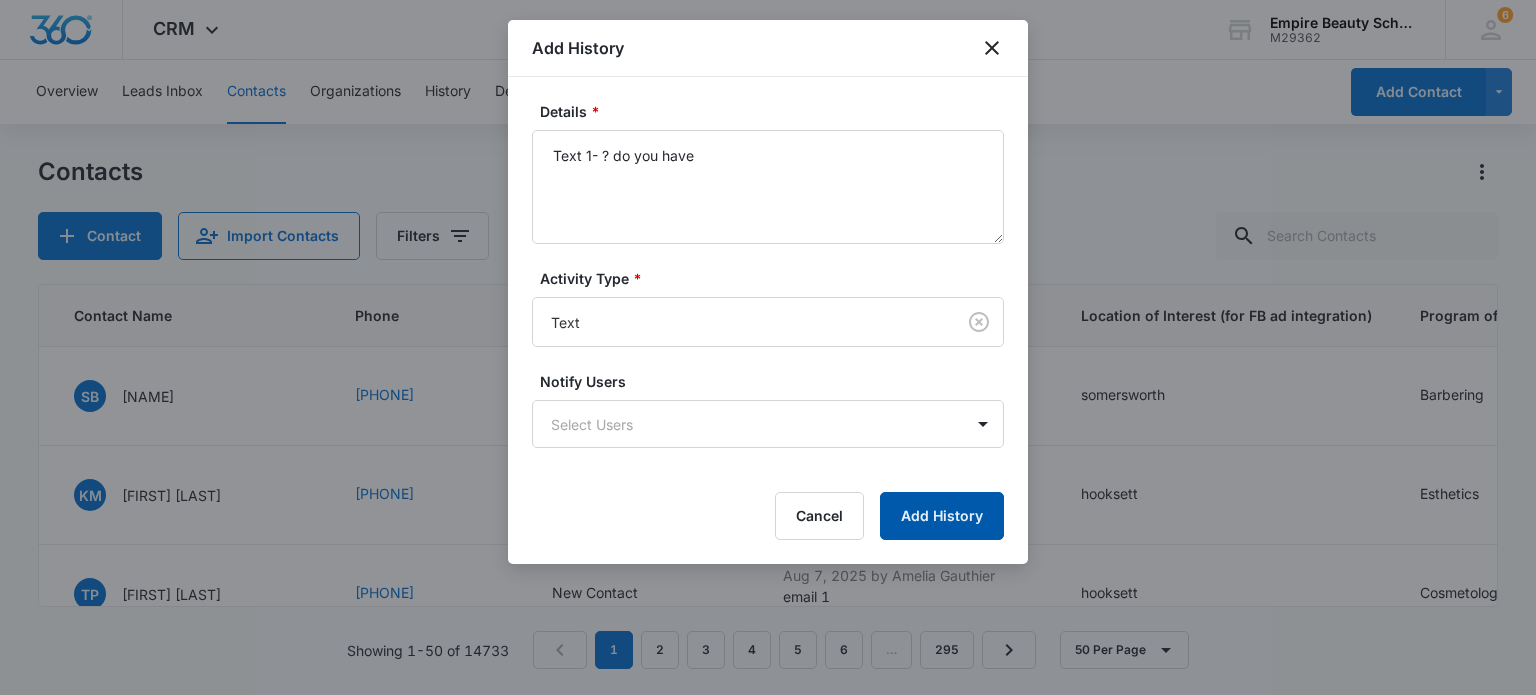 click on "Add History" at bounding box center (942, 516) 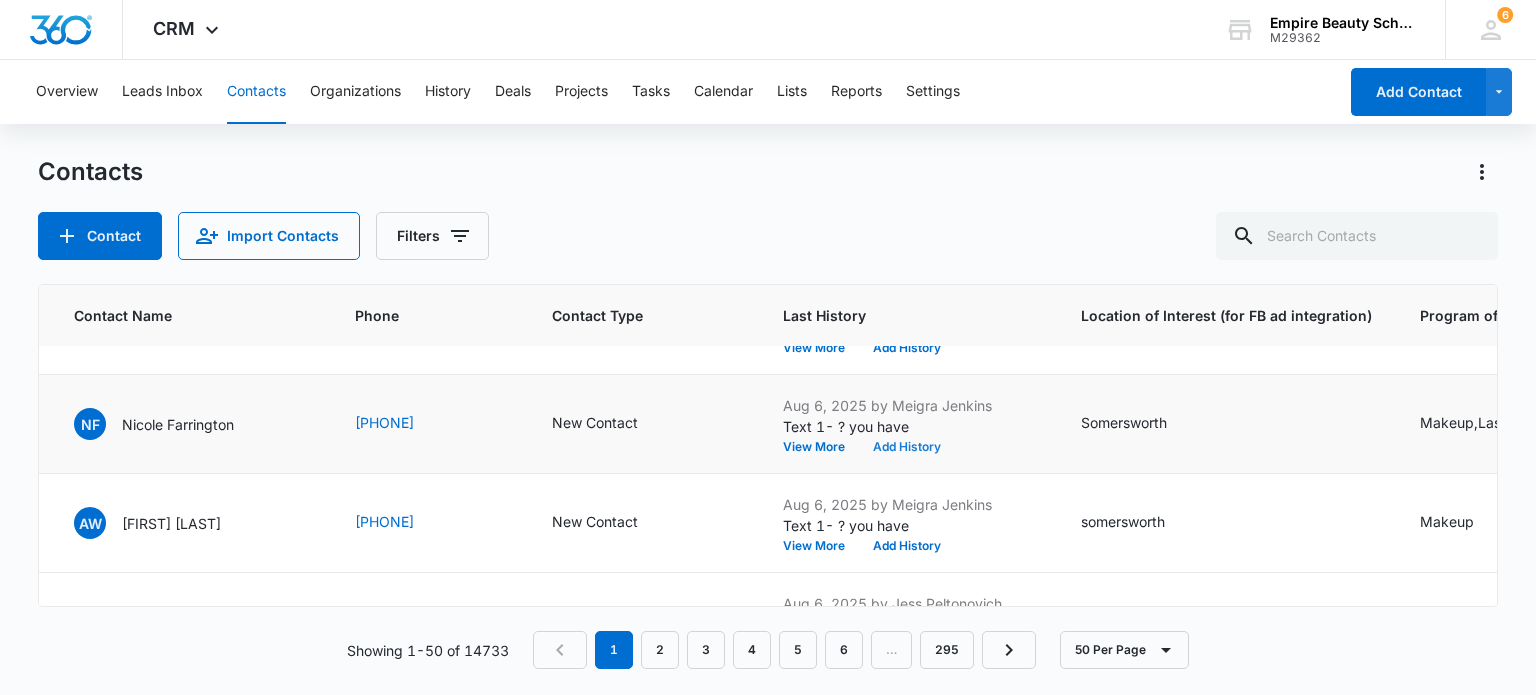 scroll, scrollTop: 700, scrollLeft: 495, axis: both 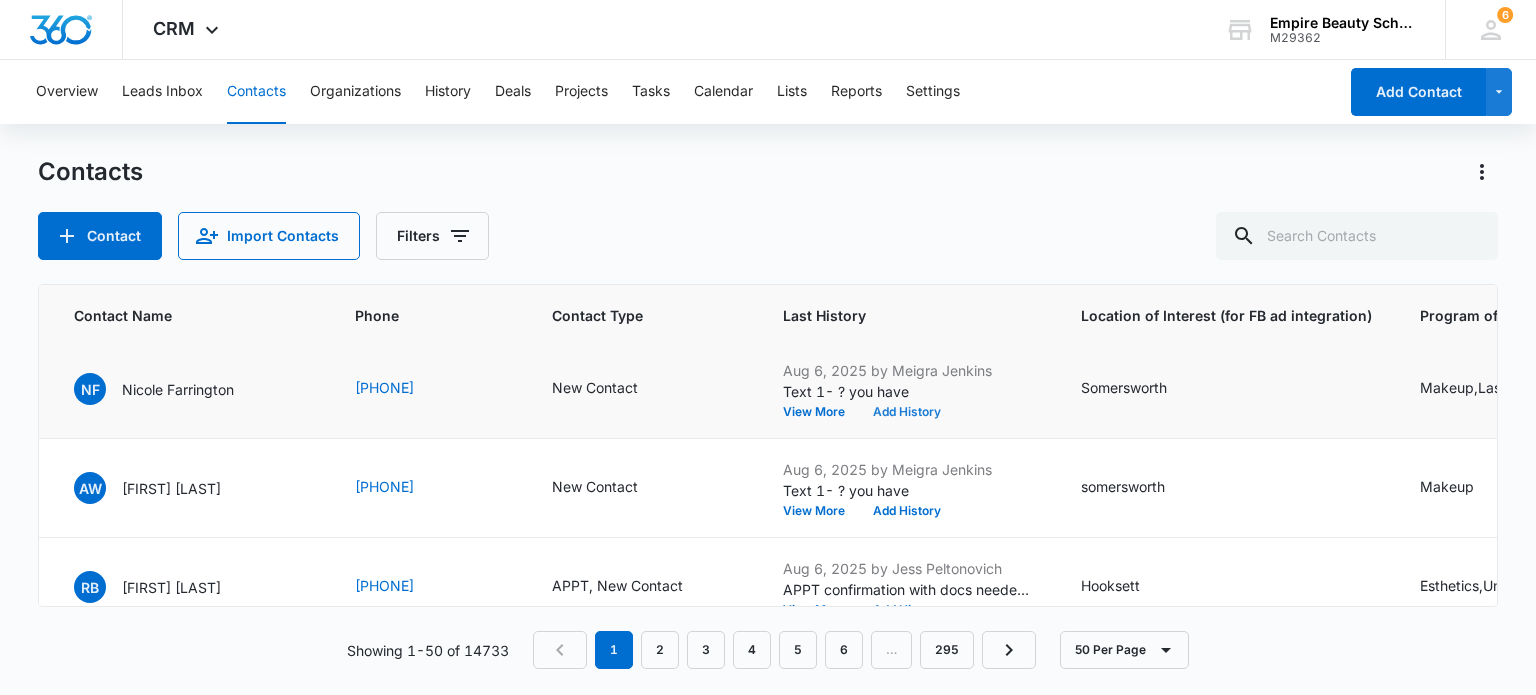 click on "Add History" at bounding box center [907, 412] 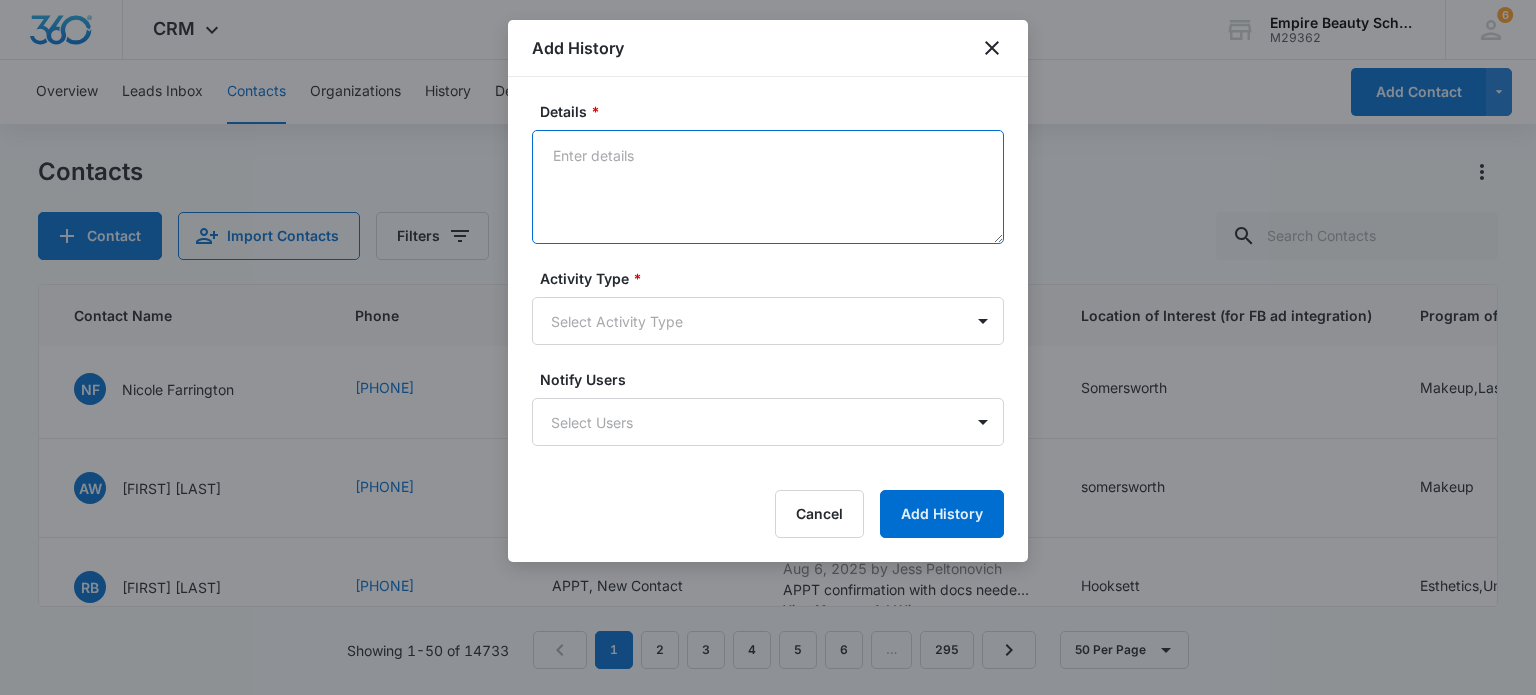 click on "Details *" at bounding box center [768, 187] 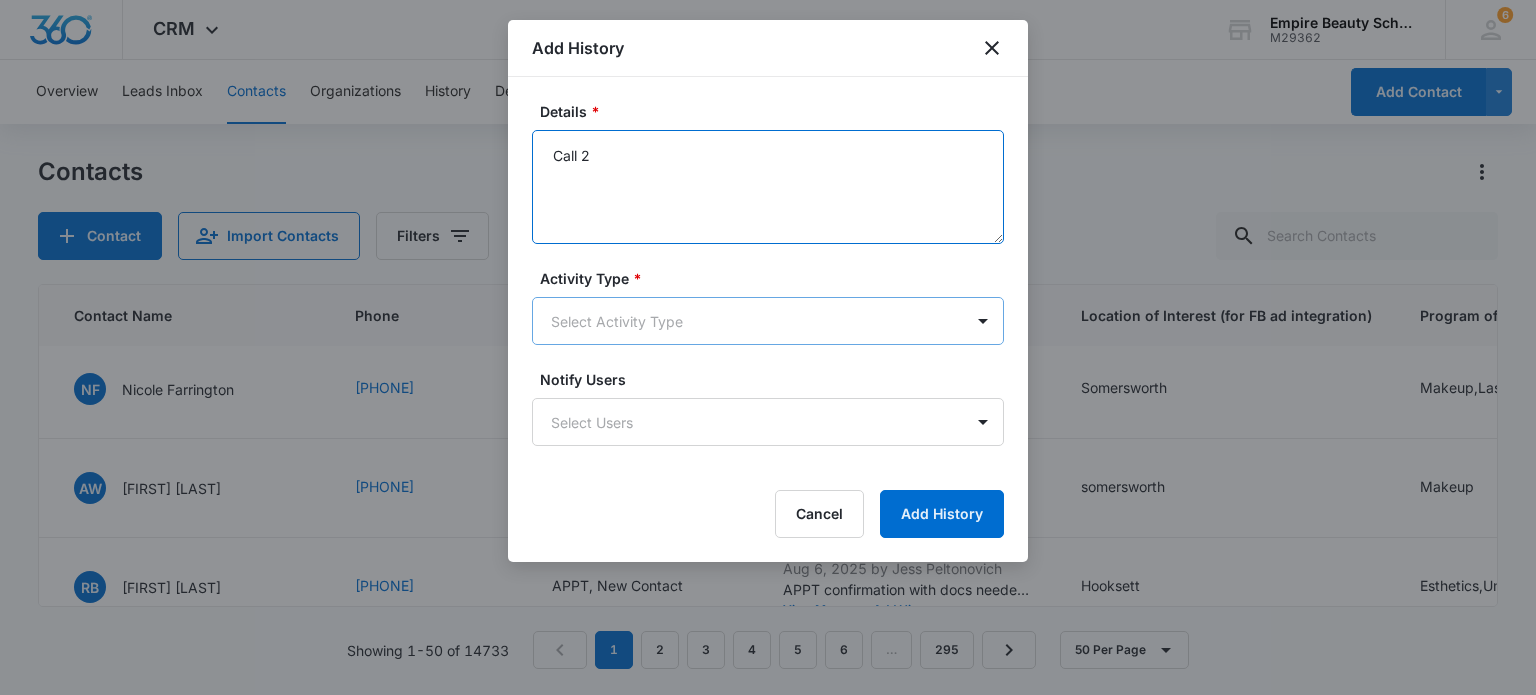 type on "Call 2" 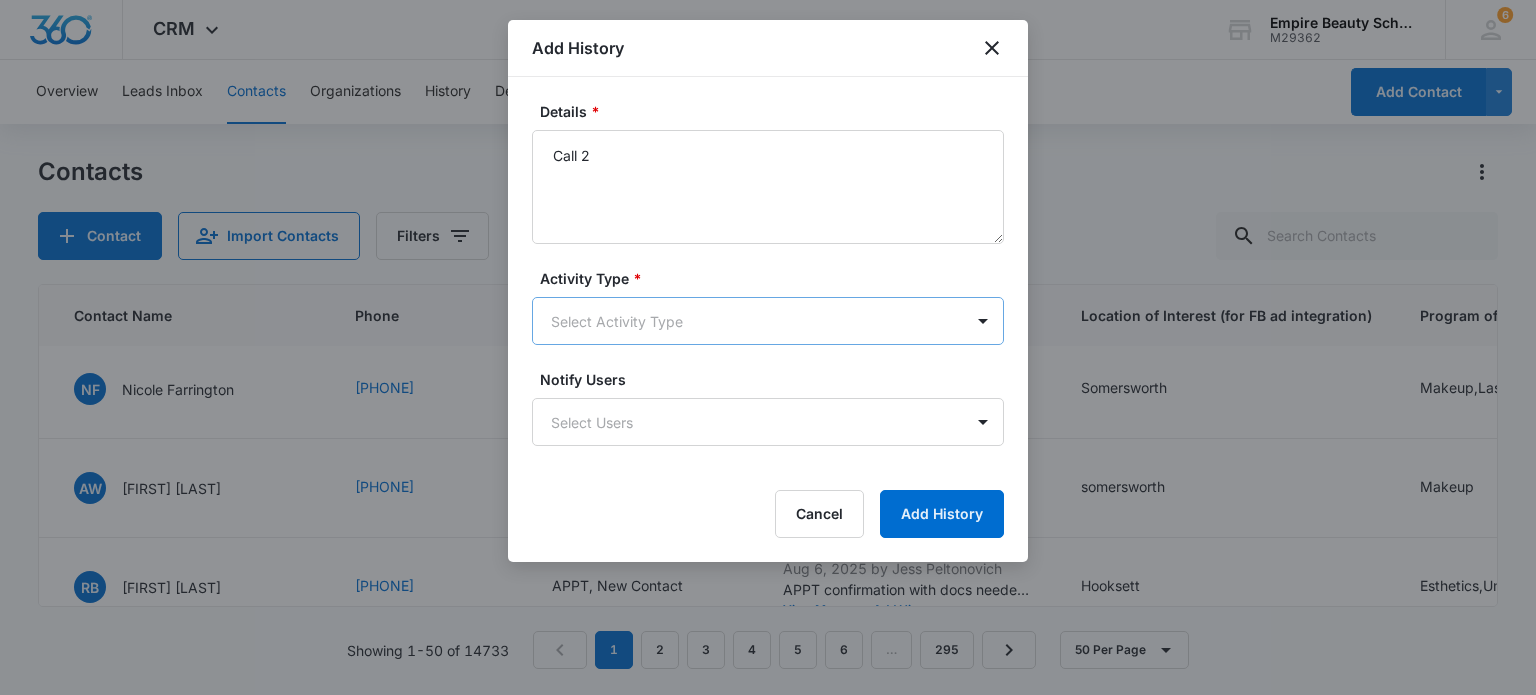 click on "CRM Apps Forms CRM Email Shop Payments POS Files Brand Settings Empire Beauty Schools M29362 Your Accounts View All 6 MJ Meigra Jenkins mjenkins@empirebeautyschools.com My Profile 6 Notifications Support Logout Terms & Conditions   •   Privacy Policy Overview Leads Inbox Contacts Organizations History Deals Projects Tasks Calendar Lists Reports Settings Add Contact Contacts Contact Import Contacts Filters ID Created Date Updated Date Contact Name Phone Contact Type Last History Location of Interest (for FB ad integration) Program of Interest Location Of Interest Program Email 16587 Aug 7, 2025 Aug 7, 2025 SB Sabrina Bradshaw (857) 269-4766 New Contact Aug 7, 2025 by Meigra Jenkins Text 1- ? do you have View More Add History somersworth Barbering --- --- Bradshawsabrina394@gmail.com 16585 Aug 7, 2025 Aug 7, 2025 KM Kaelin M Hickson (603) 486-4354 New Contact Aug 7, 2025 by Amelia Gauthier email 1 View More Add History hooksett Esthetics --- --- khickson59@gmail.com 16584 Aug 7, 2025 Aug 7, 2025 TP email 1" at bounding box center [768, 347] 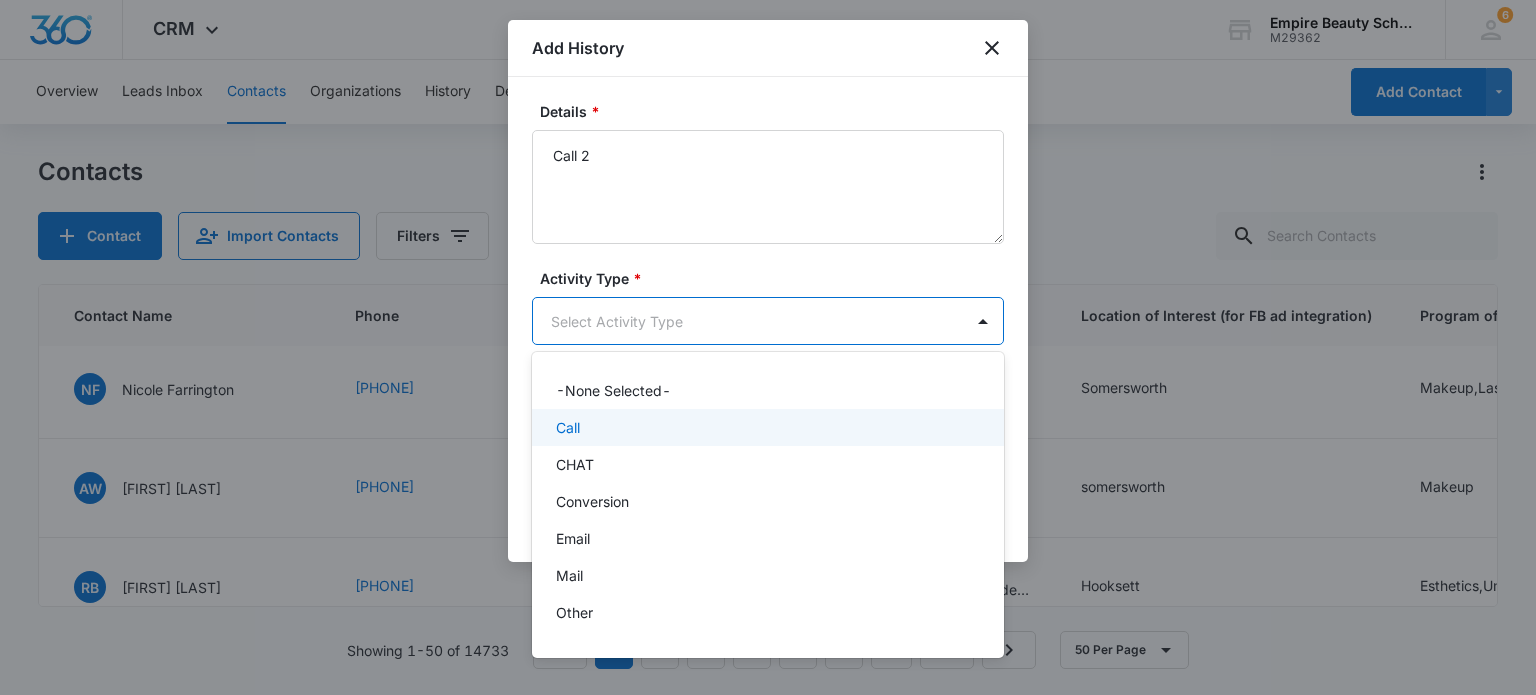 click on "Call" at bounding box center (768, 427) 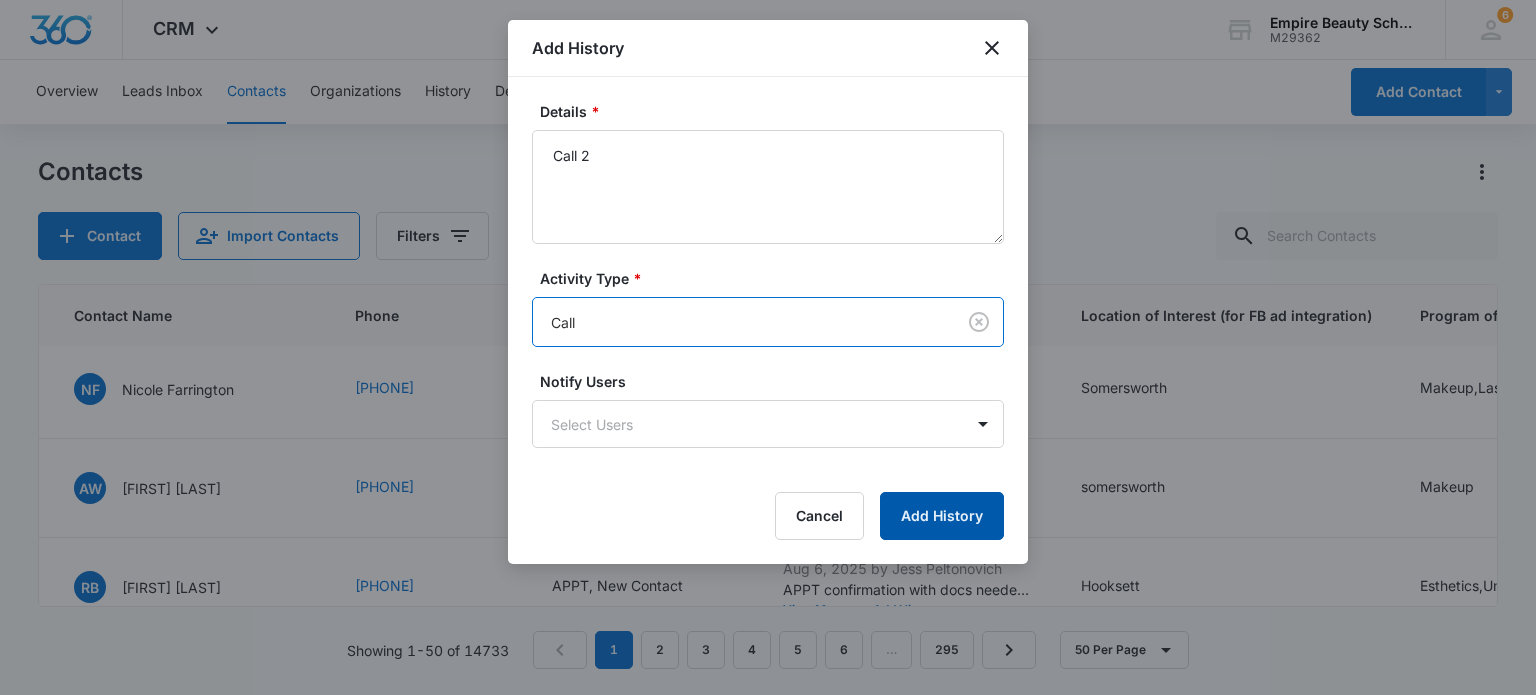 drag, startPoint x: 972, startPoint y: 520, endPoint x: 965, endPoint y: 511, distance: 11.401754 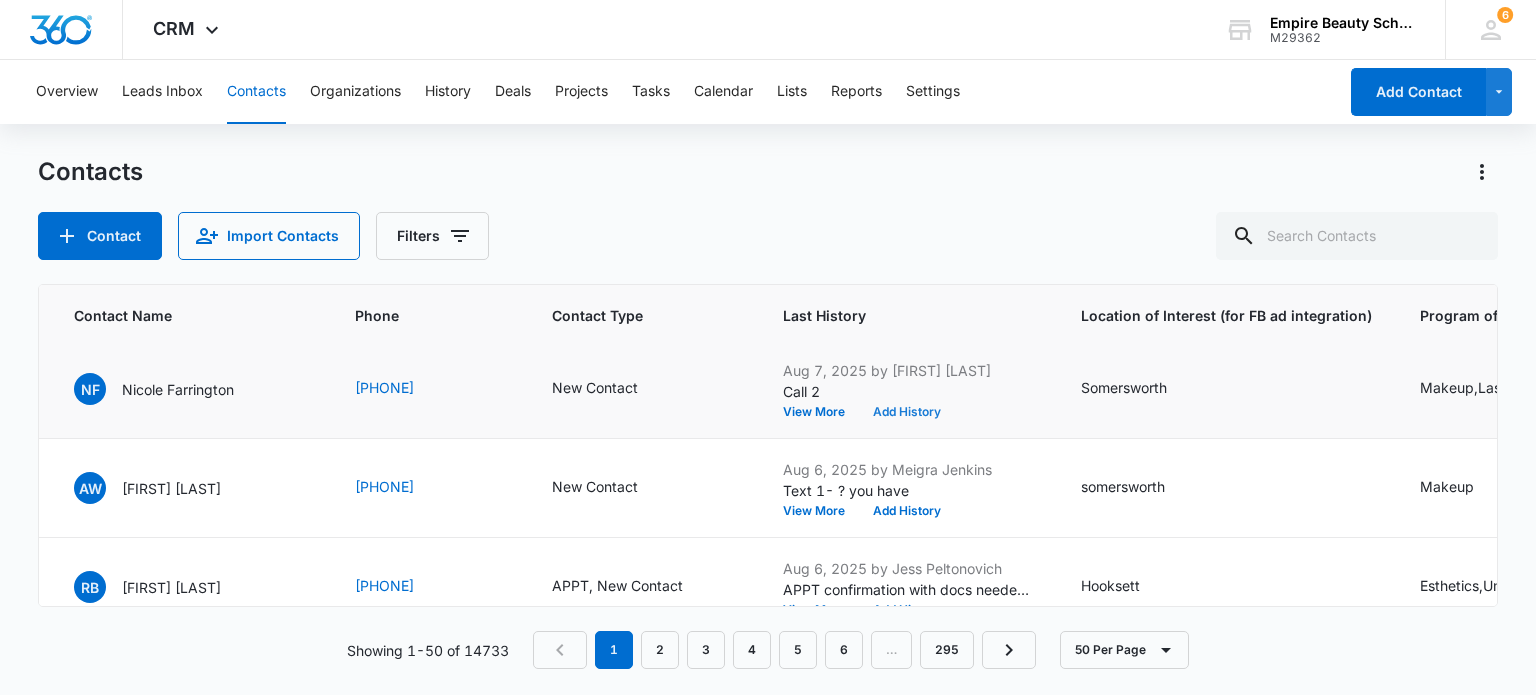 click on "Add History" at bounding box center (907, 412) 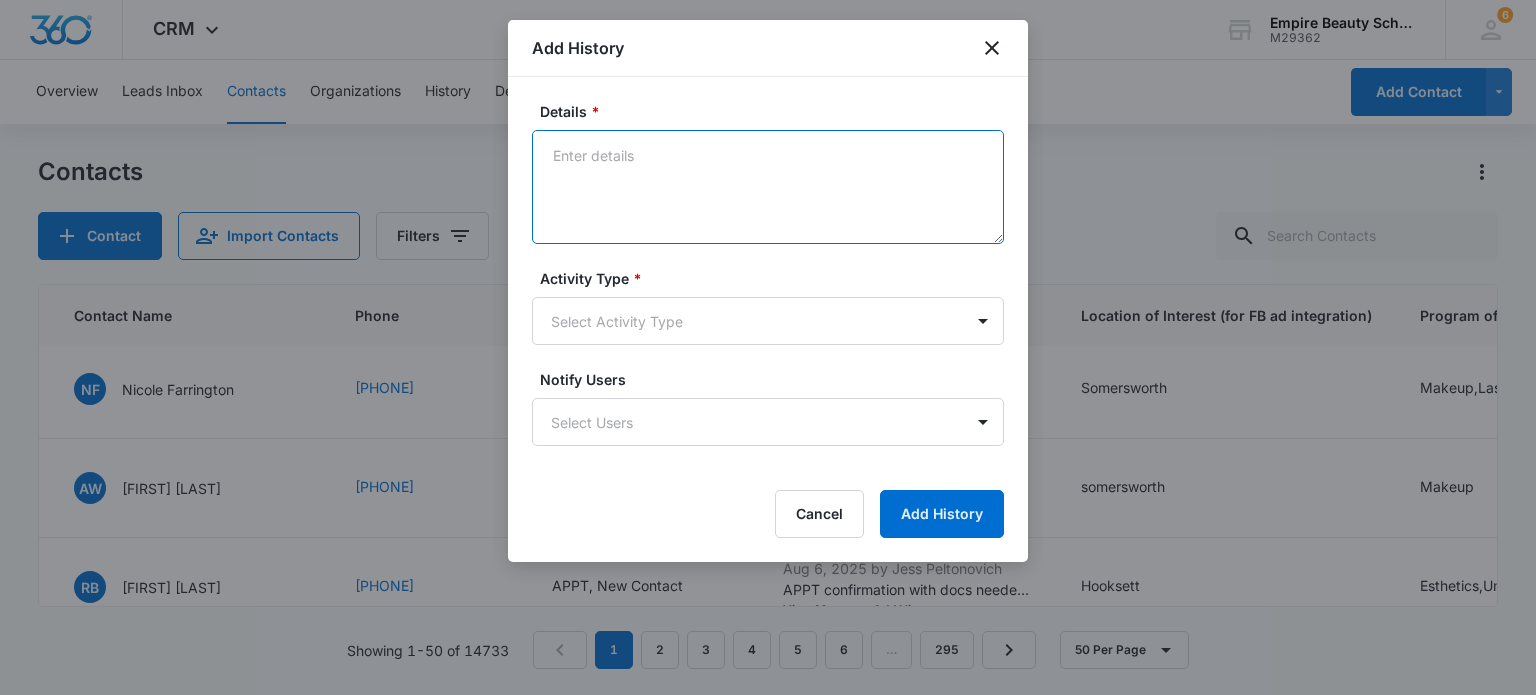 click on "Details *" at bounding box center (768, 187) 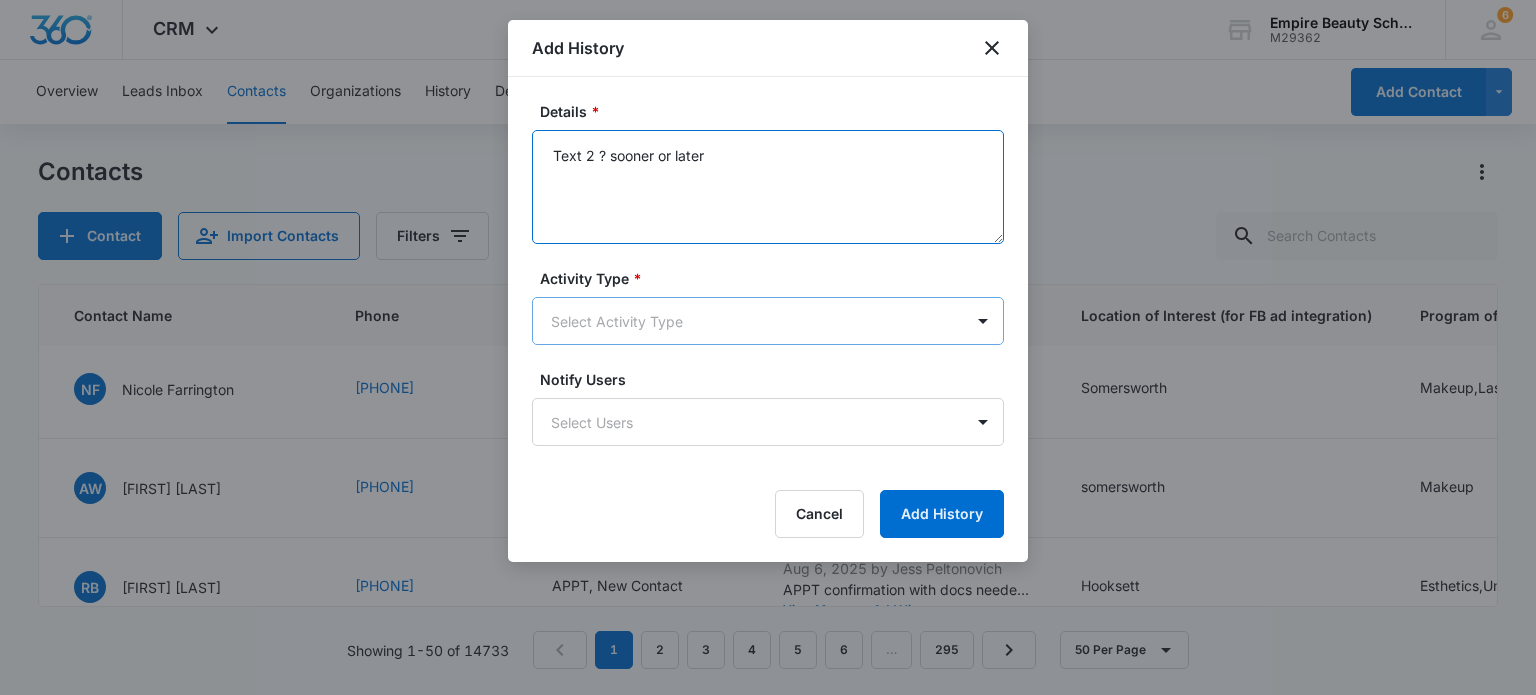 type on "Text 2 ? sooner or later" 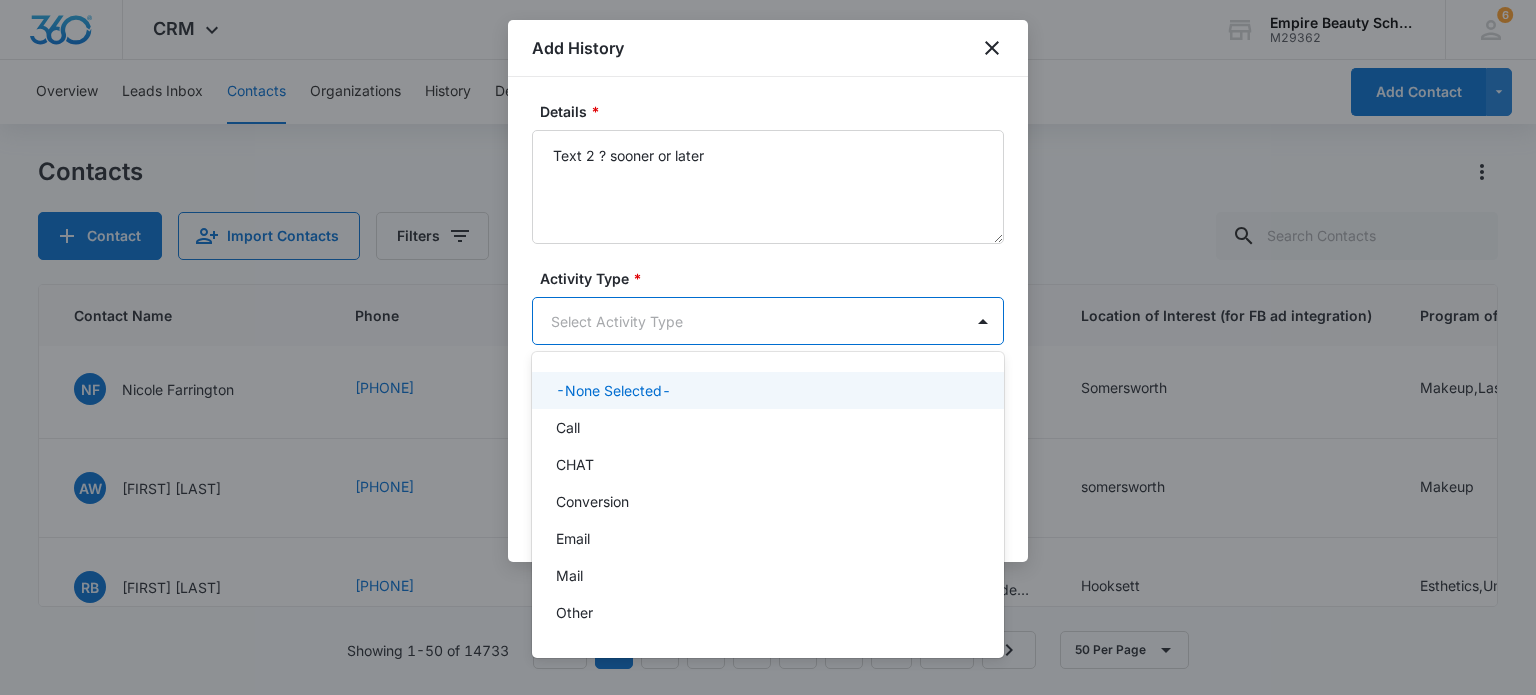 click on "CRM Apps Forms CRM Email Shop Payments POS Files Brand Settings Empire Beauty Schools M29362 Your Accounts View All 6 MJ Meigra Jenkins mjenkins@empirebeautyschools.com My Profile 6 Notifications Support Logout Terms & Conditions   •   Privacy Policy Overview Leads Inbox Contacts Organizations History Deals Projects Tasks Calendar Lists Reports Settings Add Contact Contacts Contact Import Contacts Filters ID Created Date Updated Date Contact Name Phone Contact Type Last History Location of Interest (for FB ad integration) Program of Interest Location Of Interest Program Email 16587 Aug 7, 2025 Aug 7, 2025 SB Sabrina Bradshaw (857) 269-4766 New Contact Aug 7, 2025 by Meigra Jenkins Text 1- ? do you have View More Add History somersworth Barbering --- --- Bradshawsabrina394@gmail.com 16585 Aug 7, 2025 Aug 7, 2025 KM Kaelin M Hickson (603) 486-4354 New Contact Aug 7, 2025 by Amelia Gauthier email 1 View More Add History hooksett Esthetics --- --- khickson59@gmail.com 16584 Aug 7, 2025 Aug 7, 2025 TP email 1" at bounding box center [768, 347] 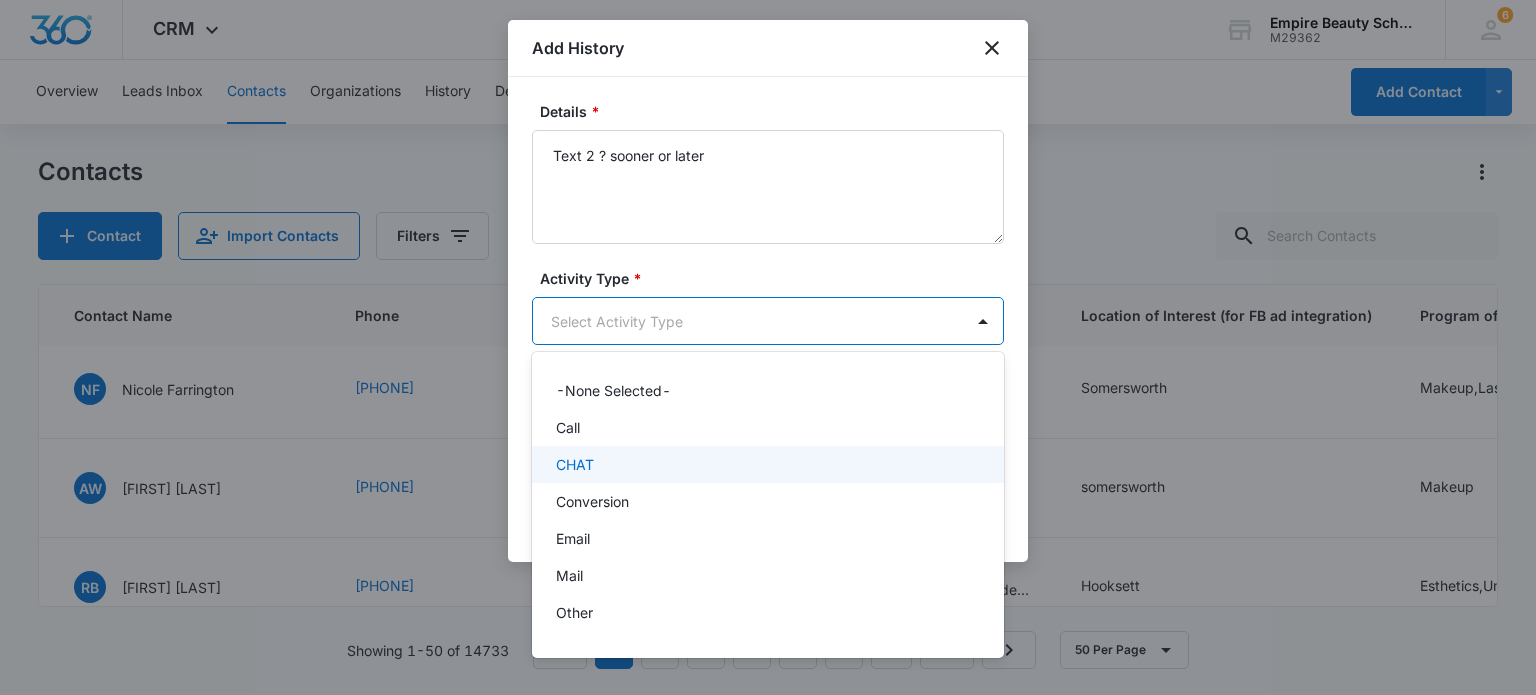 scroll, scrollTop: 104, scrollLeft: 0, axis: vertical 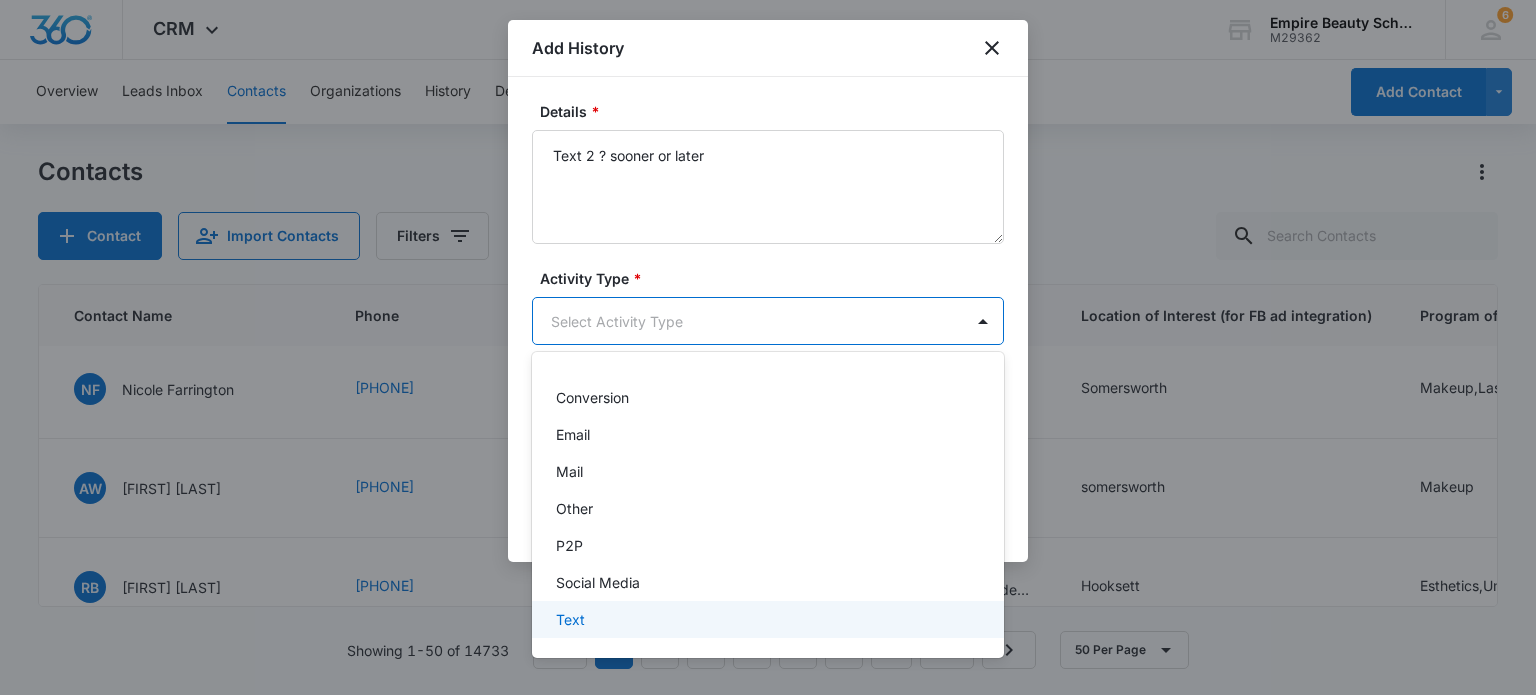 click on "Text" at bounding box center [766, 619] 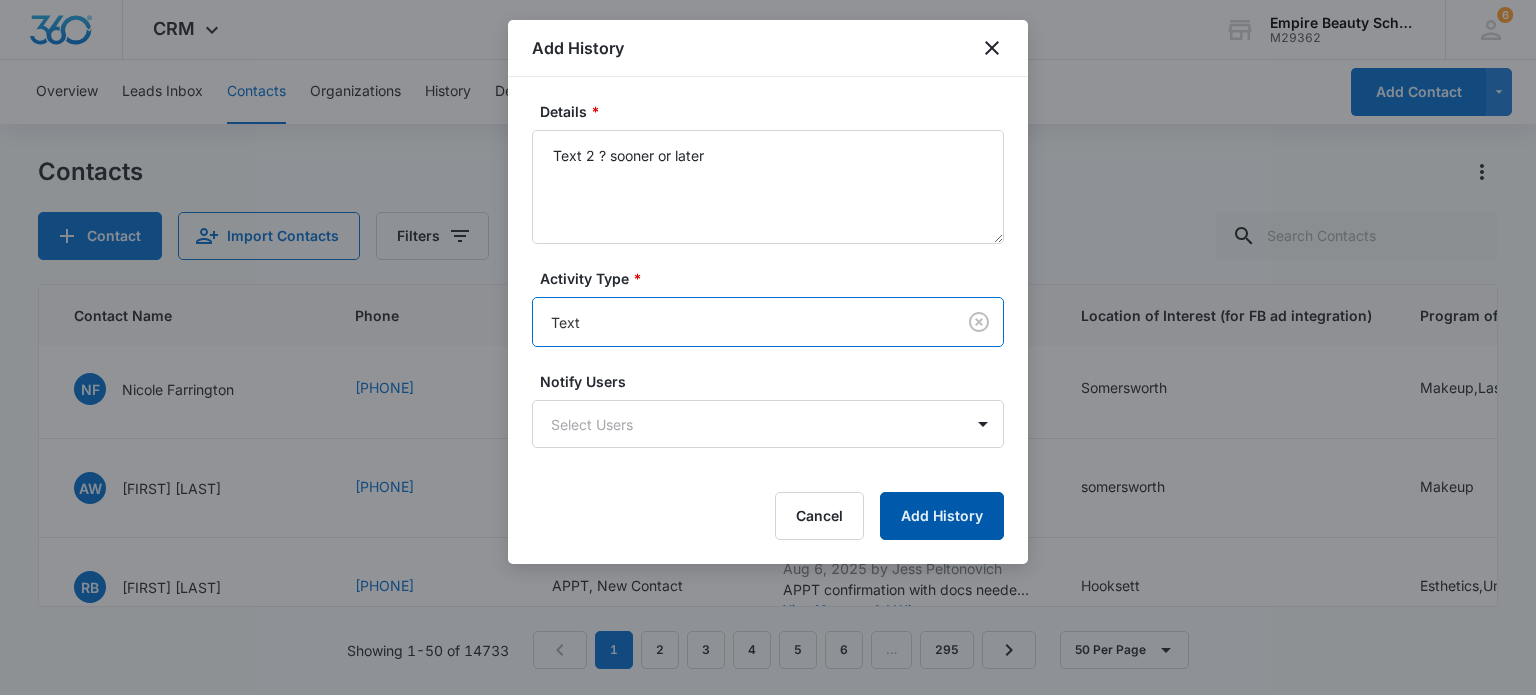 click on "Add History" at bounding box center [942, 516] 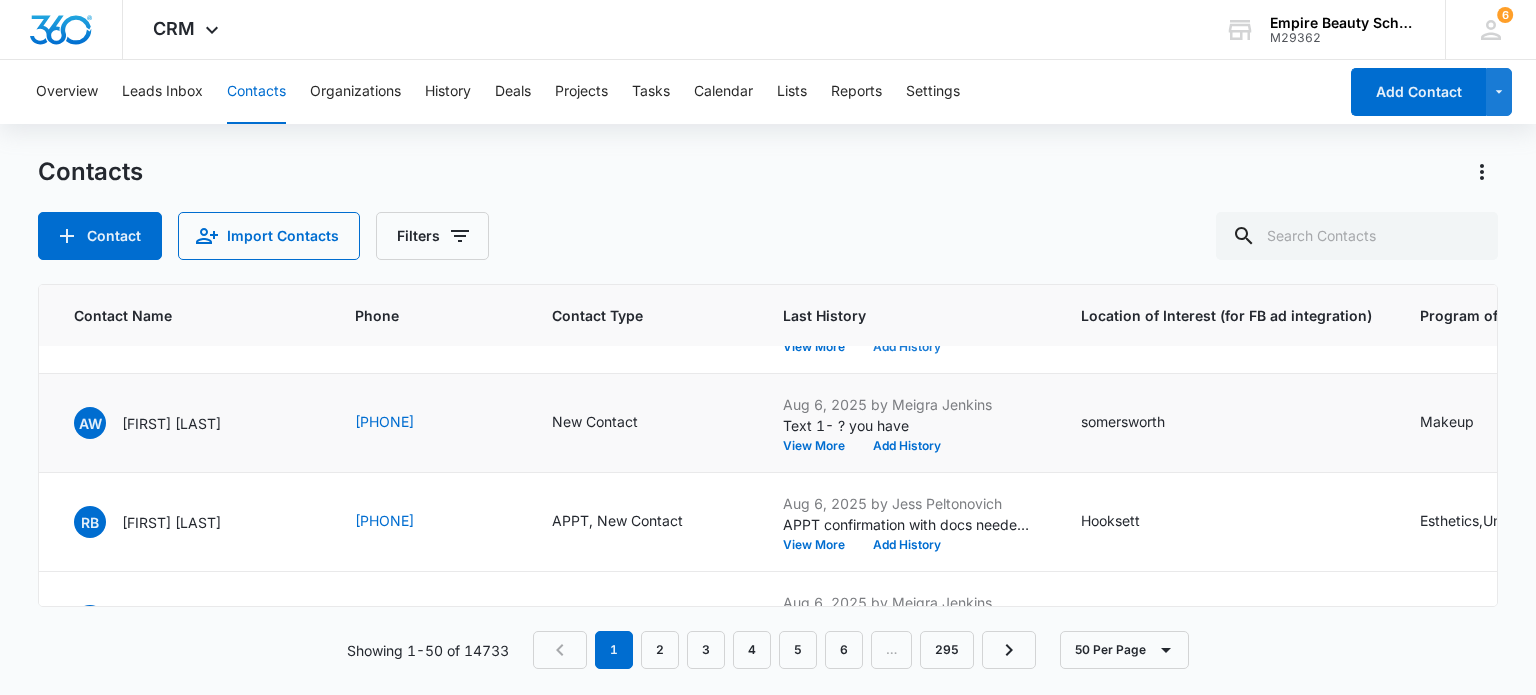 scroll, scrollTop: 800, scrollLeft: 495, axis: both 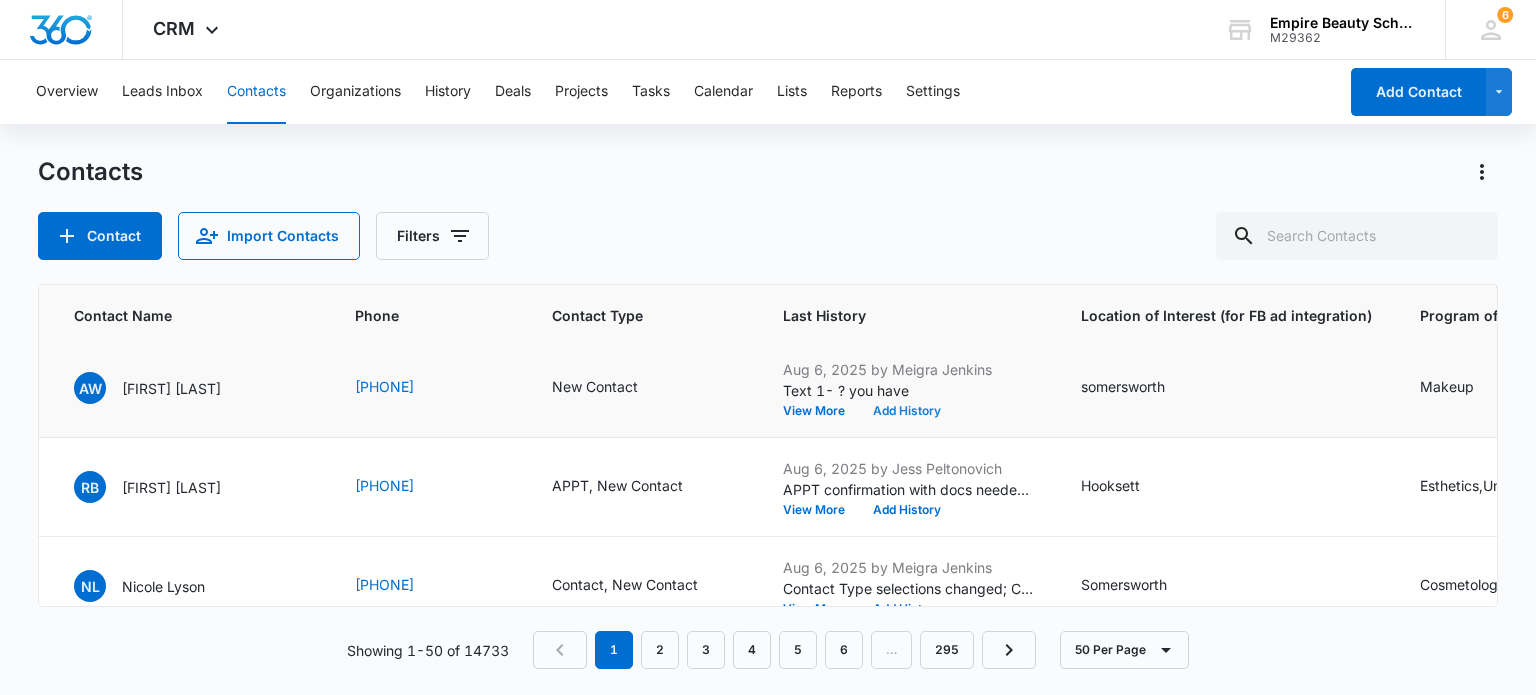 click on "Add History" at bounding box center [907, 411] 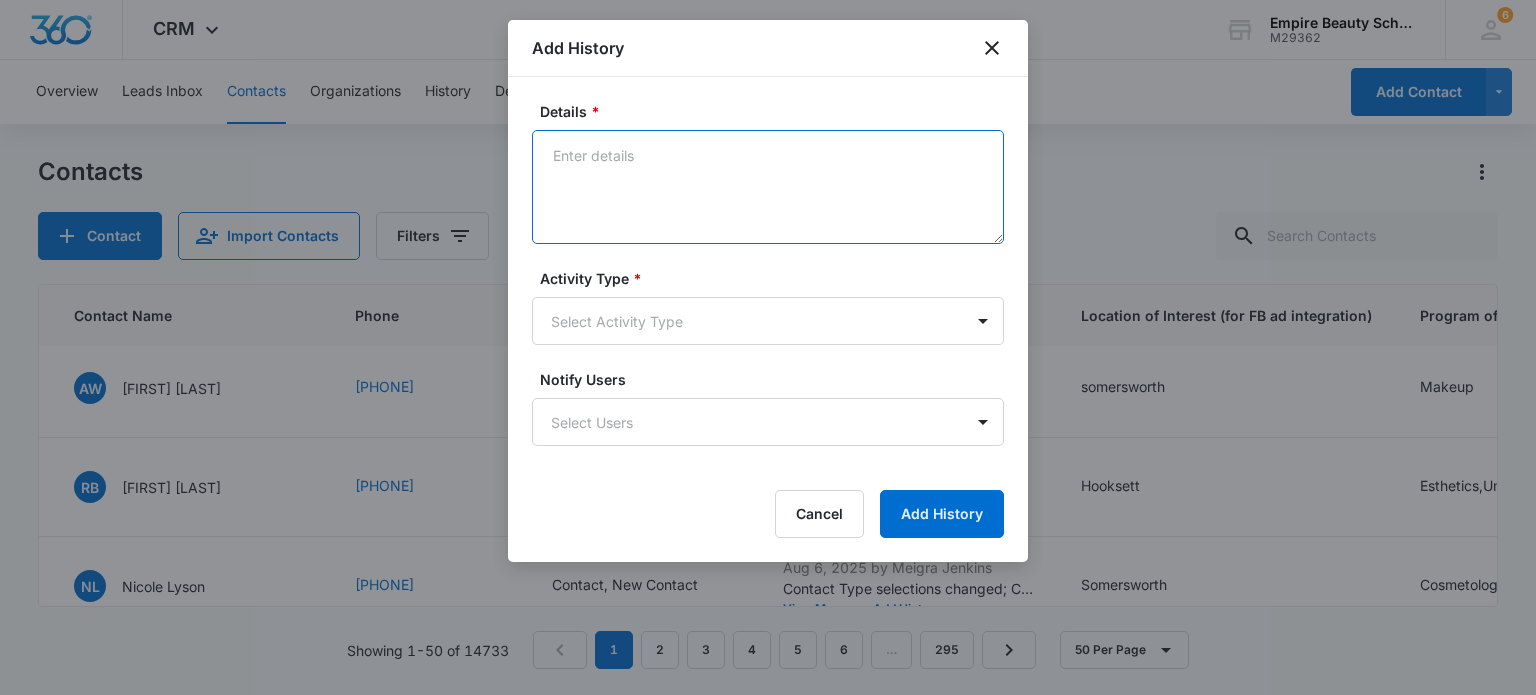 click on "Details *" at bounding box center (768, 187) 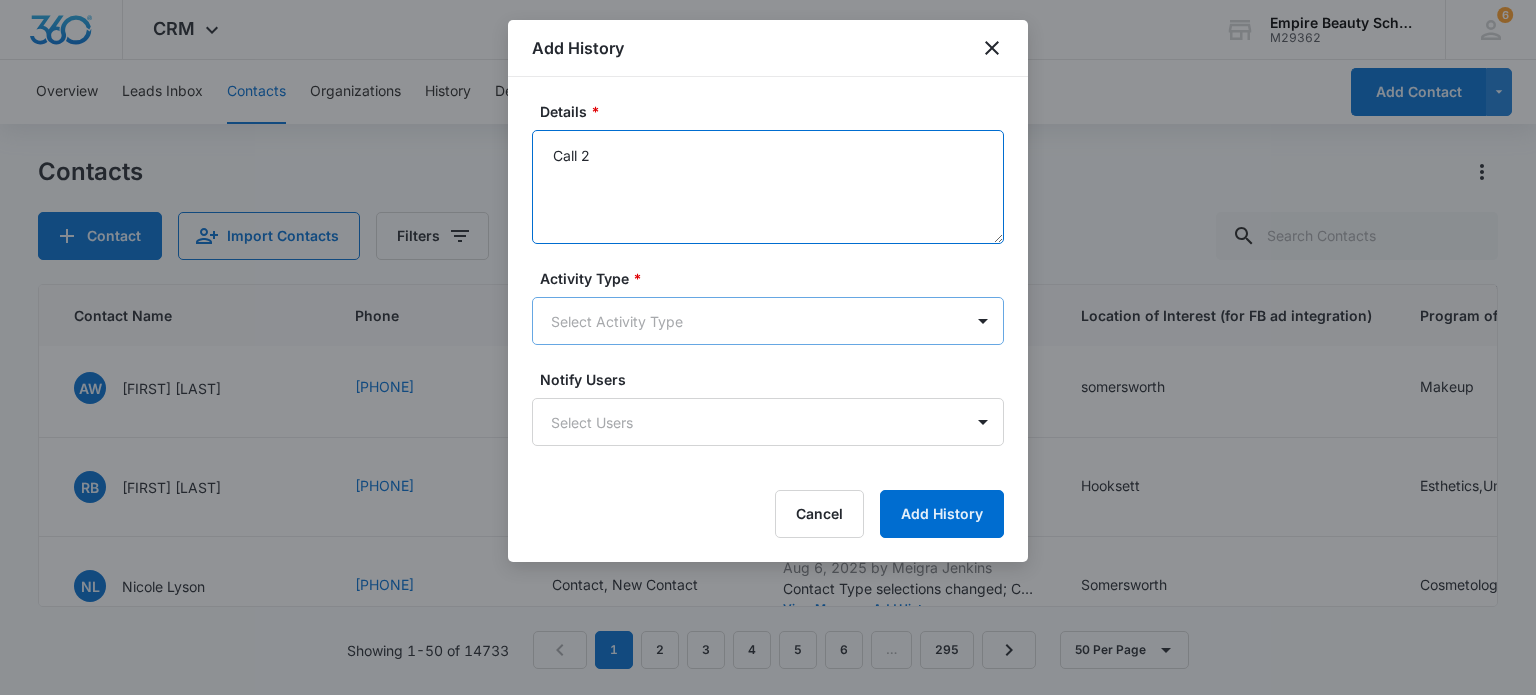 type on "Call 2" 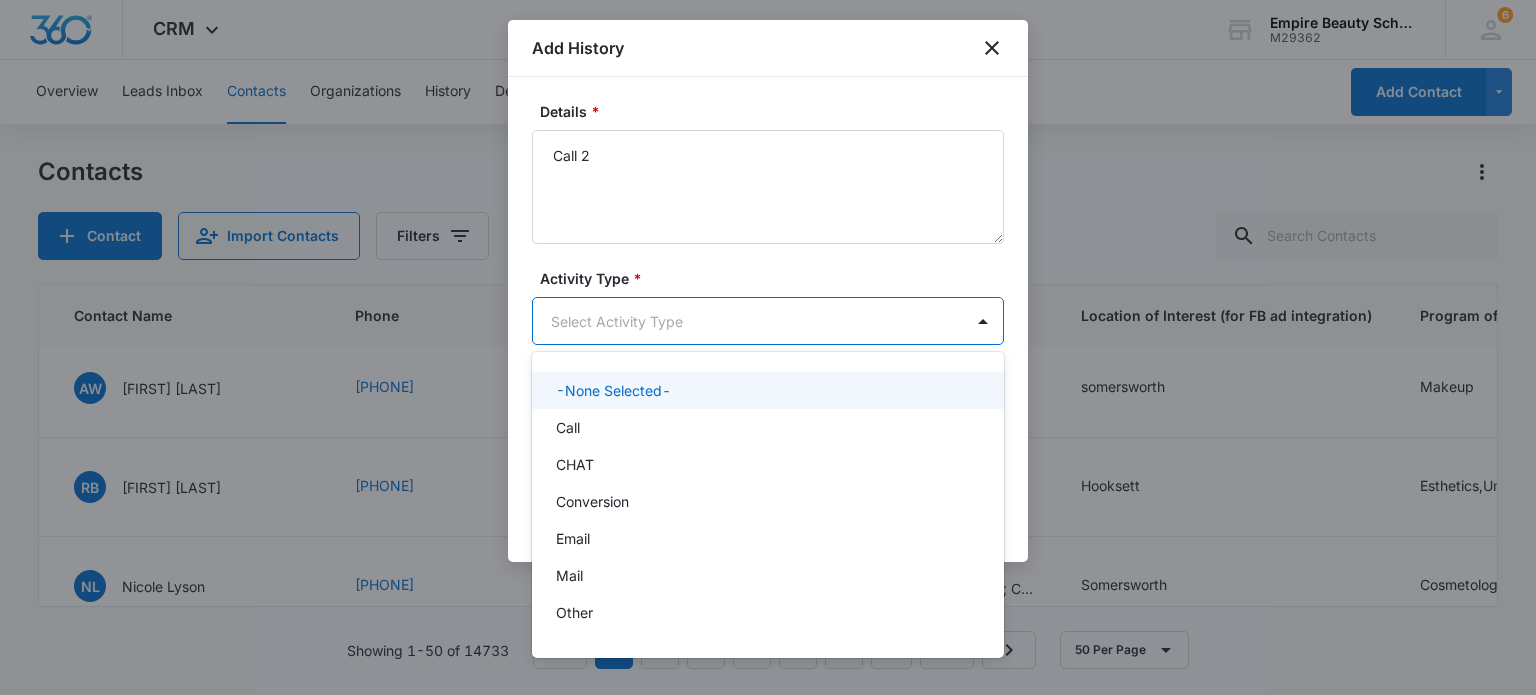 click on "CRM Apps Forms CRM Email Shop Payments POS Files Brand Settings Empire Beauty Schools M29362 Your Accounts View All 6 MJ Meigra Jenkins mjenkins@empirebeautyschools.com My Profile 6 Notifications Support Logout Terms & Conditions   •   Privacy Policy Overview Leads Inbox Contacts Organizations History Deals Projects Tasks Calendar Lists Reports Settings Add Contact Contacts Contact Import Contacts Filters ID Created Date Updated Date Contact Name Phone Contact Type Last History Location of Interest (for FB ad integration) Program of Interest Location Of Interest Program Email 16587 Aug 7, 2025 Aug 7, 2025 SB Sabrina Bradshaw (857) 269-4766 New Contact Aug 7, 2025 by Meigra Jenkins Text 1- ? do you have View More Add History somersworth Barbering --- --- Bradshawsabrina394@gmail.com 16585 Aug 7, 2025 Aug 7, 2025 KM Kaelin M Hickson (603) 486-4354 New Contact Aug 7, 2025 by Amelia Gauthier email 1 View More Add History hooksett Esthetics --- --- khickson59@gmail.com 16584 Aug 7, 2025 Aug 7, 2025 TP email 1" at bounding box center (768, 347) 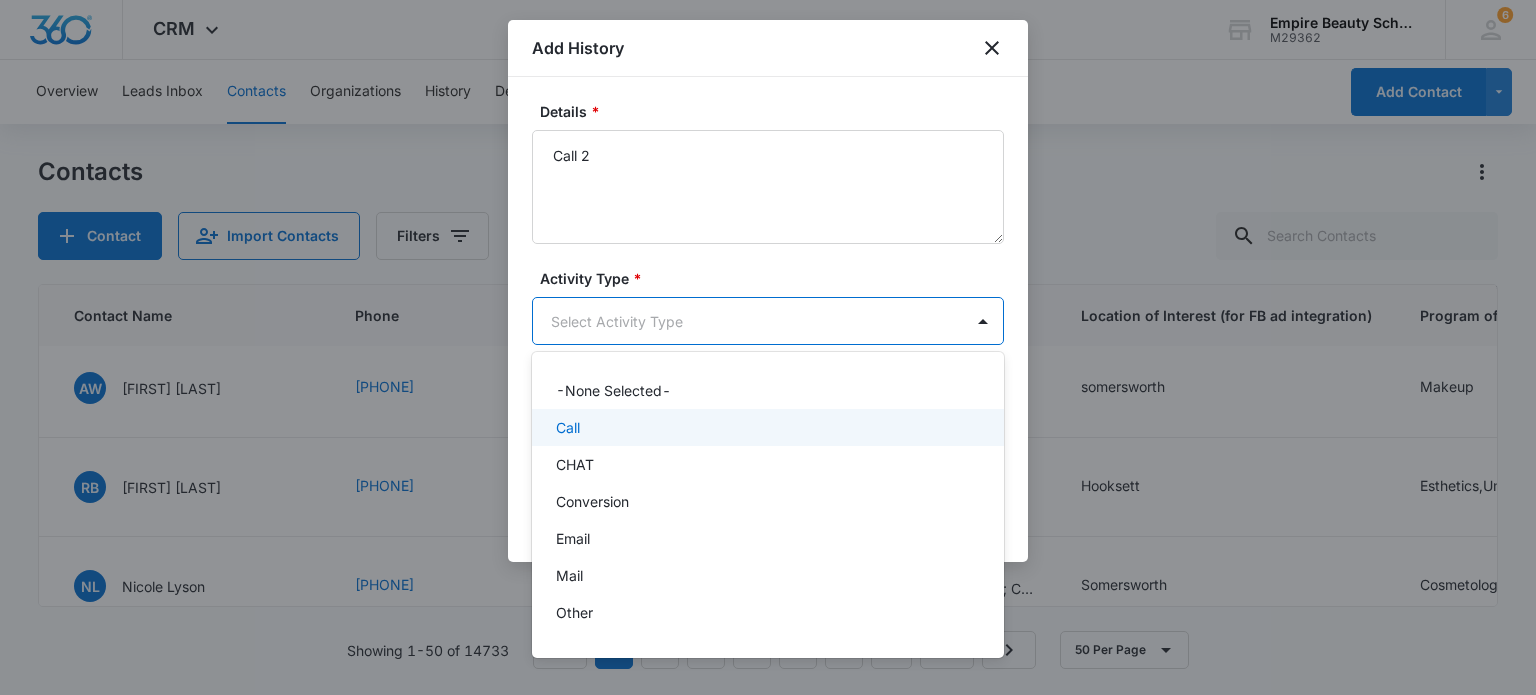 click on "Call" at bounding box center [766, 427] 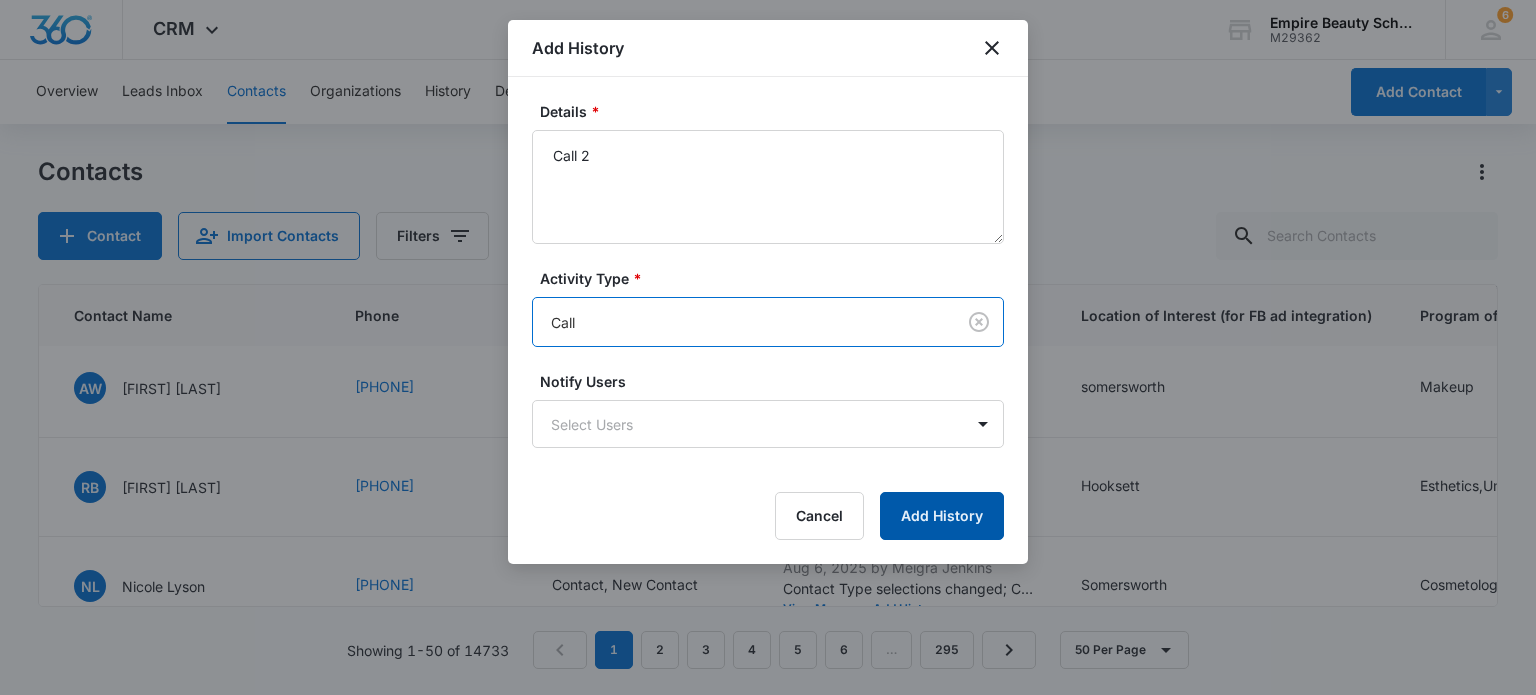 click on "Add History" at bounding box center [942, 516] 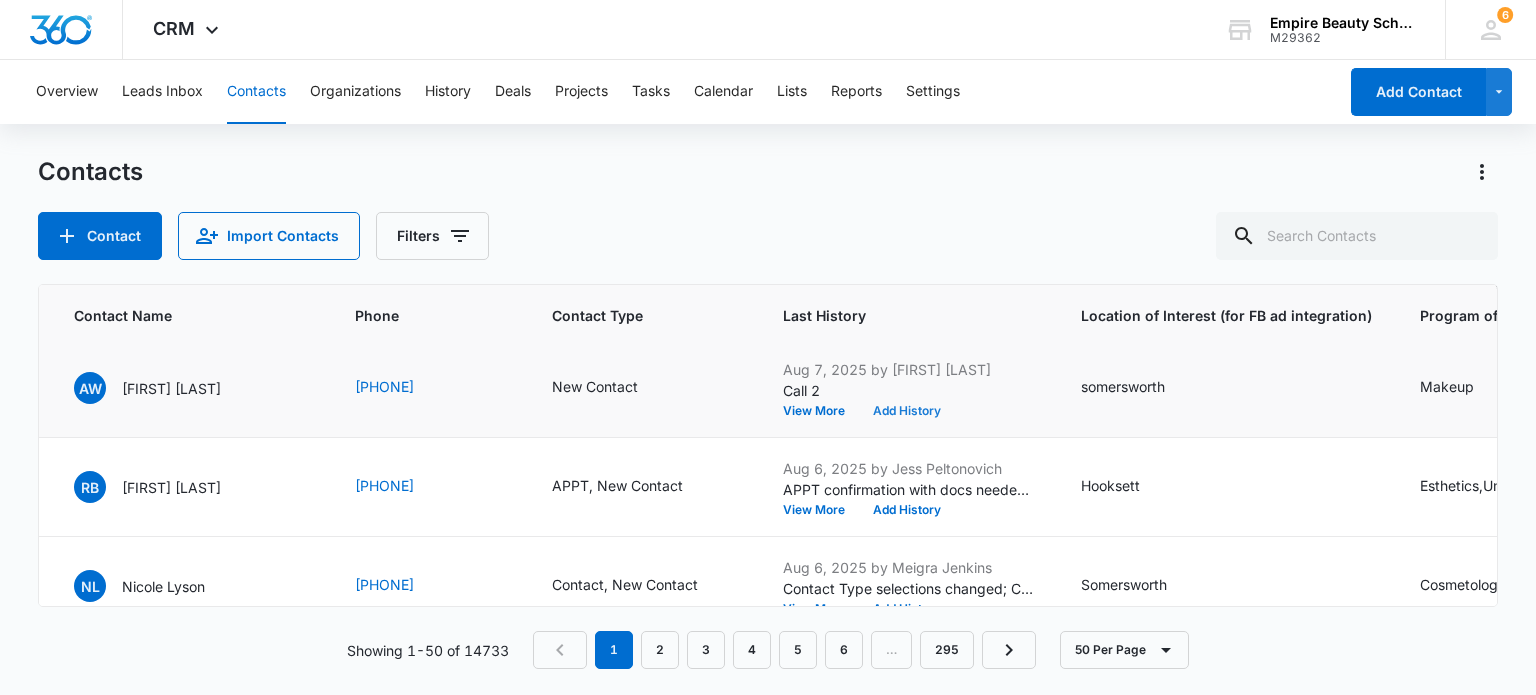 click on "Add History" at bounding box center [907, 411] 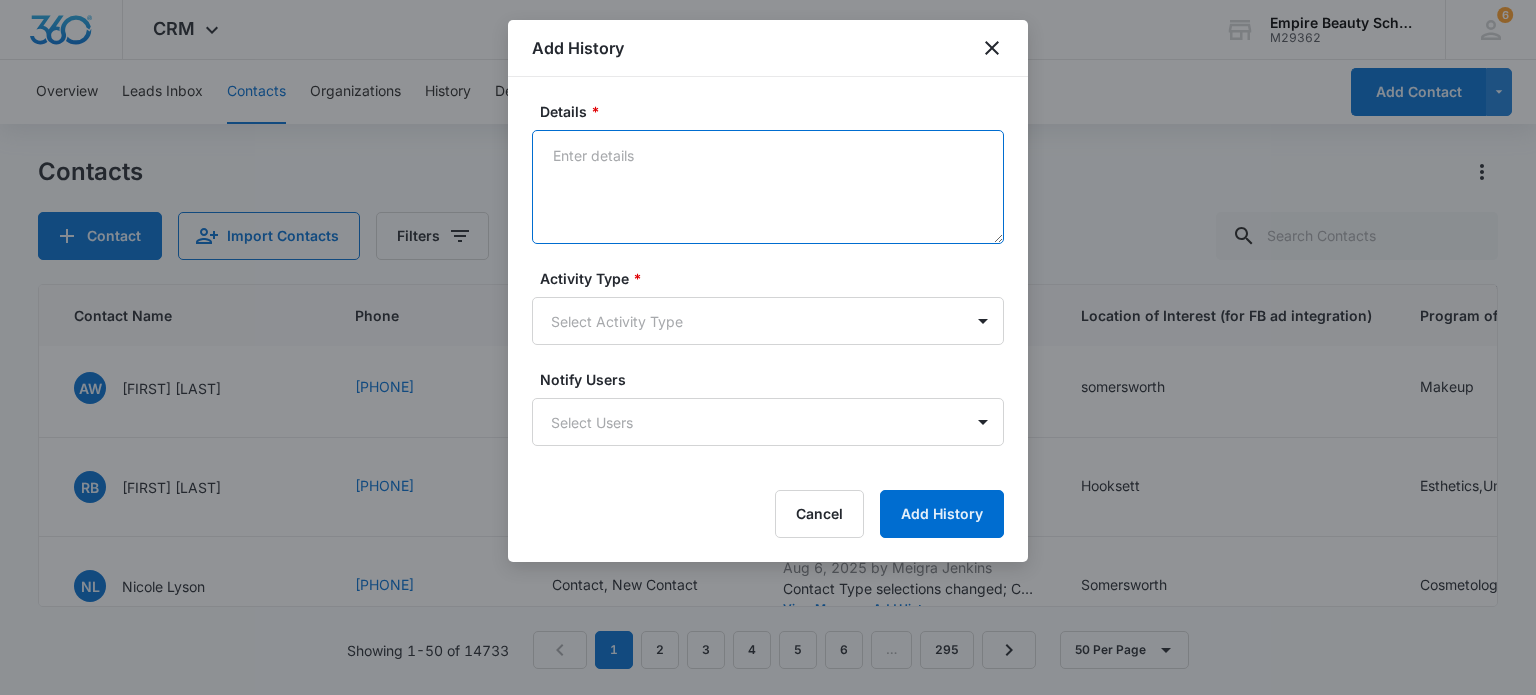 click on "Details *" at bounding box center (768, 187) 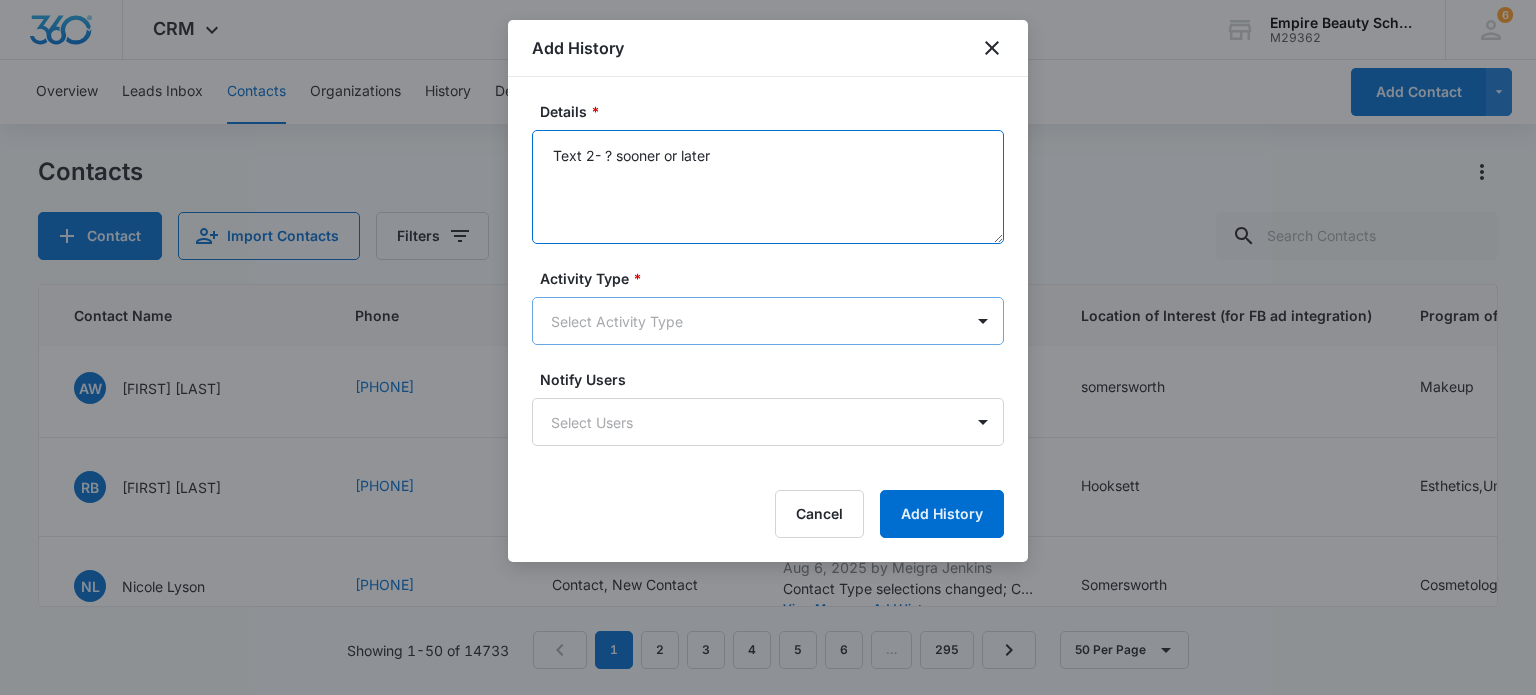 type on "Text 2- ? sooner or later" 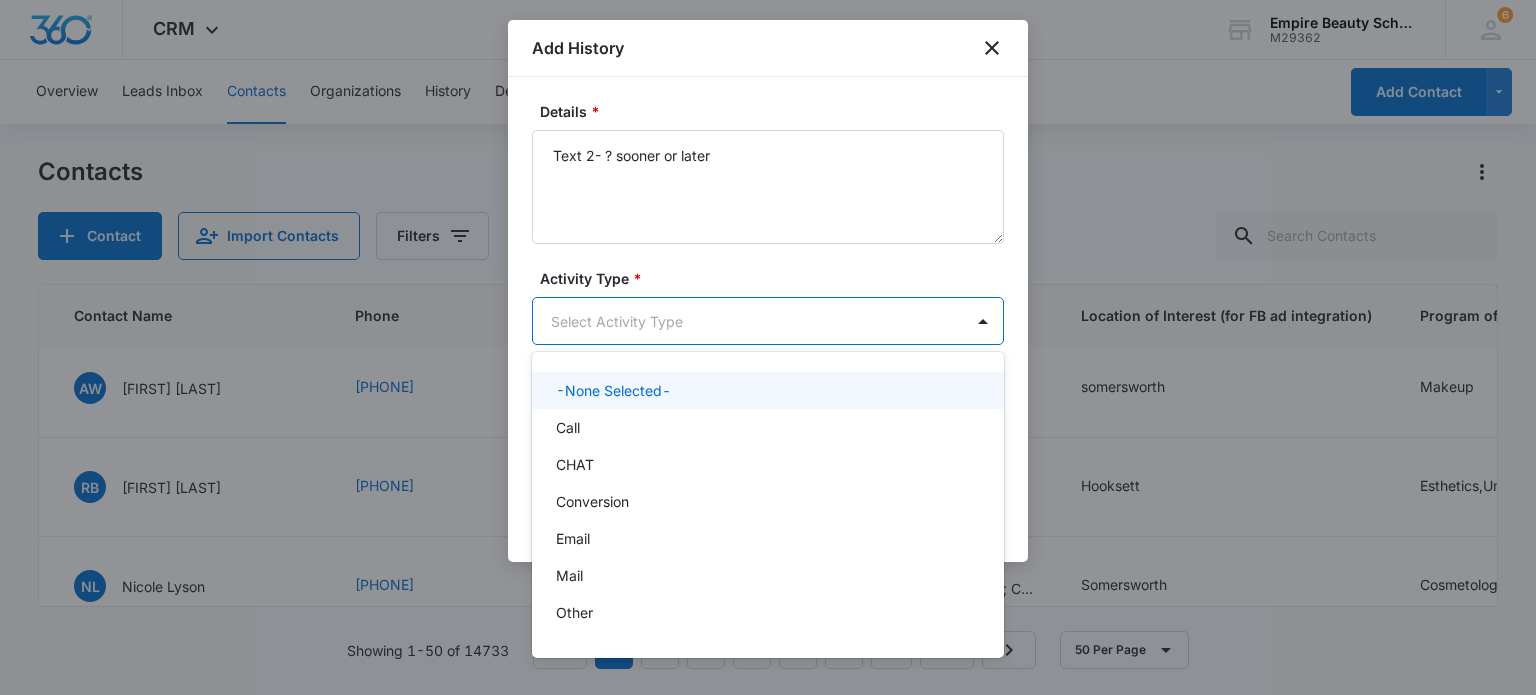 click on "CRM Apps Forms CRM Email Shop Payments POS Files Brand Settings Empire Beauty Schools M29362 Your Accounts View All 6 MJ Meigra Jenkins mjenkins@empirebeautyschools.com My Profile 6 Notifications Support Logout Terms & Conditions   •   Privacy Policy Overview Leads Inbox Contacts Organizations History Deals Projects Tasks Calendar Lists Reports Settings Add Contact Contacts Contact Import Contacts Filters ID Created Date Updated Date Contact Name Phone Contact Type Last History Location of Interest (for FB ad integration) Program of Interest Location Of Interest Program Email 16587 Aug 7, 2025 Aug 7, 2025 SB Sabrina Bradshaw (857) 269-4766 New Contact Aug 7, 2025 by Meigra Jenkins Text 1- ? do you have View More Add History somersworth Barbering --- --- Bradshawsabrina394@gmail.com 16585 Aug 7, 2025 Aug 7, 2025 KM Kaelin M Hickson (603) 486-4354 New Contact Aug 7, 2025 by Amelia Gauthier email 1 View More Add History hooksett Esthetics --- --- khickson59@gmail.com 16584 Aug 7, 2025 Aug 7, 2025 TP email 1" at bounding box center [768, 347] 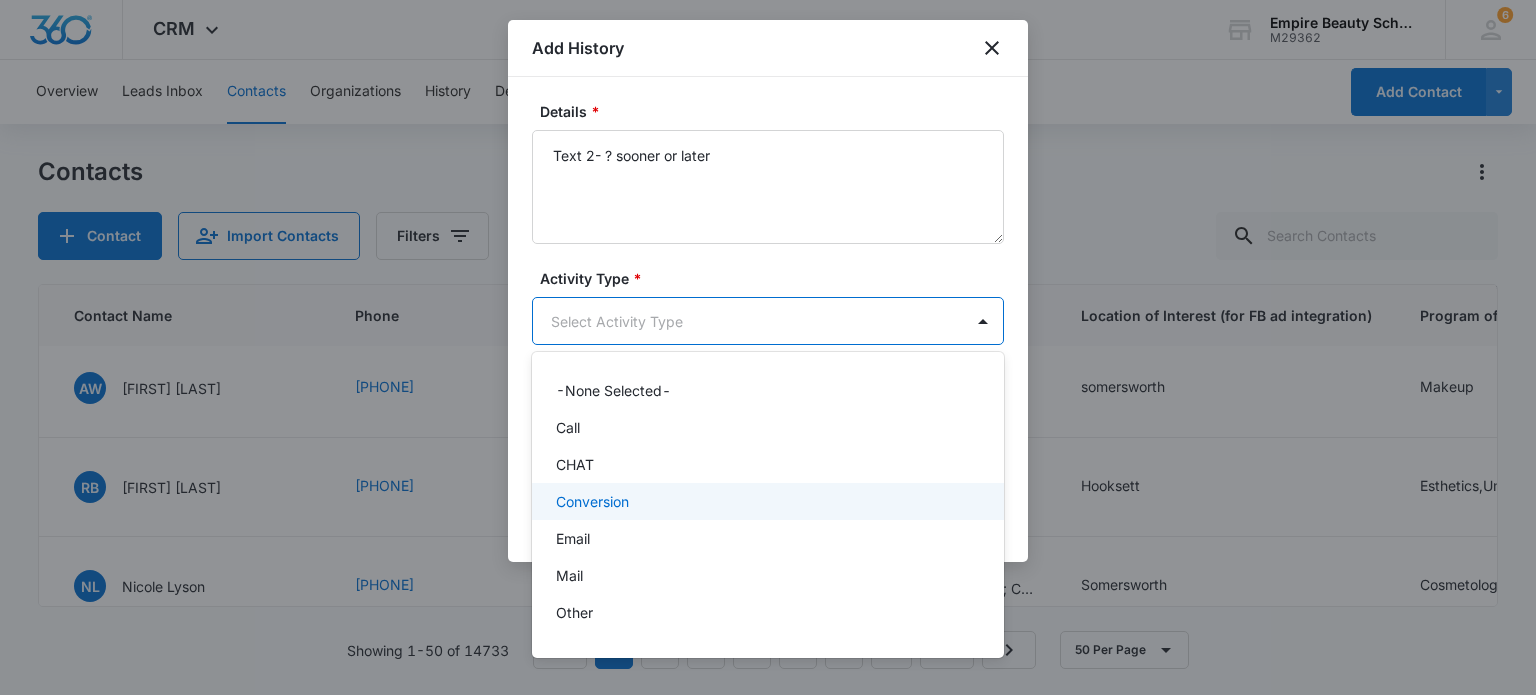 scroll, scrollTop: 104, scrollLeft: 0, axis: vertical 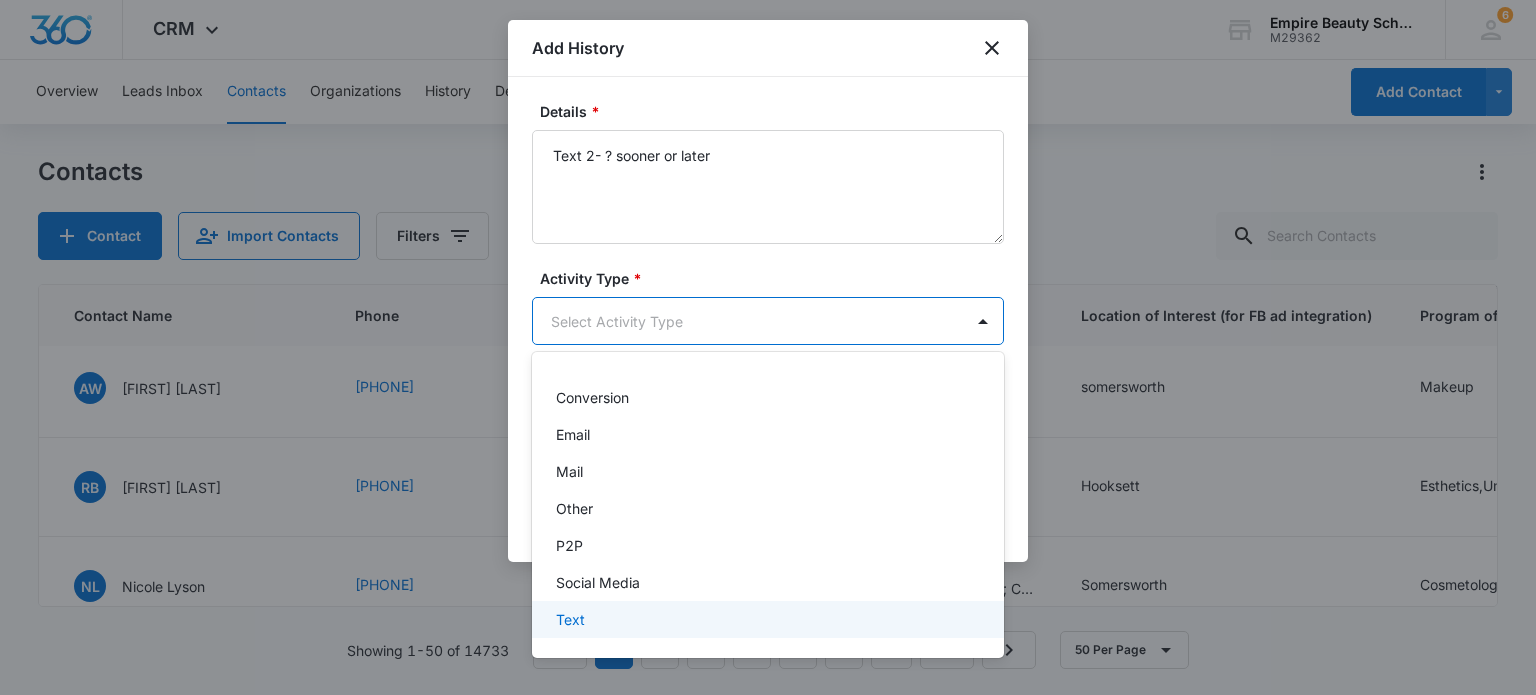 click on "Text" at bounding box center (766, 619) 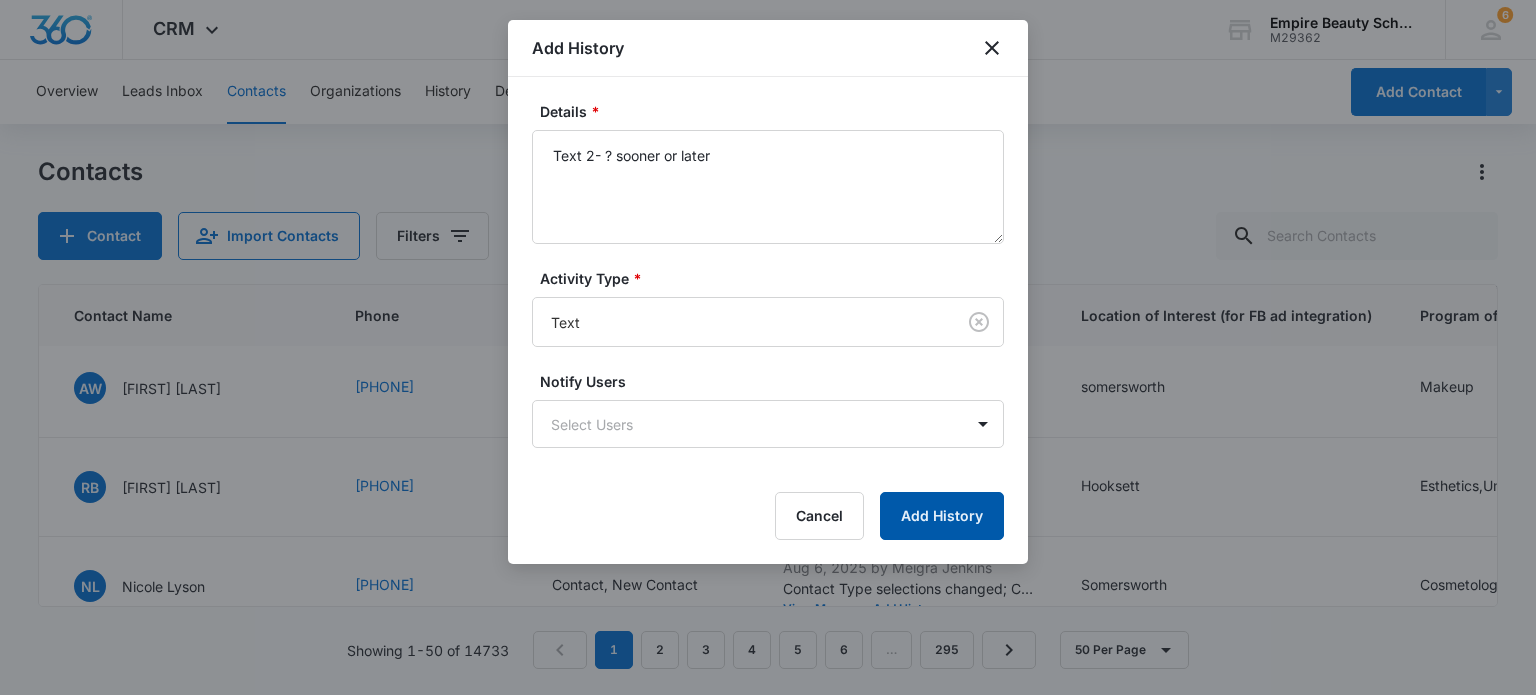 click on "Add History" at bounding box center (942, 516) 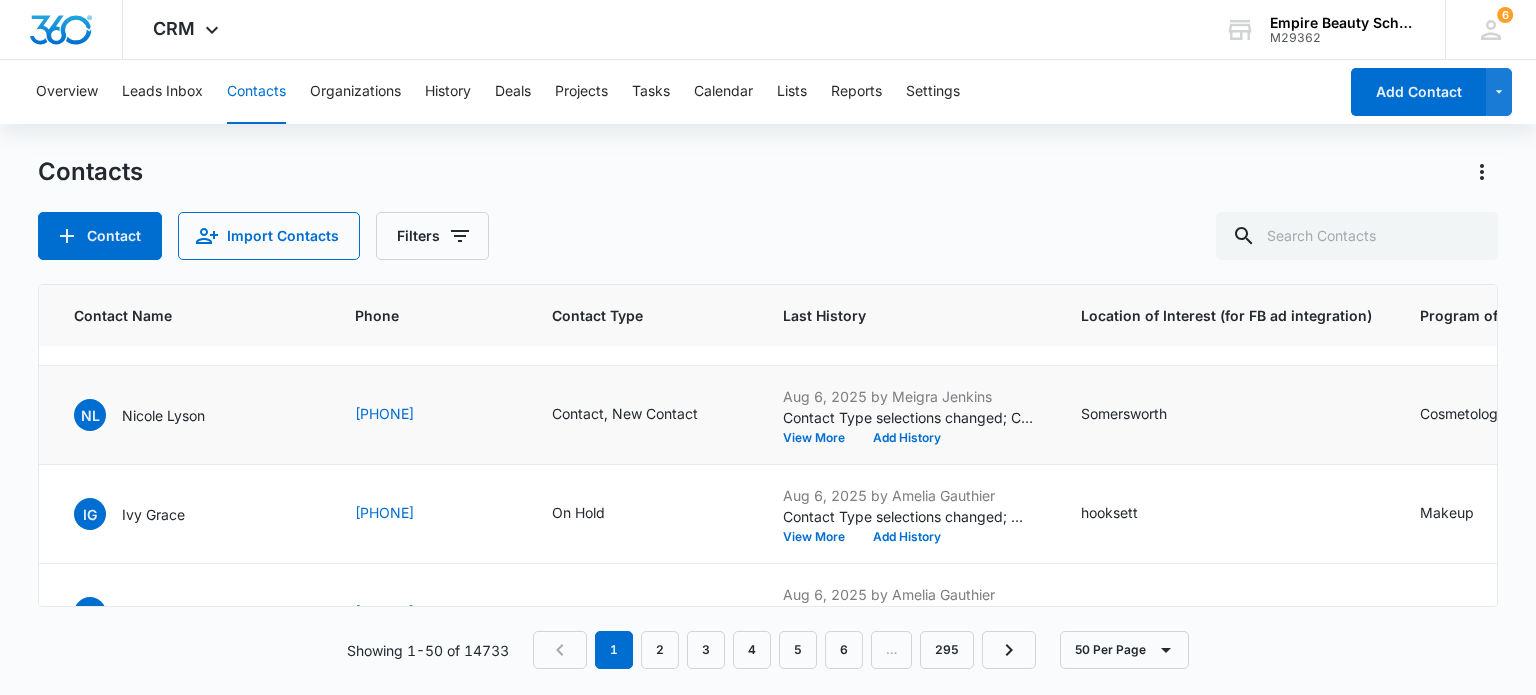 scroll, scrollTop: 1000, scrollLeft: 495, axis: both 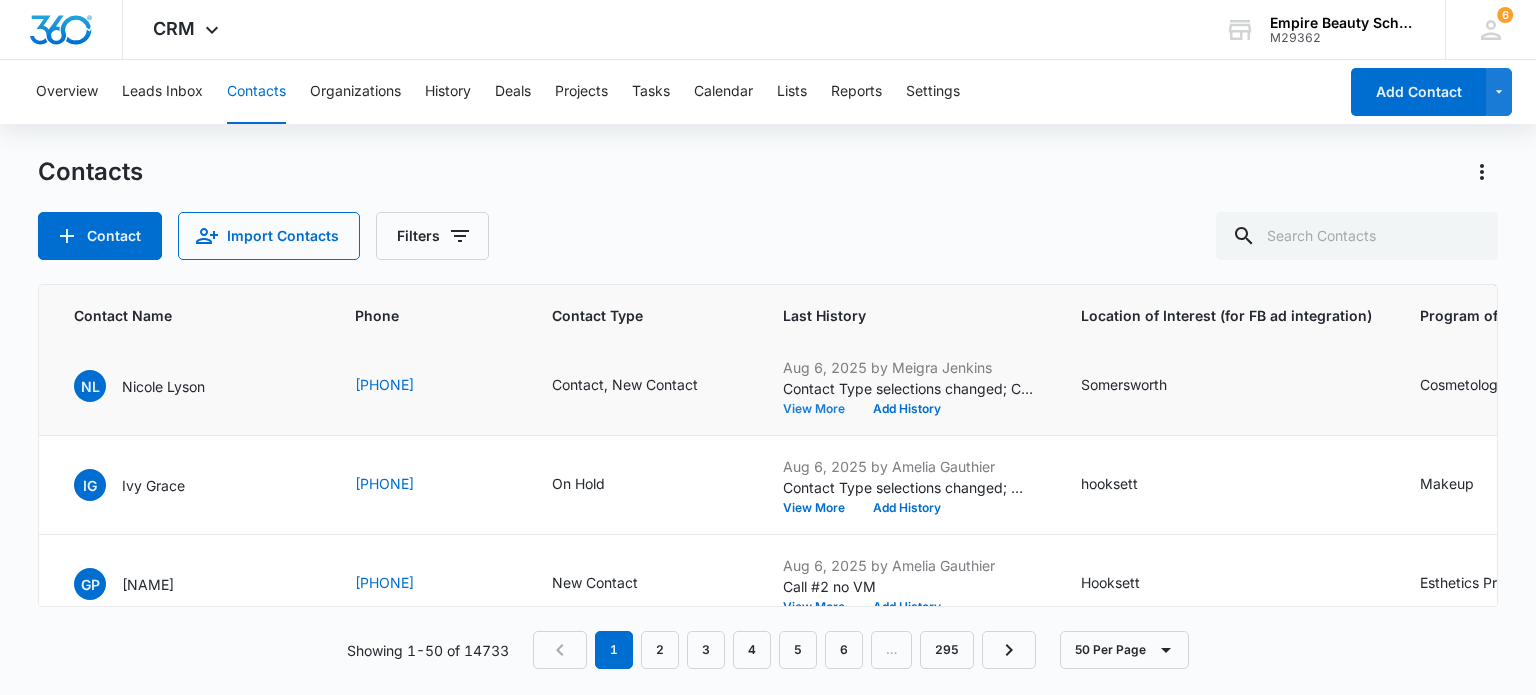 click on "View More" at bounding box center [821, 409] 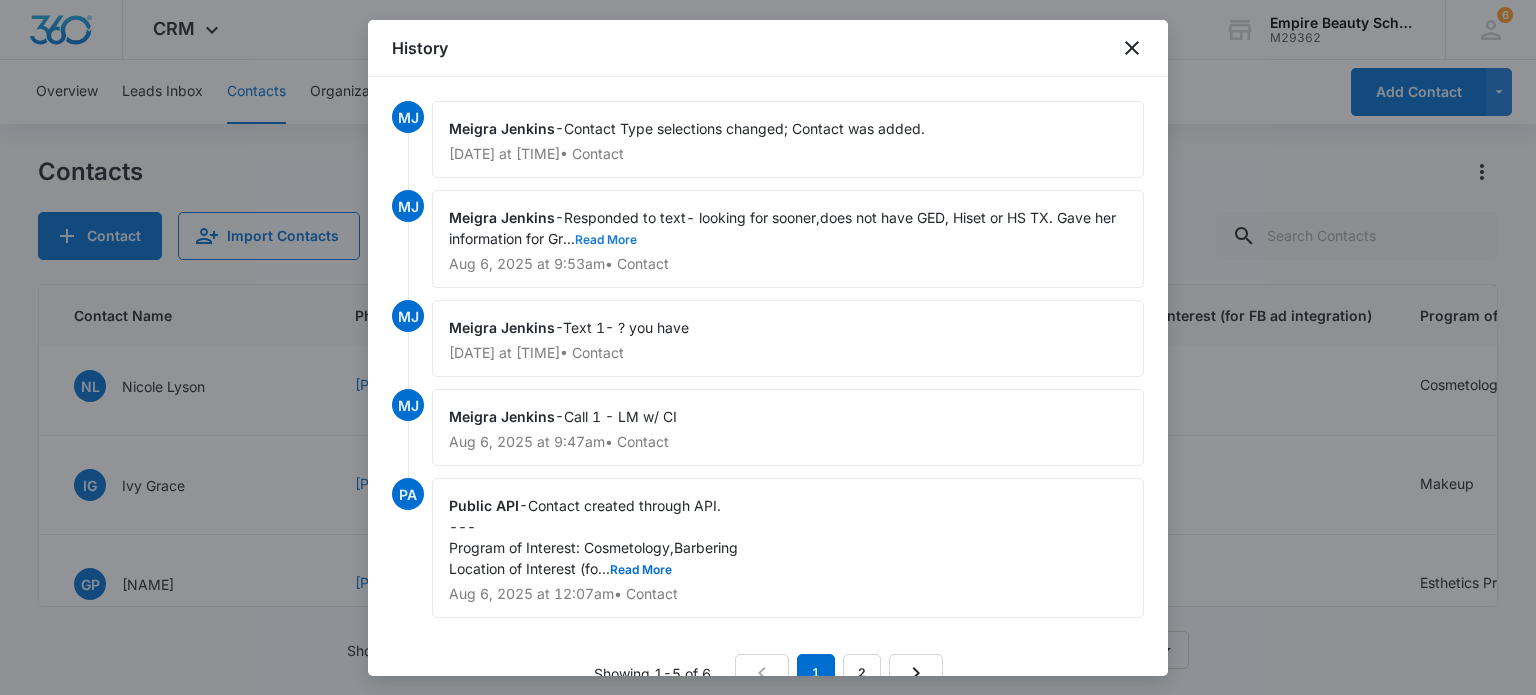 click on "Read More" at bounding box center [606, 240] 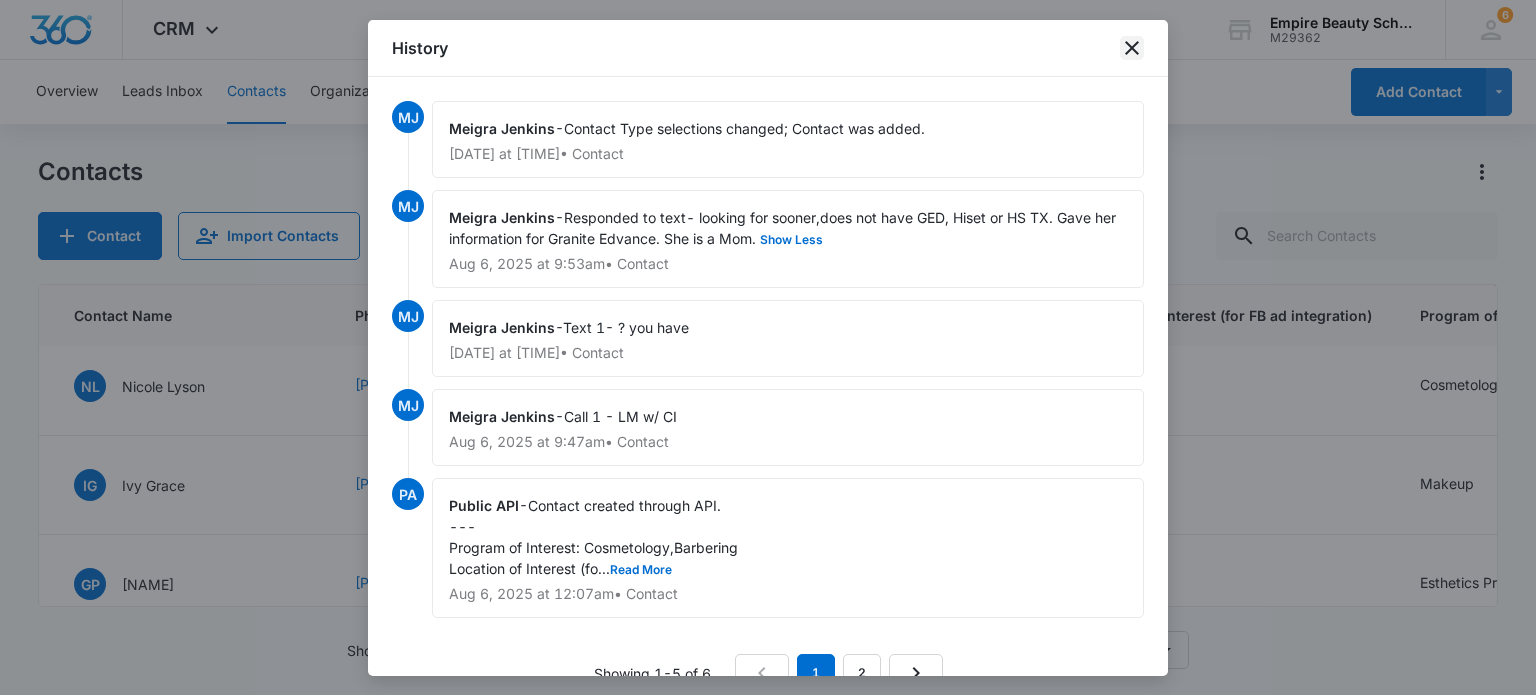 click 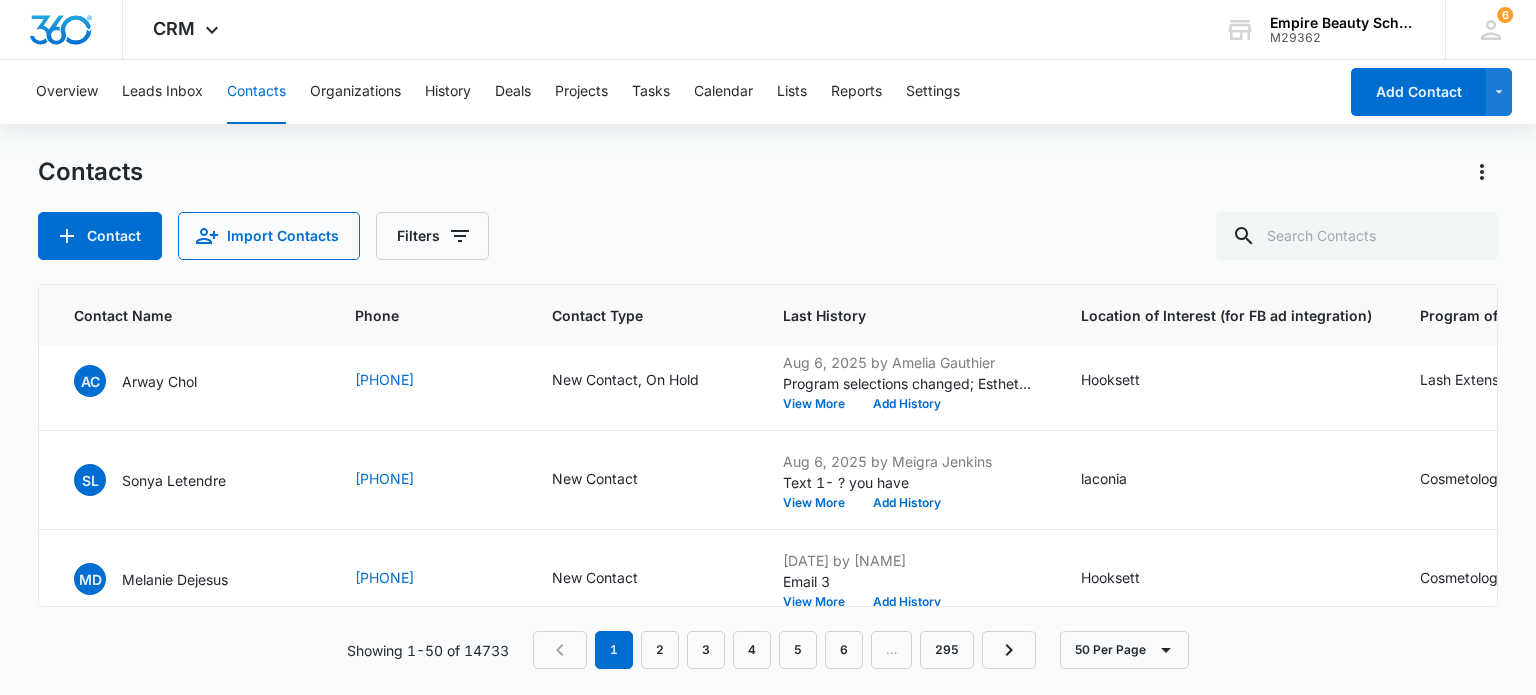 scroll, scrollTop: 1600, scrollLeft: 495, axis: both 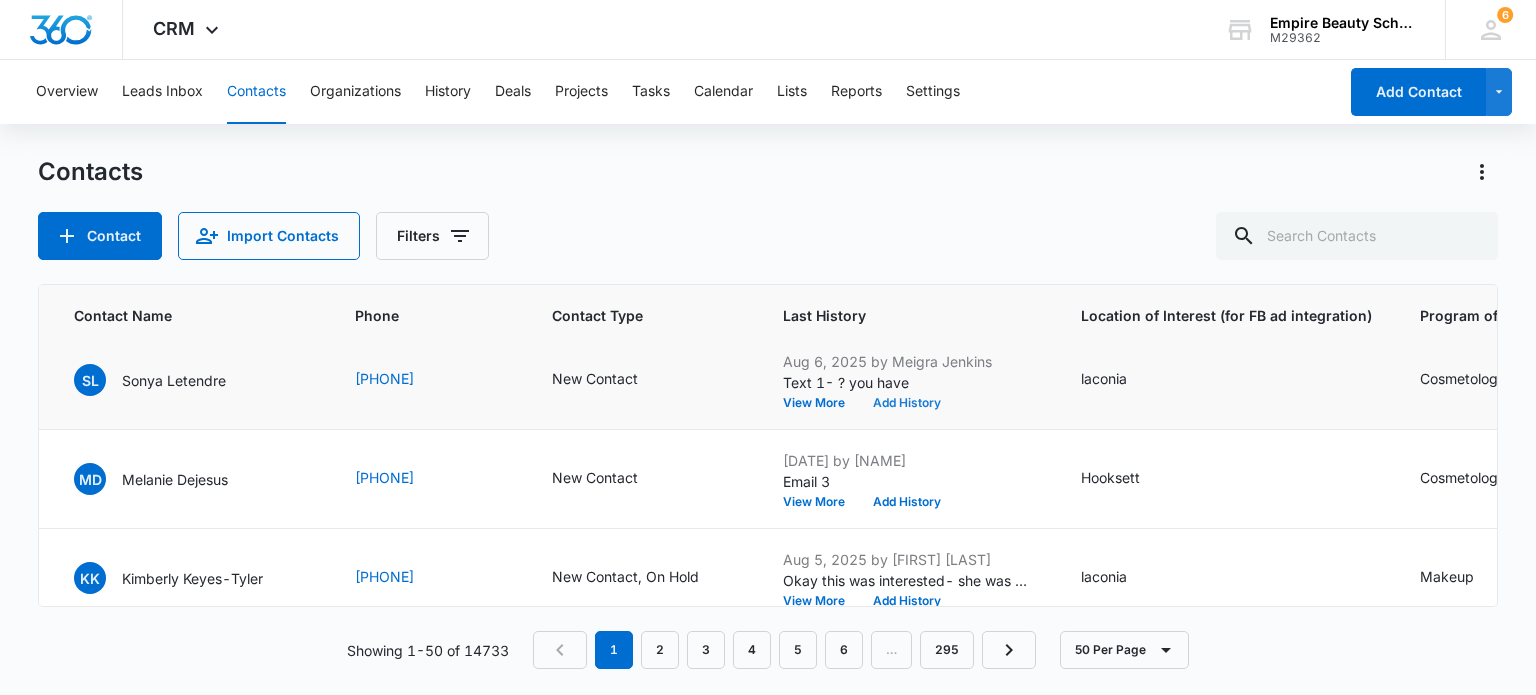 click on "Add History" at bounding box center (907, 403) 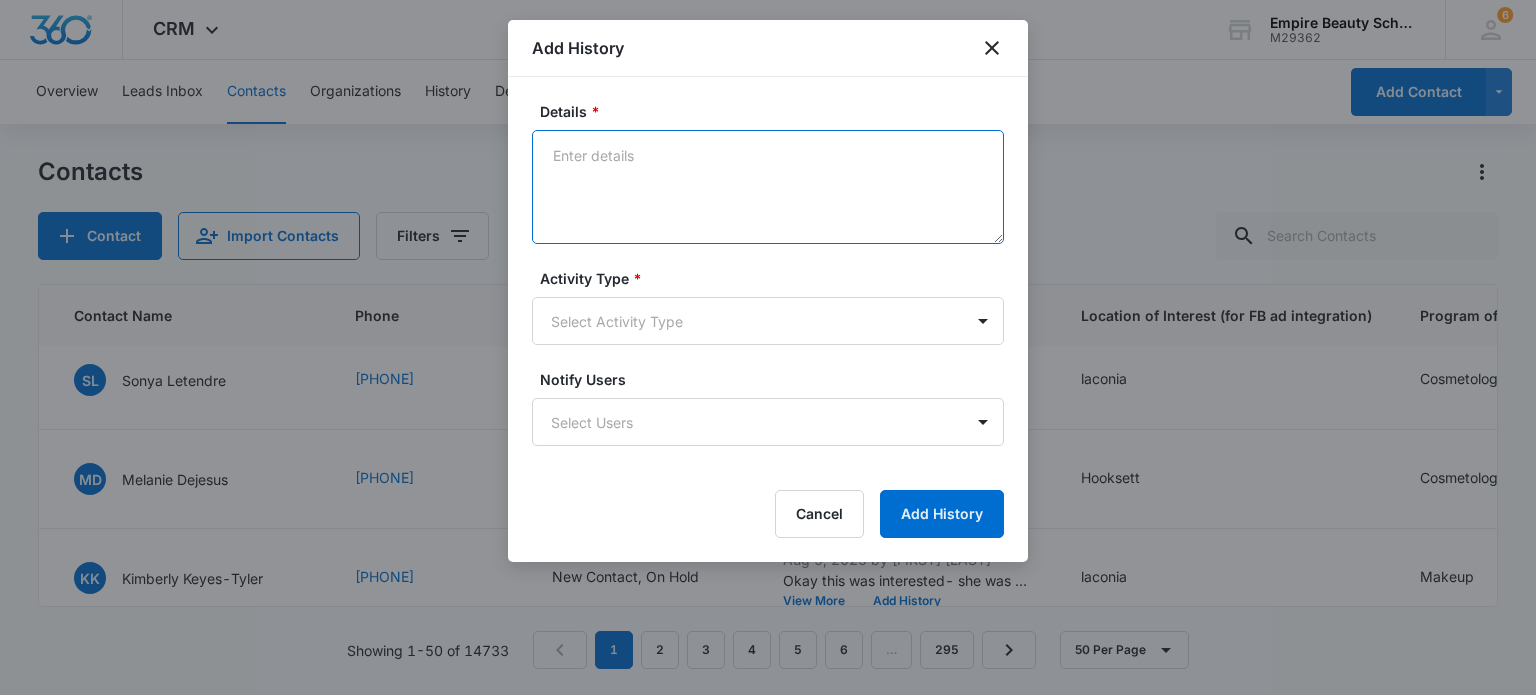 click on "Details *" at bounding box center [768, 187] 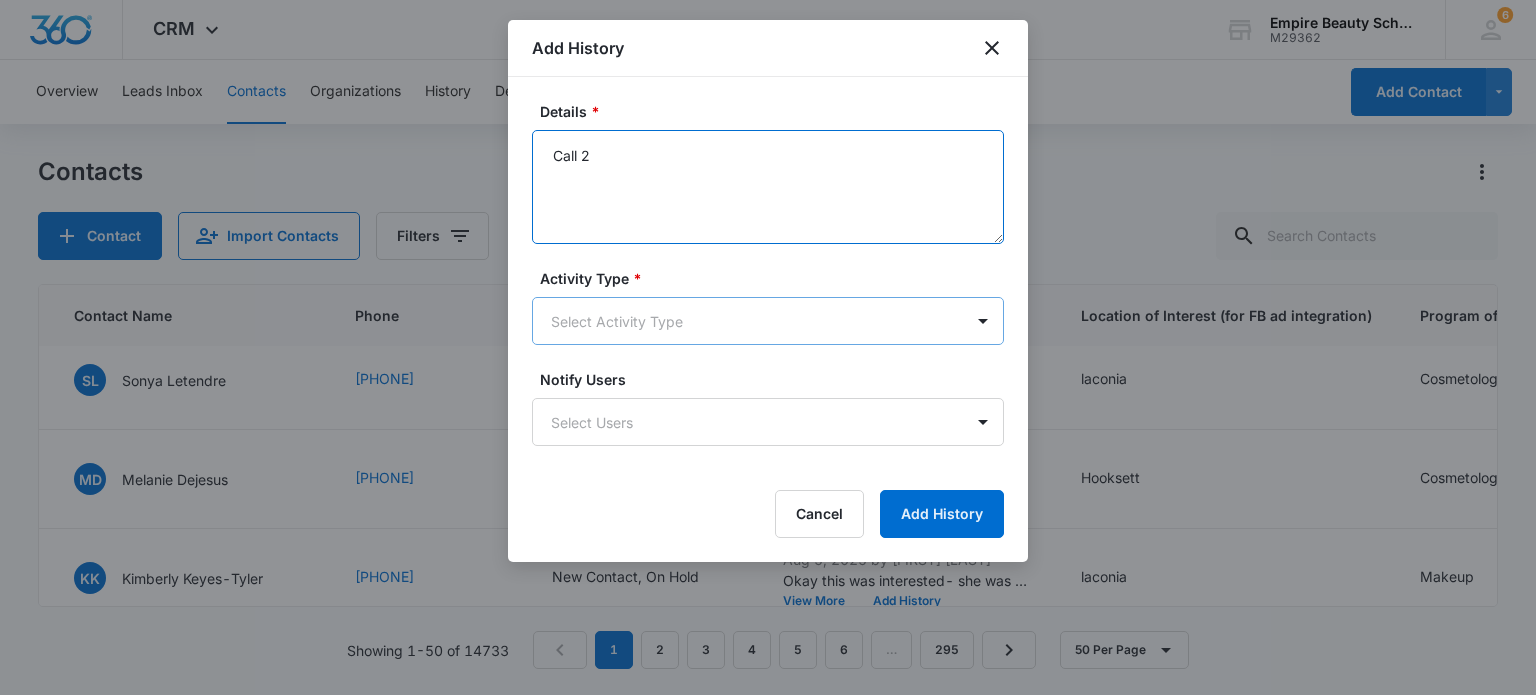 type on "Call 2" 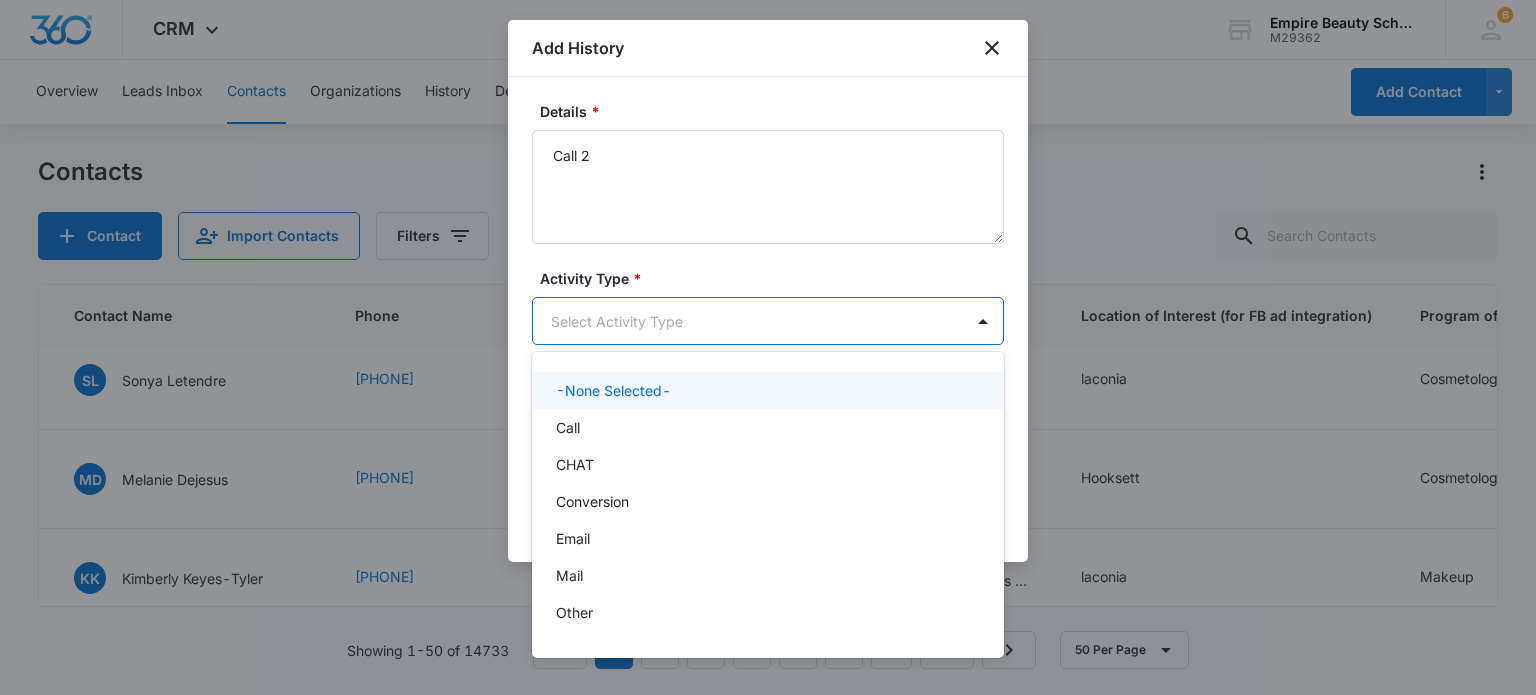 click on "CRM Apps Forms CRM Email Shop Payments POS Files Brand Settings Empire Beauty Schools M29362 Your Accounts View All 6 MJ Meigra Jenkins mjenkins@empirebeautyschools.com My Profile 6 Notifications Support Logout Terms & Conditions   •   Privacy Policy Overview Leads Inbox Contacts Organizations History Deals Projects Tasks Calendar Lists Reports Settings Add Contact Contacts Contact Import Contacts Filters ID Created Date Updated Date Contact Name Phone Contact Type Last History Location of Interest (for FB ad integration) Program of Interest Location Of Interest Program Email 16587 Aug 7, 2025 Aug 7, 2025 SB Sabrina Bradshaw (857) 269-4766 New Contact Aug 7, 2025 by Meigra Jenkins Text 1- ? do you have View More Add History somersworth Barbering --- --- Bradshawsabrina394@gmail.com 16585 Aug 7, 2025 Aug 7, 2025 KM Kaelin M Hickson (603) 486-4354 New Contact Aug 7, 2025 by Amelia Gauthier email 1 View More Add History hooksett Esthetics --- --- khickson59@gmail.com 16584 Aug 7, 2025 Aug 7, 2025 TP email 1" at bounding box center (768, 347) 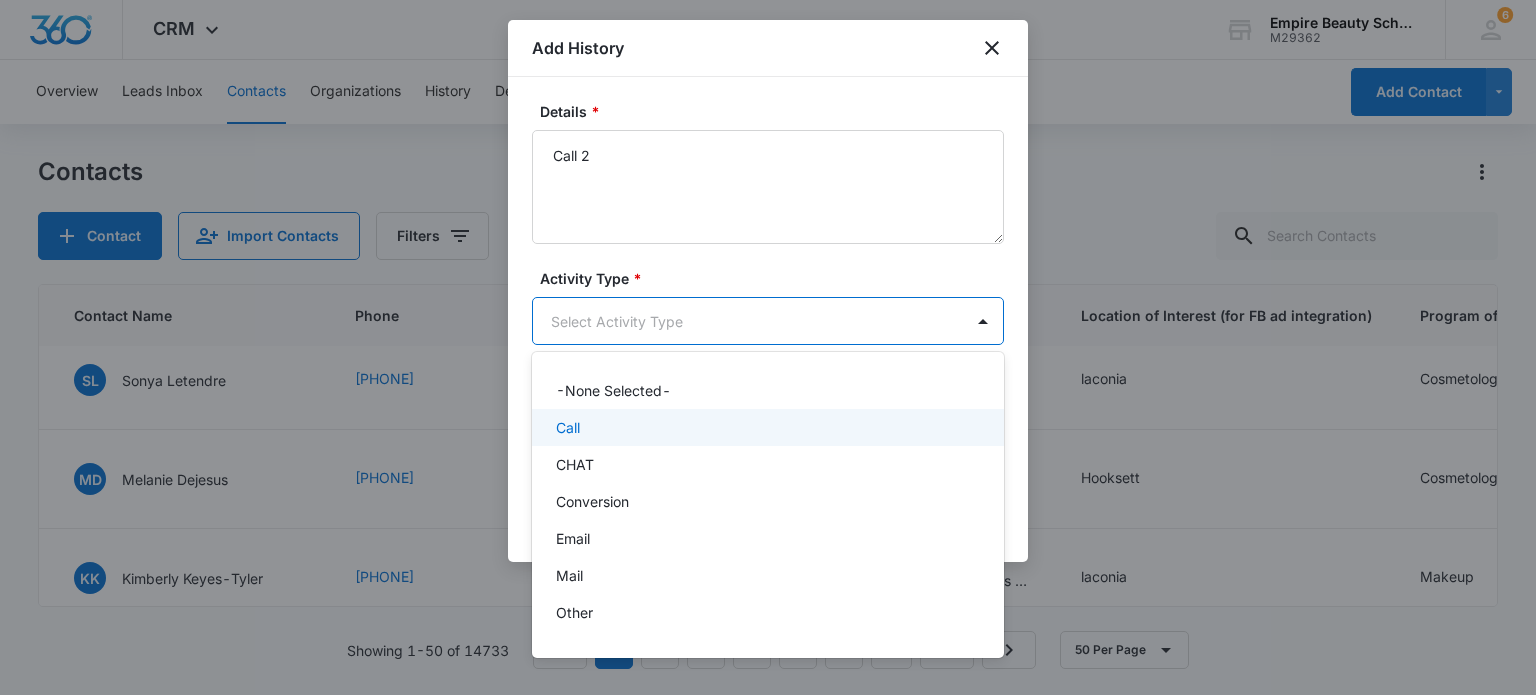 click on "Call" at bounding box center [766, 427] 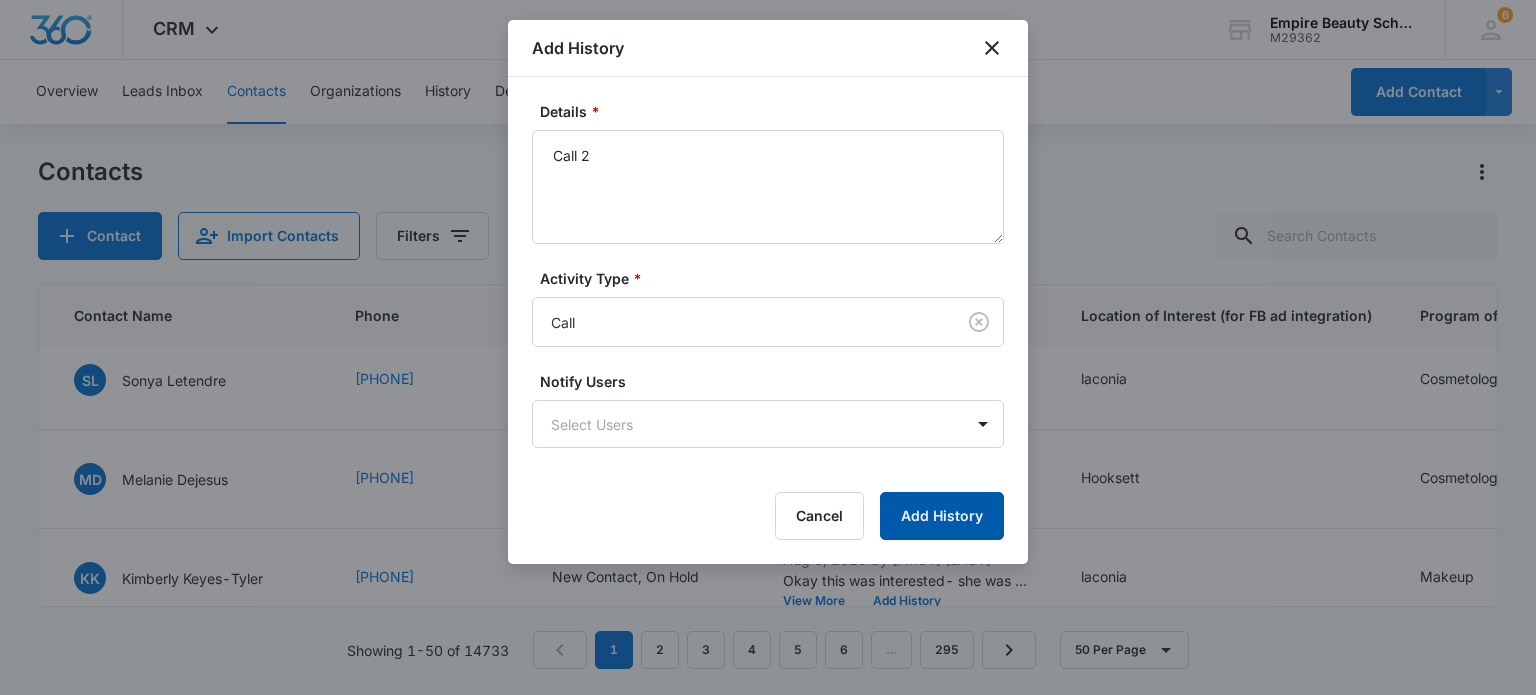click on "Add History" at bounding box center (942, 516) 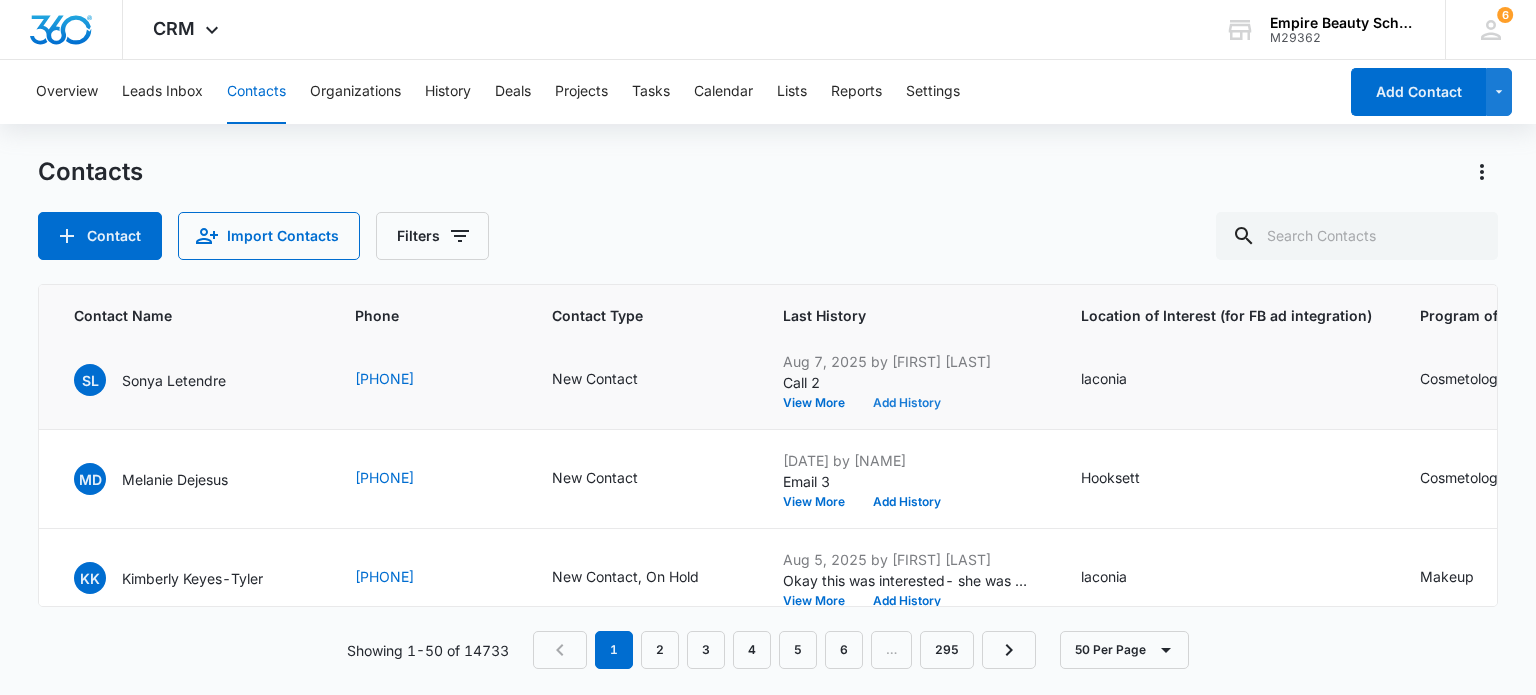 click on "Add History" at bounding box center [907, 403] 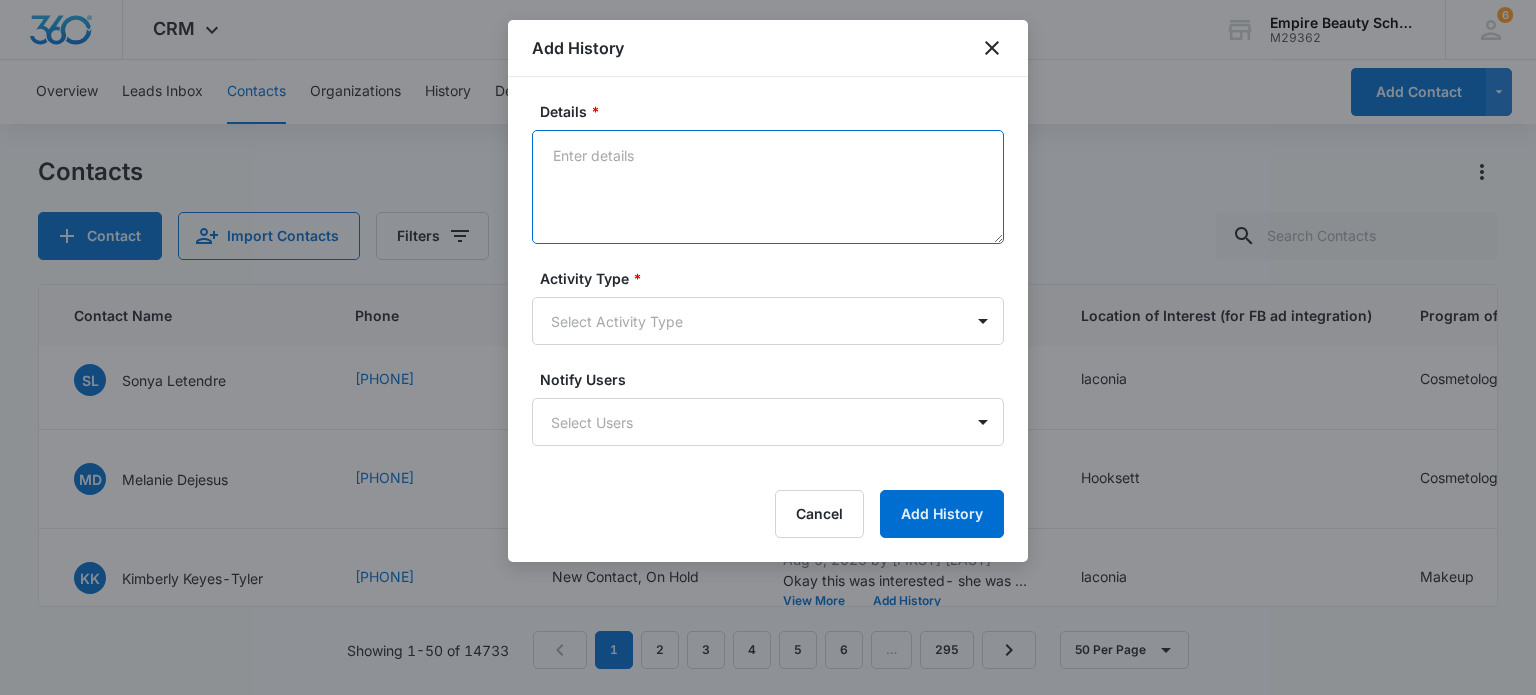 click on "Details *" at bounding box center (768, 187) 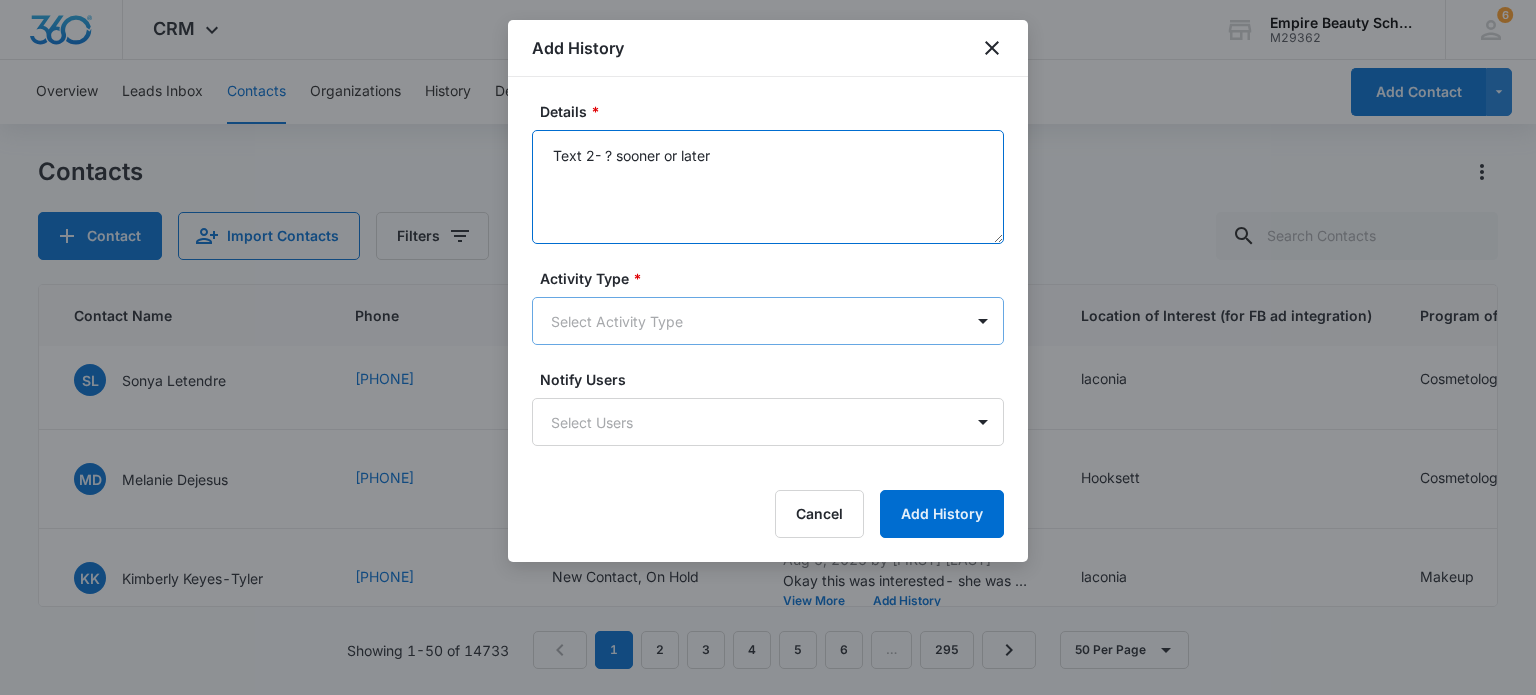 type on "Text 2- ? sooner or later" 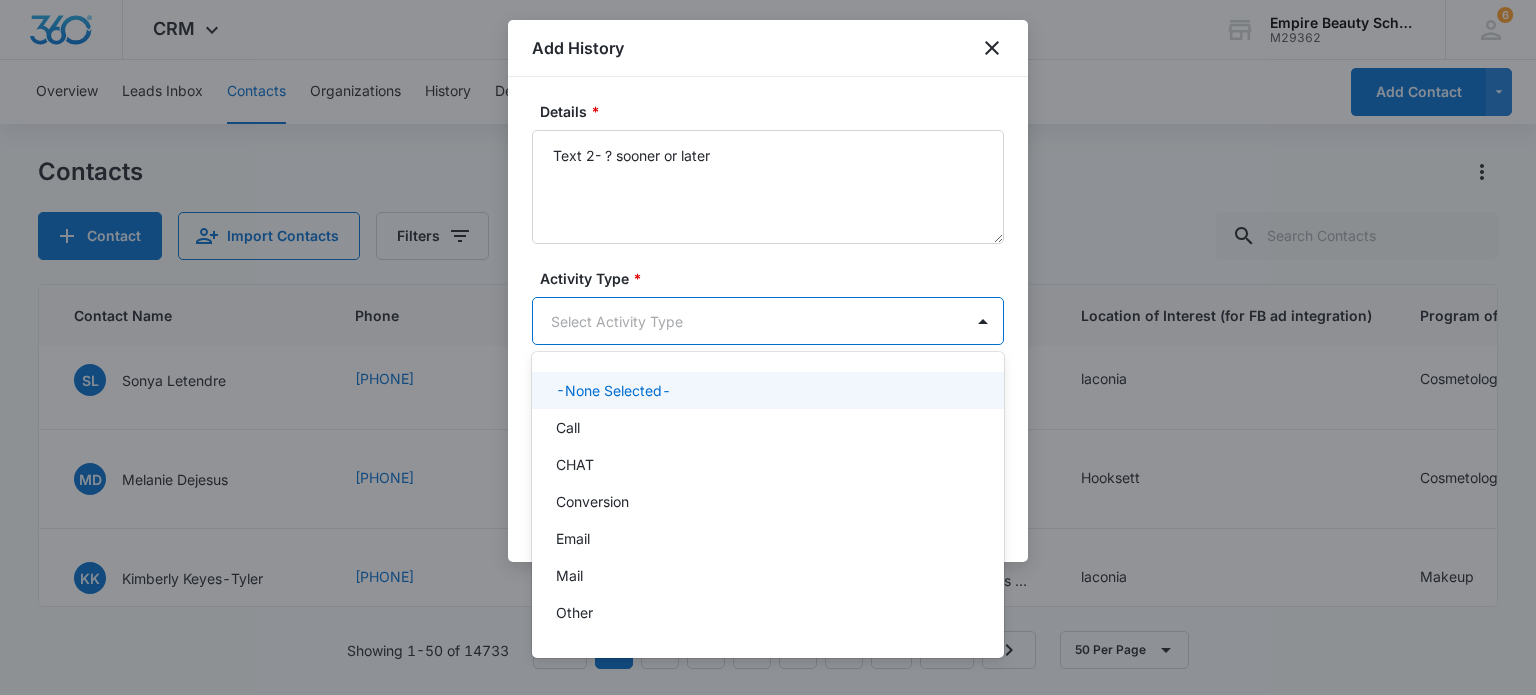 click on "CRM Apps Forms CRM Email Shop Payments POS Files Brand Settings Empire Beauty Schools M29362 Your Accounts View All 6 MJ Meigra Jenkins mjenkins@empirebeautyschools.com My Profile 6 Notifications Support Logout Terms & Conditions   •   Privacy Policy Overview Leads Inbox Contacts Organizations History Deals Projects Tasks Calendar Lists Reports Settings Add Contact Contacts Contact Import Contacts Filters ID Created Date Updated Date Contact Name Phone Contact Type Last History Location of Interest (for FB ad integration) Program of Interest Location Of Interest Program Email 16587 Aug 7, 2025 Aug 7, 2025 SB Sabrina Bradshaw (857) 269-4766 New Contact Aug 7, 2025 by Meigra Jenkins Text 1- ? do you have View More Add History somersworth Barbering --- --- Bradshawsabrina394@gmail.com 16585 Aug 7, 2025 Aug 7, 2025 KM Kaelin M Hickson (603) 486-4354 New Contact Aug 7, 2025 by Amelia Gauthier email 1 View More Add History hooksett Esthetics --- --- khickson59@gmail.com 16584 Aug 7, 2025 Aug 7, 2025 TP email 1" at bounding box center [768, 347] 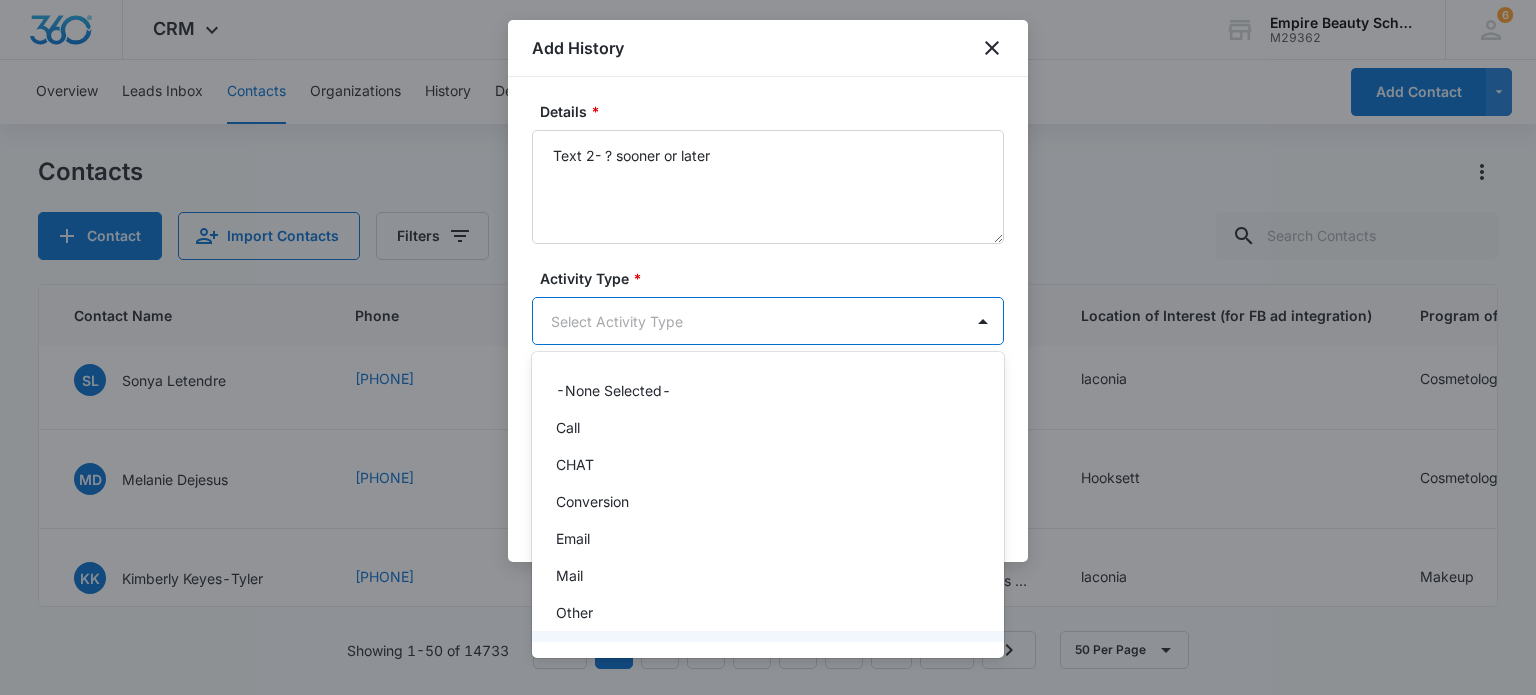 scroll, scrollTop: 104, scrollLeft: 0, axis: vertical 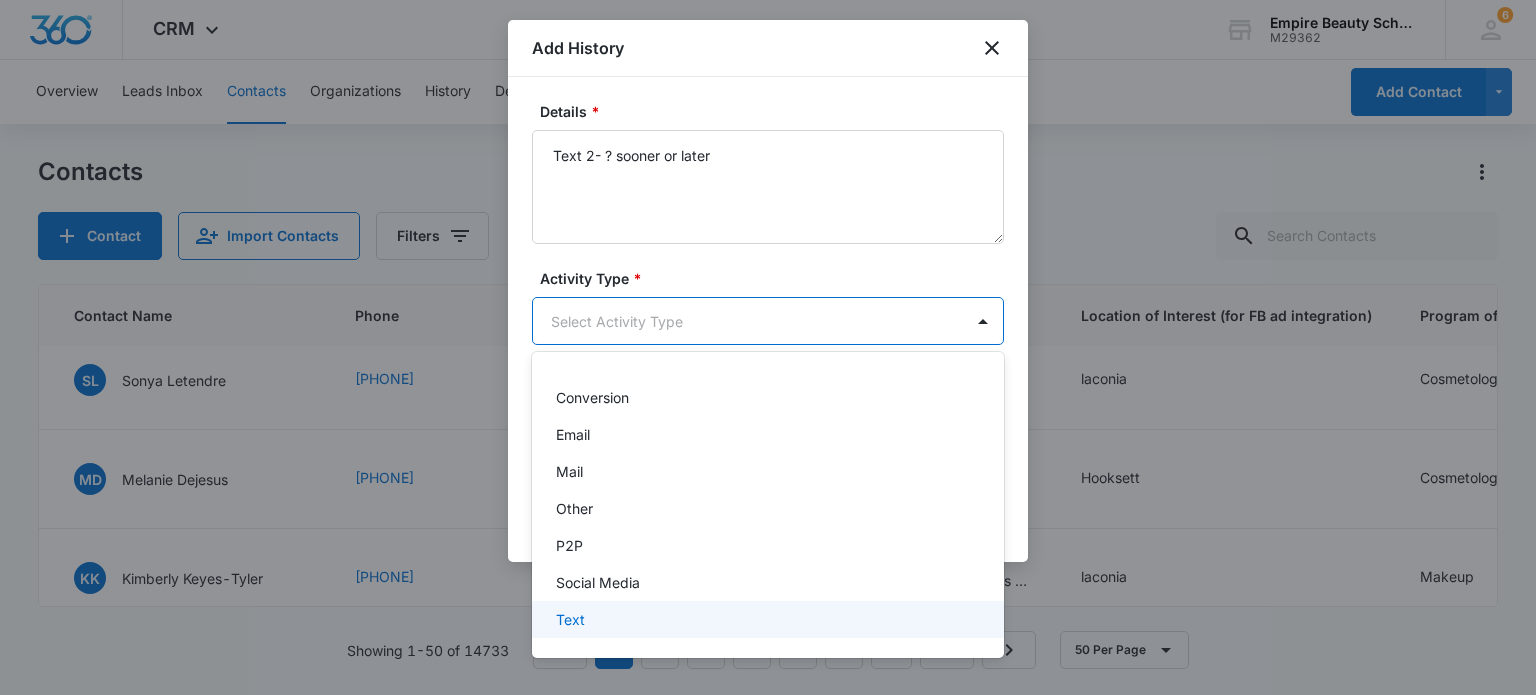 click on "Text" at bounding box center [766, 619] 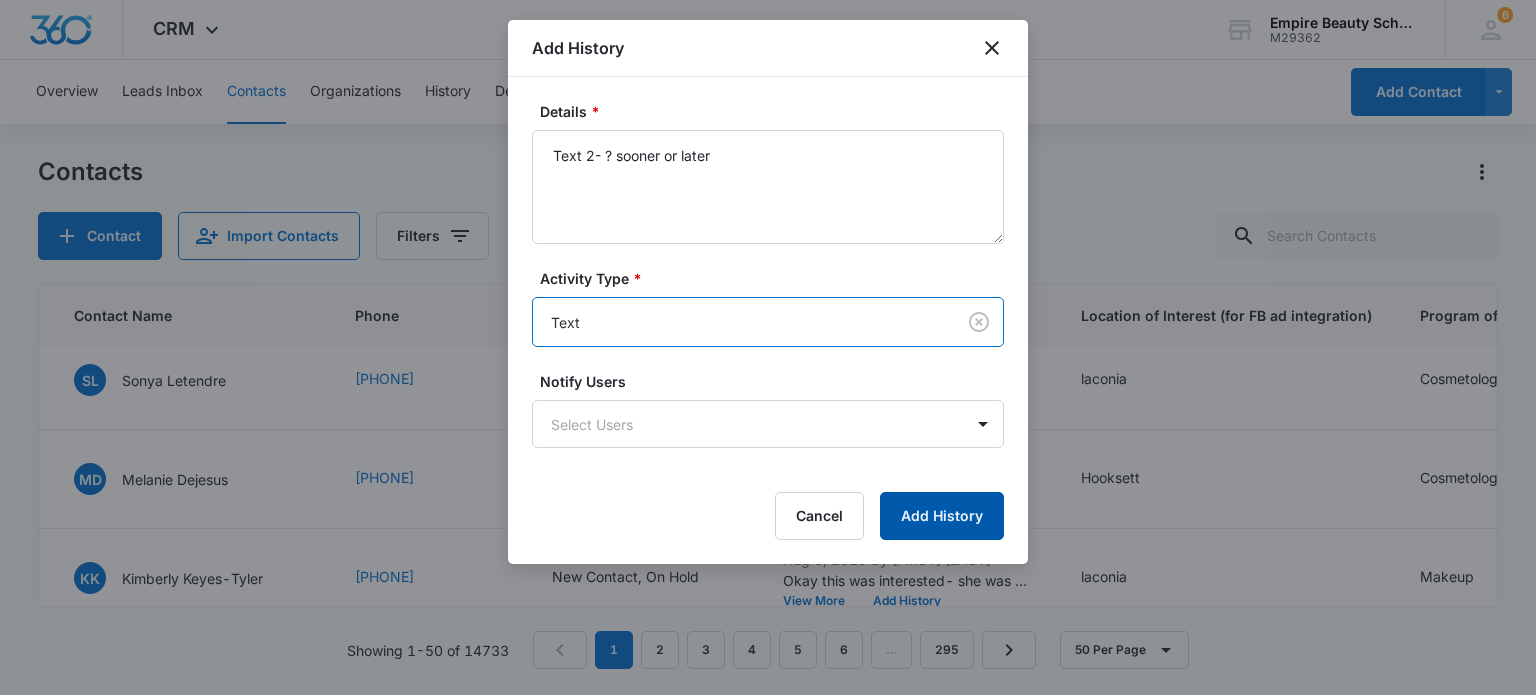 click on "Add History" at bounding box center [942, 516] 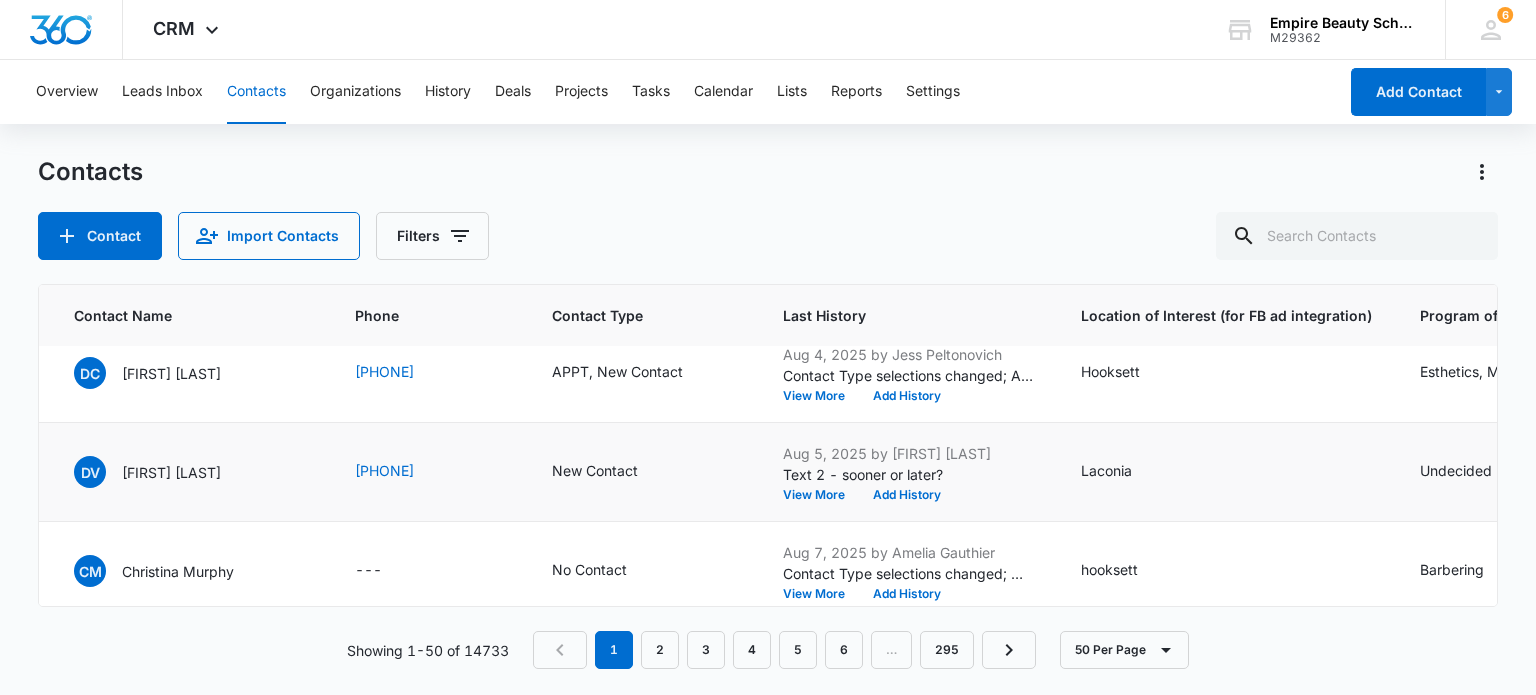 scroll, scrollTop: 2400, scrollLeft: 495, axis: both 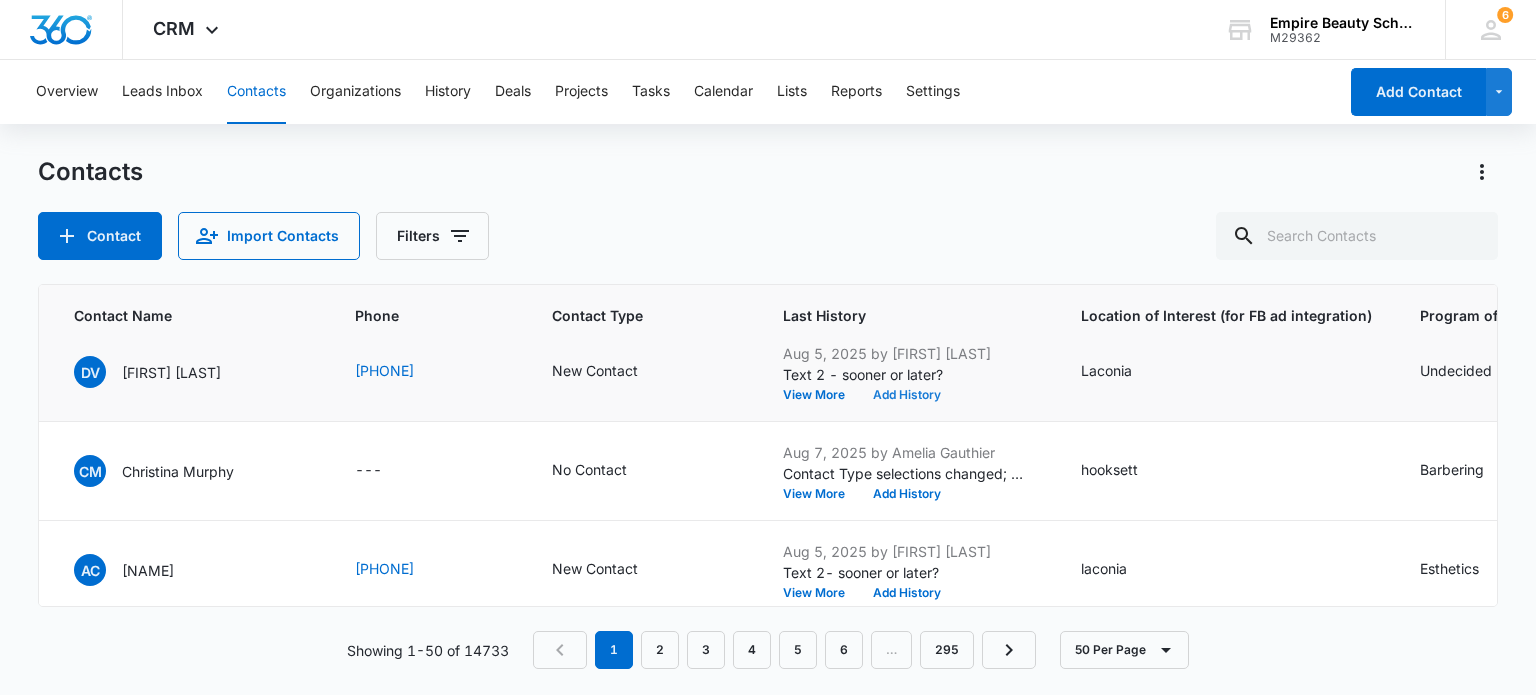 click on "Add History" at bounding box center (907, 395) 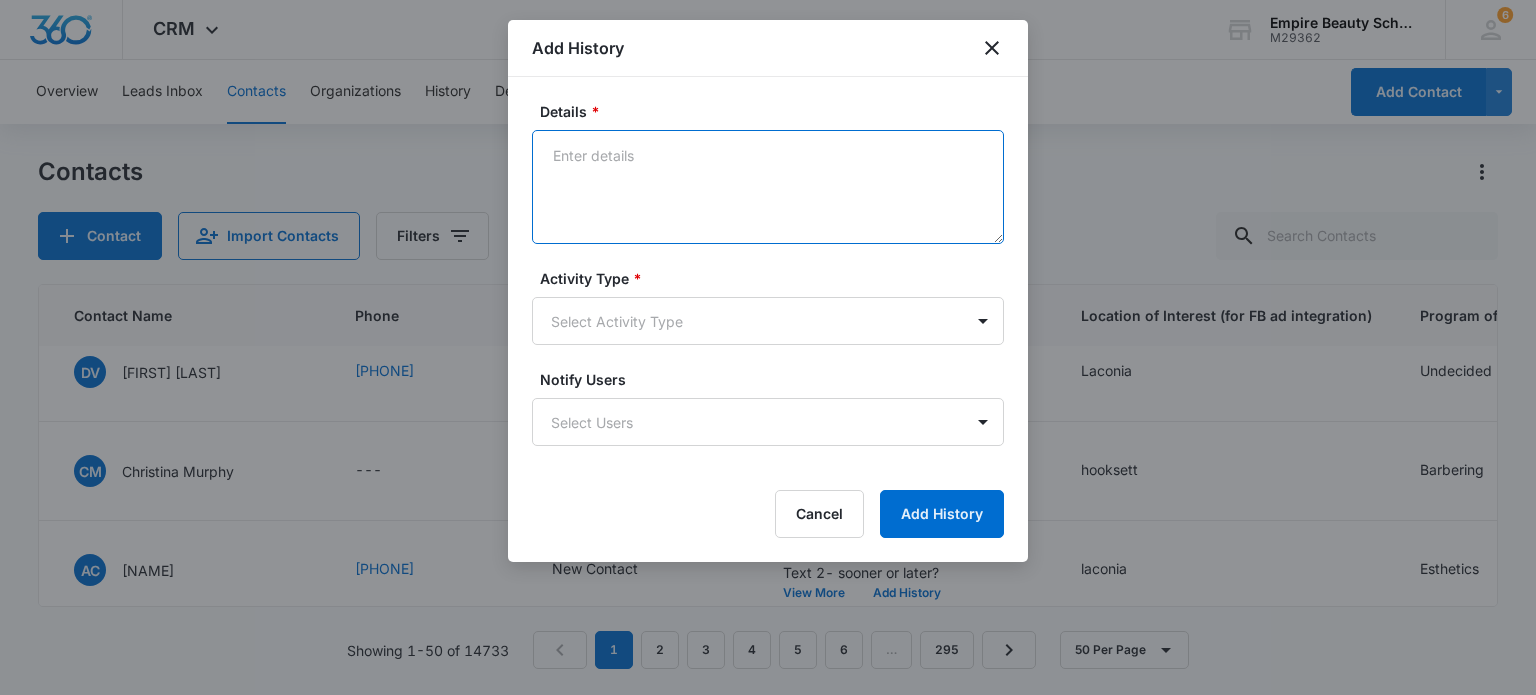 click on "Details *" at bounding box center [768, 187] 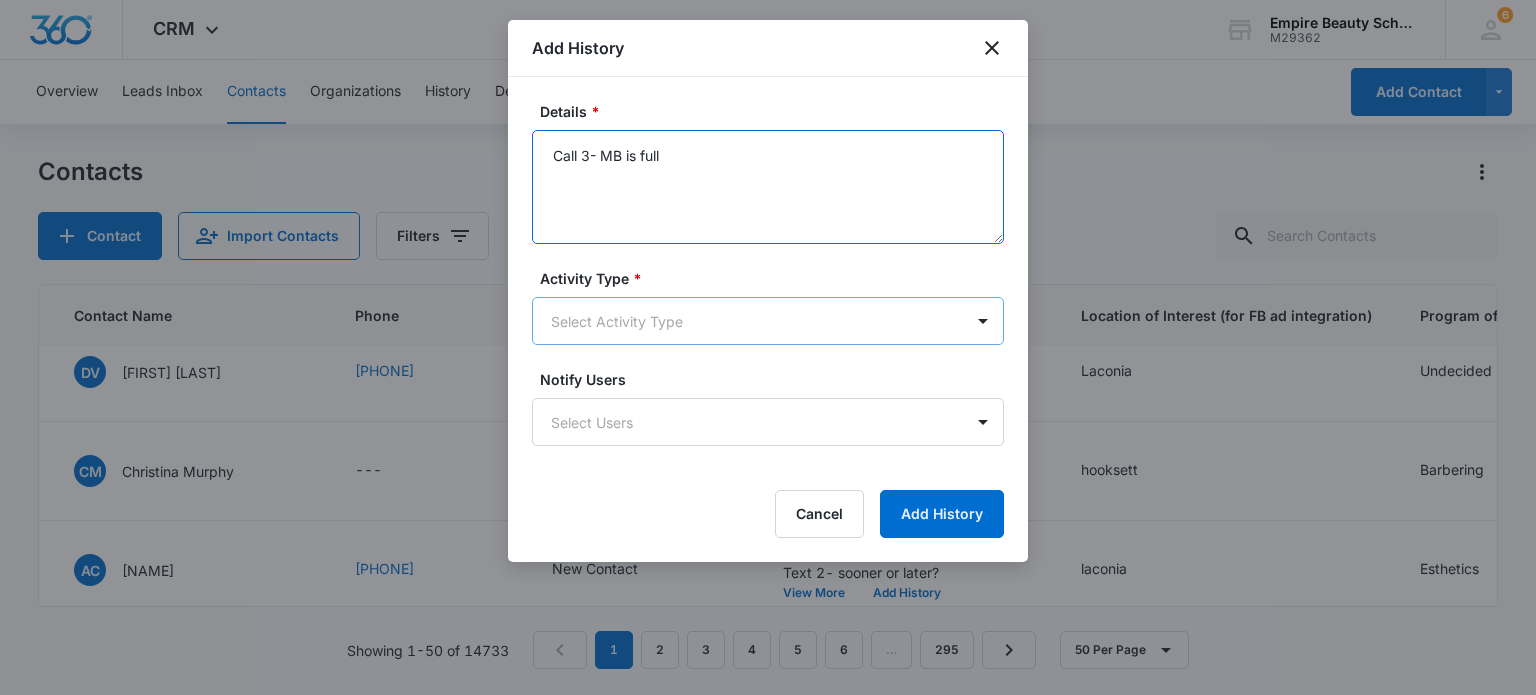 type on "Call 3- MB is full" 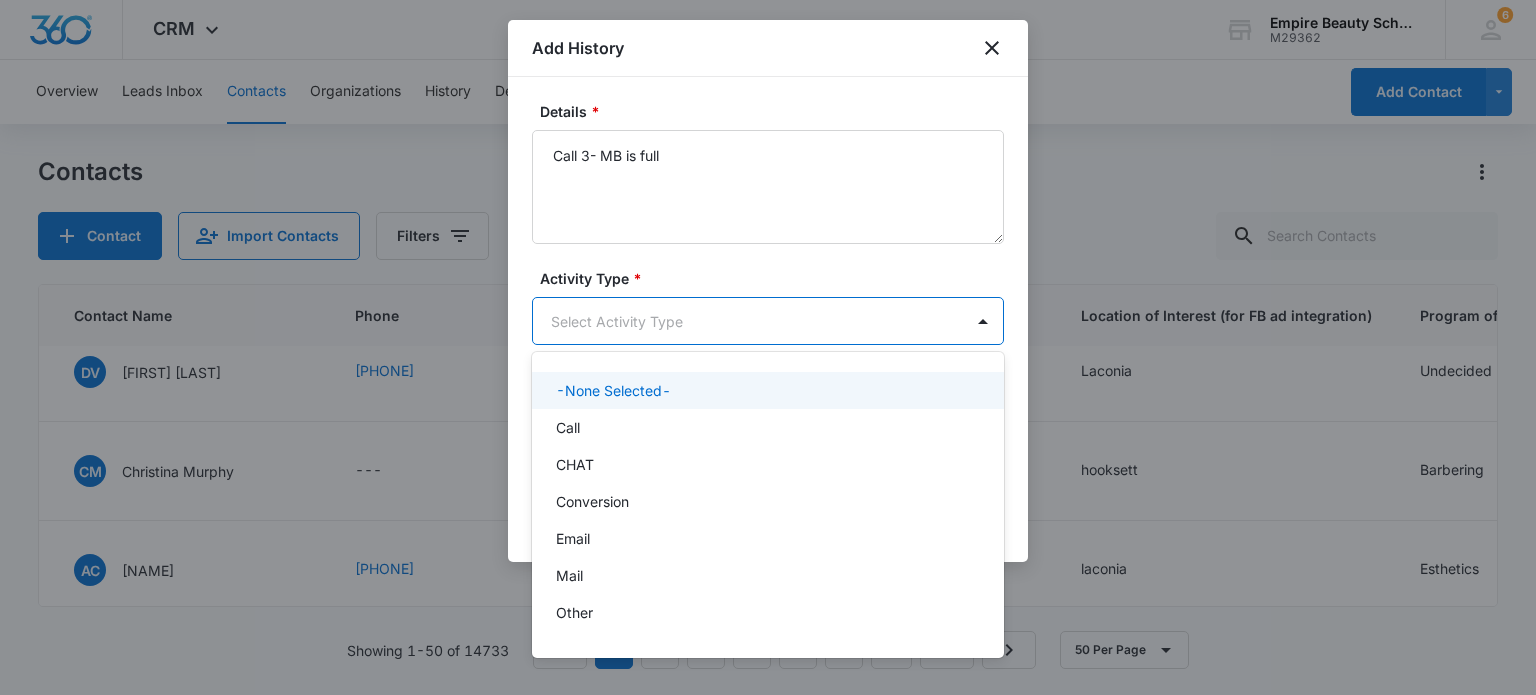 click on "CRM Apps Forms CRM Email Shop Payments POS Files Brand Settings Empire Beauty Schools M29362 Your Accounts View All 6 MJ Meigra Jenkins mjenkins@empirebeautyschools.com My Profile 6 Notifications Support Logout Terms & Conditions   •   Privacy Policy Overview Leads Inbox Contacts Organizations History Deals Projects Tasks Calendar Lists Reports Settings Add Contact Contacts Contact Import Contacts Filters ID Created Date Updated Date Contact Name Phone Contact Type Last History Location of Interest (for FB ad integration) Program of Interest Location Of Interest Program Email 16587 Aug 7, 2025 Aug 7, 2025 SB Sabrina Bradshaw (857) 269-4766 New Contact Aug 7, 2025 by Meigra Jenkins Text 1- ? do you have View More Add History somersworth Barbering --- --- Bradshawsabrina394@gmail.com 16585 Aug 7, 2025 Aug 7, 2025 KM Kaelin M Hickson (603) 486-4354 New Contact Aug 7, 2025 by Amelia Gauthier email 1 View More Add History hooksett Esthetics --- --- khickson59@gmail.com 16584 Aug 7, 2025 Aug 7, 2025 TP email 1" at bounding box center [768, 347] 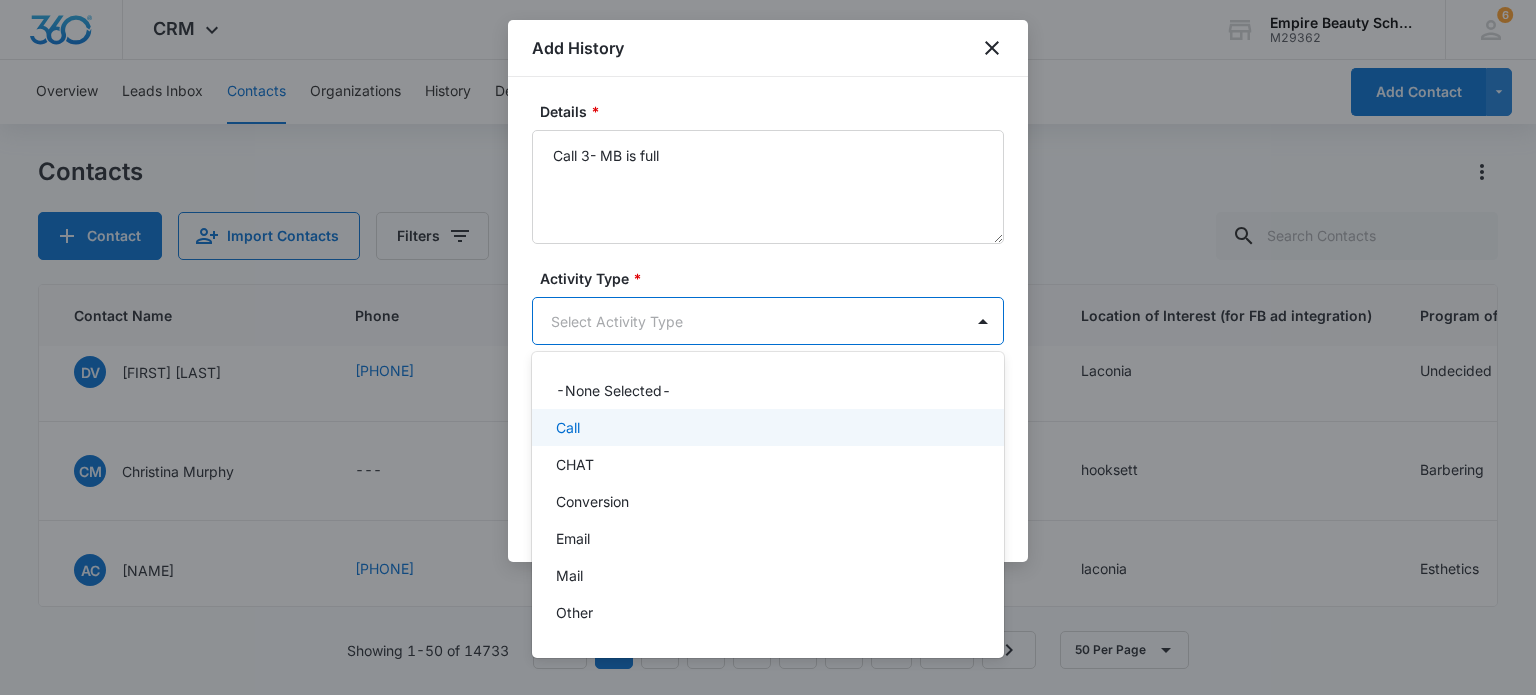 click on "Call" at bounding box center [766, 427] 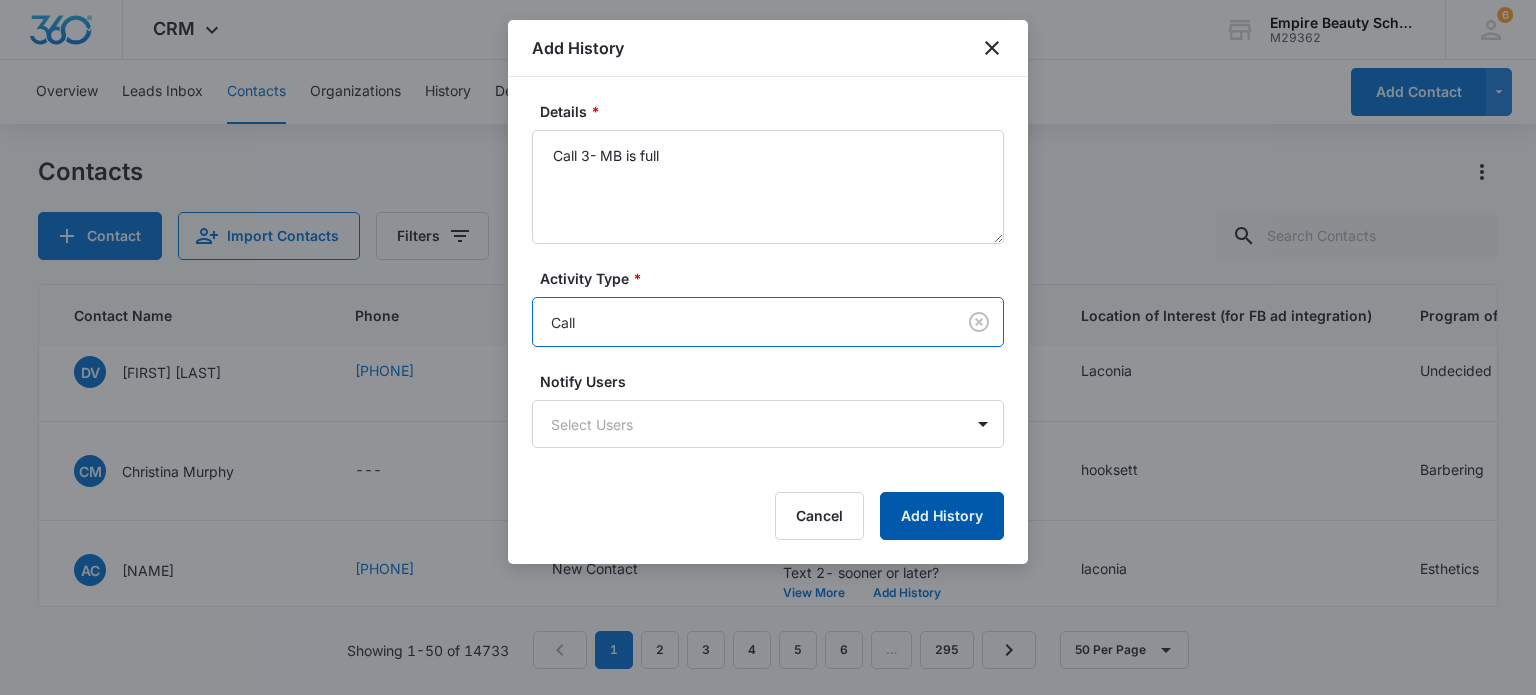 click on "Add History" at bounding box center (942, 516) 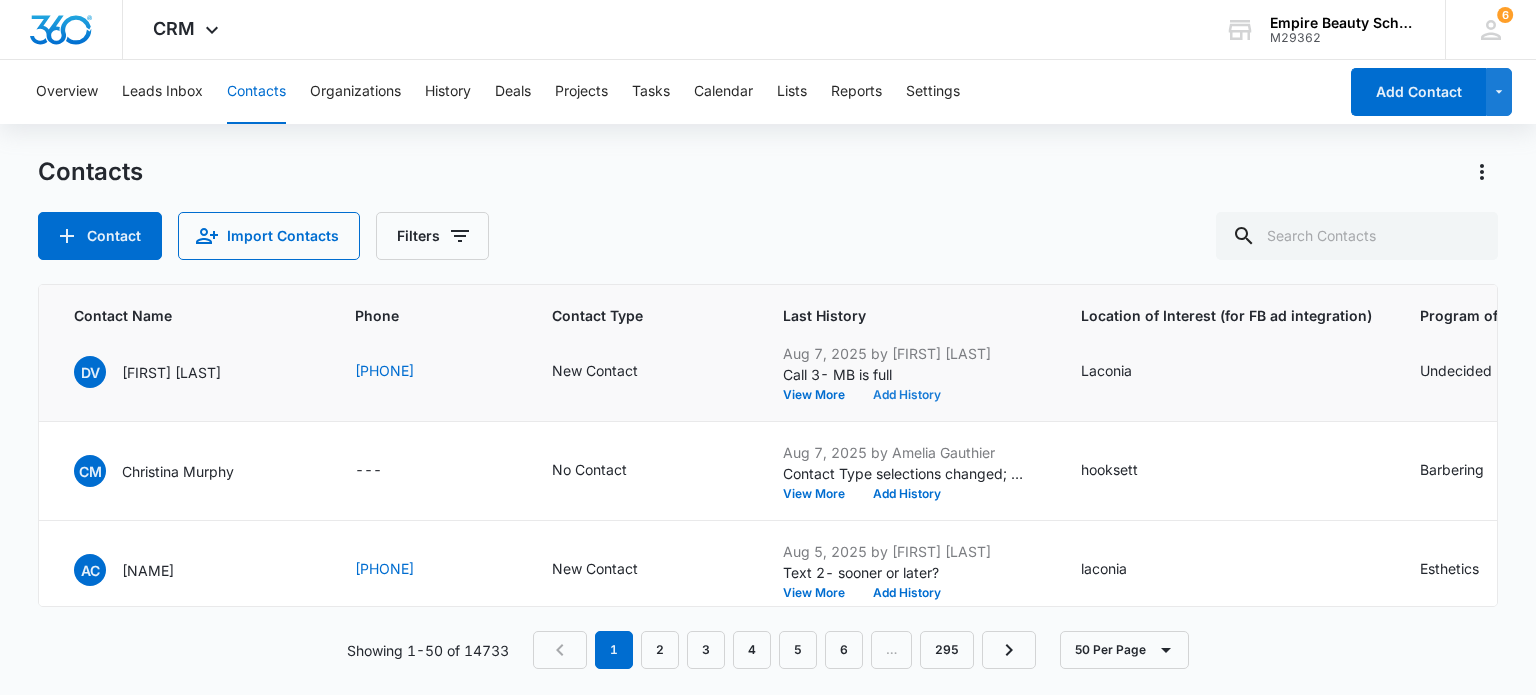click on "Add History" at bounding box center (907, 395) 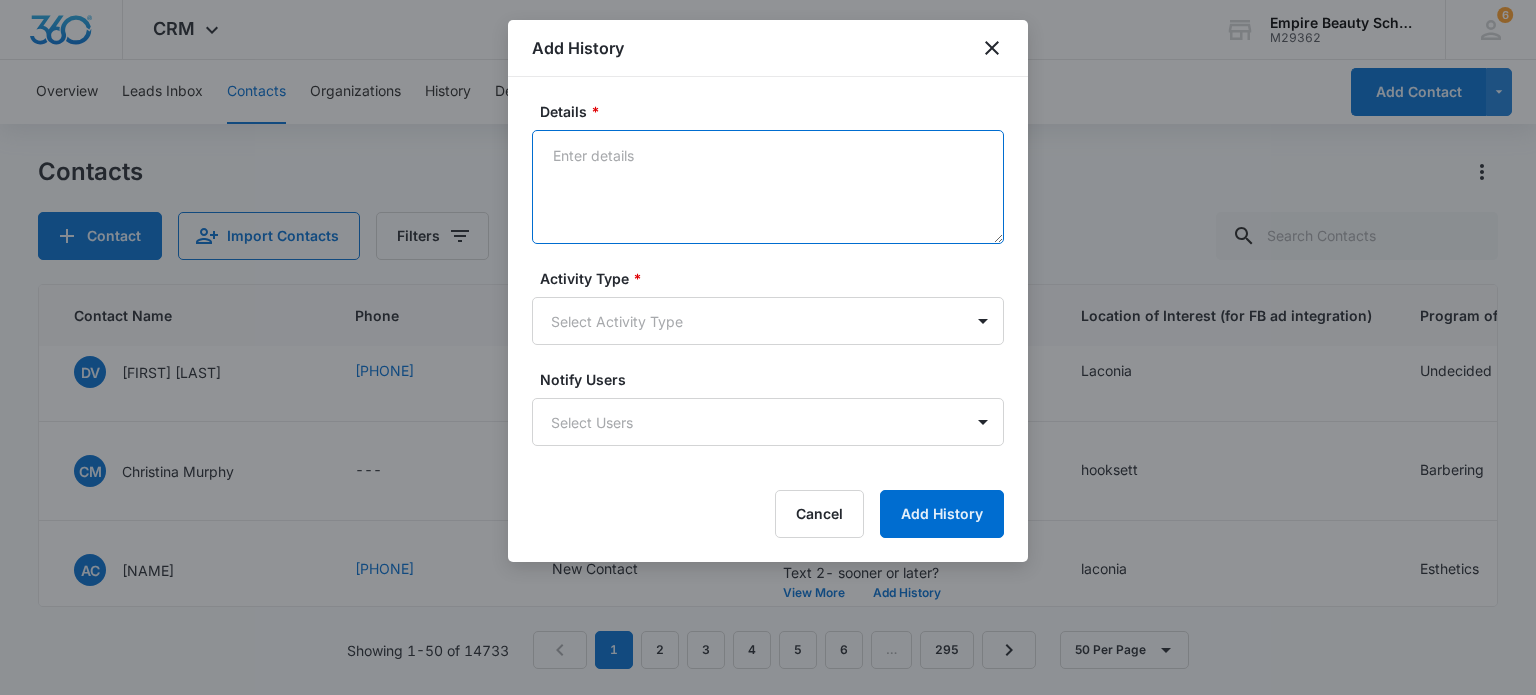 click on "Details *" at bounding box center (768, 187) 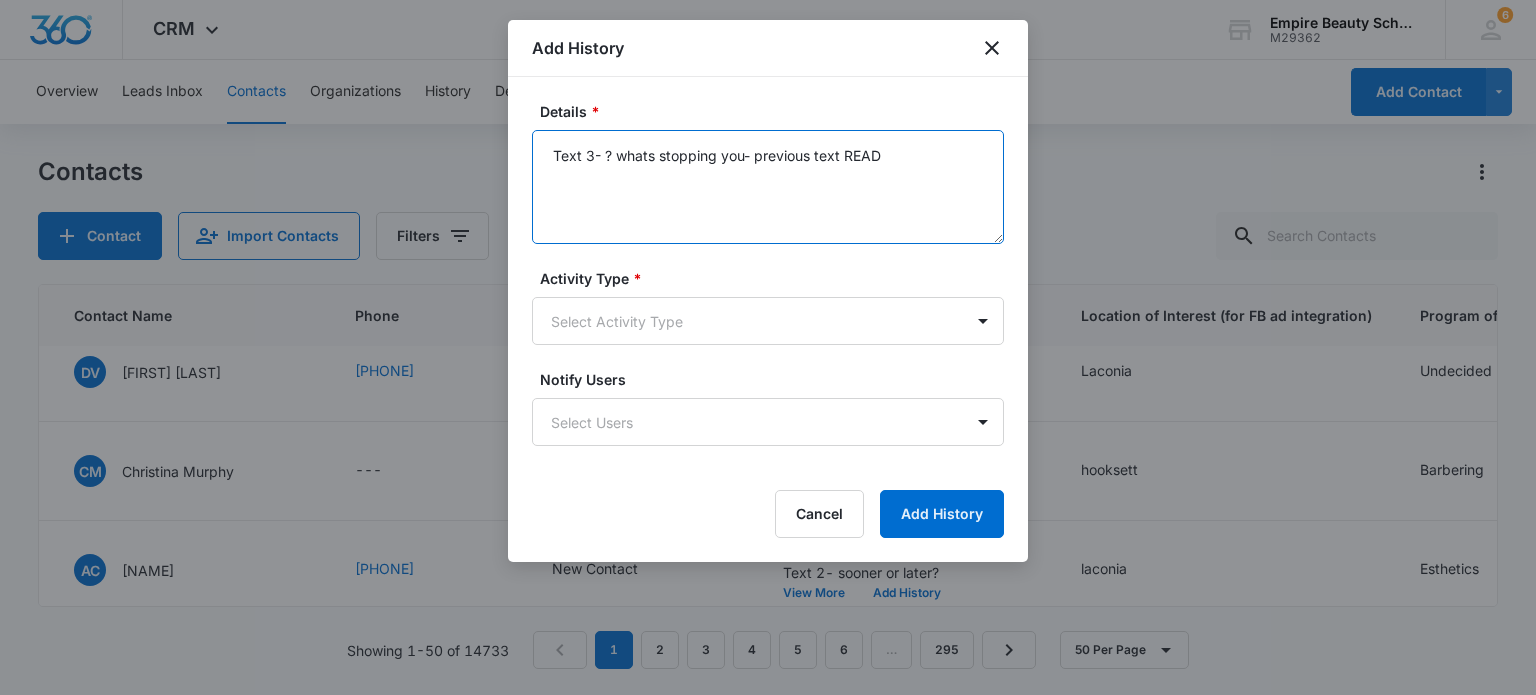 click on "Text 3- ? whats stopping you- previous text READ" at bounding box center (768, 187) 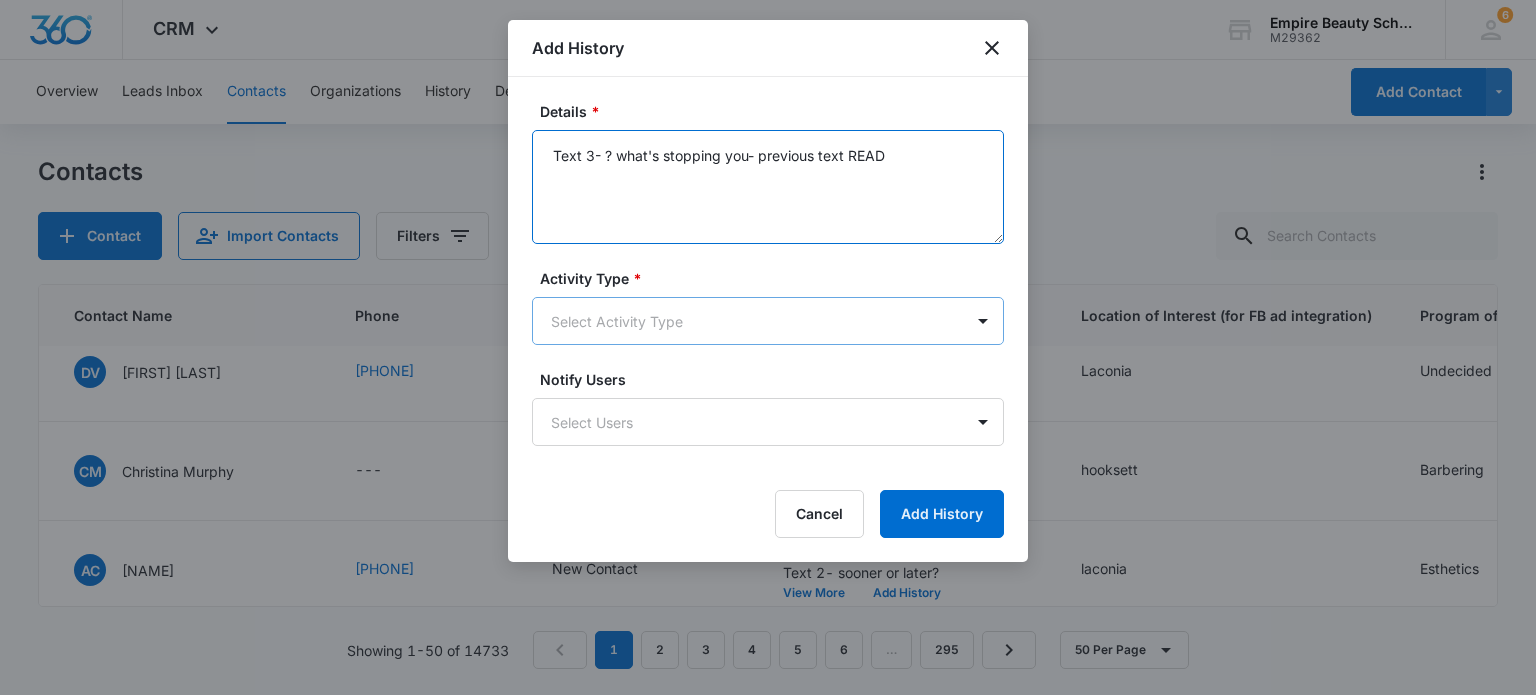 type on "Text 3- ? what's stopping you- previous text READ" 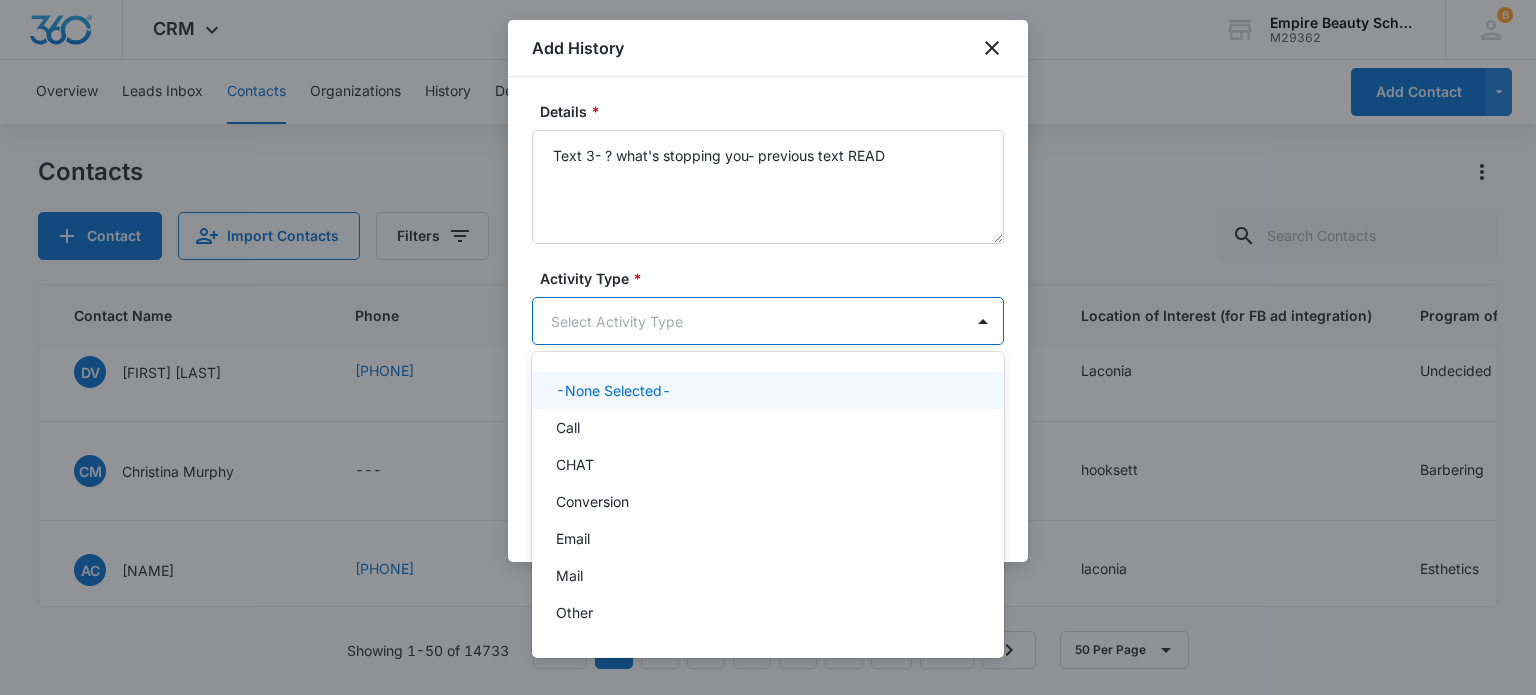 click on "CRM Apps Forms CRM Email Shop Payments POS Files Brand Settings Empire Beauty Schools M29362 Your Accounts View All 6 MJ Meigra Jenkins mjenkins@empirebeautyschools.com My Profile 6 Notifications Support Logout Terms & Conditions   •   Privacy Policy Overview Leads Inbox Contacts Organizations History Deals Projects Tasks Calendar Lists Reports Settings Add Contact Contacts Contact Import Contacts Filters ID Created Date Updated Date Contact Name Phone Contact Type Last History Location of Interest (for FB ad integration) Program of Interest Location Of Interest Program Email 16587 Aug 7, 2025 Aug 7, 2025 SB Sabrina Bradshaw (857) 269-4766 New Contact Aug 7, 2025 by Meigra Jenkins Text 1- ? do you have View More Add History somersworth Barbering --- --- Bradshawsabrina394@gmail.com 16585 Aug 7, 2025 Aug 7, 2025 KM Kaelin M Hickson (603) 486-4354 New Contact Aug 7, 2025 by Amelia Gauthier email 1 View More Add History hooksett Esthetics --- --- khickson59@gmail.com 16584 Aug 7, 2025 Aug 7, 2025 TP email 1" at bounding box center (768, 347) 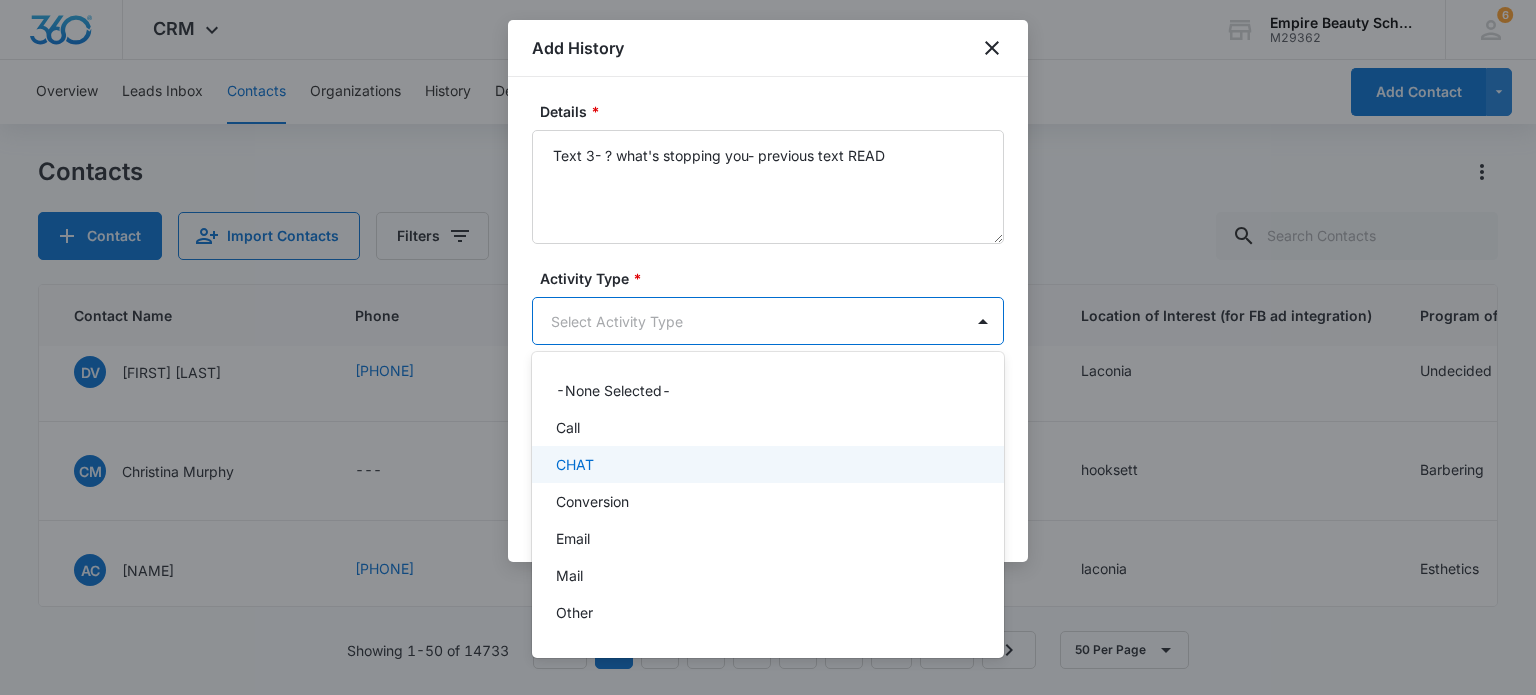 scroll, scrollTop: 104, scrollLeft: 0, axis: vertical 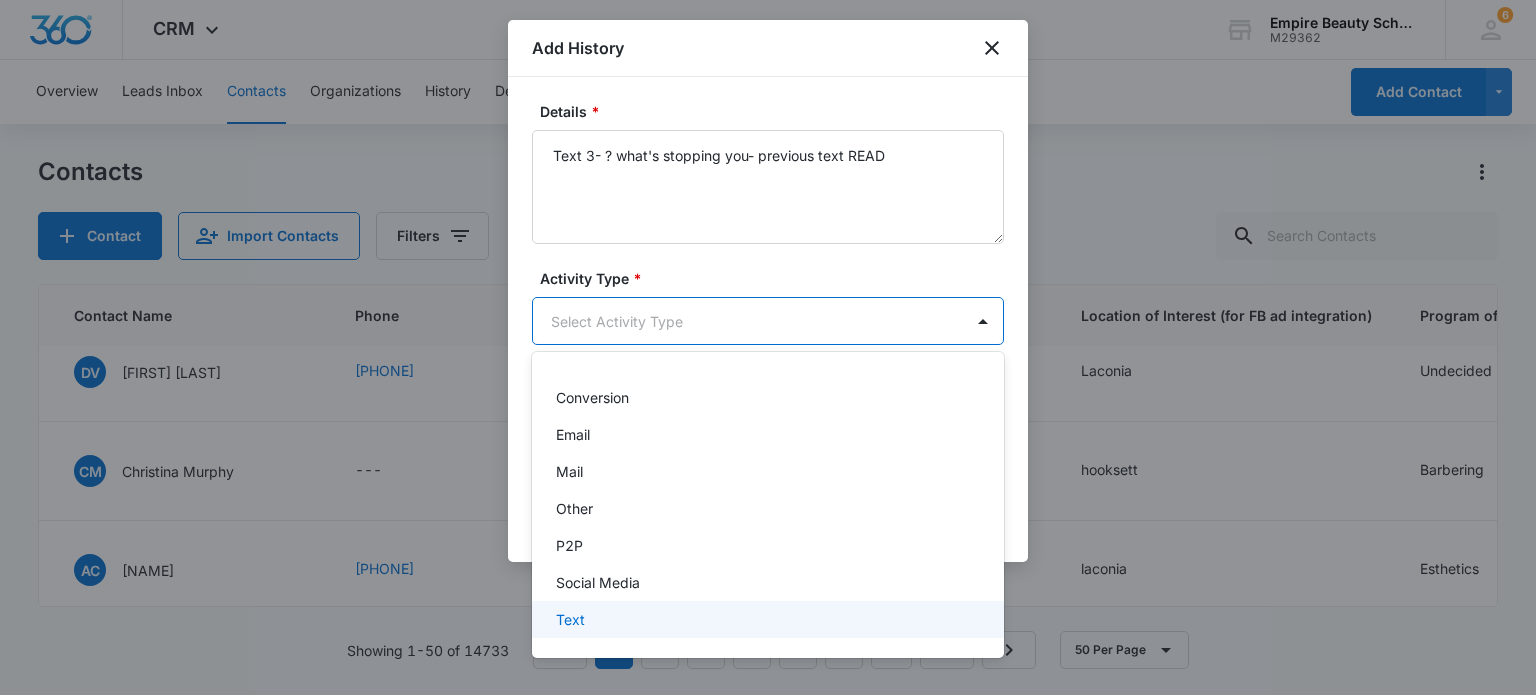 click on "Text" at bounding box center (570, 619) 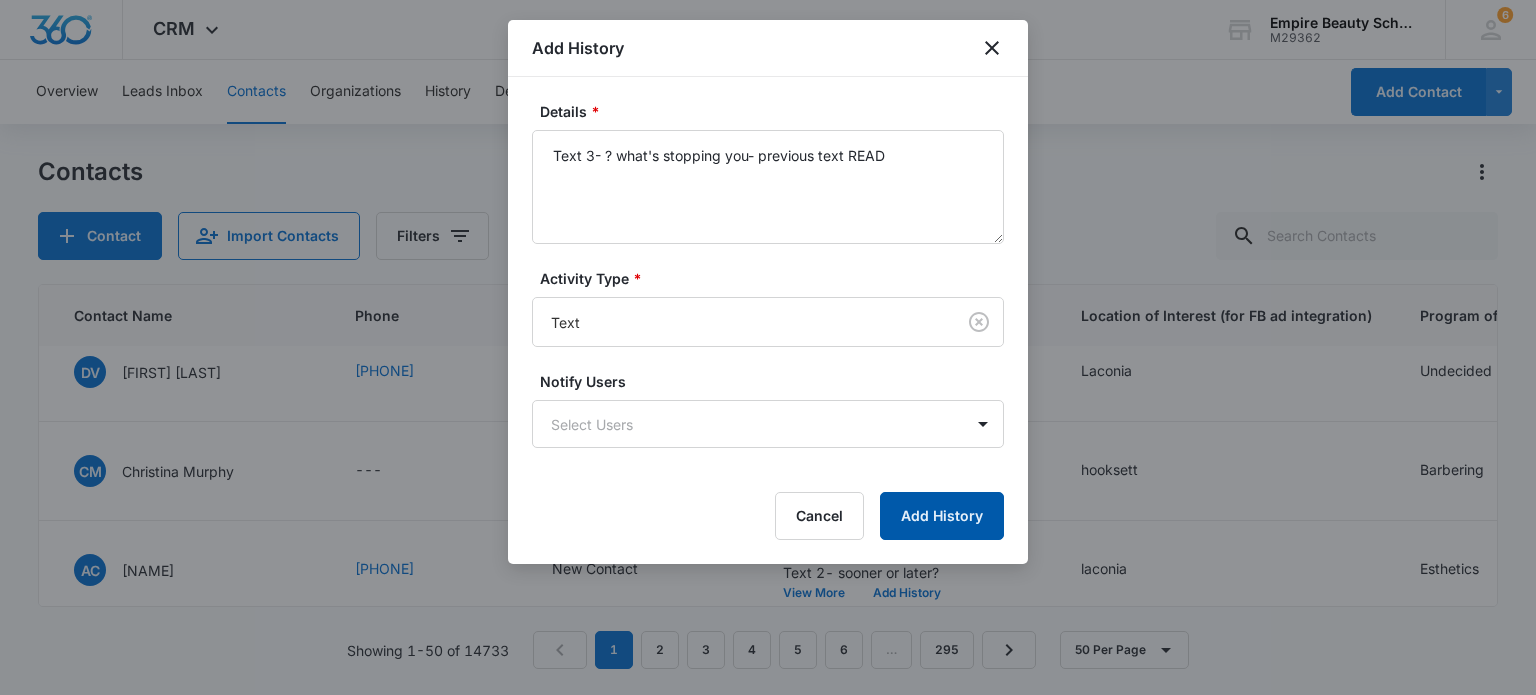 click on "Add History" at bounding box center [942, 516] 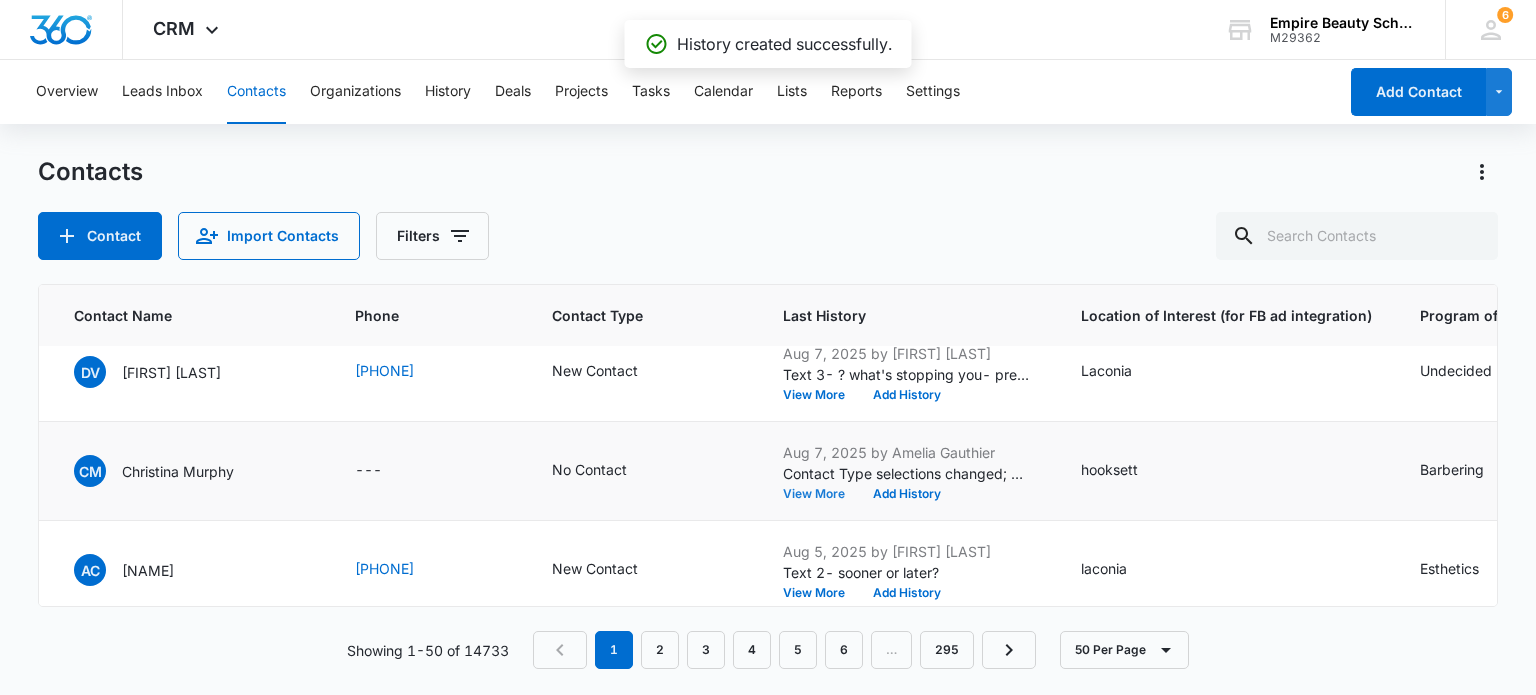 click on "View More" at bounding box center [821, 494] 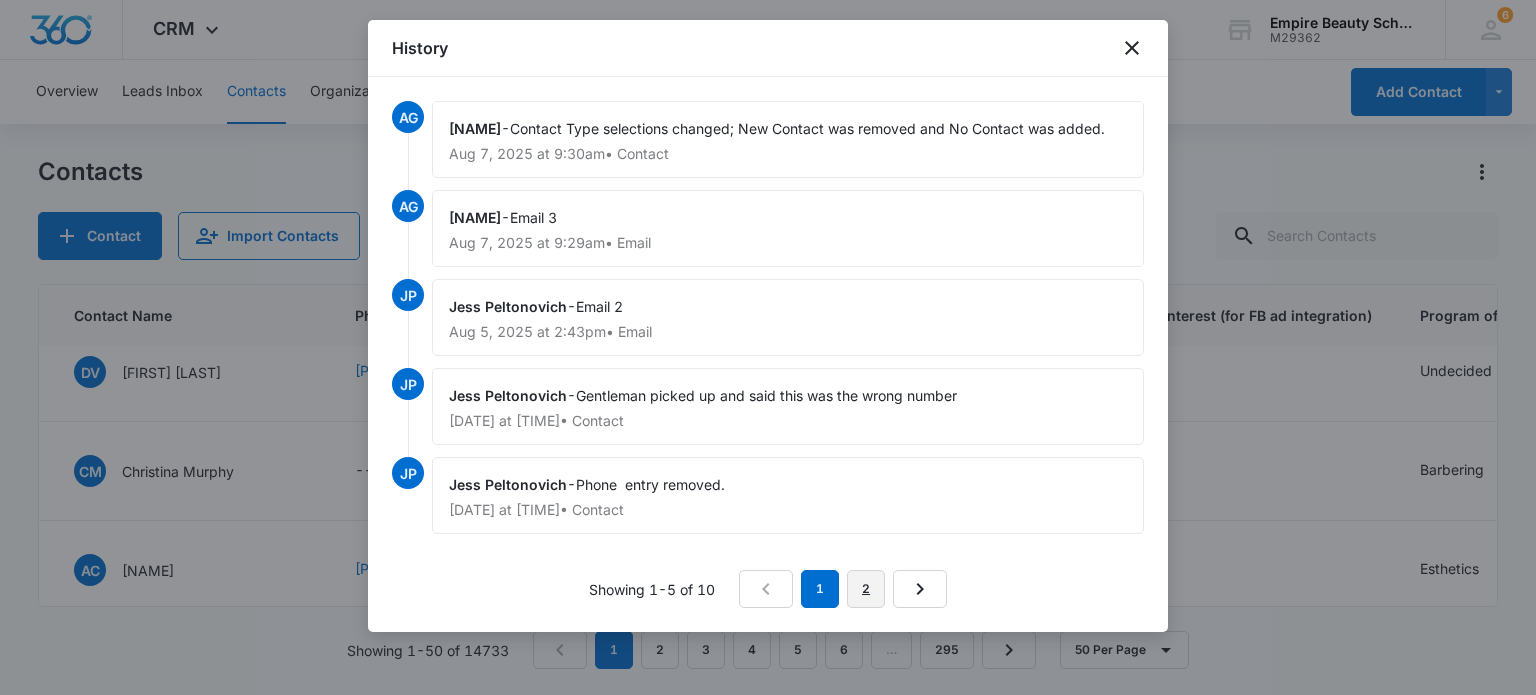 click on "2" at bounding box center (866, 589) 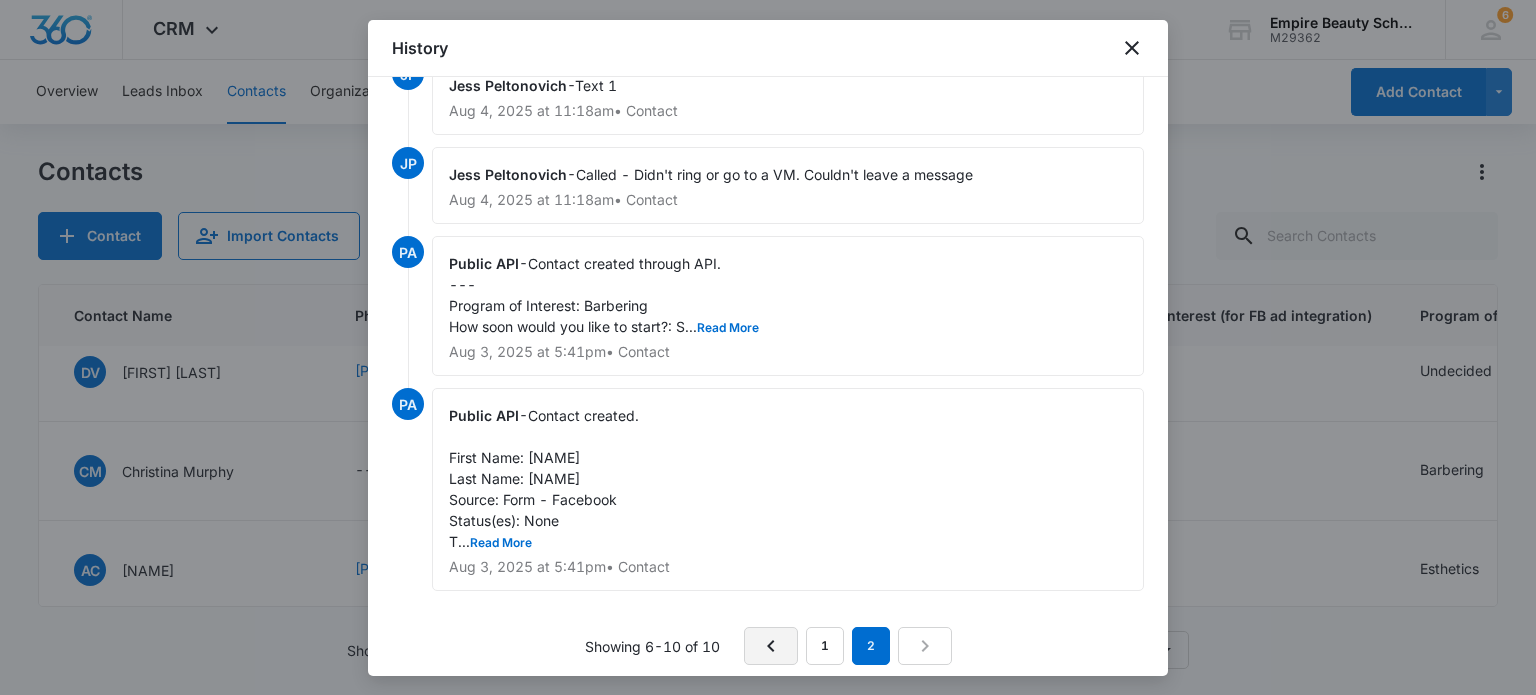 scroll, scrollTop: 143, scrollLeft: 0, axis: vertical 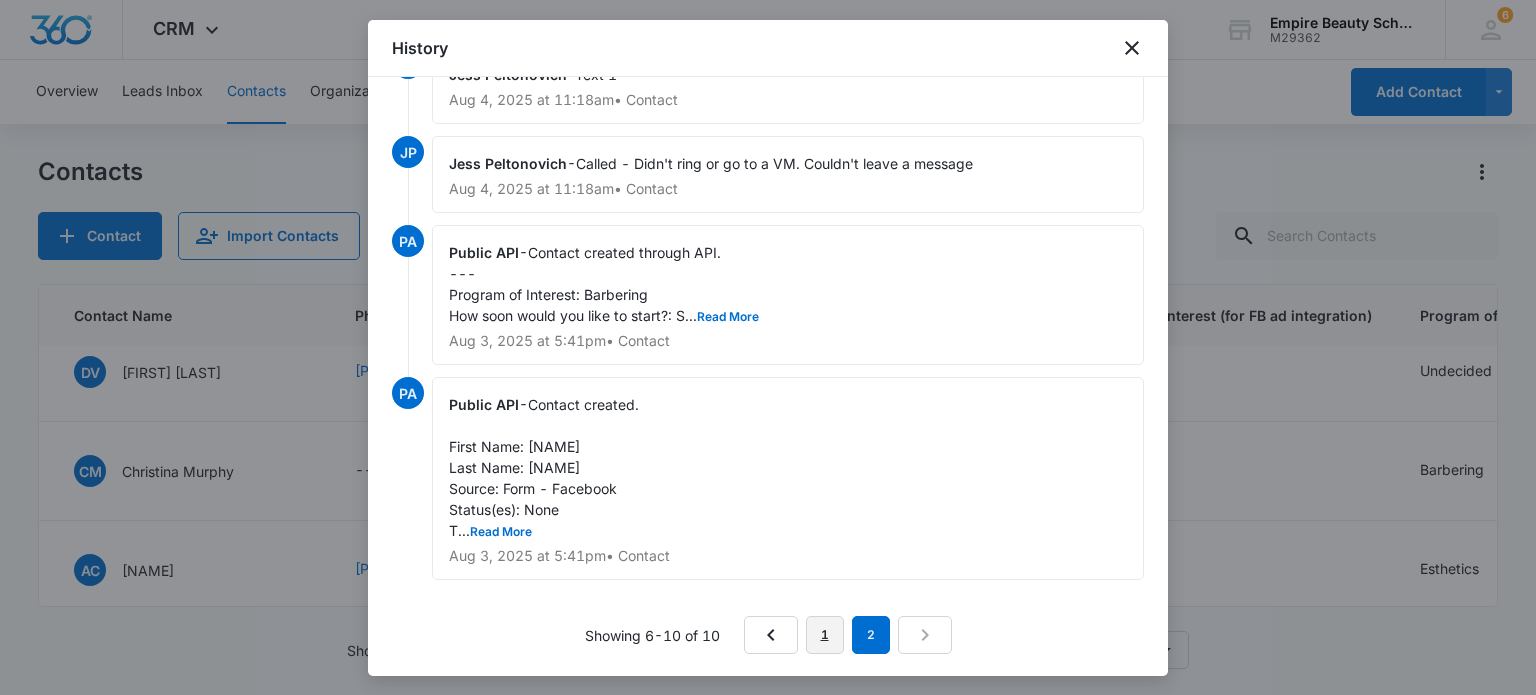click on "1" at bounding box center (825, 635) 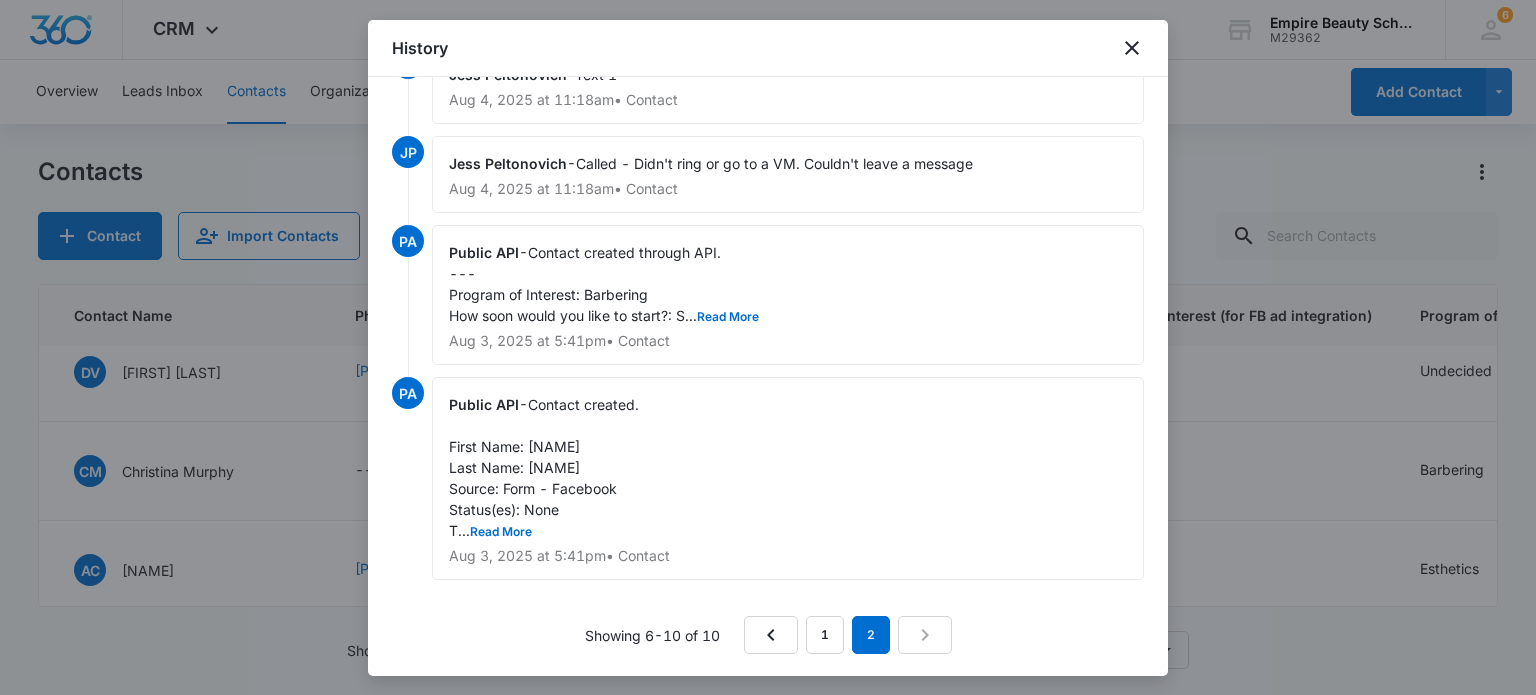 scroll, scrollTop: 0, scrollLeft: 0, axis: both 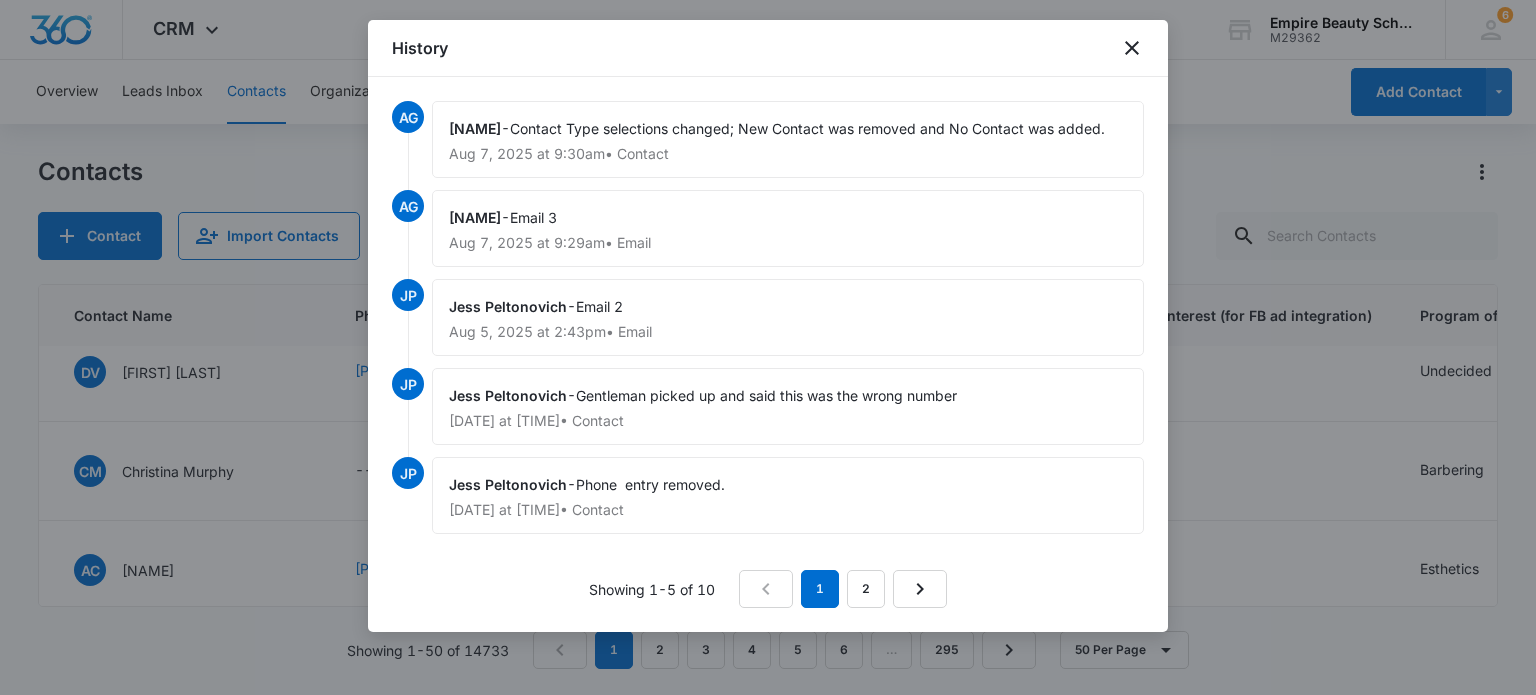 click on "History" at bounding box center (768, 48) 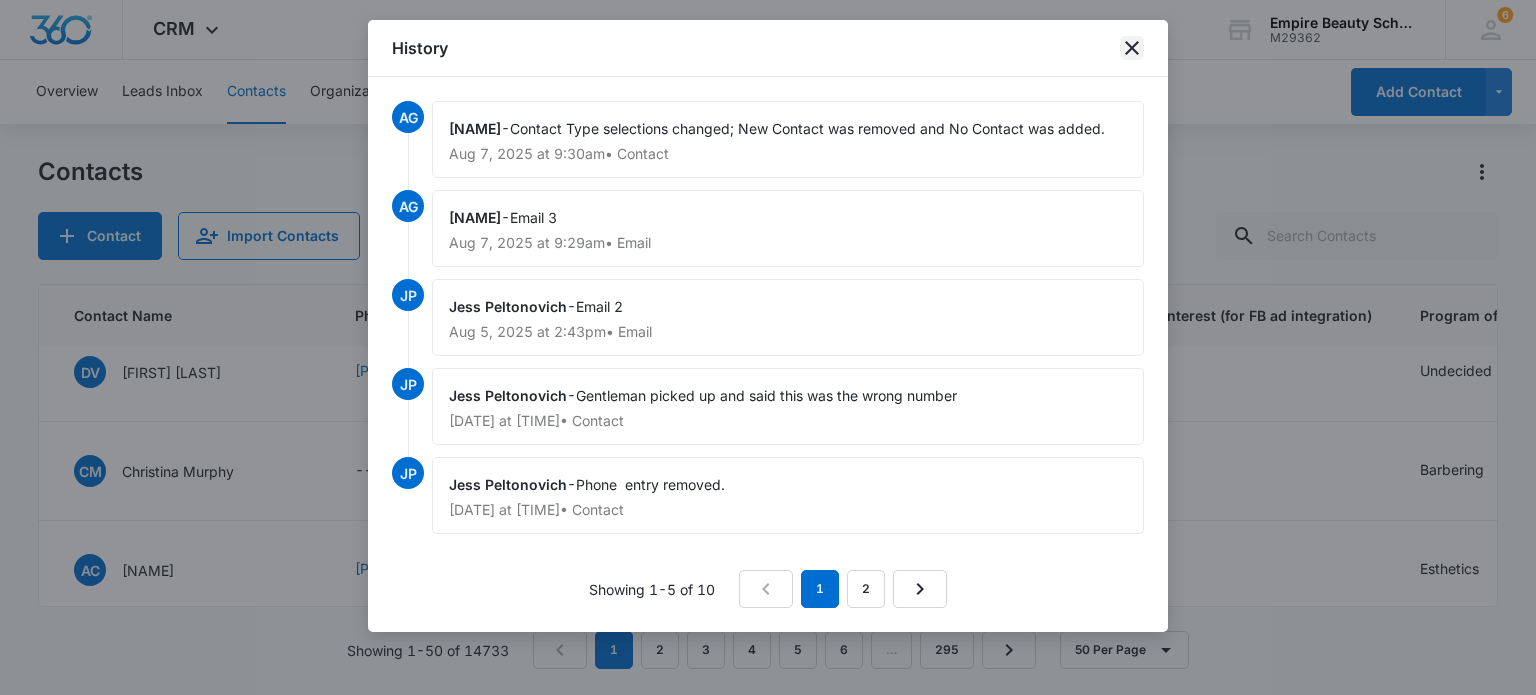 click 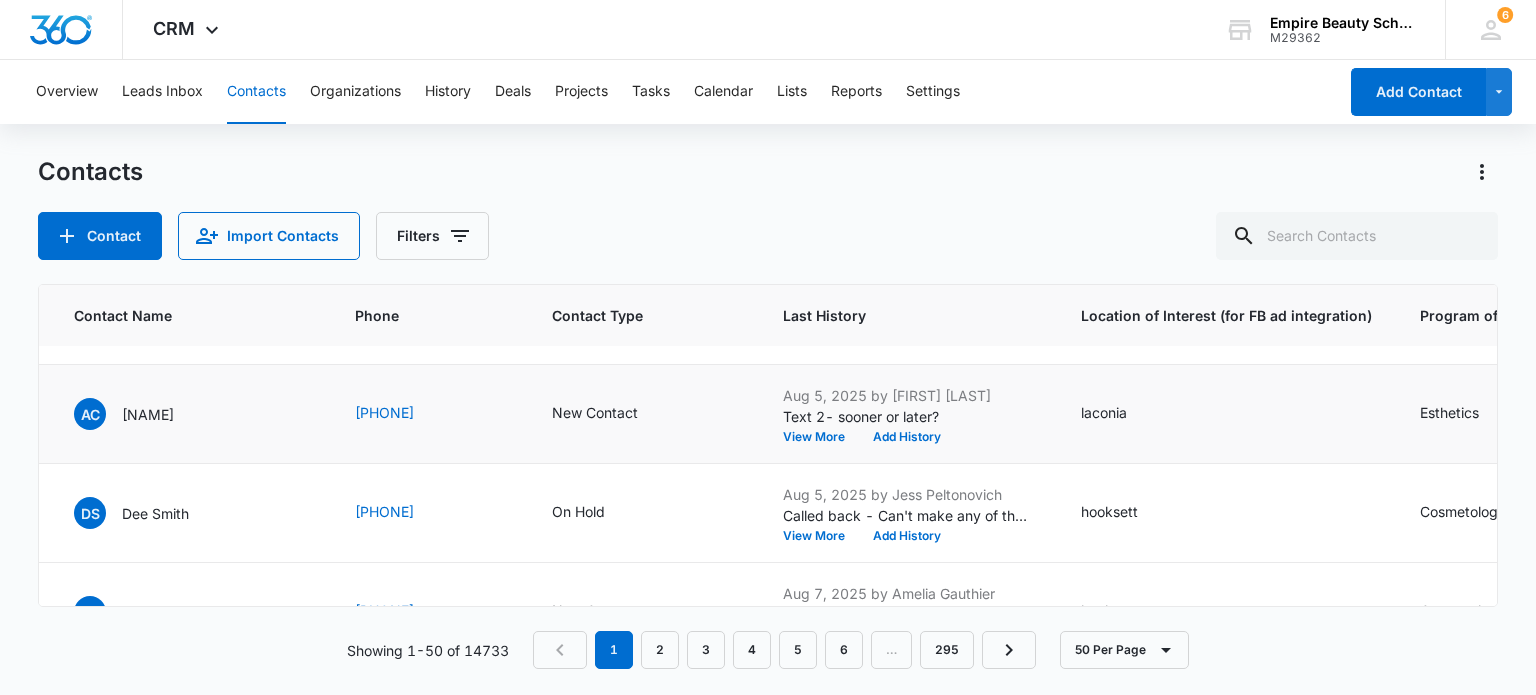 scroll, scrollTop: 2600, scrollLeft: 495, axis: both 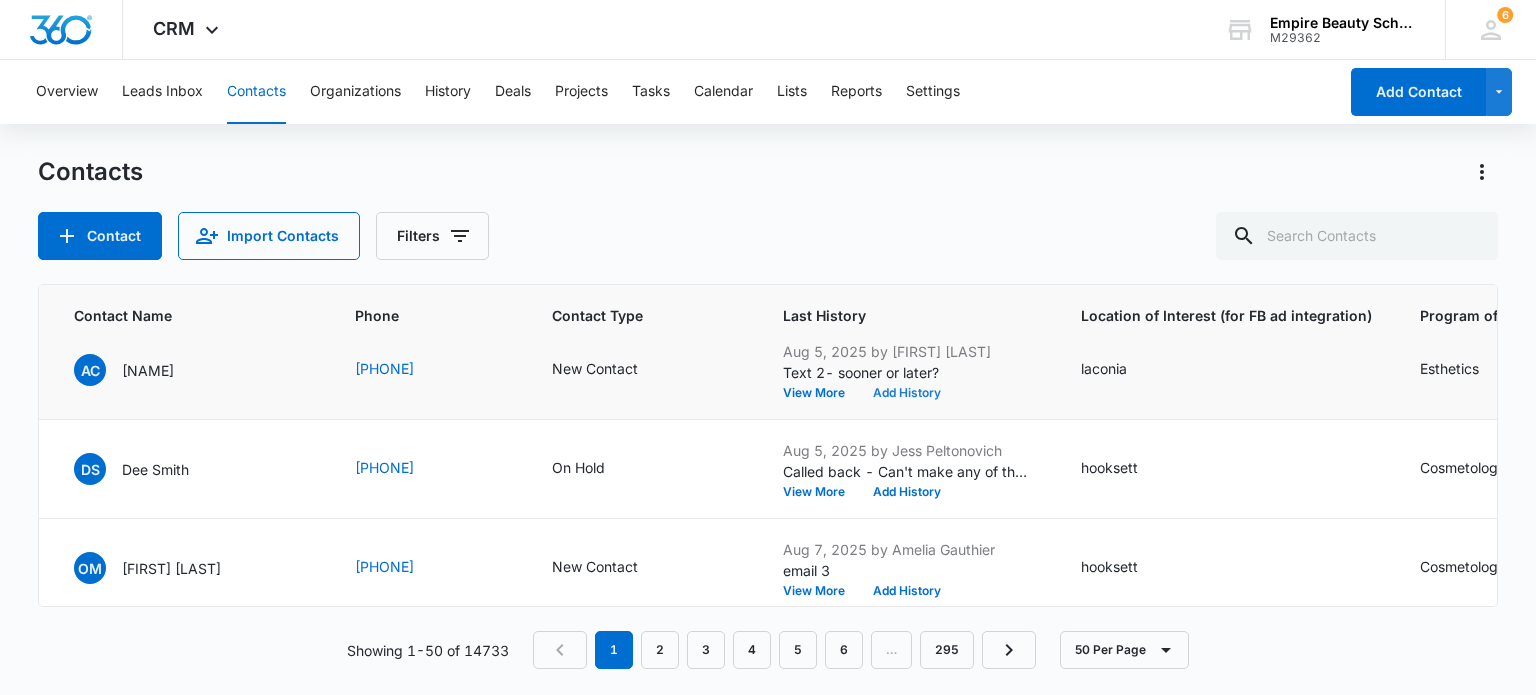 click on "Add History" at bounding box center (907, 393) 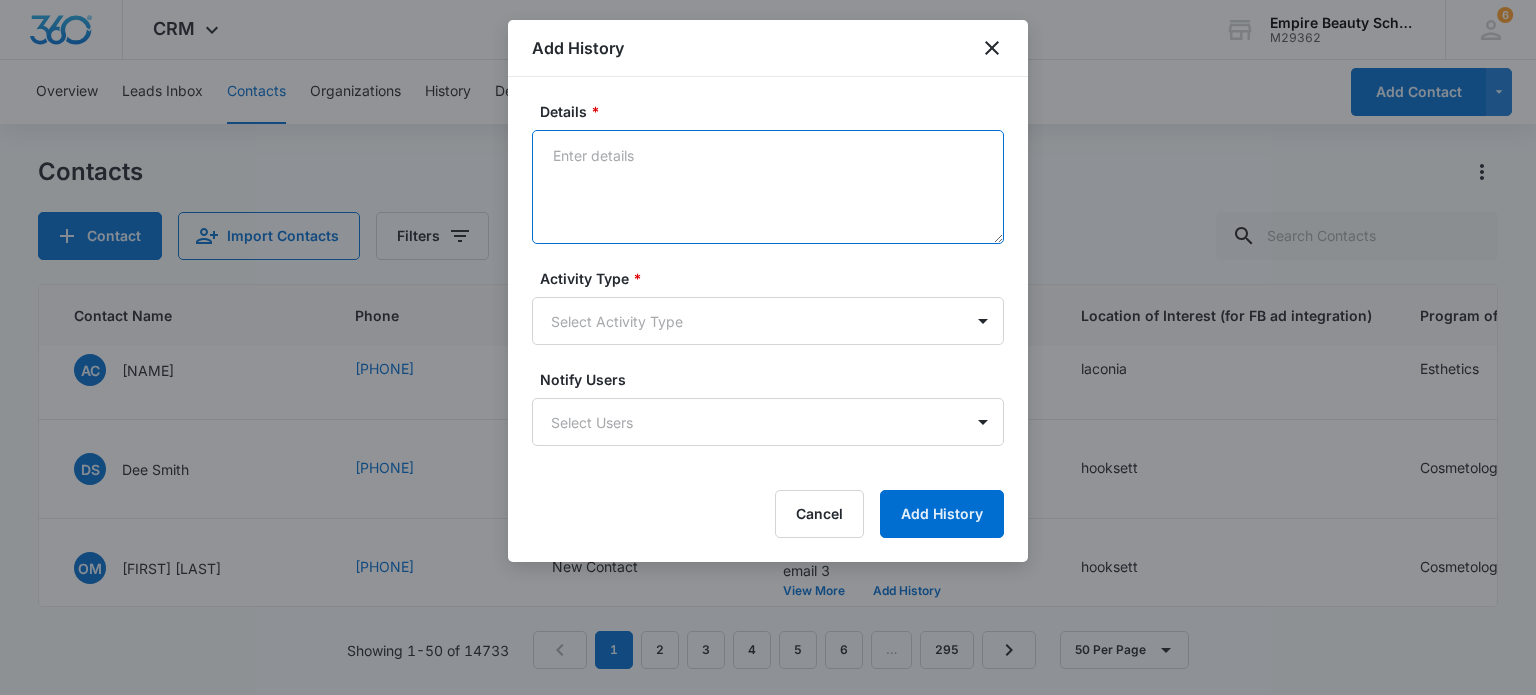 click on "Details *" at bounding box center (768, 187) 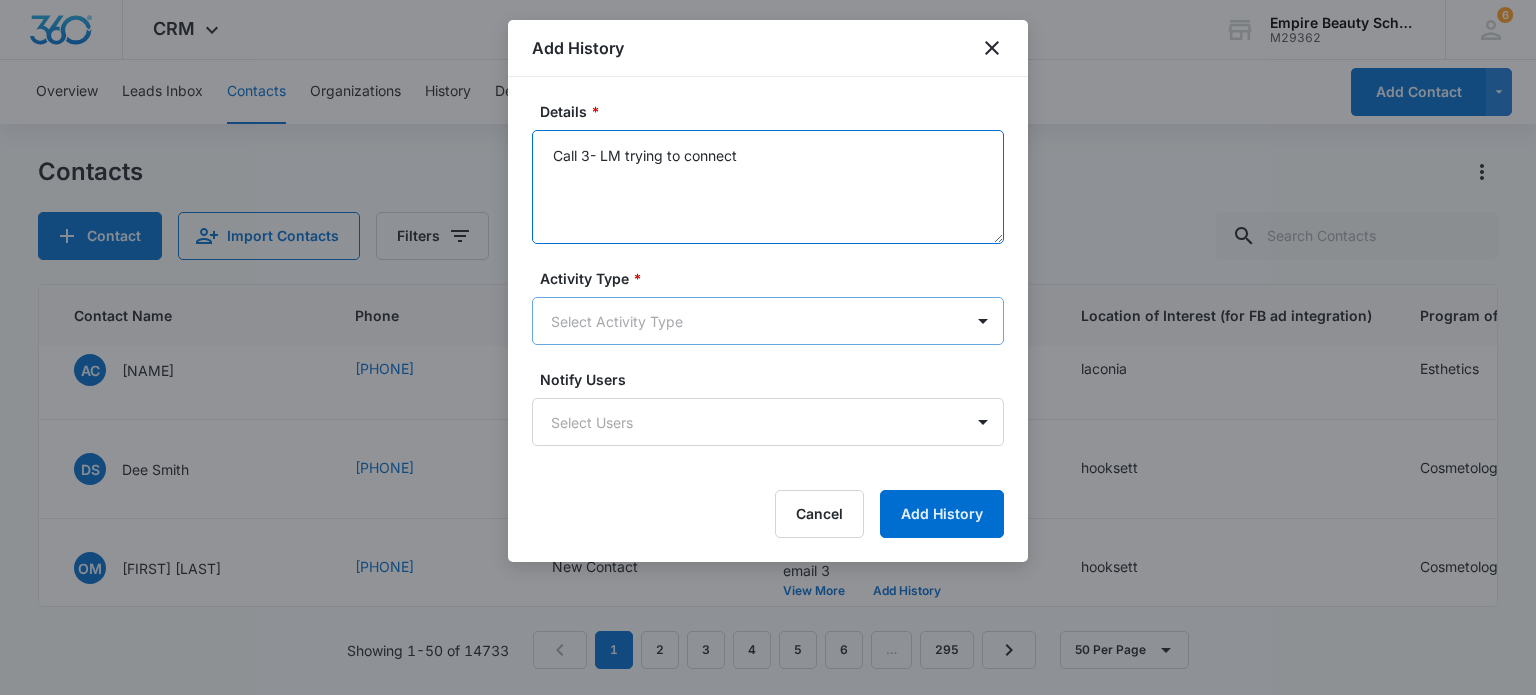 type on "Call 3- LM trying to connect" 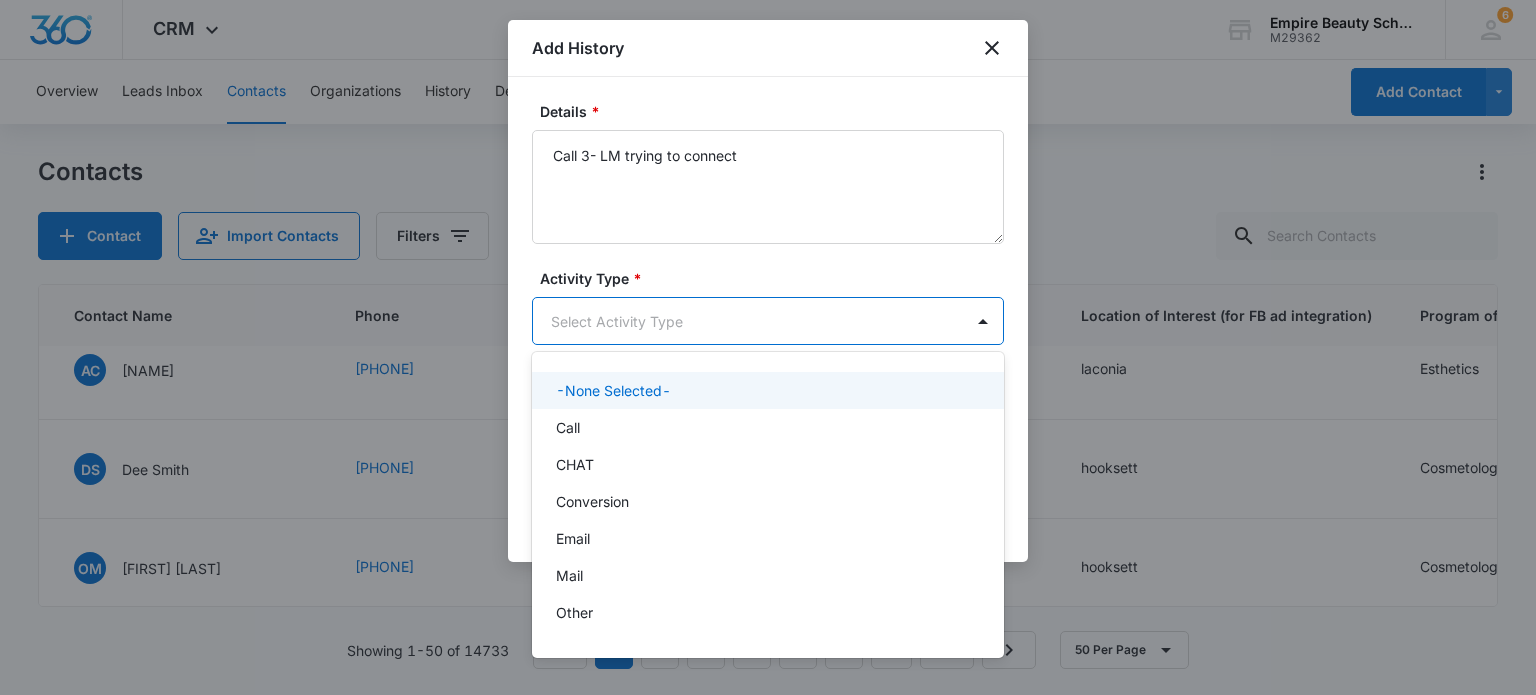 click on "CRM Apps Forms CRM Email Shop Payments POS Files Brand Settings Empire Beauty Schools M29362 Your Accounts View All 6 MJ Meigra Jenkins mjenkins@empirebeautyschools.com My Profile 6 Notifications Support Logout Terms & Conditions   •   Privacy Policy Overview Leads Inbox Contacts Organizations History Deals Projects Tasks Calendar Lists Reports Settings Add Contact Contacts Contact Import Contacts Filters ID Created Date Updated Date Contact Name Phone Contact Type Last History Location of Interest (for FB ad integration) Program of Interest Location Of Interest Program Email 16587 Aug 7, 2025 Aug 7, 2025 SB Sabrina Bradshaw (857) 269-4766 New Contact Aug 7, 2025 by Meigra Jenkins Text 1- ? do you have View More Add History somersworth Barbering --- --- Bradshawsabrina394@gmail.com 16585 Aug 7, 2025 Aug 7, 2025 KM Kaelin M Hickson (603) 486-4354 New Contact Aug 7, 2025 by Amelia Gauthier email 1 View More Add History hooksett Esthetics --- --- khickson59@gmail.com 16584 Aug 7, 2025 Aug 7, 2025 TP email 1" at bounding box center [768, 347] 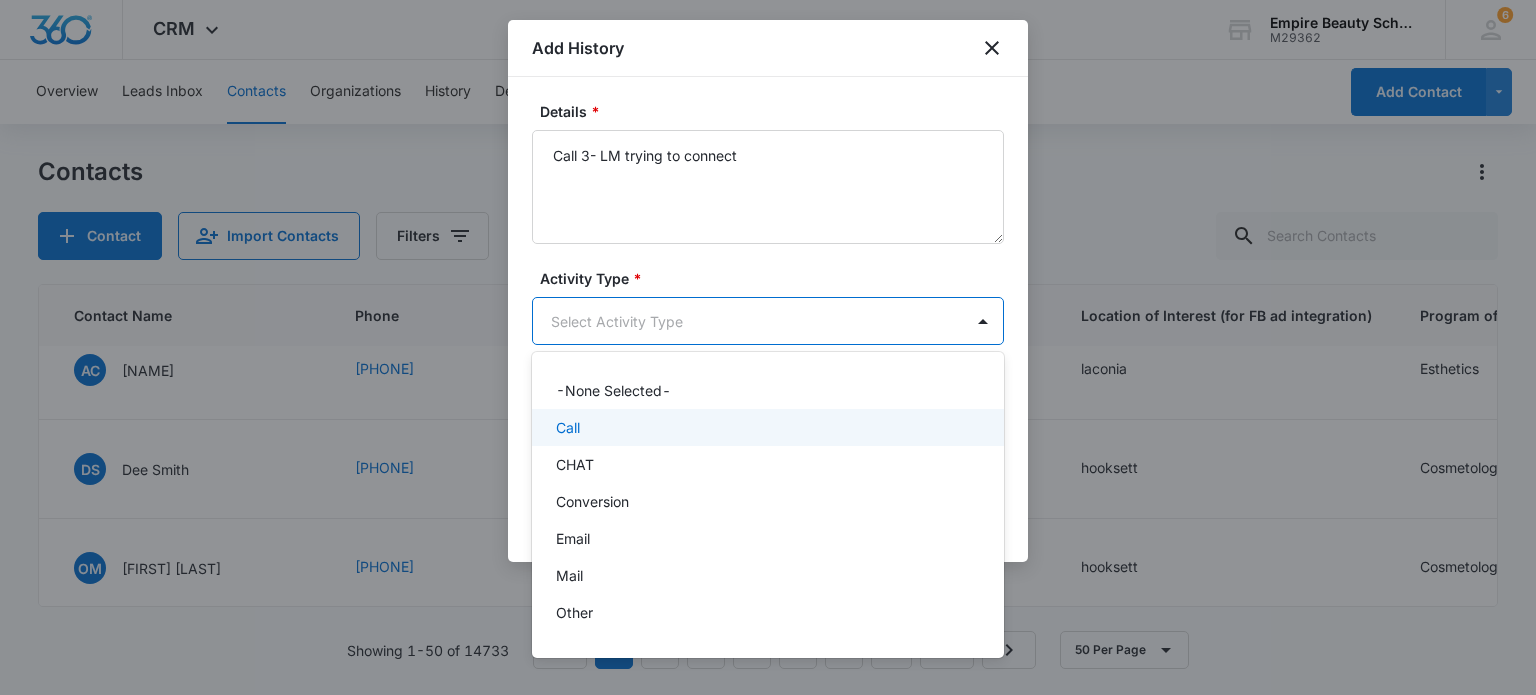 click on "Call" at bounding box center [766, 427] 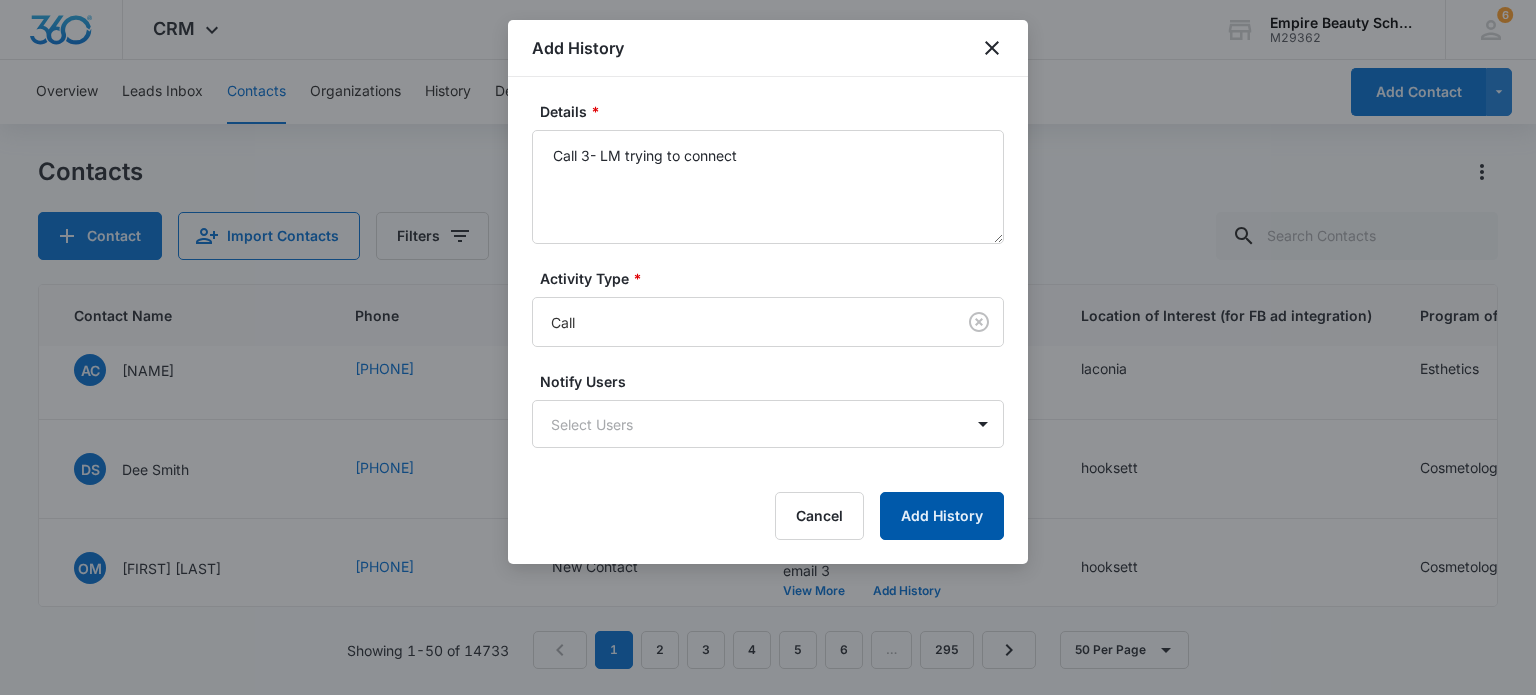 click on "Add History" at bounding box center (942, 516) 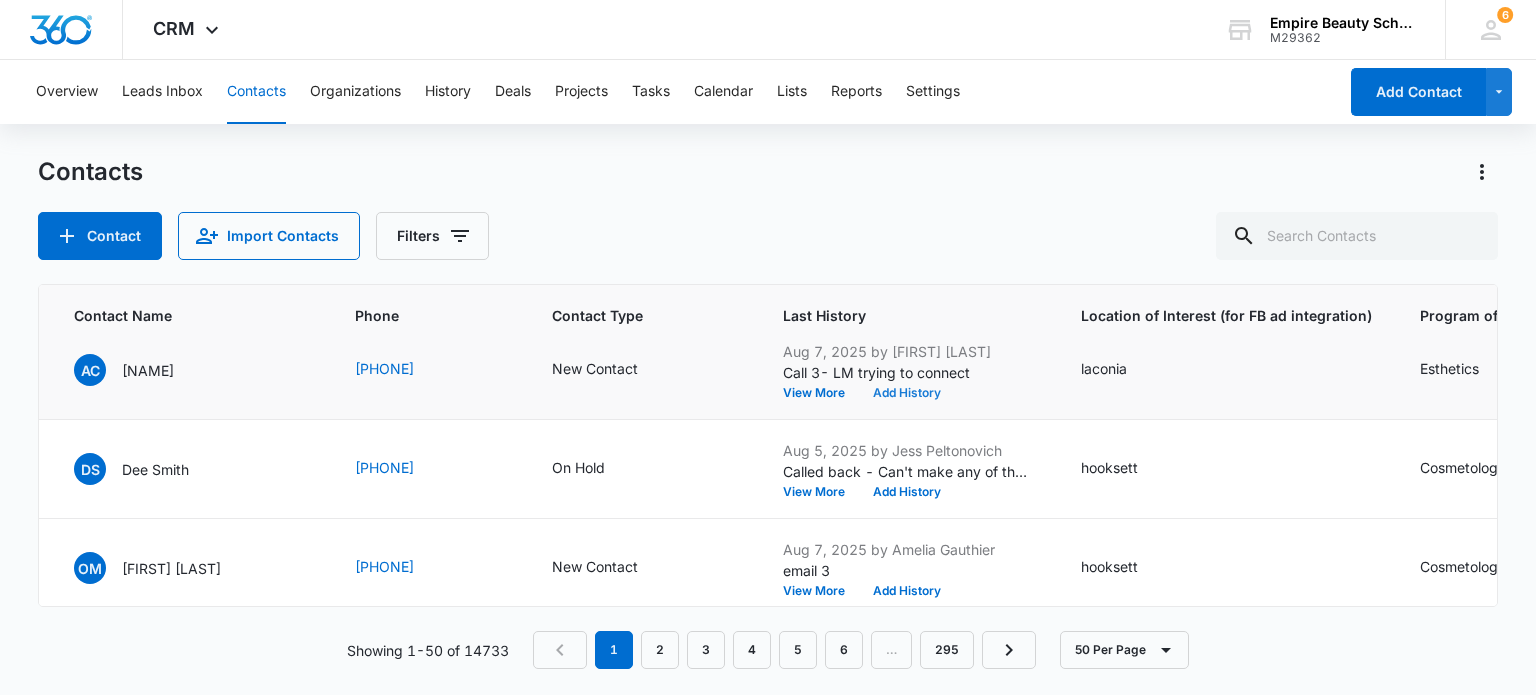 click on "Add History" at bounding box center (907, 393) 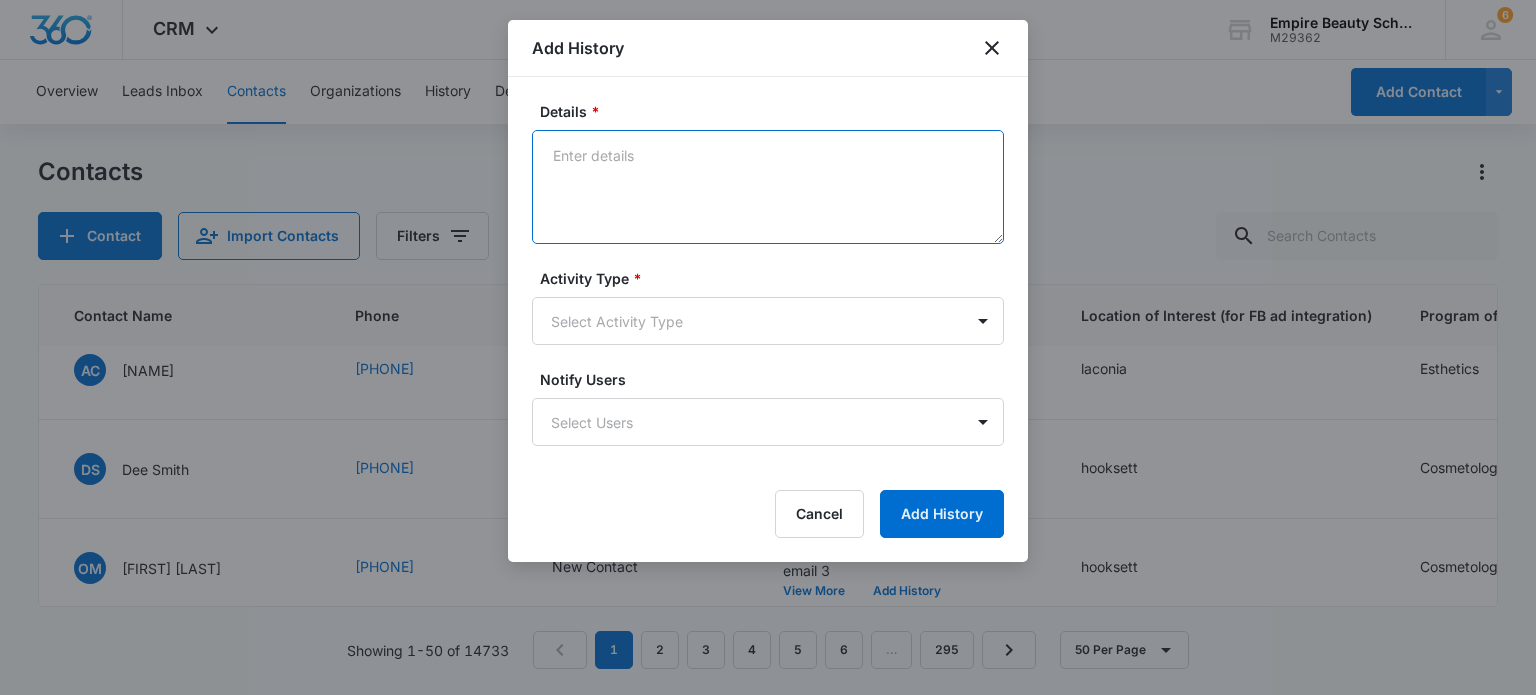 click on "Details *" at bounding box center (768, 187) 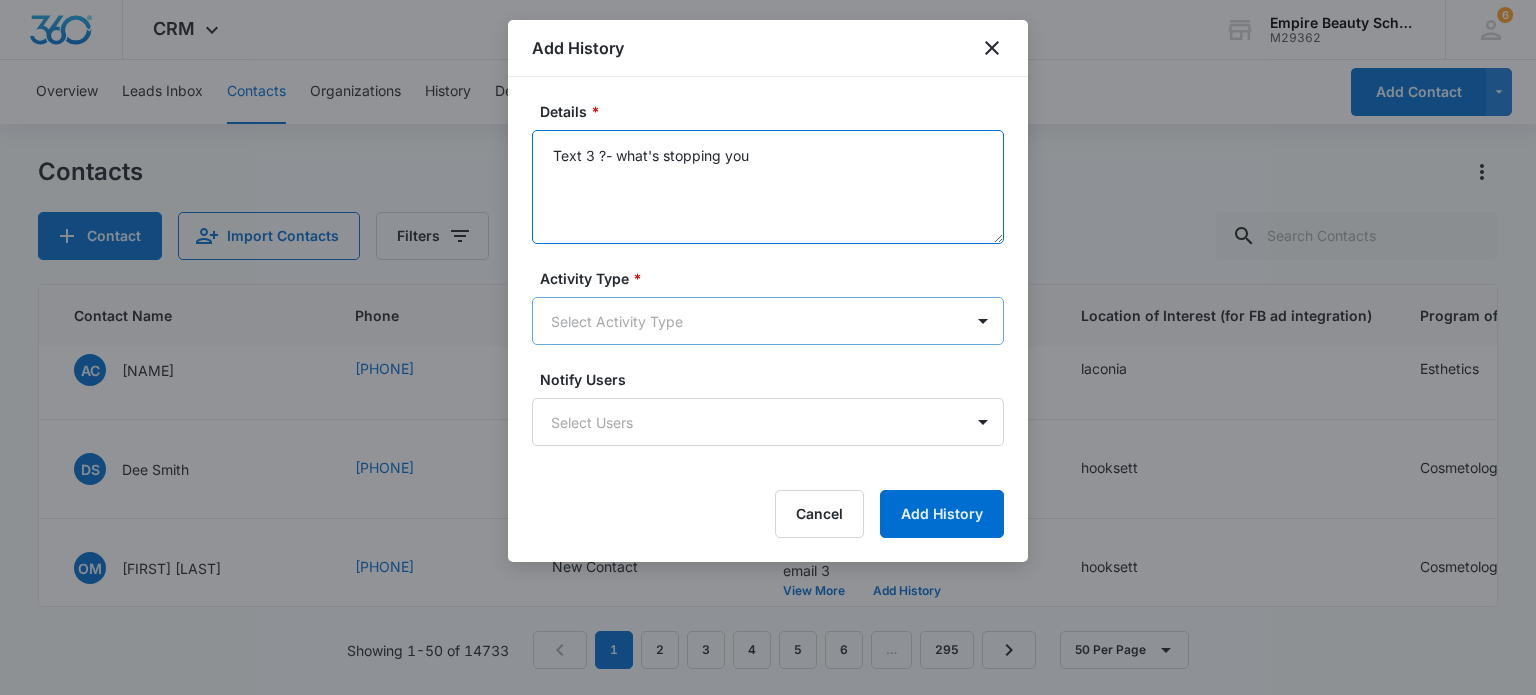 type on "Text 3 ?- what's stopping you" 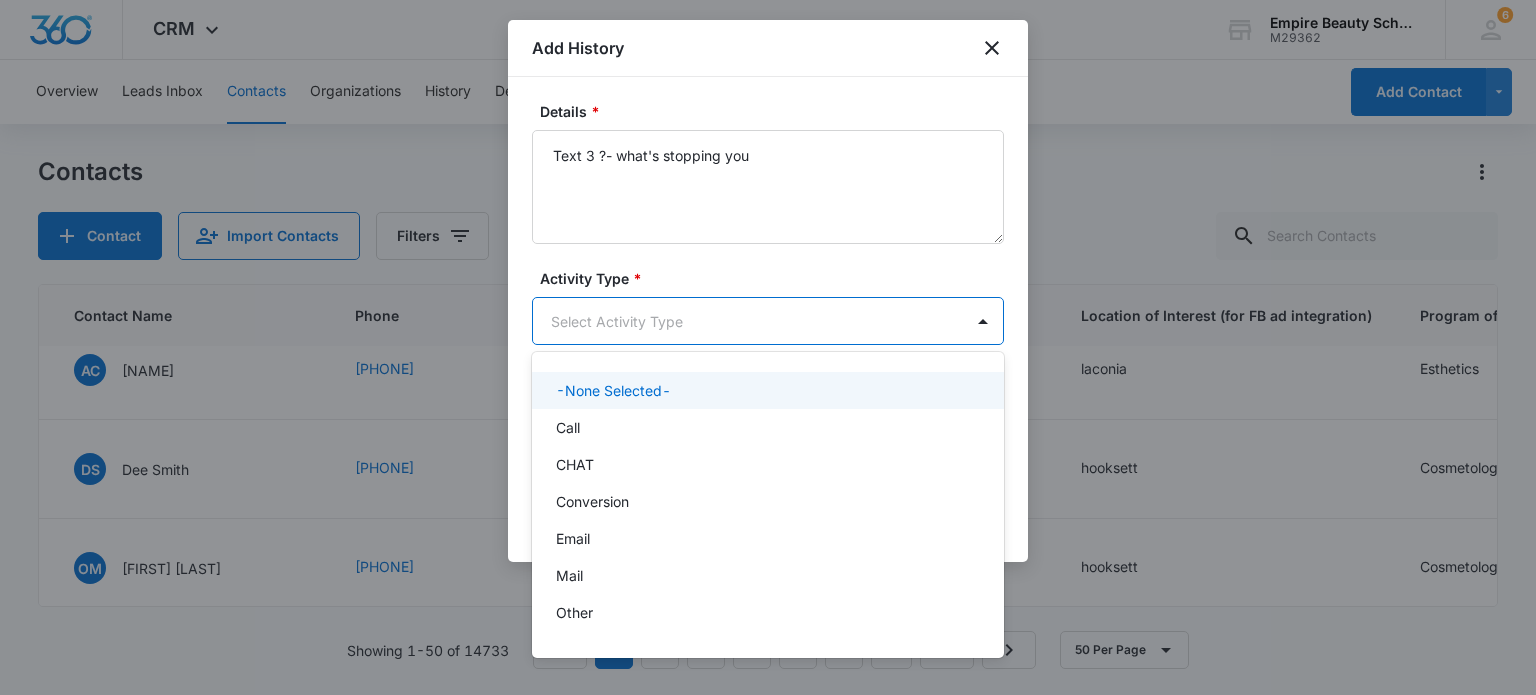 click on "CRM Apps Forms CRM Email Shop Payments POS Files Brand Settings Empire Beauty Schools M29362 Your Accounts View All 6 MJ Meigra Jenkins mjenkins@empirebeautyschools.com My Profile 6 Notifications Support Logout Terms & Conditions   •   Privacy Policy Overview Leads Inbox Contacts Organizations History Deals Projects Tasks Calendar Lists Reports Settings Add Contact Contacts Contact Import Contacts Filters ID Created Date Updated Date Contact Name Phone Contact Type Last History Location of Interest (for FB ad integration) Program of Interest Location Of Interest Program Email 16587 Aug 7, 2025 Aug 7, 2025 SB Sabrina Bradshaw (857) 269-4766 New Contact Aug 7, 2025 by Meigra Jenkins Text 1- ? do you have View More Add History somersworth Barbering --- --- Bradshawsabrina394@gmail.com 16585 Aug 7, 2025 Aug 7, 2025 KM Kaelin M Hickson (603) 486-4354 New Contact Aug 7, 2025 by Amelia Gauthier email 1 View More Add History hooksett Esthetics --- --- khickson59@gmail.com 16584 Aug 7, 2025 Aug 7, 2025 TP email 1" at bounding box center [768, 347] 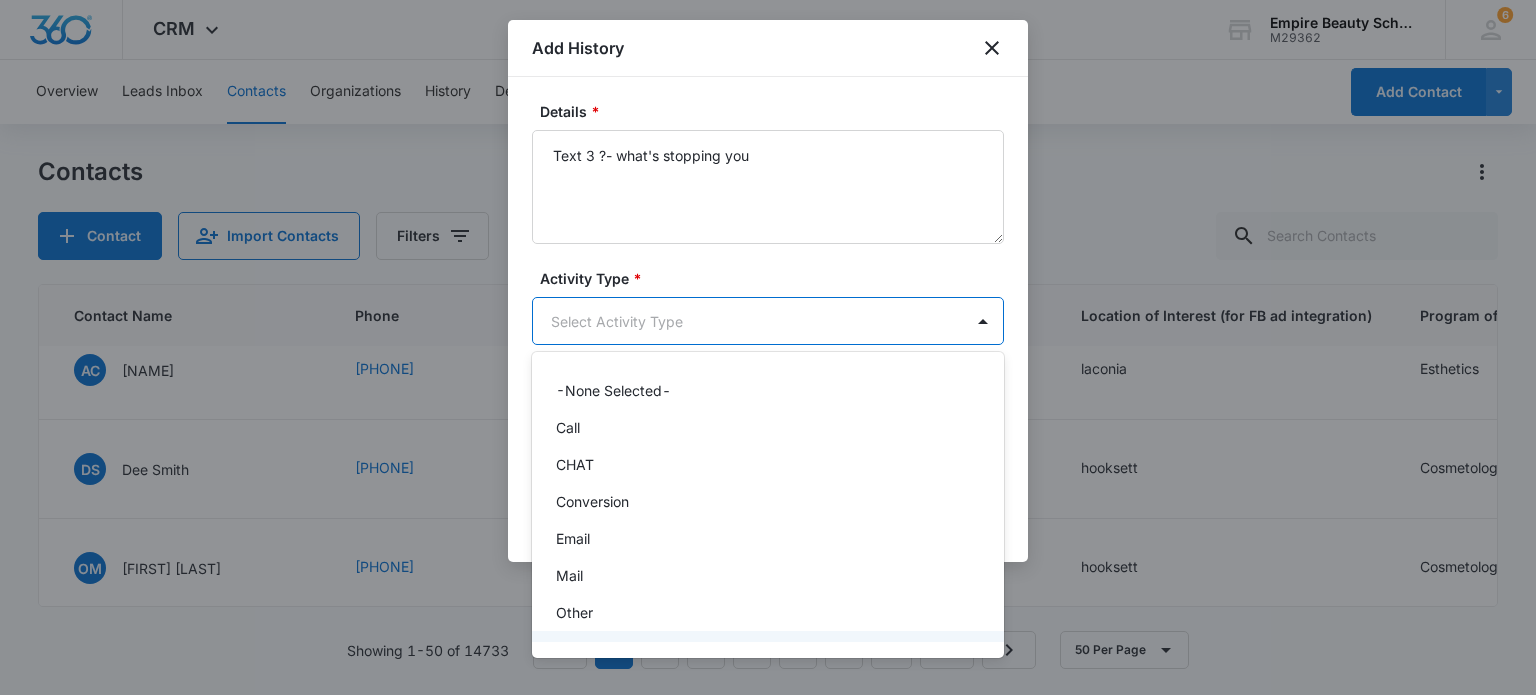 scroll, scrollTop: 104, scrollLeft: 0, axis: vertical 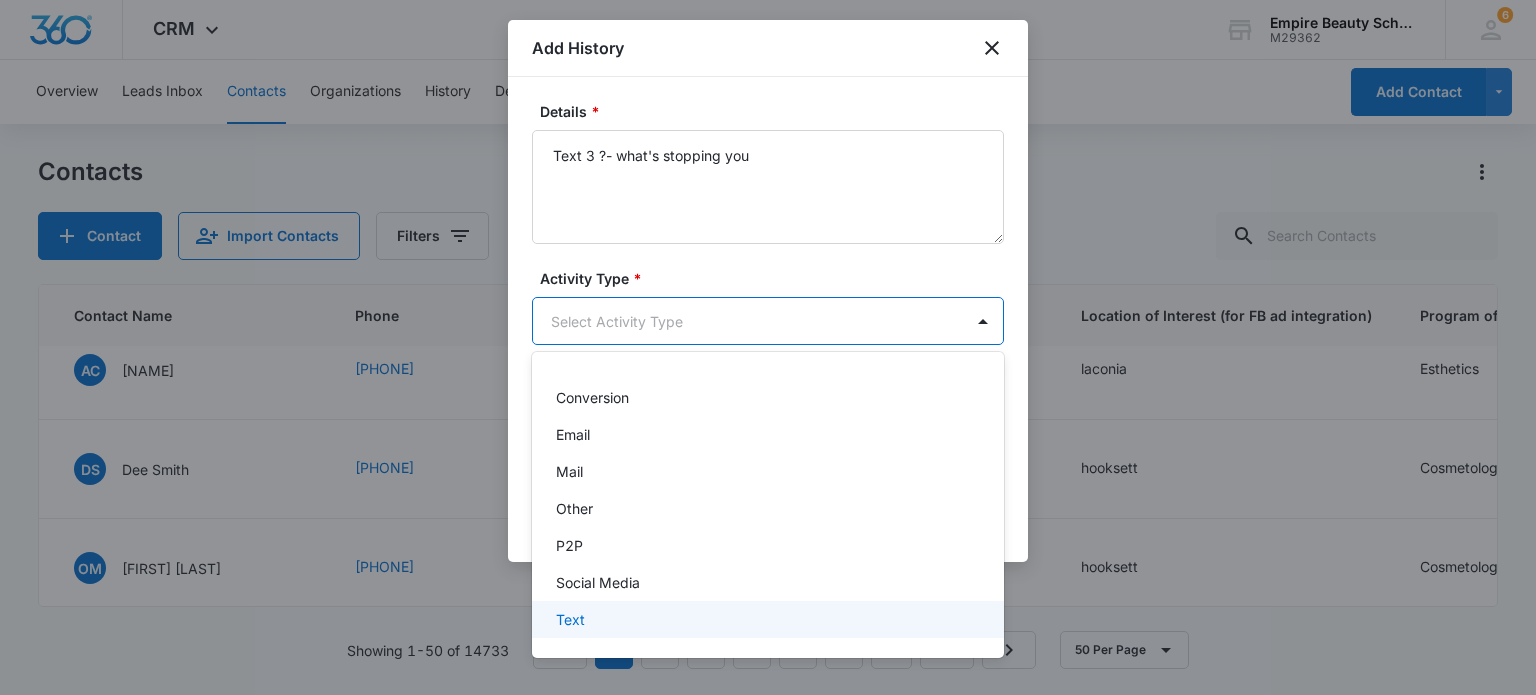 click on "Text" at bounding box center [766, 619] 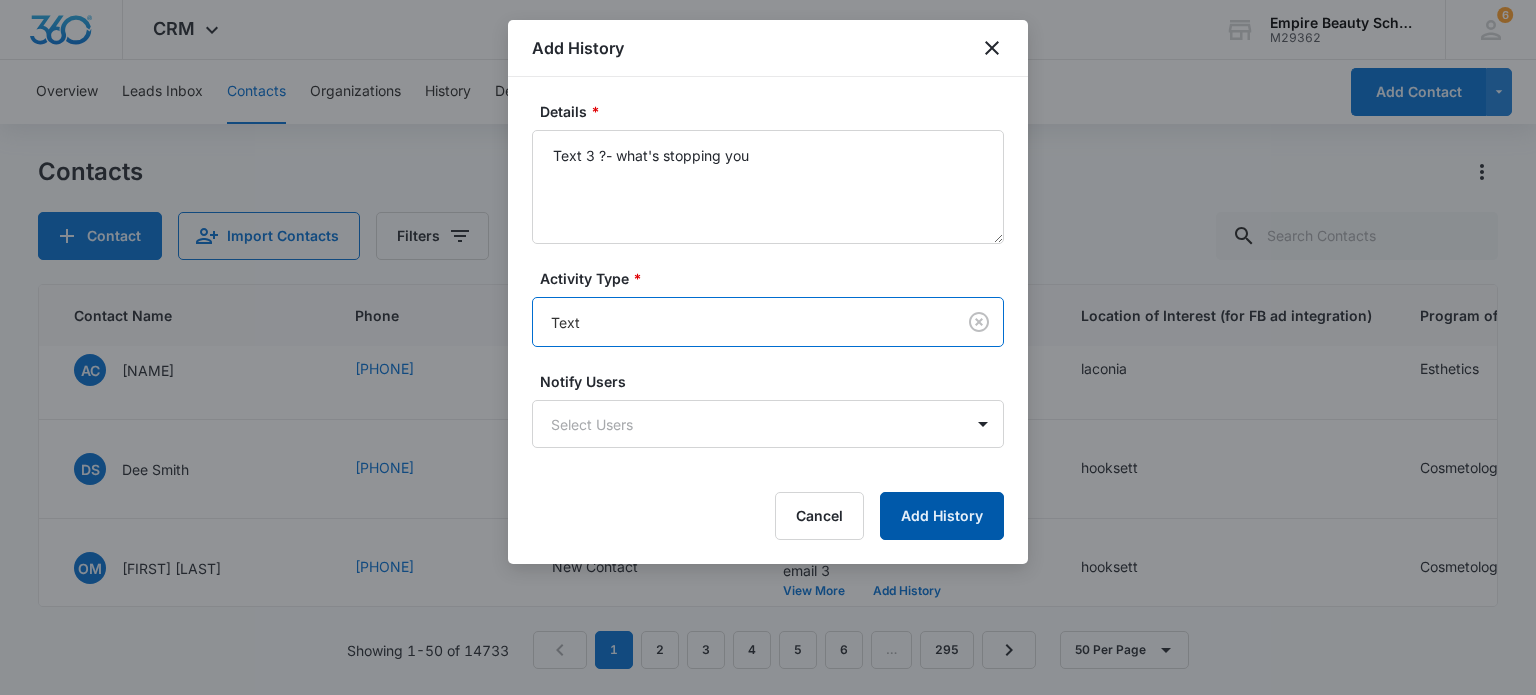 click on "Add History" at bounding box center (942, 516) 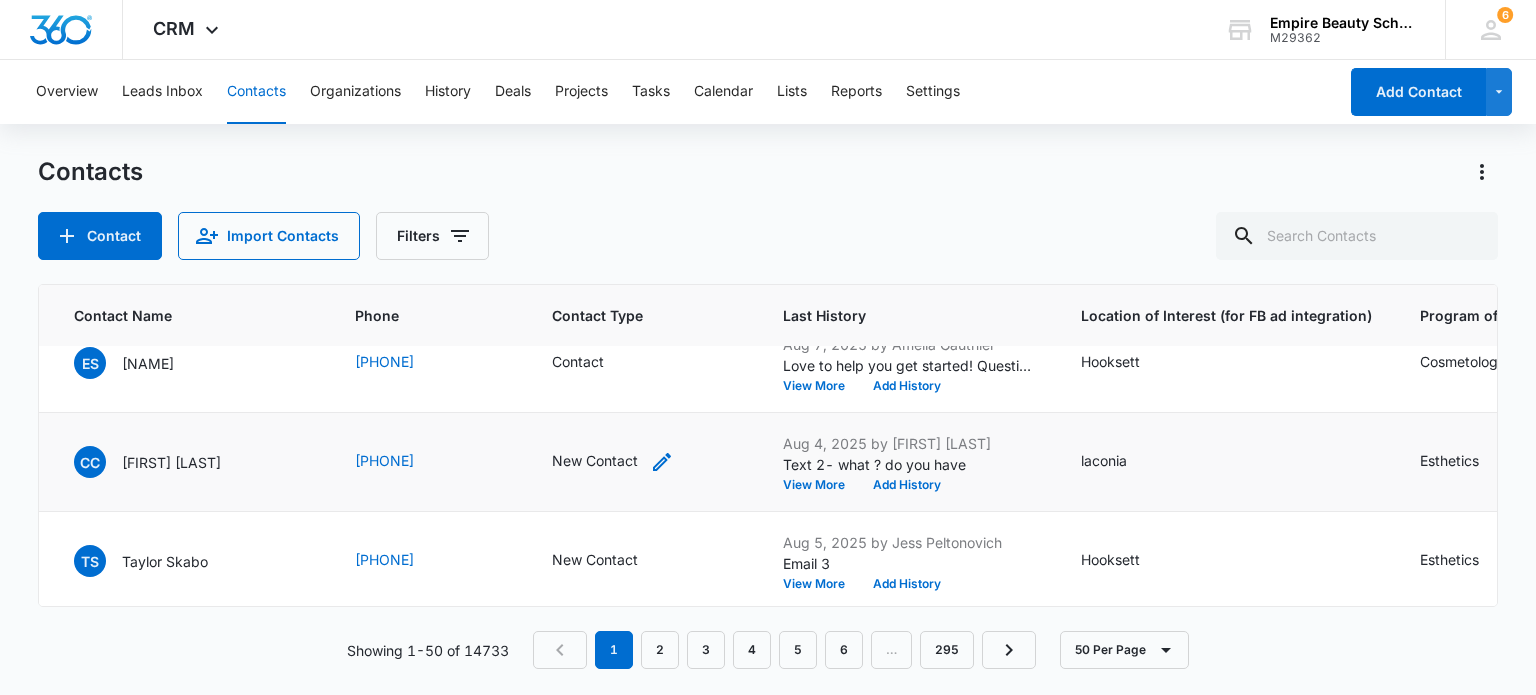 scroll, scrollTop: 3400, scrollLeft: 495, axis: both 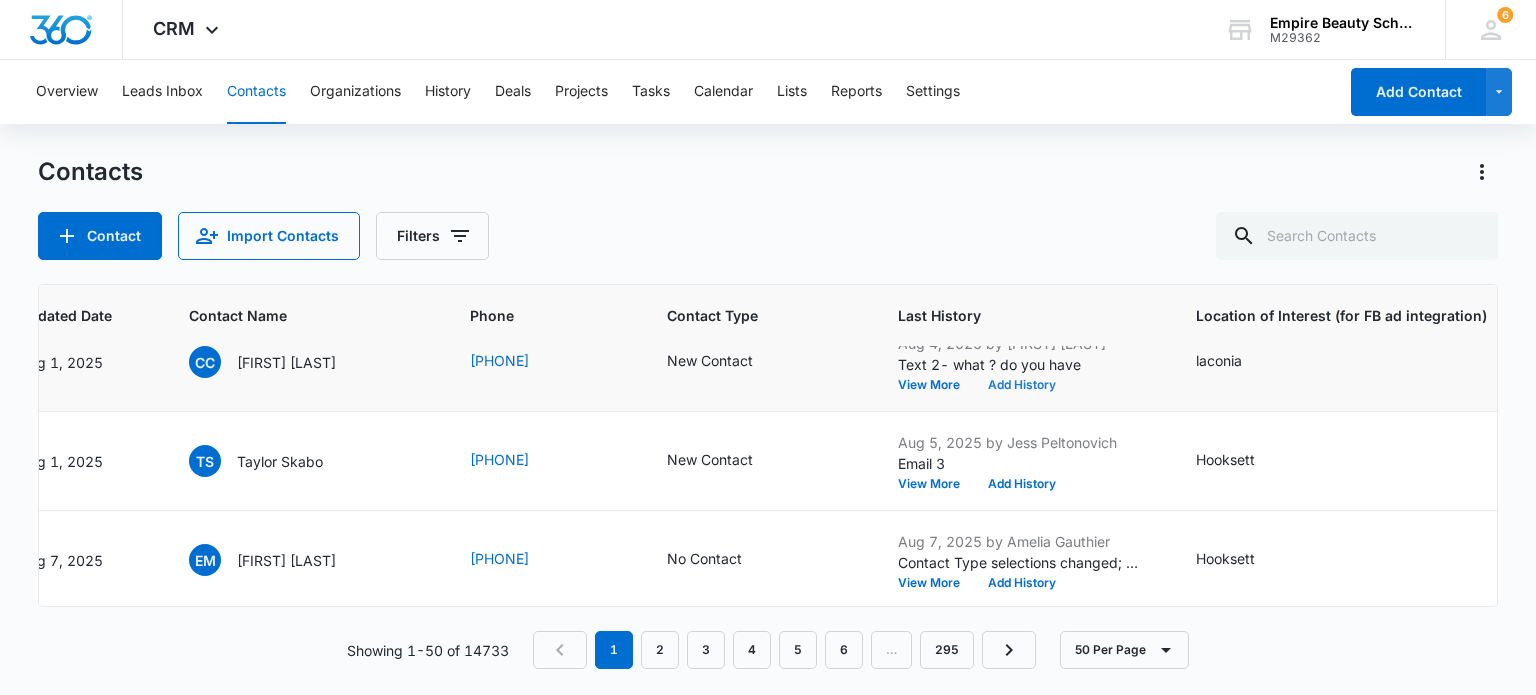 click on "Add History" at bounding box center [1022, 385] 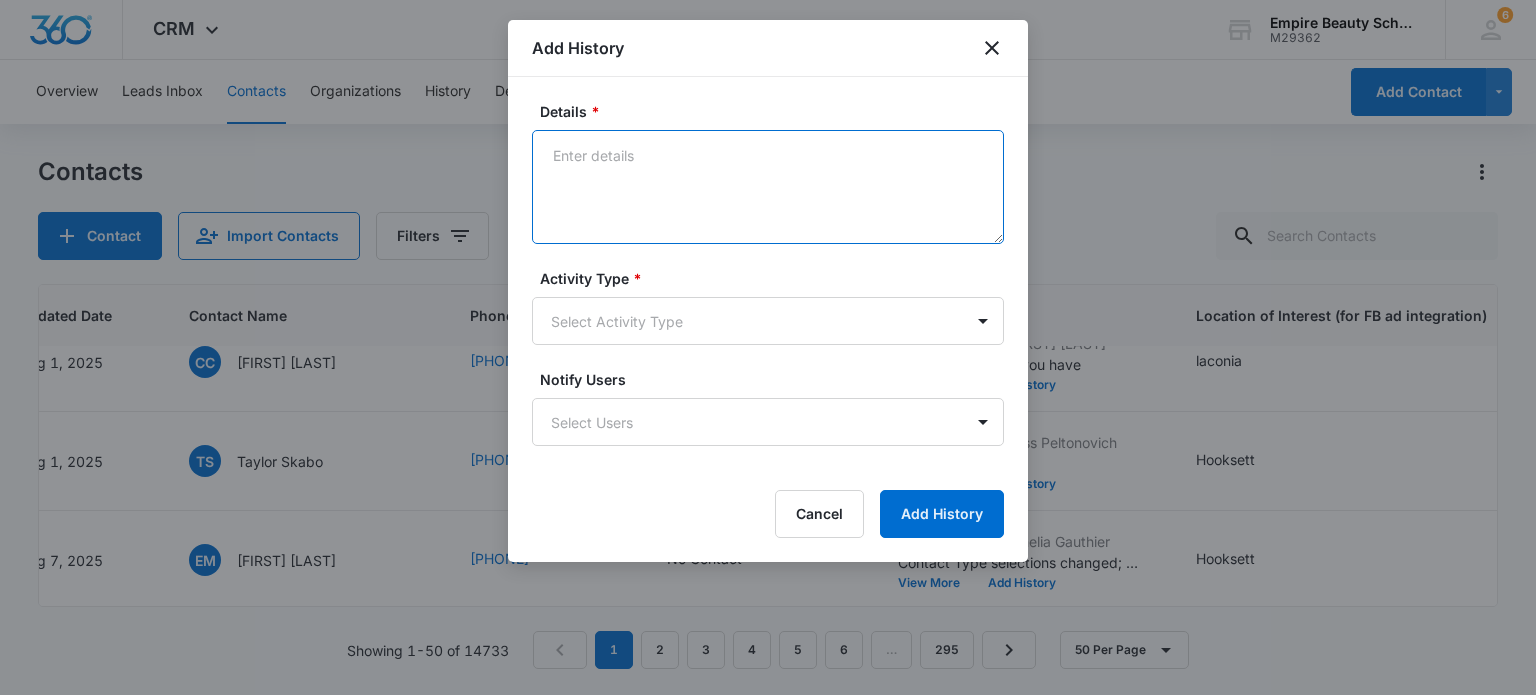 click on "Details *" at bounding box center (768, 187) 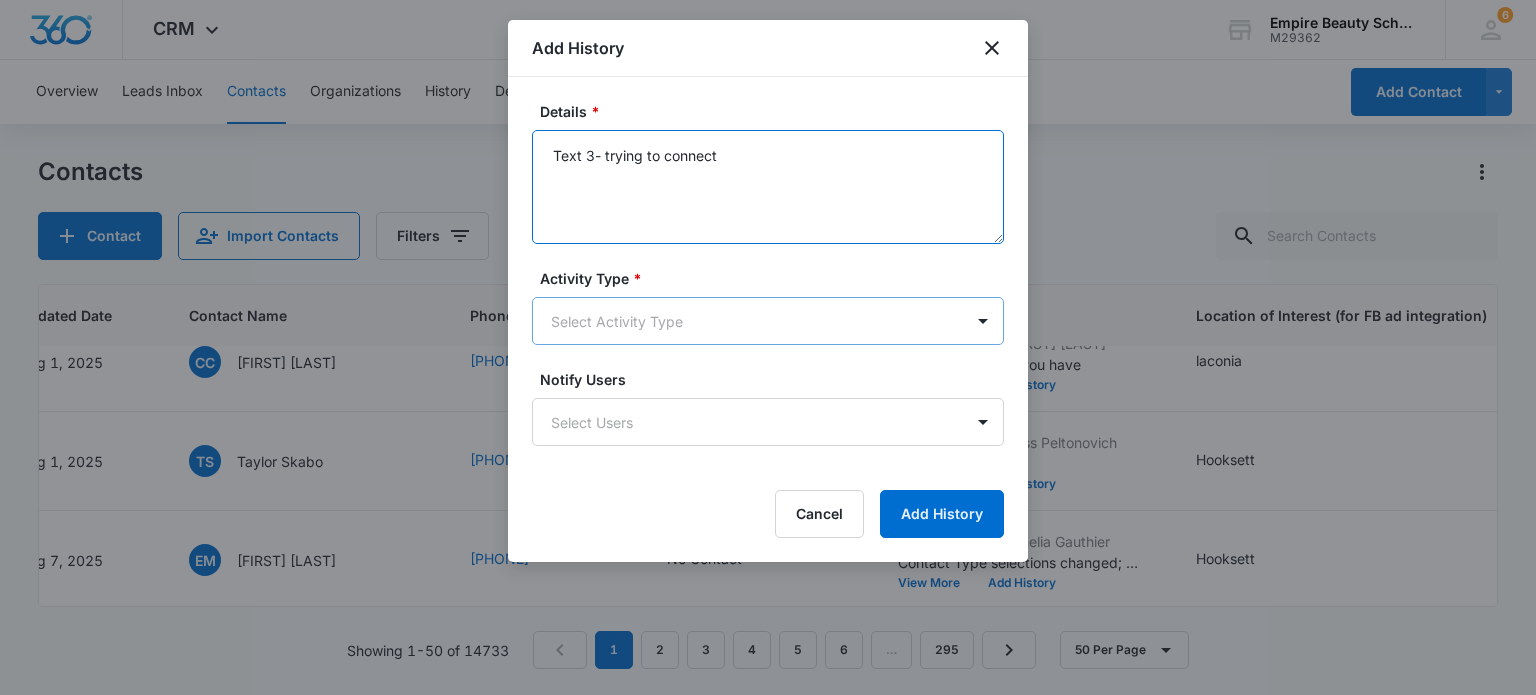 type on "Text 3- trying to connect" 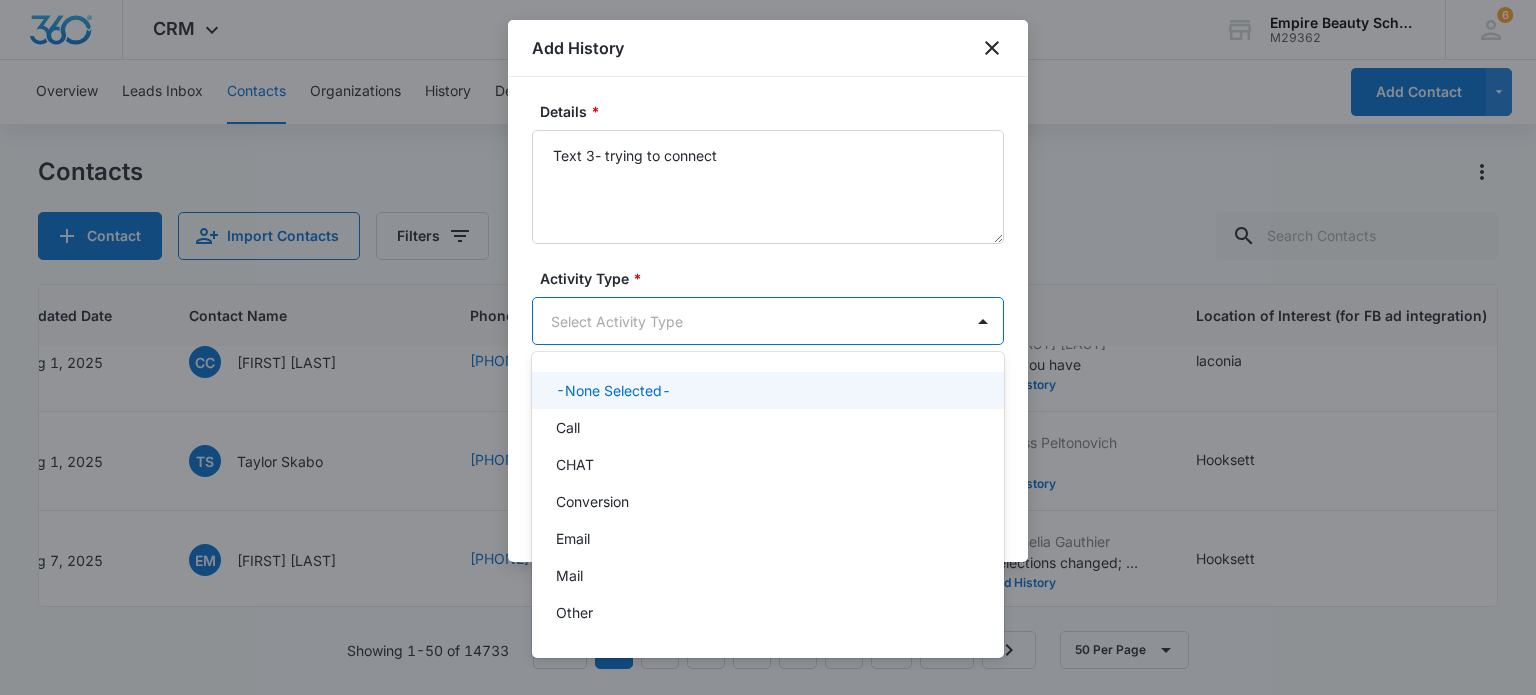 click on "CRM Apps Forms CRM Email Shop Payments POS Files Brand Settings Empire Beauty Schools M29362 Your Accounts View All 6 MJ Meigra Jenkins mjenkins@empirebeautyschools.com My Profile 6 Notifications Support Logout Terms & Conditions   •   Privacy Policy Overview Leads Inbox Contacts Organizations History Deals Projects Tasks Calendar Lists Reports Settings Add Contact Contacts Contact Import Contacts Filters ID Created Date Updated Date Contact Name Phone Contact Type Last History Location of Interest (for FB ad integration) Program of Interest Location Of Interest Program Email 16587 Aug 7, 2025 Aug 7, 2025 SB Sabrina Bradshaw (857) 269-4766 New Contact Aug 7, 2025 by Meigra Jenkins Text 1- ? do you have View More Add History somersworth Barbering --- --- Bradshawsabrina394@gmail.com 16585 Aug 7, 2025 Aug 7, 2025 KM Kaelin M Hickson (603) 486-4354 New Contact Aug 7, 2025 by Amelia Gauthier email 1 View More Add History hooksett Esthetics --- --- khickson59@gmail.com 16584 Aug 7, 2025 Aug 7, 2025 TP email 1" at bounding box center [768, 347] 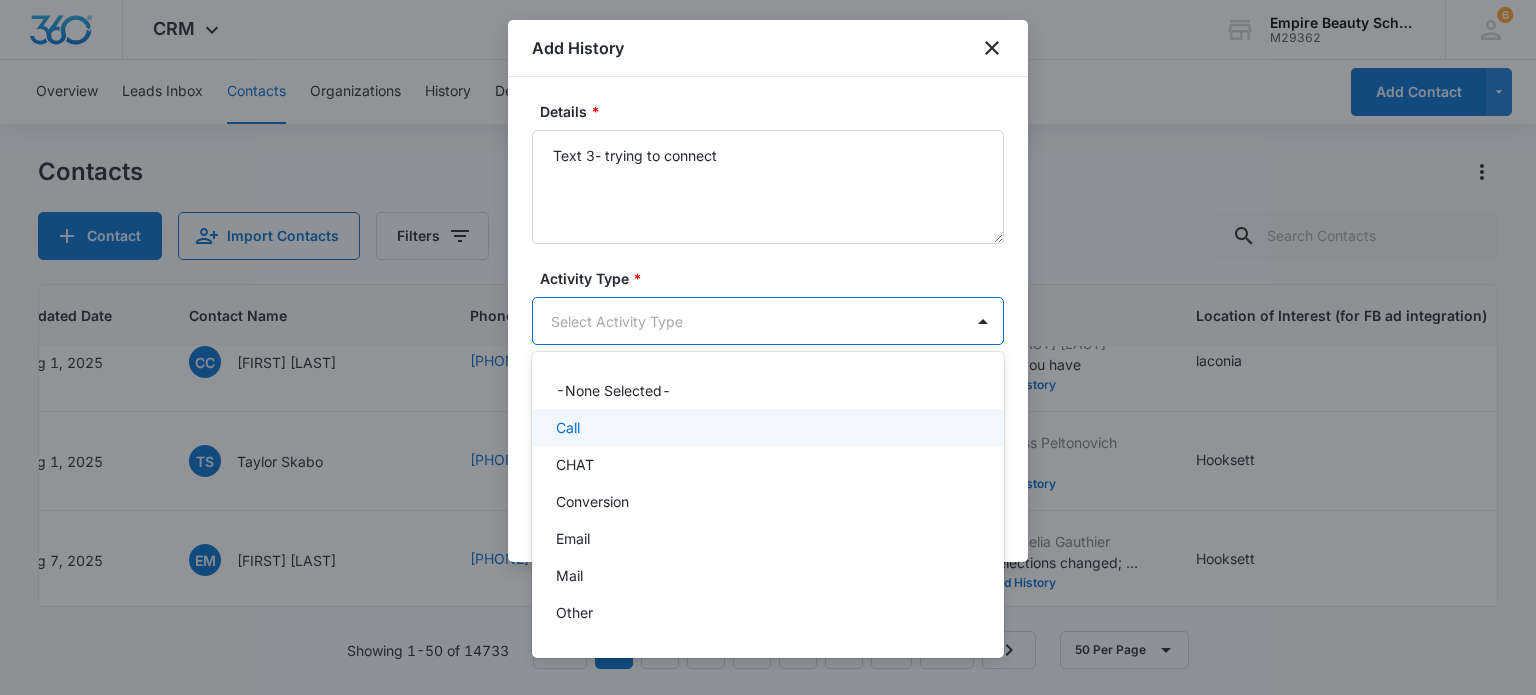 scroll, scrollTop: 104, scrollLeft: 0, axis: vertical 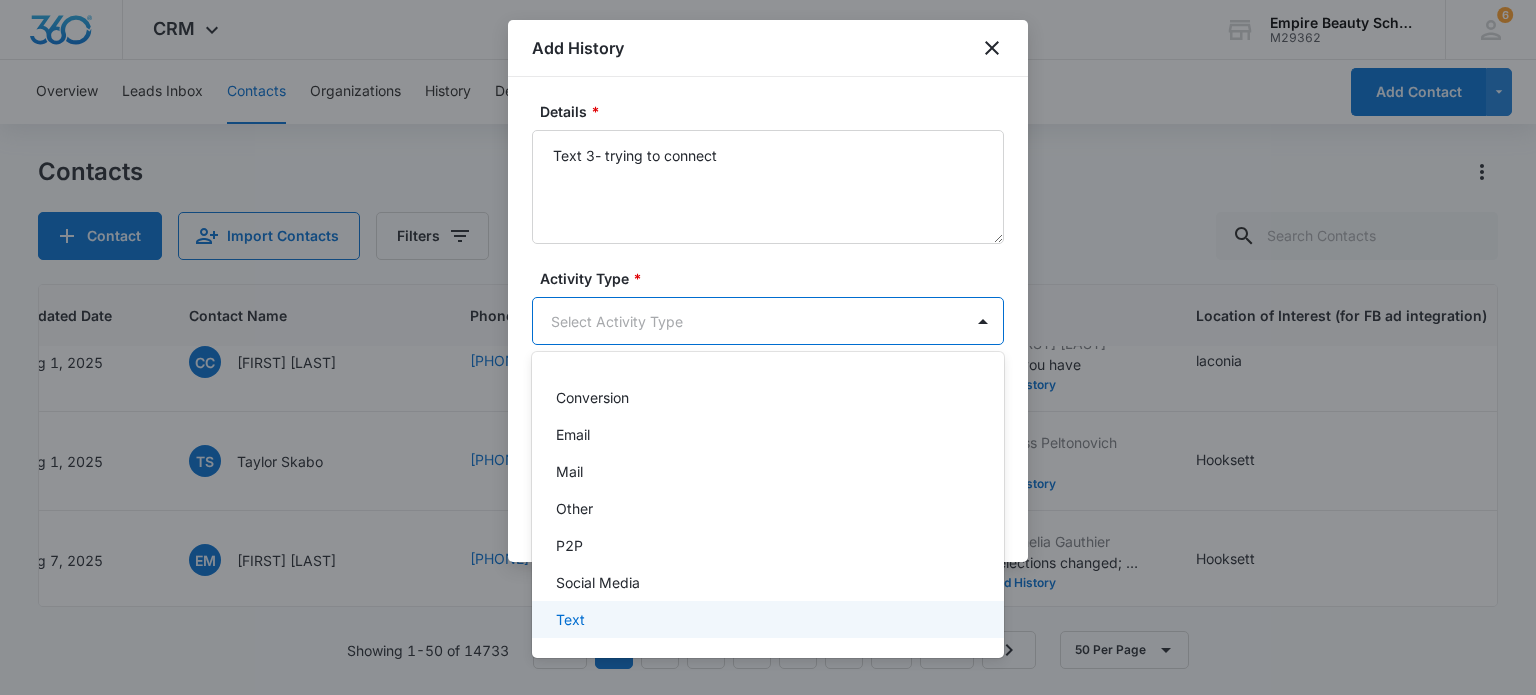 click on "Text" at bounding box center [766, 619] 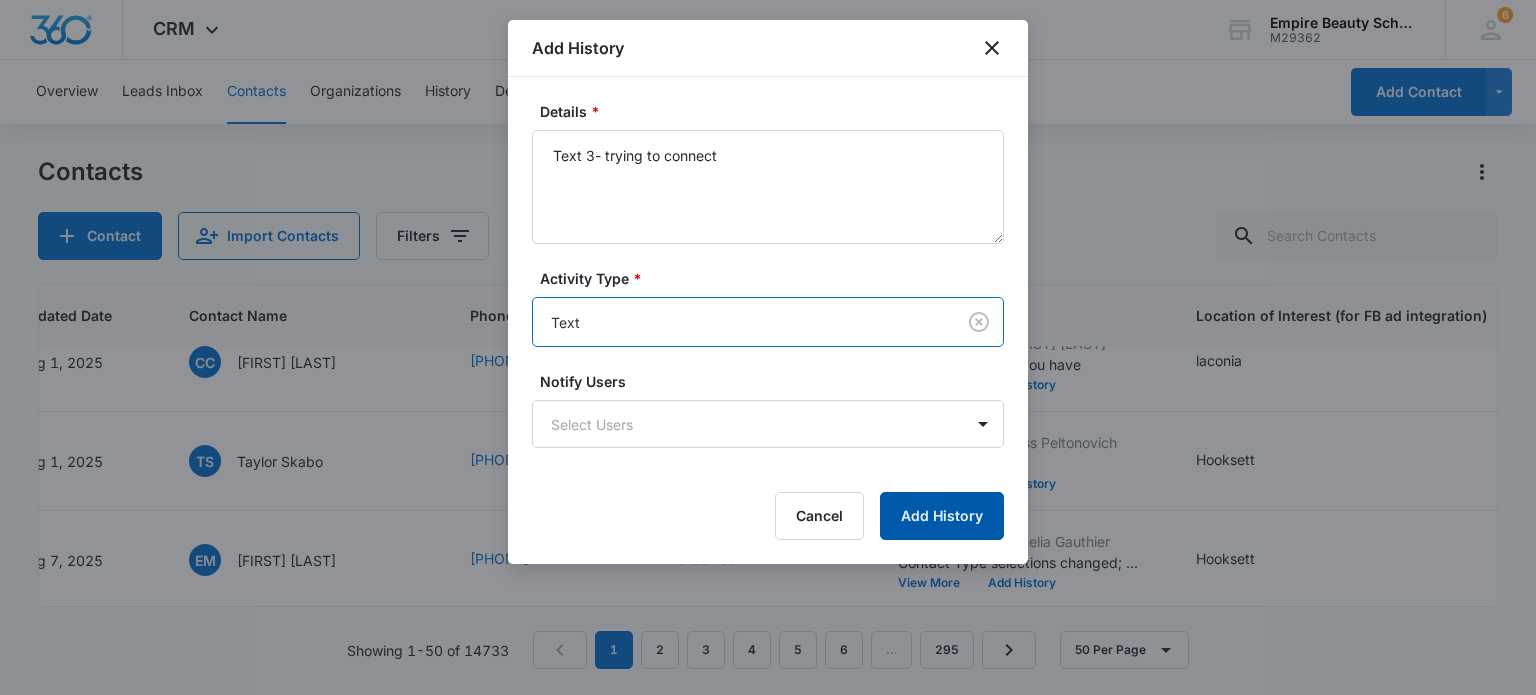 click on "Add History" at bounding box center [942, 516] 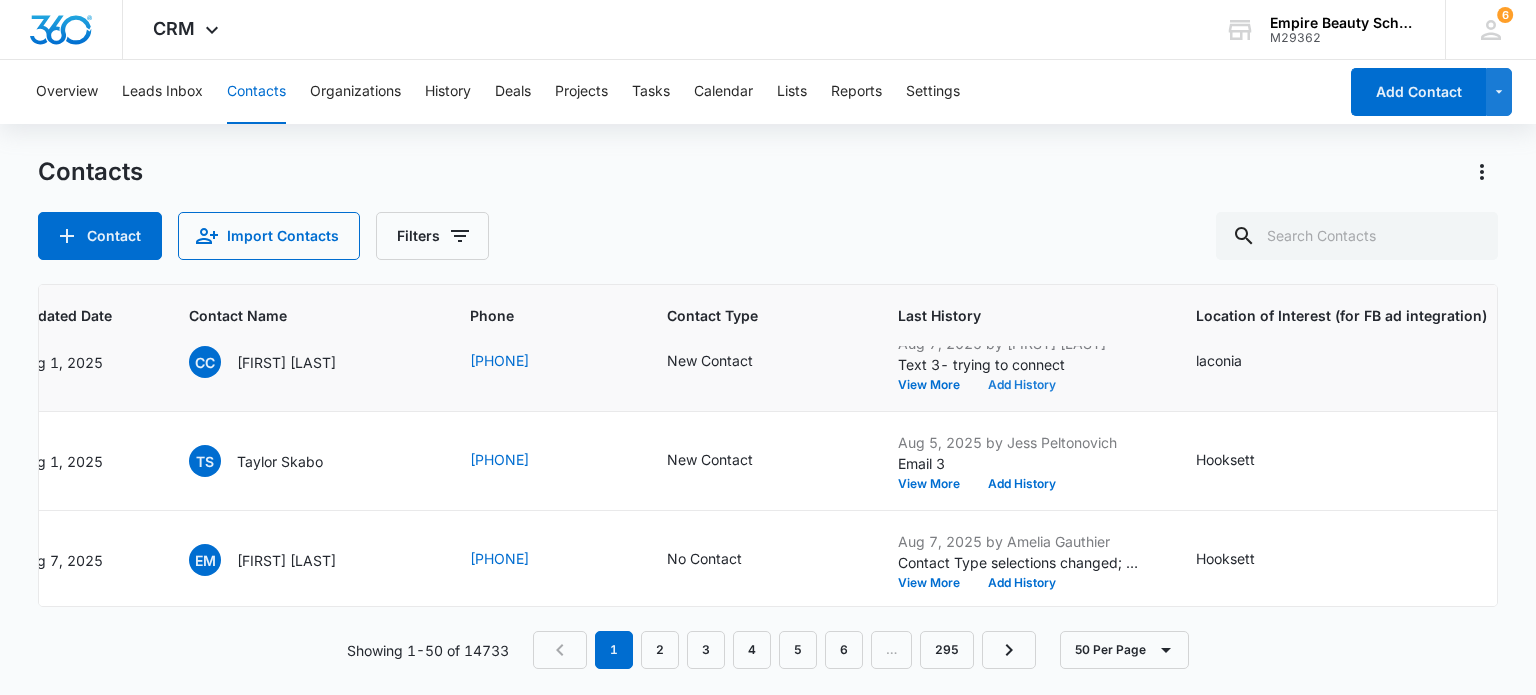 click on "Add History" at bounding box center [1022, 385] 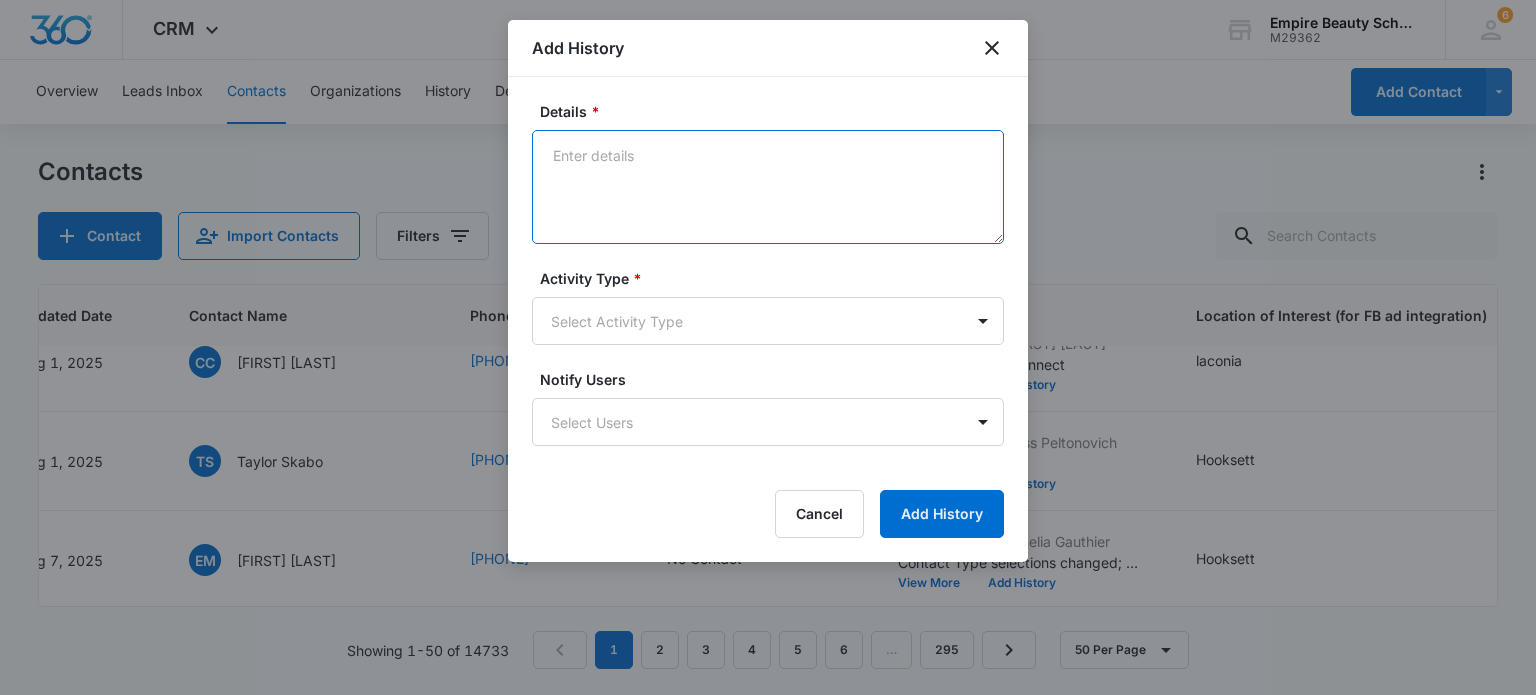 click on "Details *" at bounding box center [768, 187] 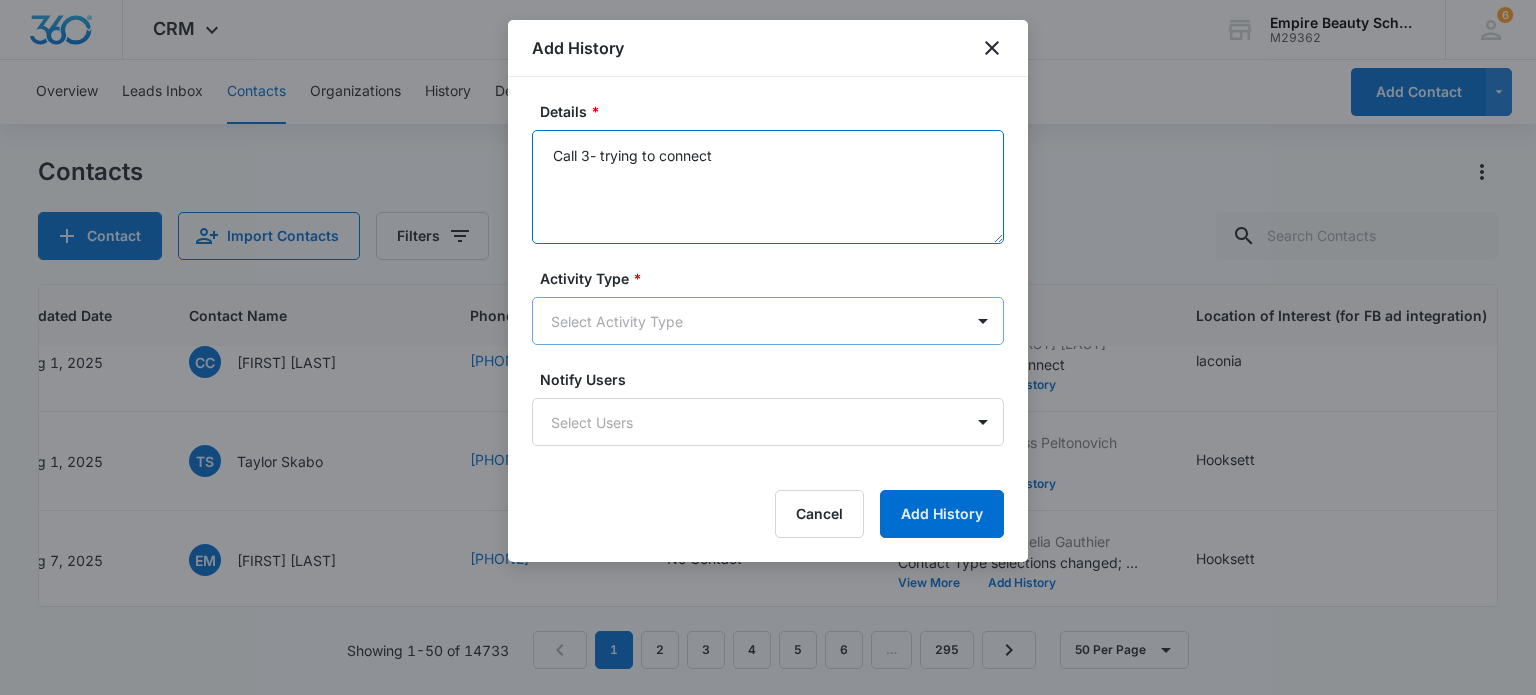 type on "Call 3- trying to connect" 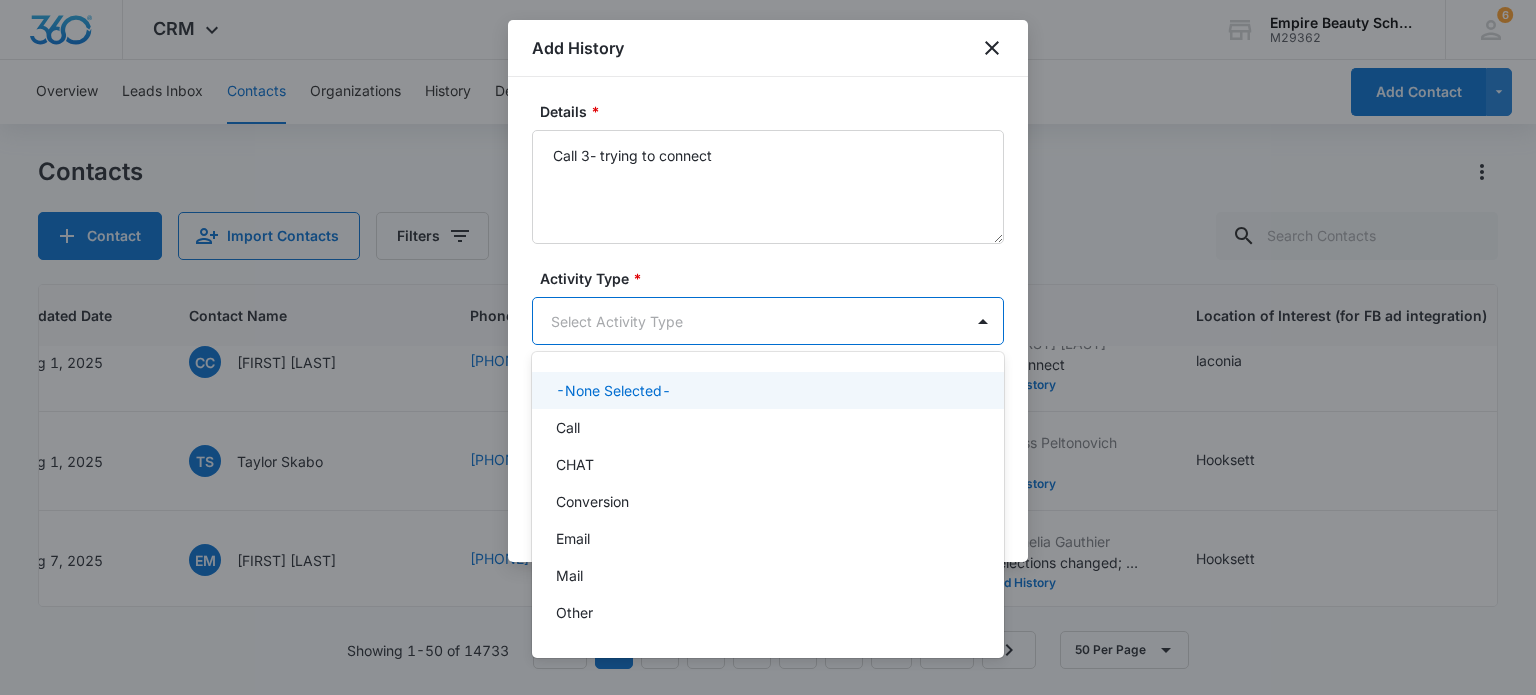 click on "CRM Apps Forms CRM Email Shop Payments POS Files Brand Settings Empire Beauty Schools M29362 Your Accounts View All 6 MJ Meigra Jenkins mjenkins@empirebeautyschools.com My Profile 6 Notifications Support Logout Terms & Conditions   •   Privacy Policy Overview Leads Inbox Contacts Organizations History Deals Projects Tasks Calendar Lists Reports Settings Add Contact Contacts Contact Import Contacts Filters ID Created Date Updated Date Contact Name Phone Contact Type Last History Location of Interest (for FB ad integration) Program of Interest Location Of Interest Program Email 16587 Aug 7, 2025 Aug 7, 2025 SB Sabrina Bradshaw (857) 269-4766 New Contact Aug 7, 2025 by Meigra Jenkins Text 1- ? do you have View More Add History somersworth Barbering --- --- Bradshawsabrina394@gmail.com 16585 Aug 7, 2025 Aug 7, 2025 KM Kaelin M Hickson (603) 486-4354 New Contact Aug 7, 2025 by Amelia Gauthier email 1 View More Add History hooksett Esthetics --- --- khickson59@gmail.com 16584 Aug 7, 2025 Aug 7, 2025 TP email 1" at bounding box center [768, 347] 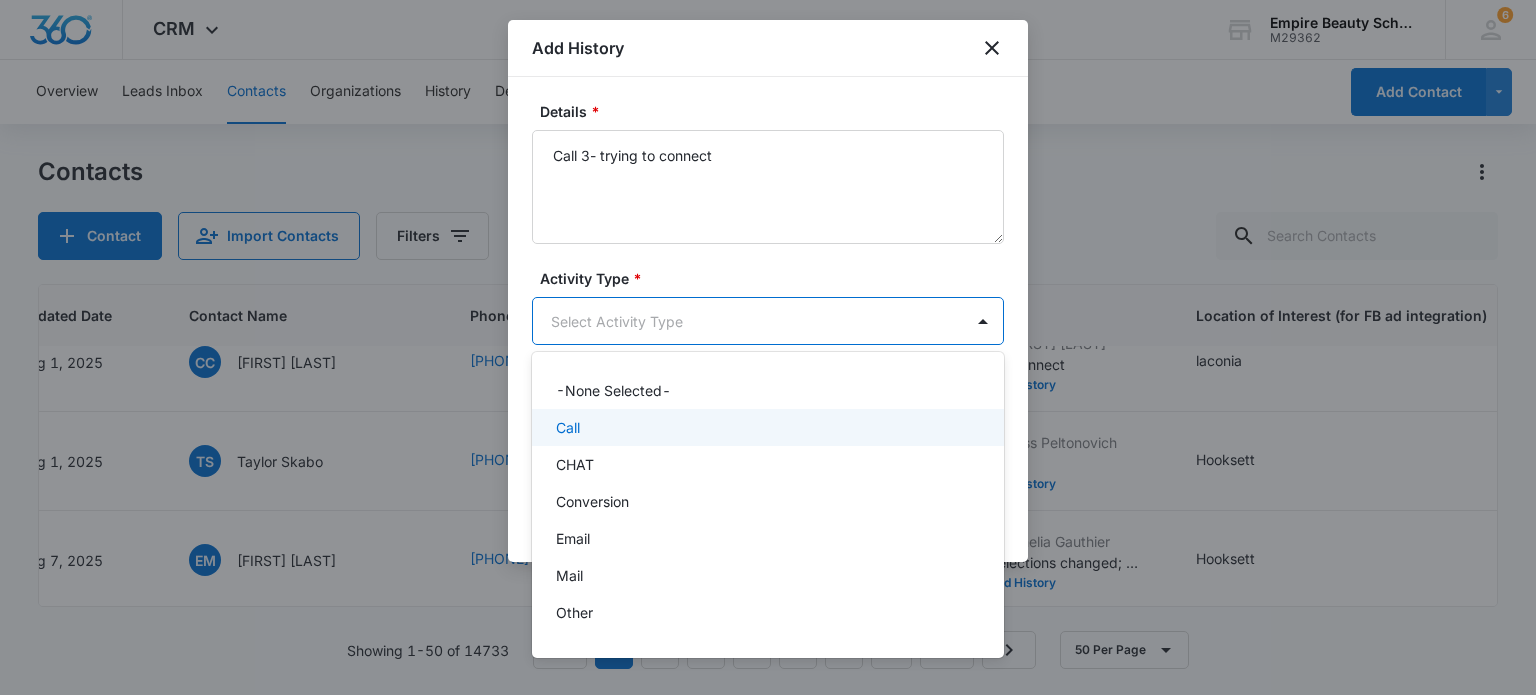 click on "Call" at bounding box center (766, 427) 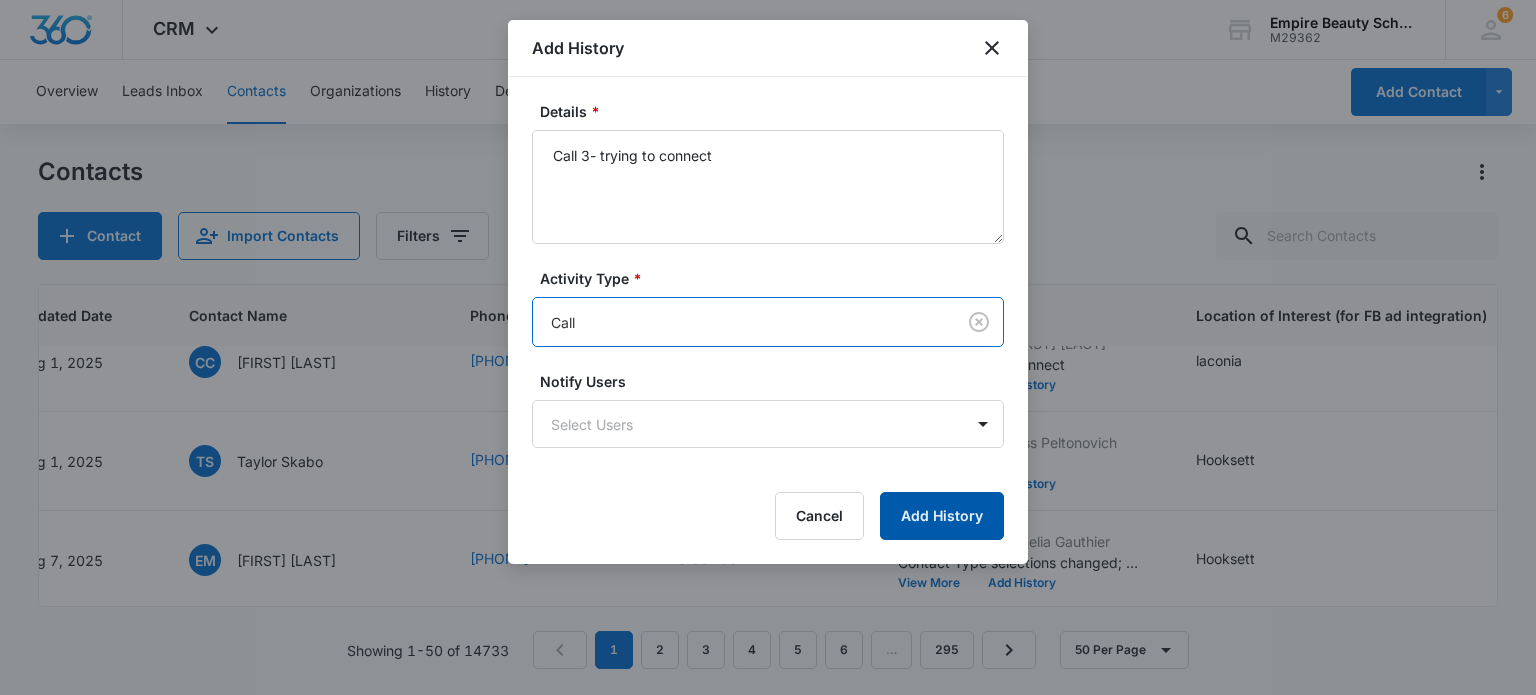 click on "Add History" at bounding box center [942, 516] 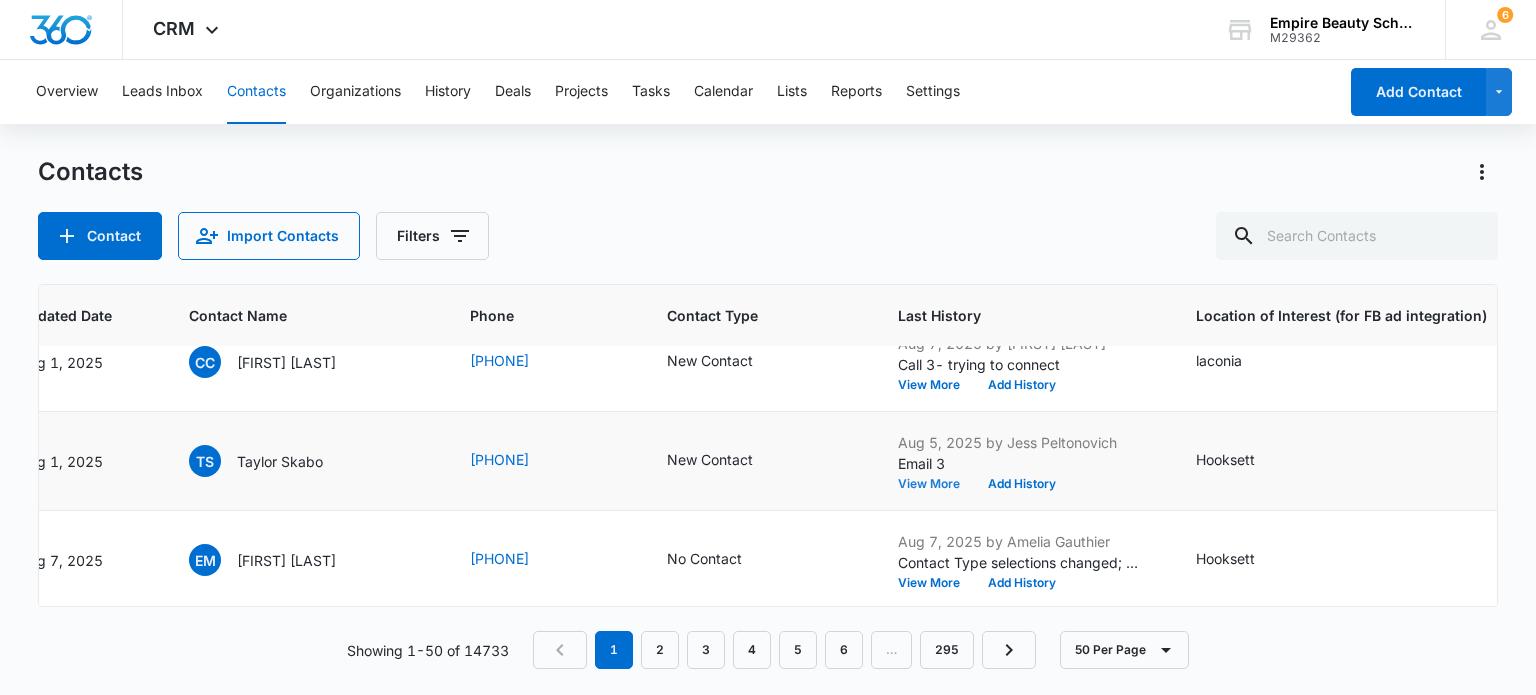 click on "View More" at bounding box center (936, 484) 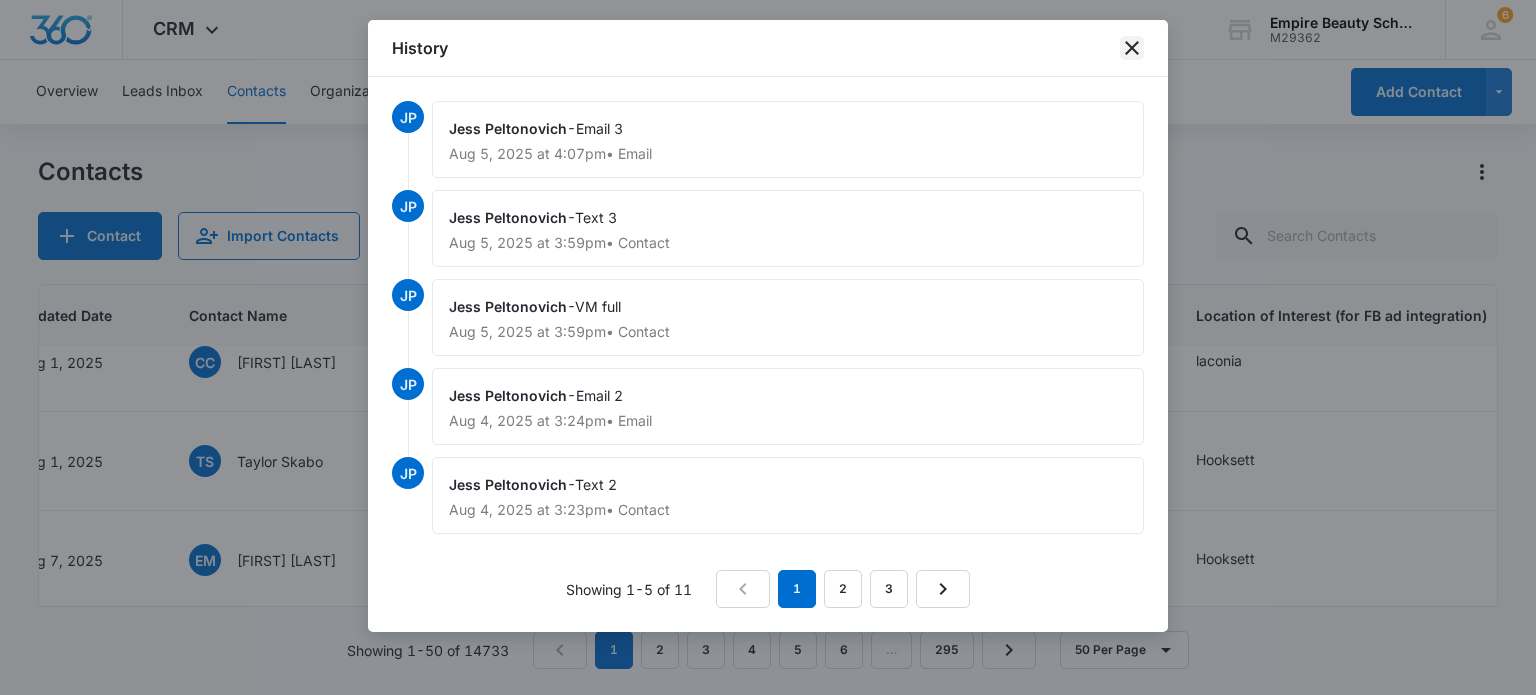 click 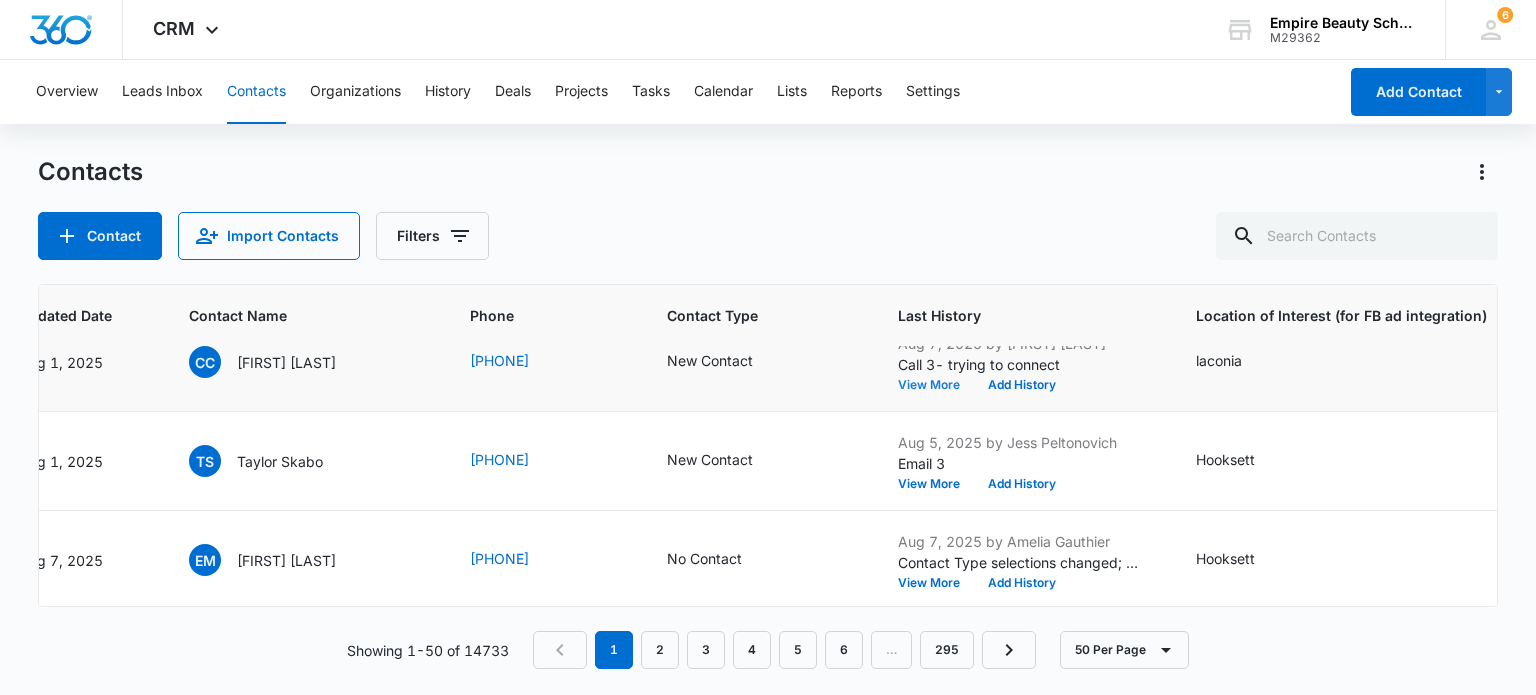 click on "View More" at bounding box center [936, 385] 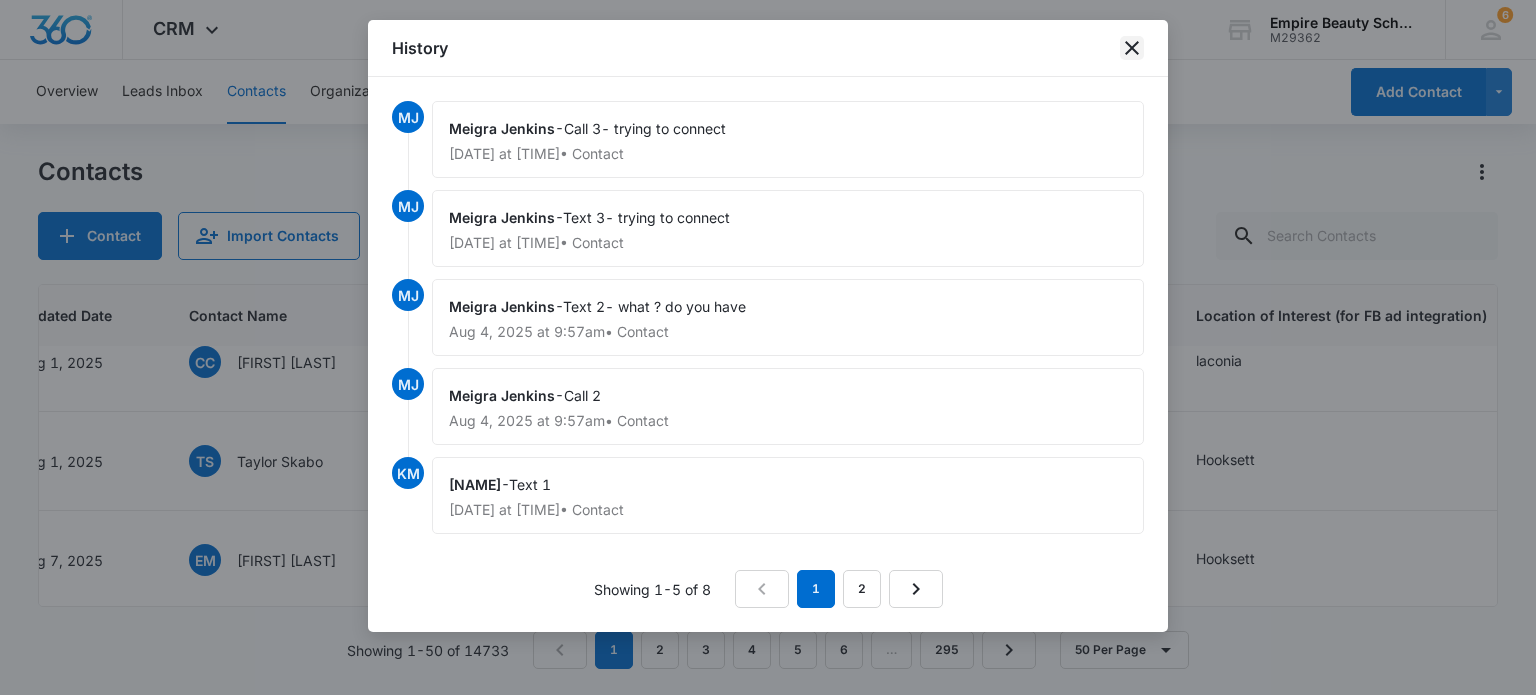 click 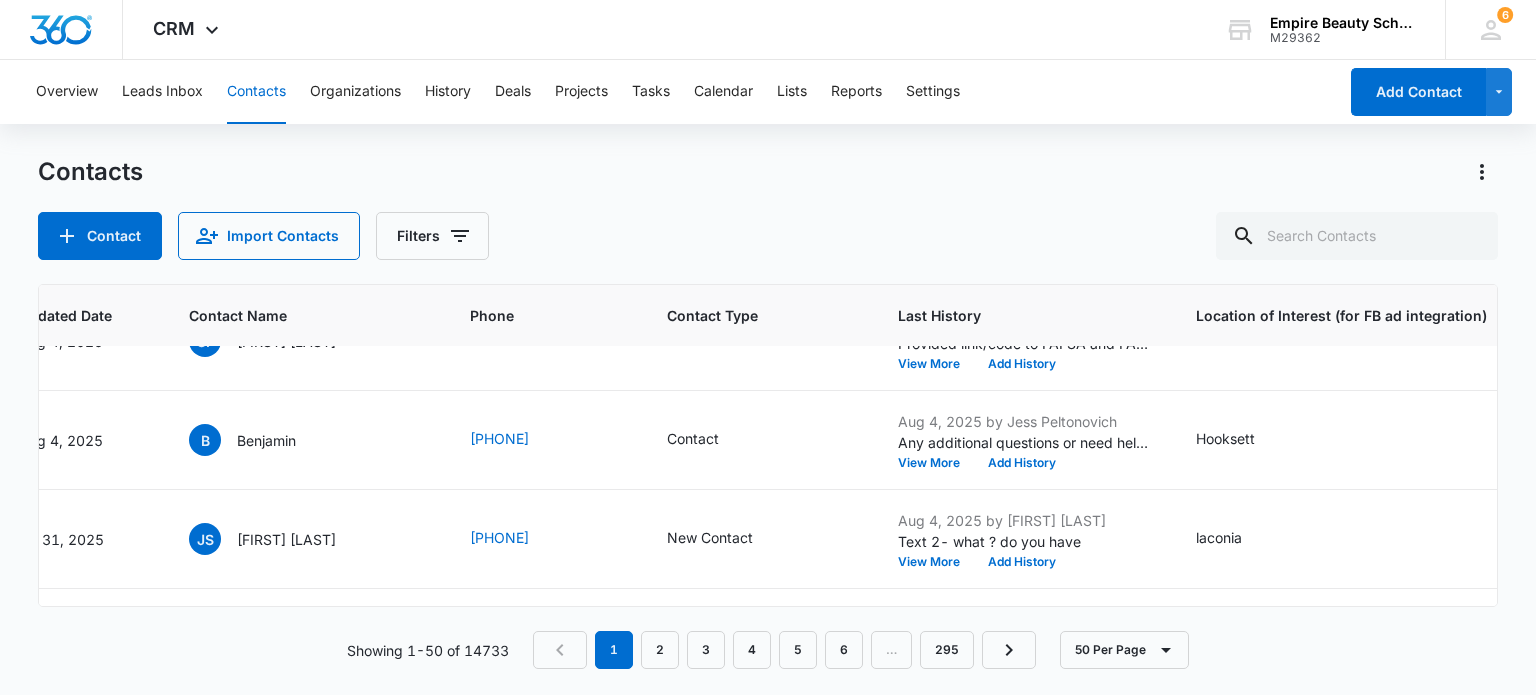 scroll, scrollTop: 3900, scrollLeft: 380, axis: both 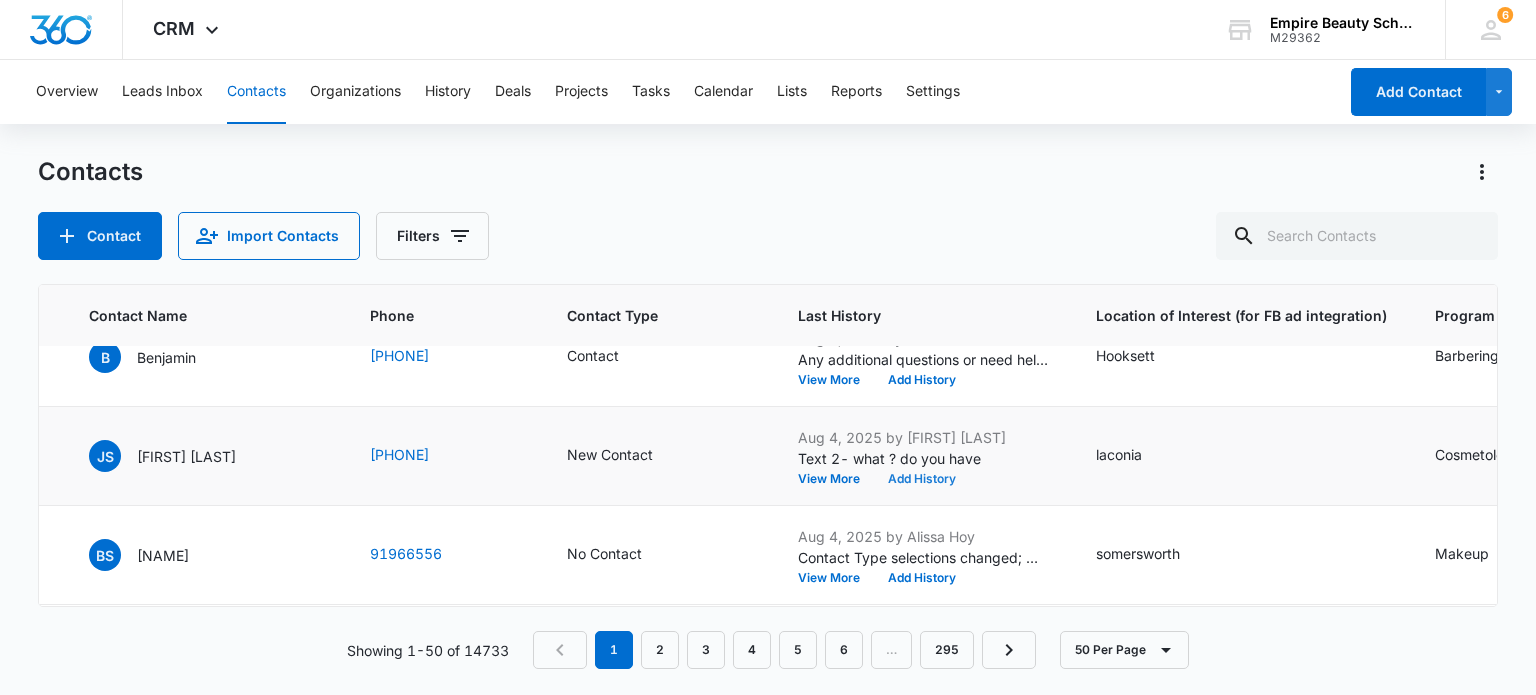 click on "Add History" at bounding box center (922, 479) 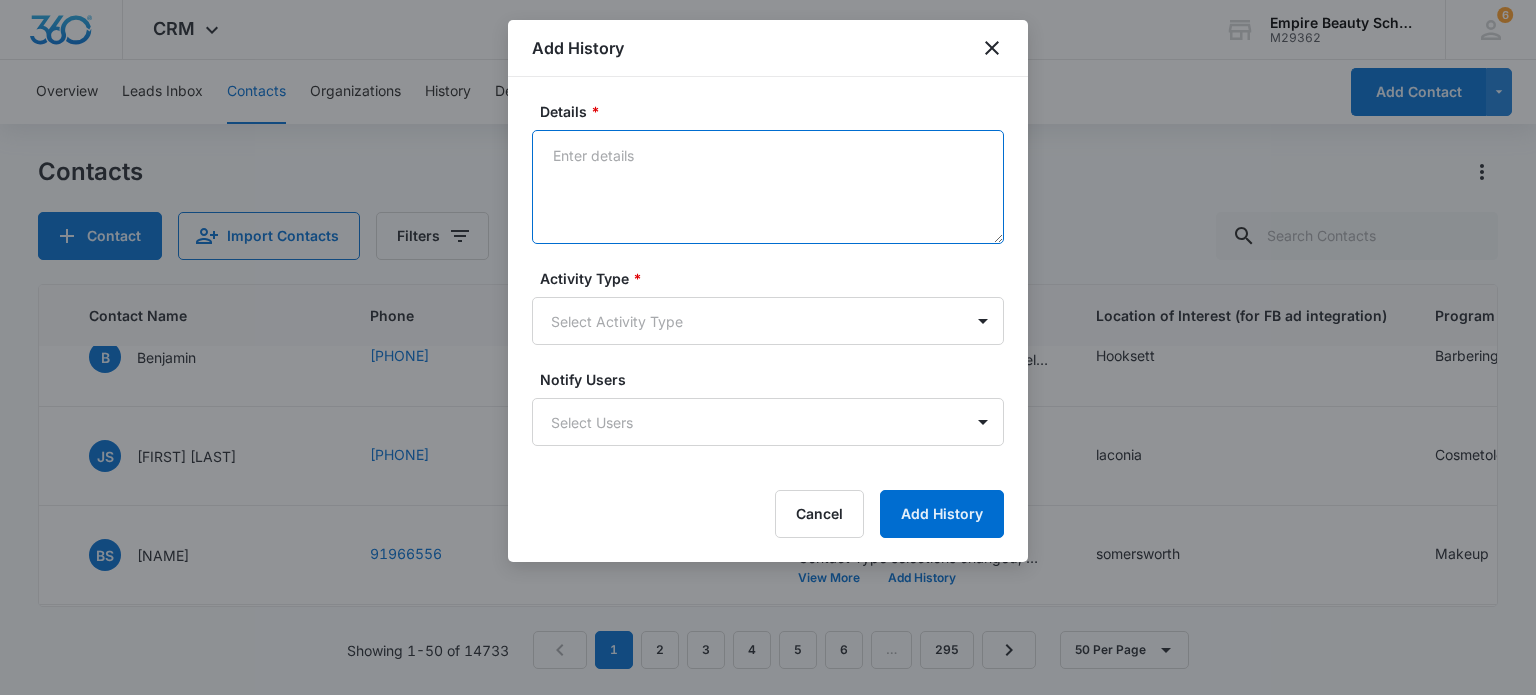 click on "Details *" at bounding box center [768, 187] 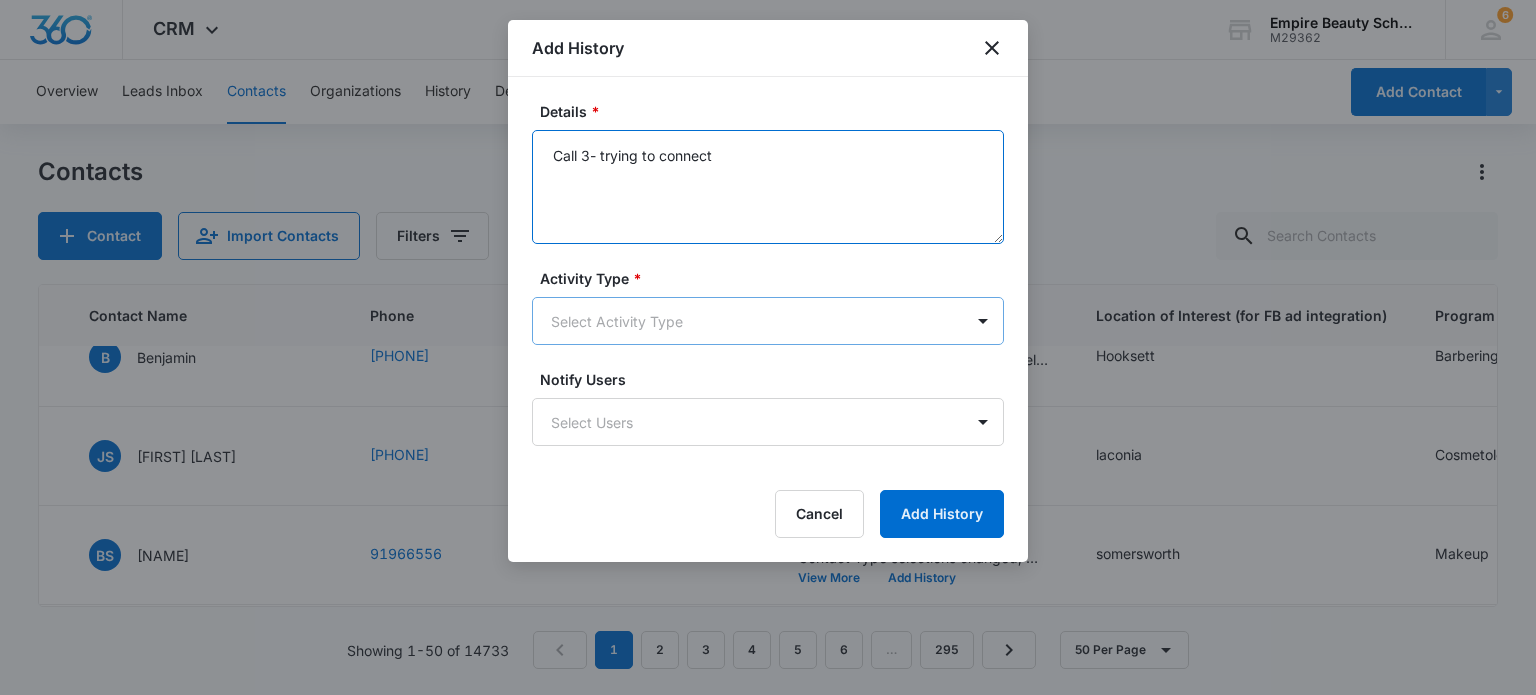 type on "Call 3- trying to connect" 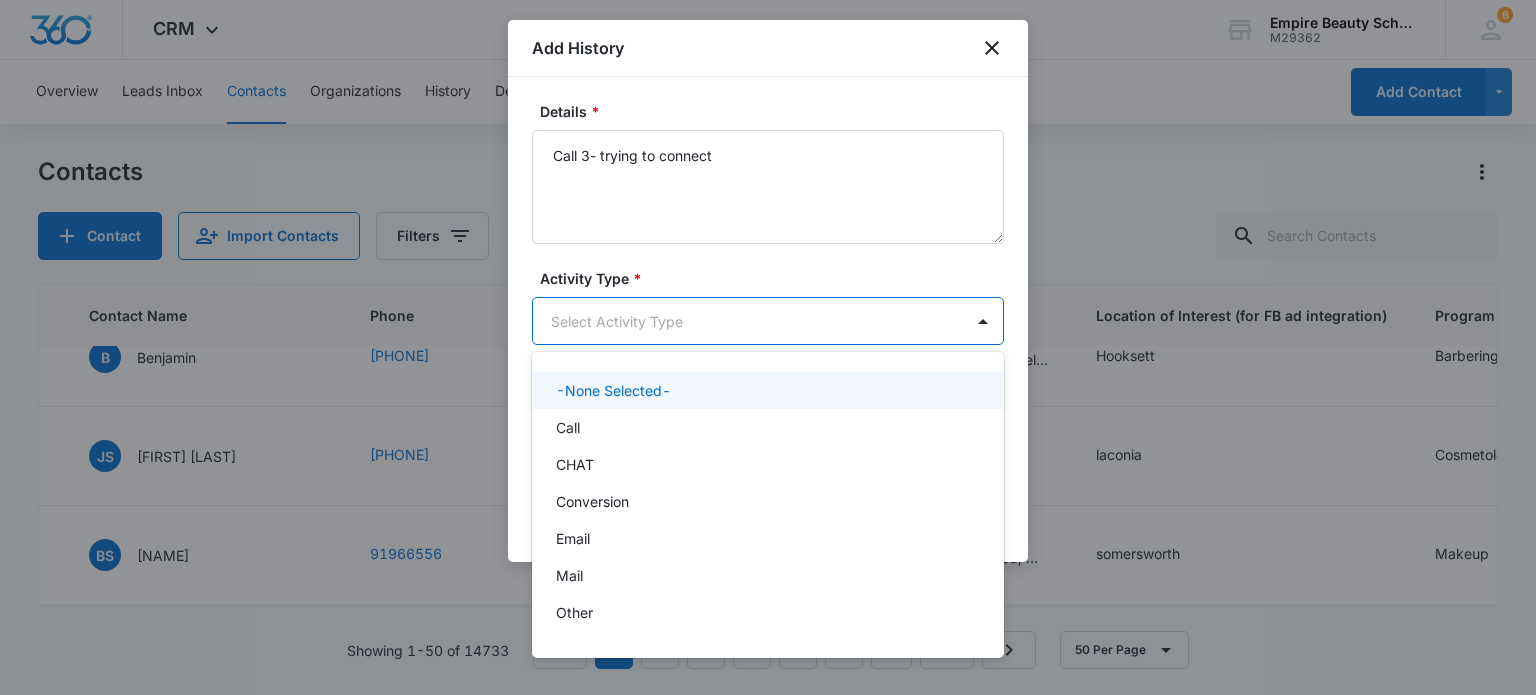 click on "CRM Apps Forms CRM Email Shop Payments POS Files Brand Settings Empire Beauty Schools M29362 Your Accounts View All 6 MJ Meigra Jenkins mjenkins@empirebeautyschools.com My Profile 6 Notifications Support Logout Terms & Conditions   •   Privacy Policy Overview Leads Inbox Contacts Organizations History Deals Projects Tasks Calendar Lists Reports Settings Add Contact Contacts Contact Import Contacts Filters ID Created Date Updated Date Contact Name Phone Contact Type Last History Location of Interest (for FB ad integration) Program of Interest Location Of Interest Program Email 16587 Aug 7, 2025 Aug 7, 2025 SB Sabrina Bradshaw (857) 269-4766 New Contact Aug 7, 2025 by Meigra Jenkins Text 1- ? do you have View More Add History somersworth Barbering --- --- Bradshawsabrina394@gmail.com 16585 Aug 7, 2025 Aug 7, 2025 KM Kaelin M Hickson (603) 486-4354 New Contact Aug 7, 2025 by Amelia Gauthier email 1 View More Add History hooksett Esthetics --- --- khickson59@gmail.com 16584 Aug 7, 2025 Aug 7, 2025 TP email 1" at bounding box center [768, 347] 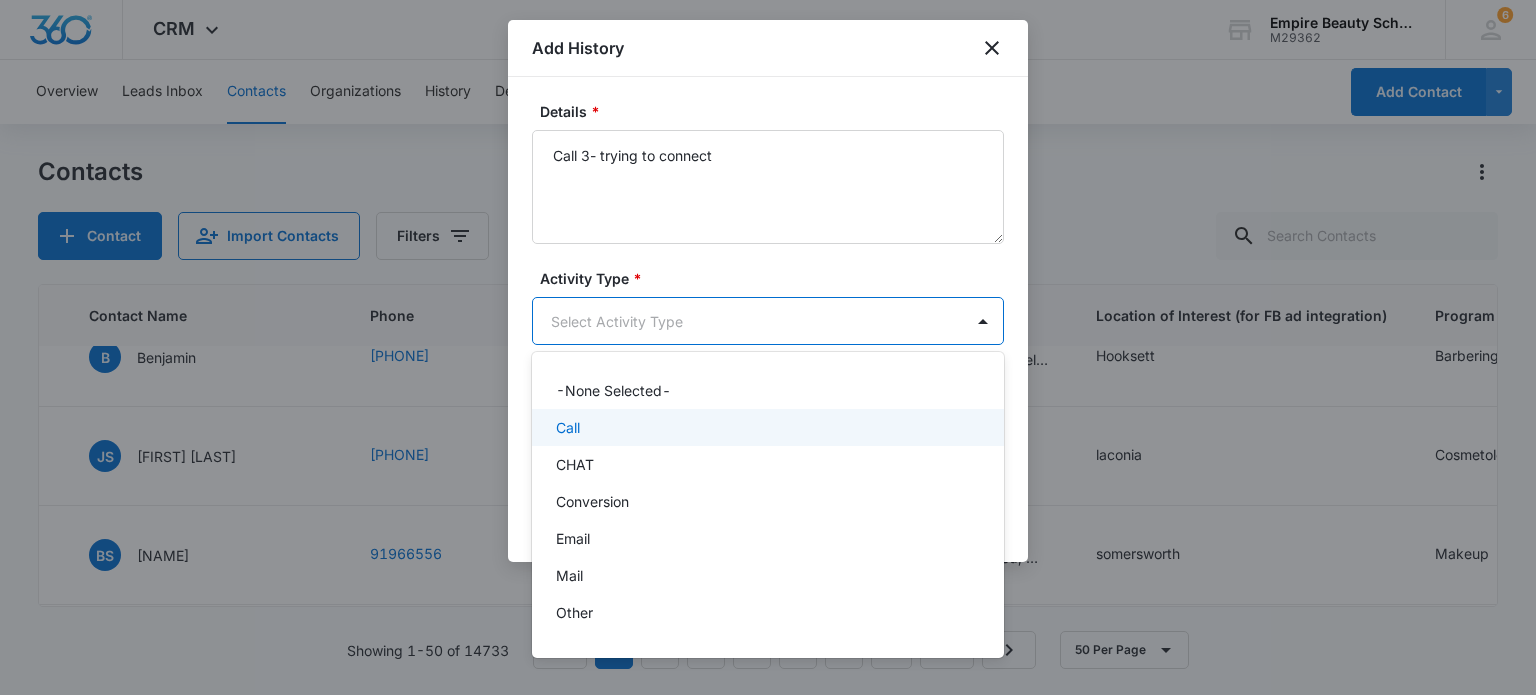 click on "Call" at bounding box center (766, 427) 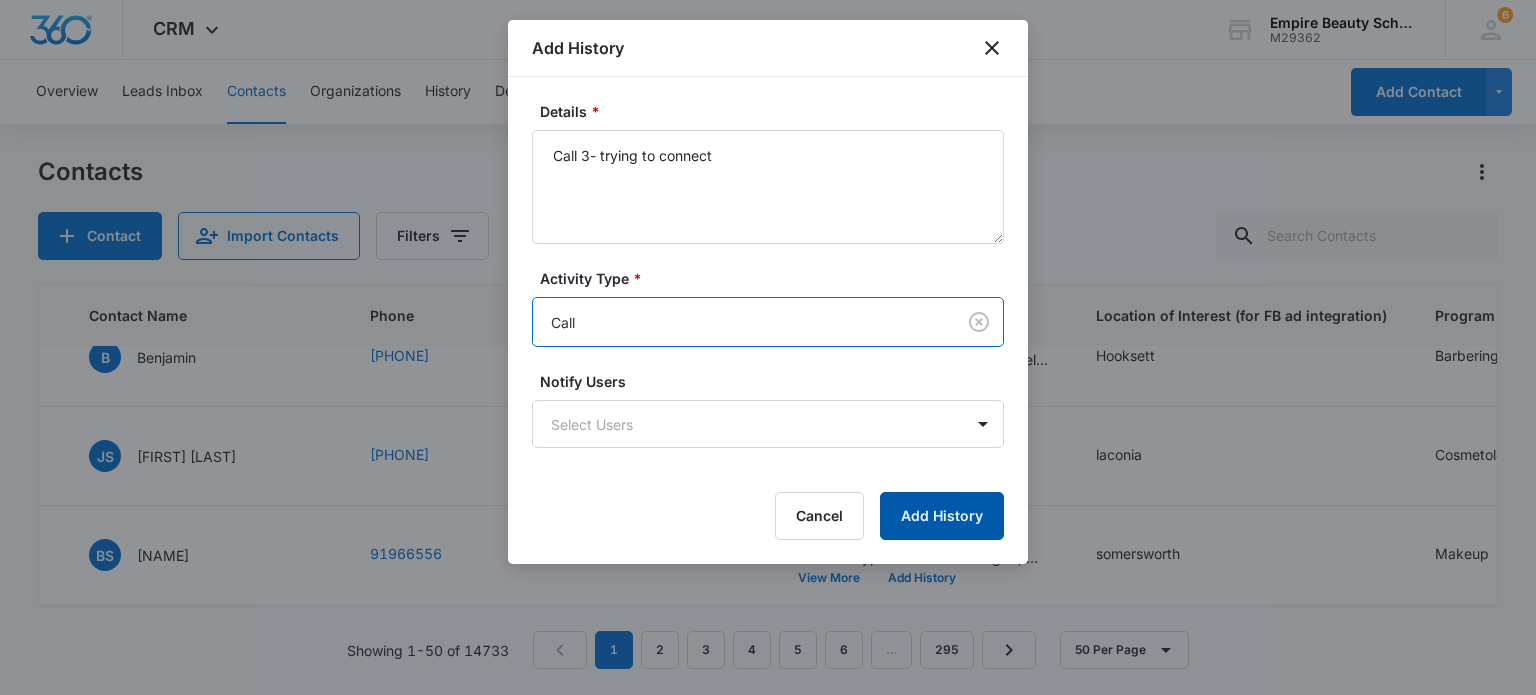 click on "Add History" at bounding box center (942, 516) 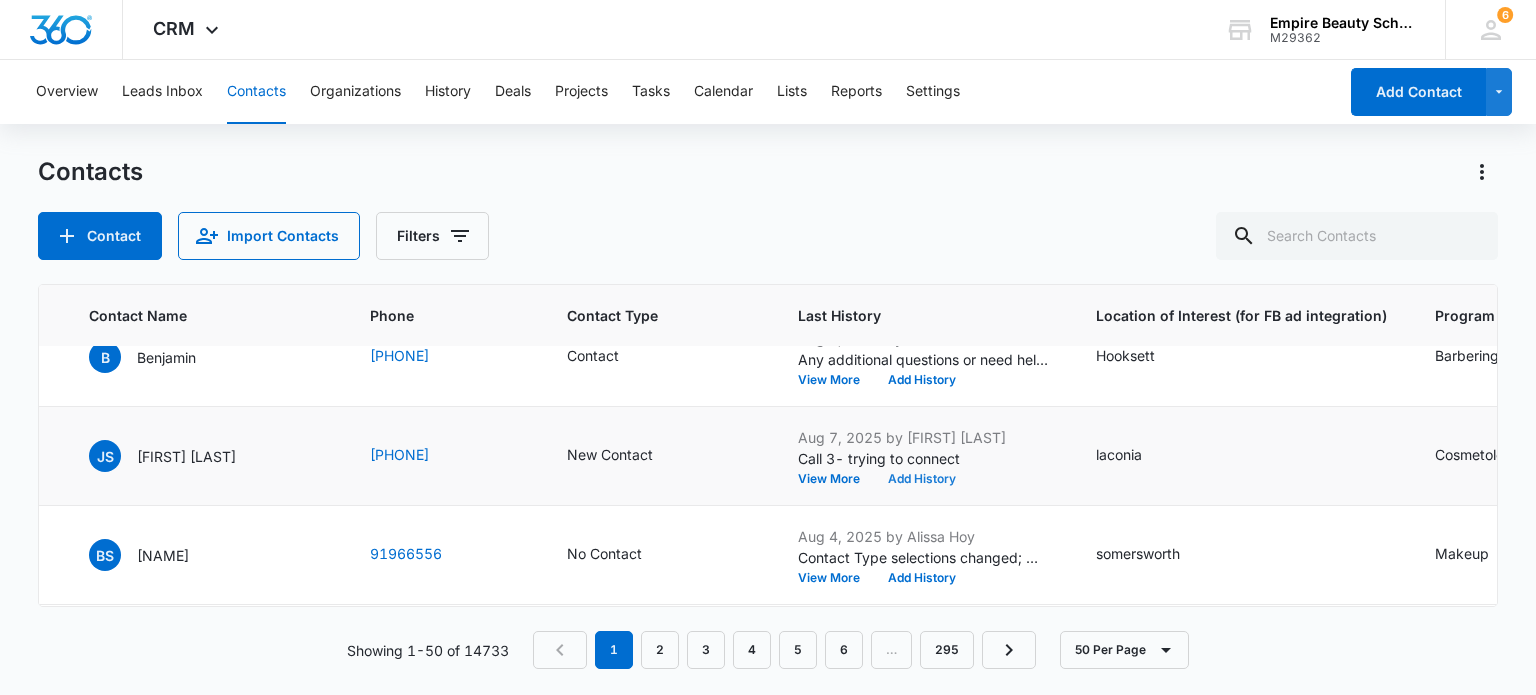 click on "Add History" at bounding box center (922, 479) 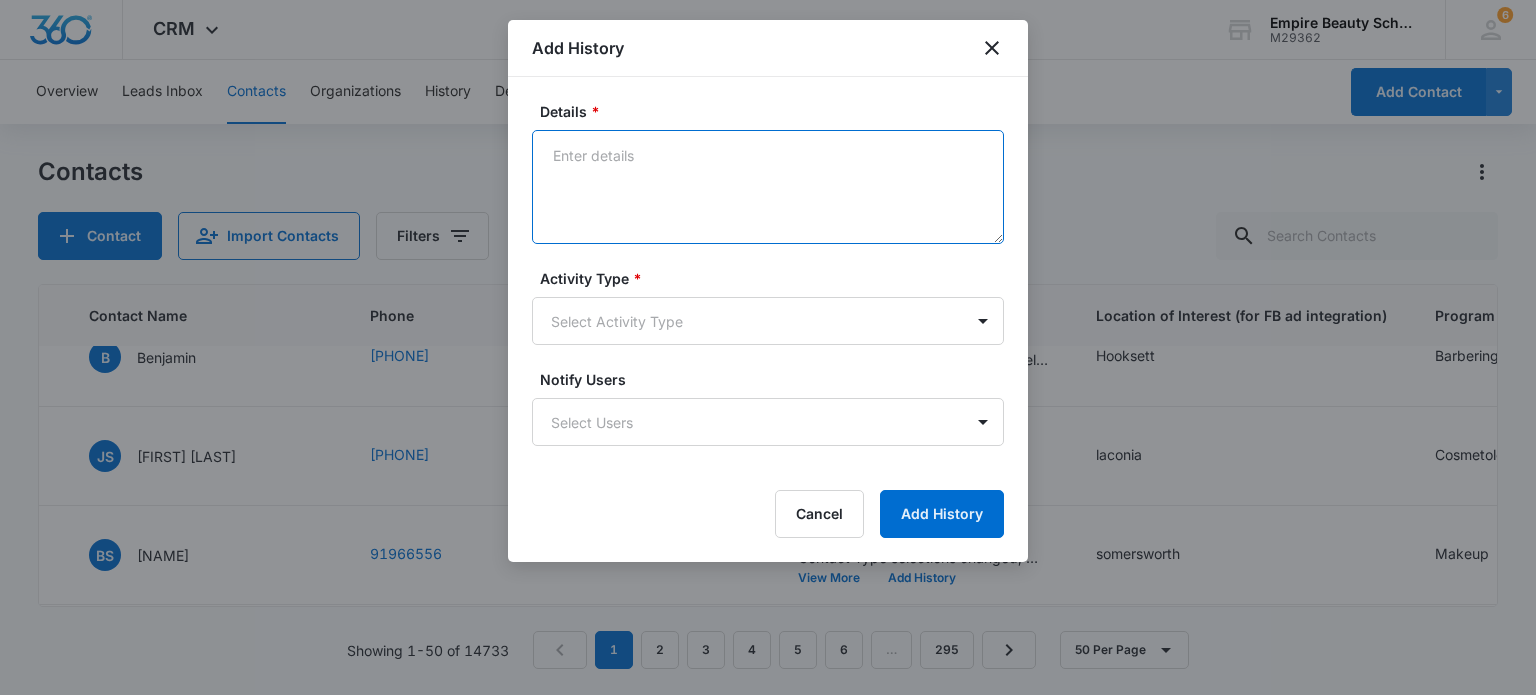 click on "Details *" at bounding box center [768, 187] 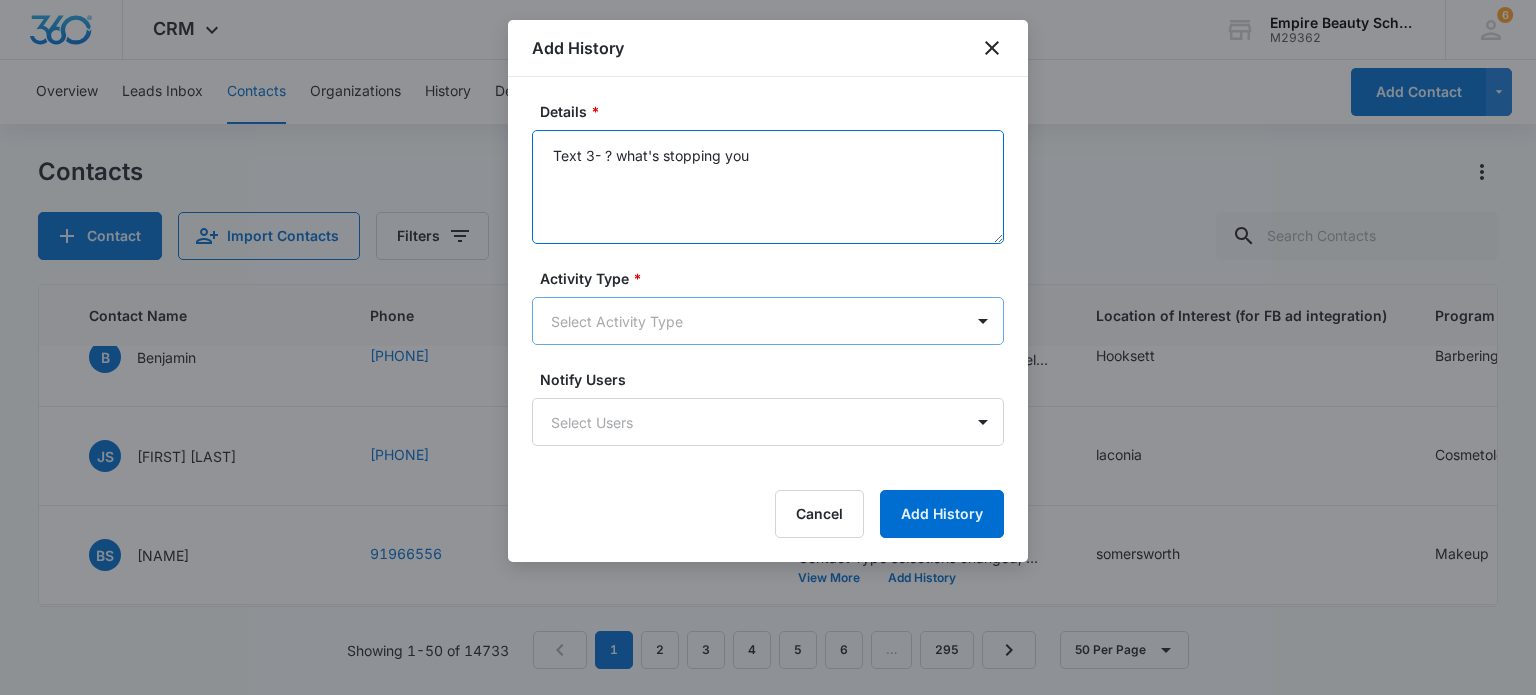type on "Text 3- ? what's stopping you" 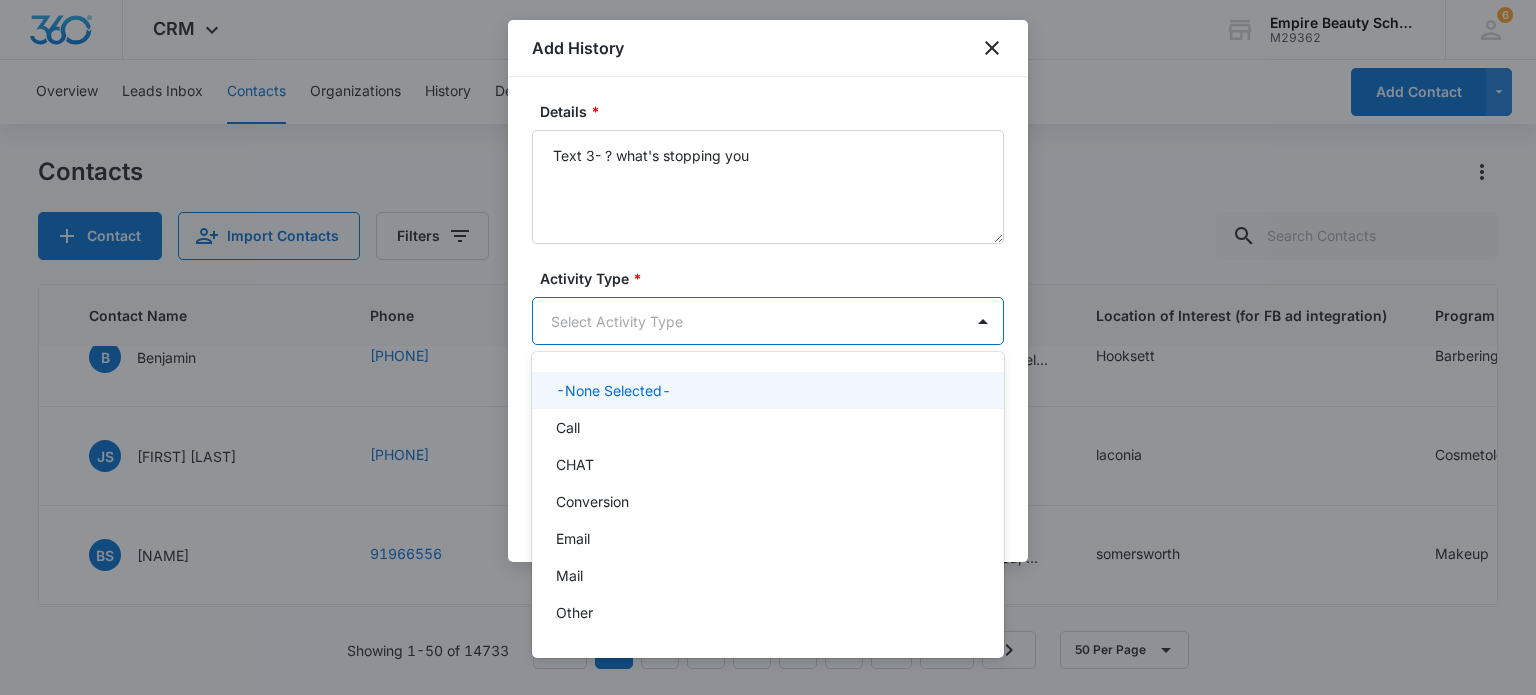 click on "CRM Apps Forms CRM Email Shop Payments POS Files Brand Settings Empire Beauty Schools M29362 Your Accounts View All 6 MJ Meigra Jenkins mjenkins@empirebeautyschools.com My Profile 6 Notifications Support Logout Terms & Conditions   •   Privacy Policy Overview Leads Inbox Contacts Organizations History Deals Projects Tasks Calendar Lists Reports Settings Add Contact Contacts Contact Import Contacts Filters ID Created Date Updated Date Contact Name Phone Contact Type Last History Location of Interest (for FB ad integration) Program of Interest Location Of Interest Program Email 16587 Aug 7, 2025 Aug 7, 2025 SB Sabrina Bradshaw (857) 269-4766 New Contact Aug 7, 2025 by Meigra Jenkins Text 1- ? do you have View More Add History somersworth Barbering --- --- Bradshawsabrina394@gmail.com 16585 Aug 7, 2025 Aug 7, 2025 KM Kaelin M Hickson (603) 486-4354 New Contact Aug 7, 2025 by Amelia Gauthier email 1 View More Add History hooksett Esthetics --- --- khickson59@gmail.com 16584 Aug 7, 2025 Aug 7, 2025 TP email 1" at bounding box center (768, 347) 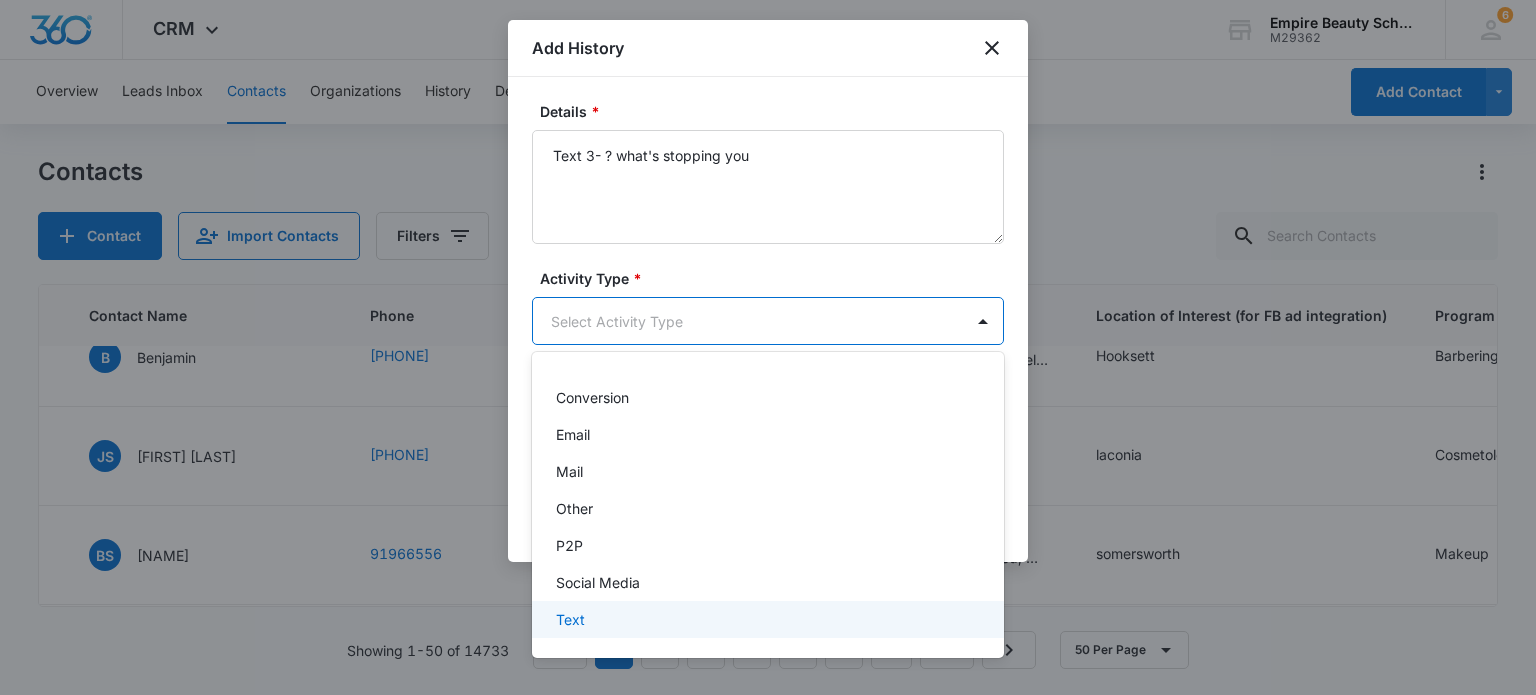 click on "Text" at bounding box center [766, 619] 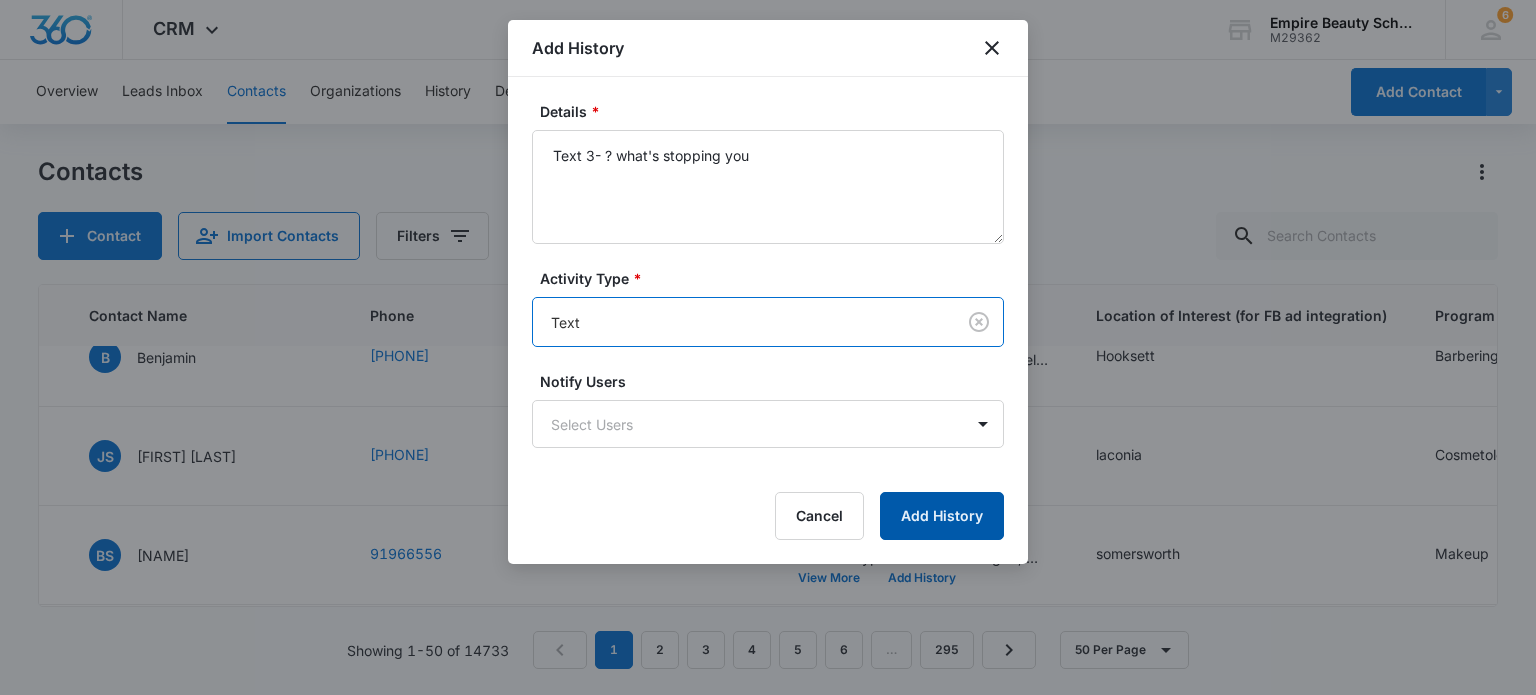 click on "Add History" at bounding box center (942, 516) 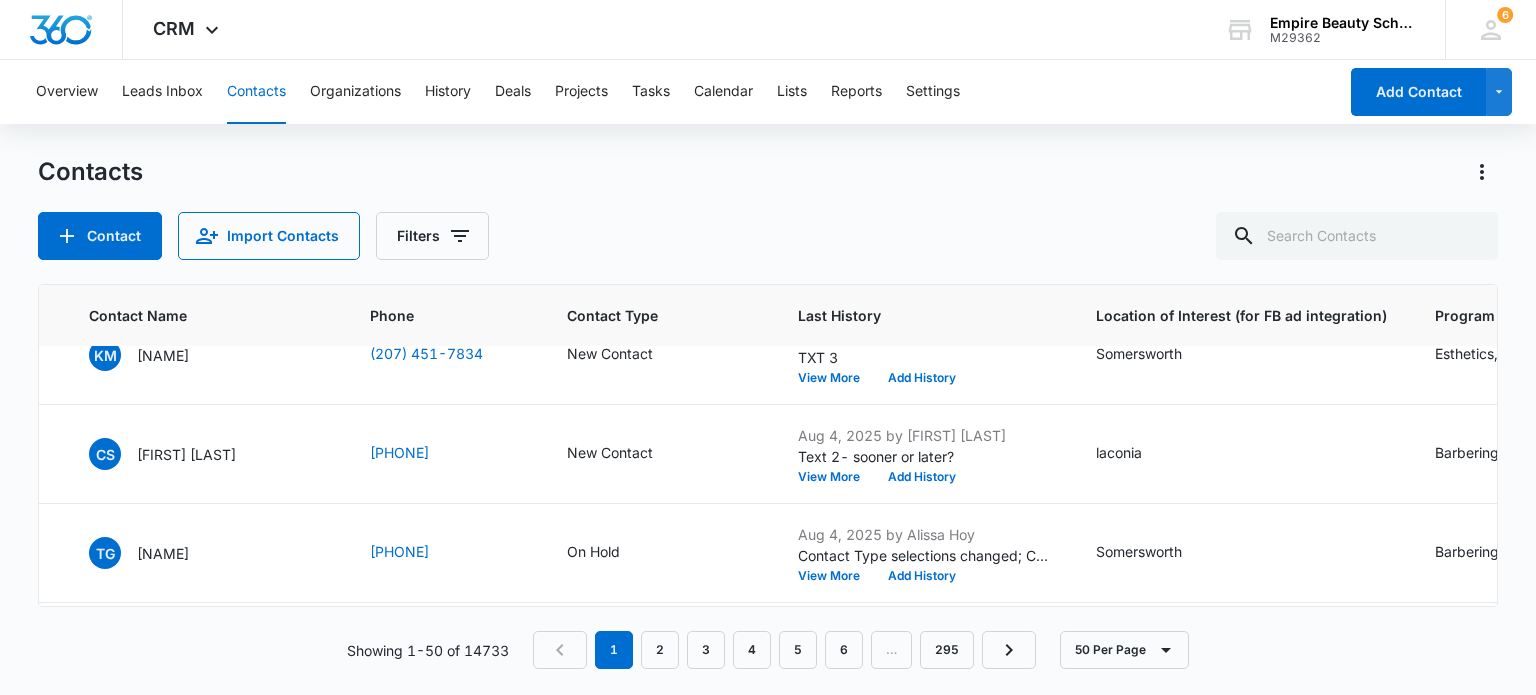 scroll, scrollTop: 4500, scrollLeft: 480, axis: both 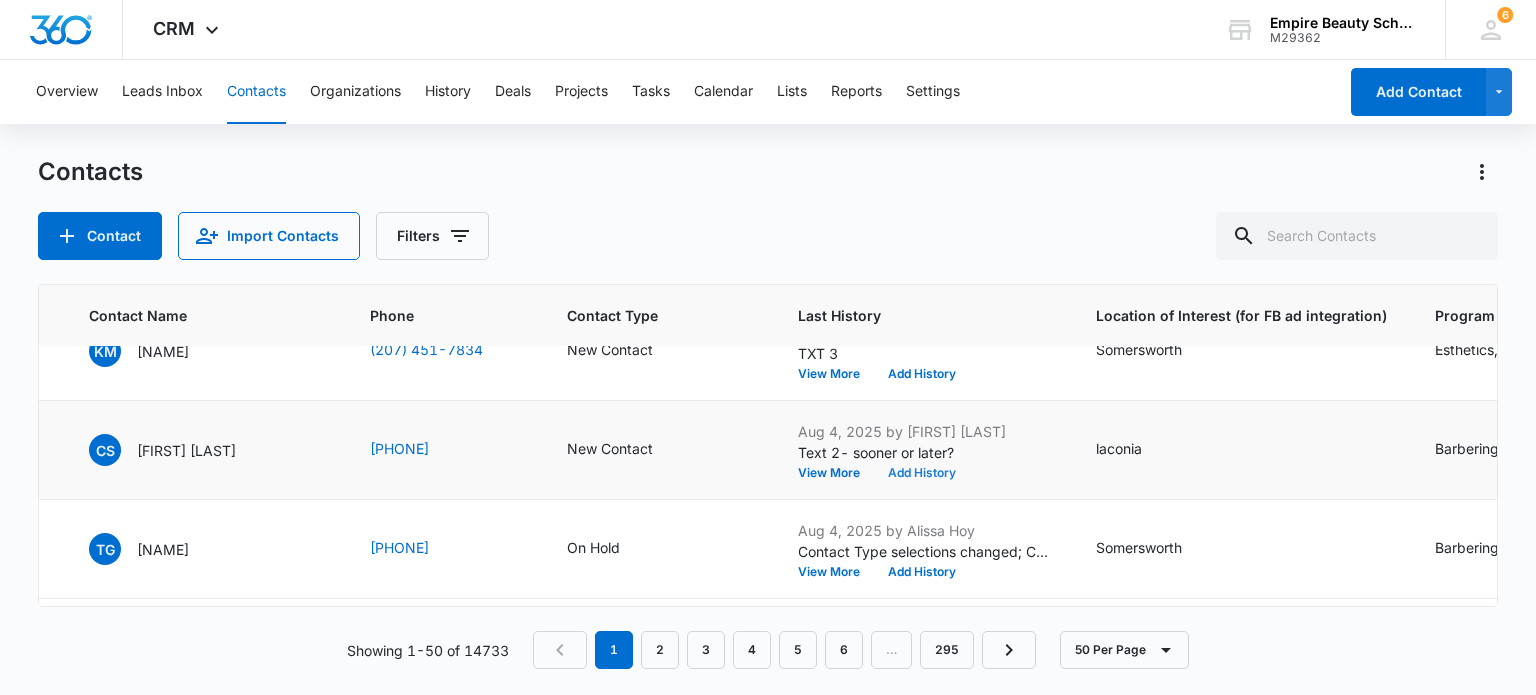 click on "Add History" at bounding box center (922, 473) 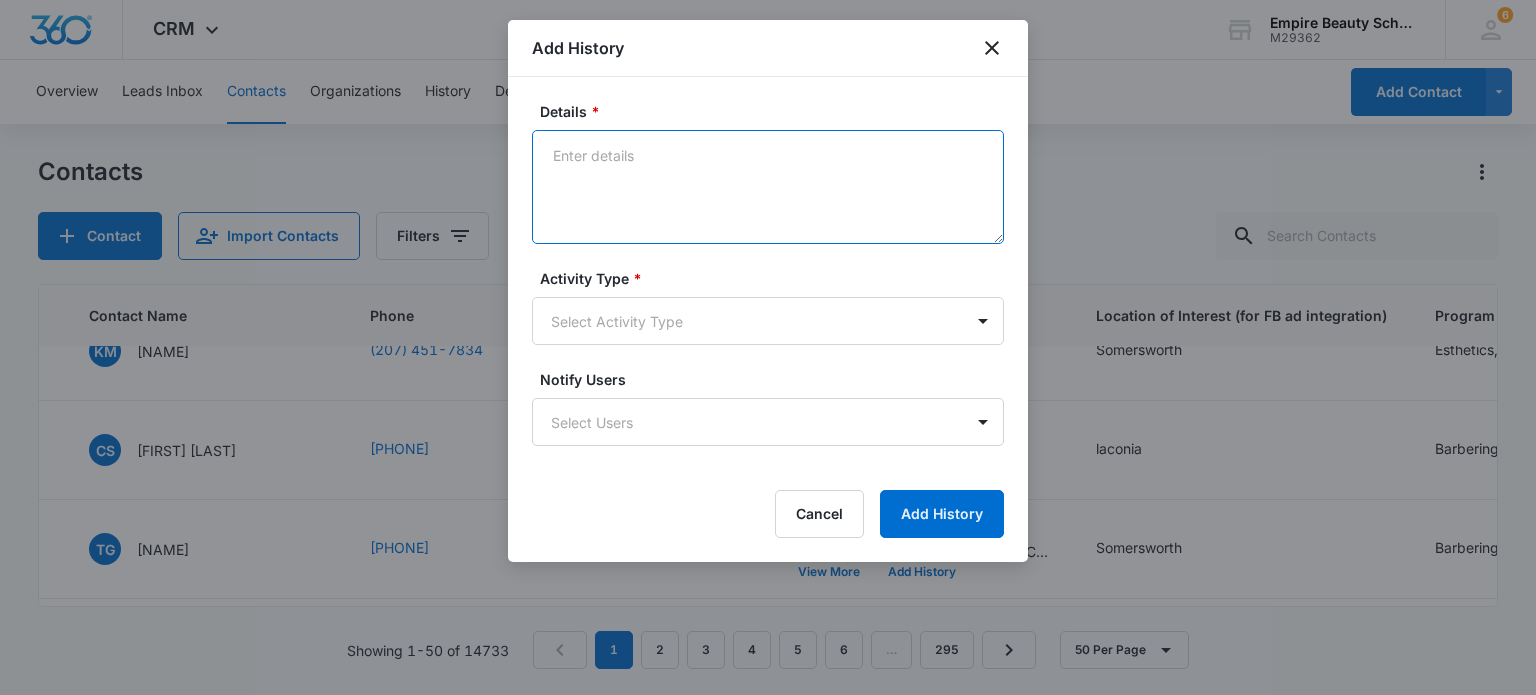 click on "Details *" at bounding box center [768, 187] 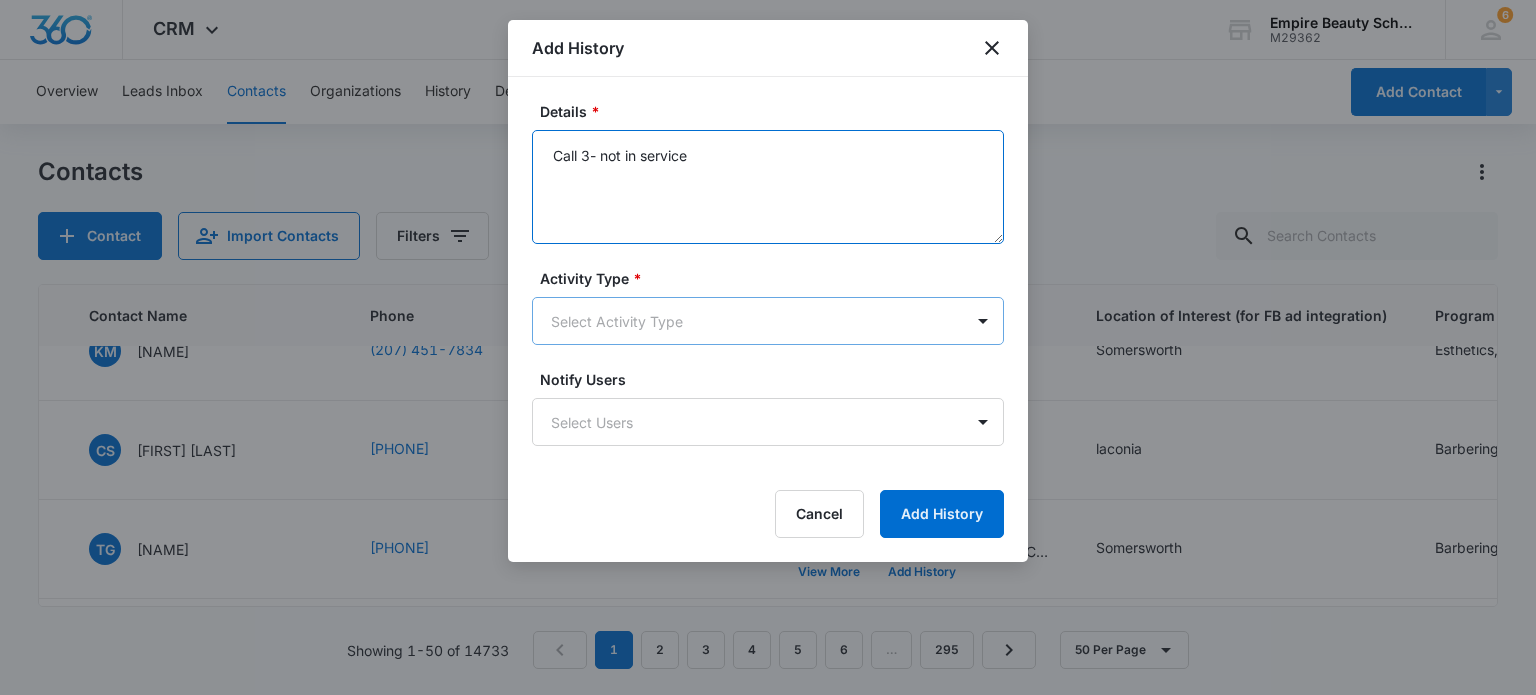 type on "Call 3- not in service" 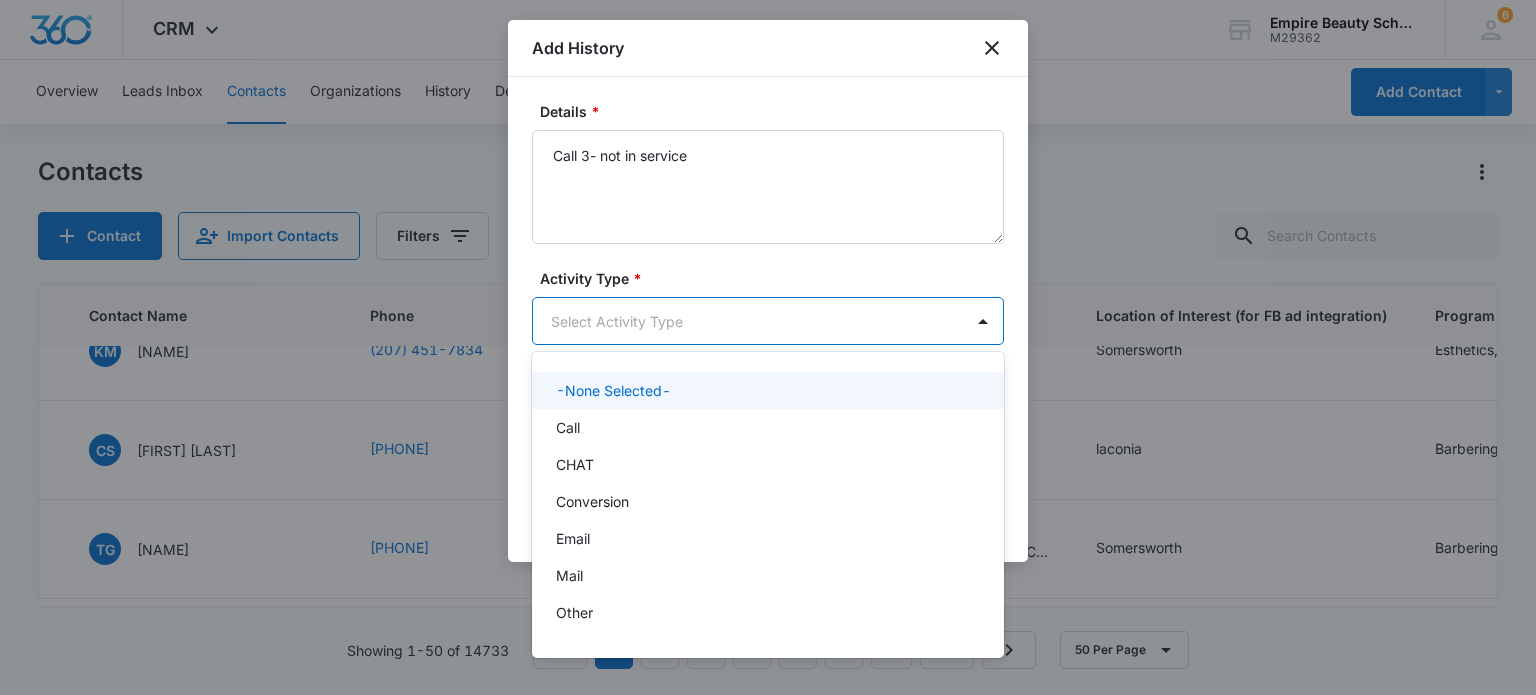 click on "CRM Apps Forms CRM Email Shop Payments POS Files Brand Settings Empire Beauty Schools M29362 Your Accounts View All 6 MJ Meigra Jenkins mjenkins@empirebeautyschools.com My Profile 6 Notifications Support Logout Terms & Conditions   •   Privacy Policy Overview Leads Inbox Contacts Organizations History Deals Projects Tasks Calendar Lists Reports Settings Add Contact Contacts Contact Import Contacts Filters ID Created Date Updated Date Contact Name Phone Contact Type Last History Location of Interest (for FB ad integration) Program of Interest Location Of Interest Program Email 16587 Aug 7, 2025 Aug 7, 2025 SB Sabrina Bradshaw (857) 269-4766 New Contact Aug 7, 2025 by Meigra Jenkins Text 1- ? do you have View More Add History somersworth Barbering --- --- Bradshawsabrina394@gmail.com 16585 Aug 7, 2025 Aug 7, 2025 KM Kaelin M Hickson (603) 486-4354 New Contact Aug 7, 2025 by Amelia Gauthier email 1 View More Add History hooksett Esthetics --- --- khickson59@gmail.com 16584 Aug 7, 2025 Aug 7, 2025 TP email 1" at bounding box center (768, 347) 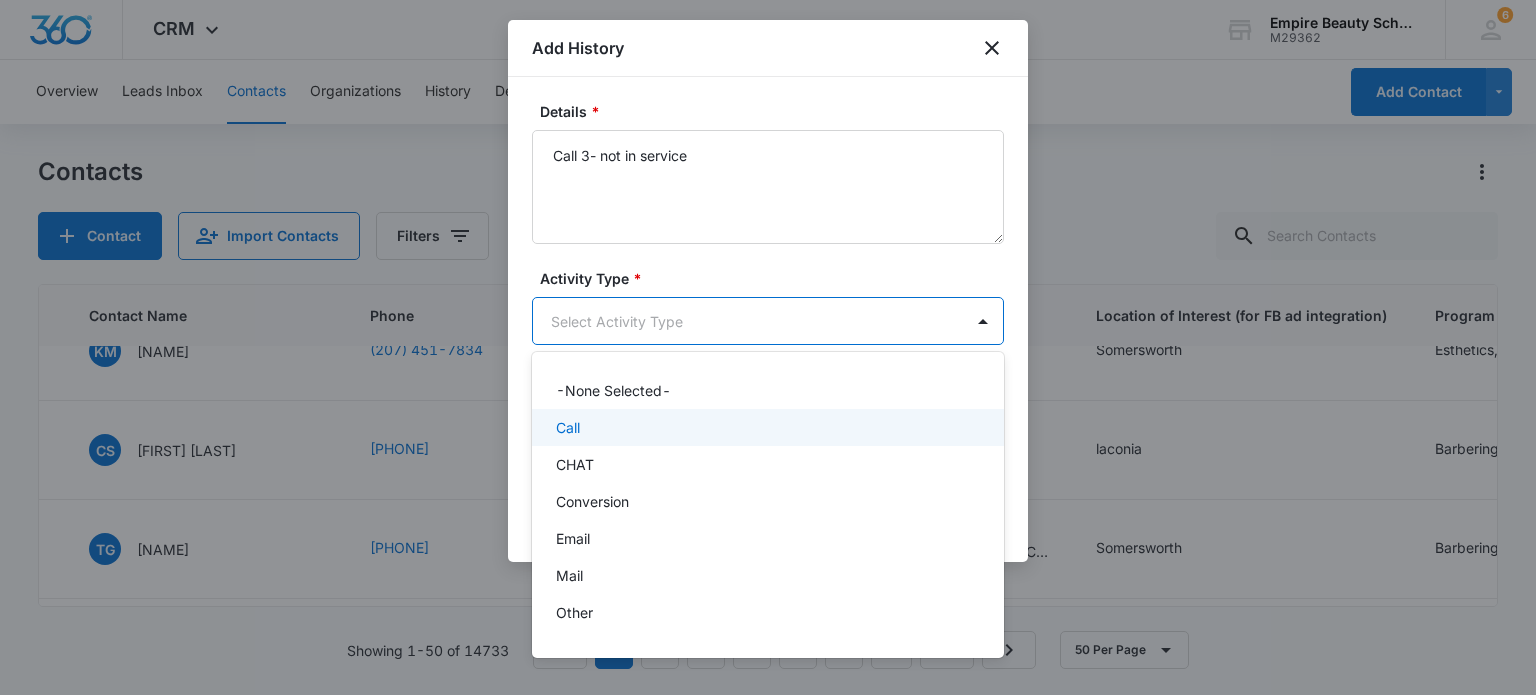 click on "Call" at bounding box center (766, 427) 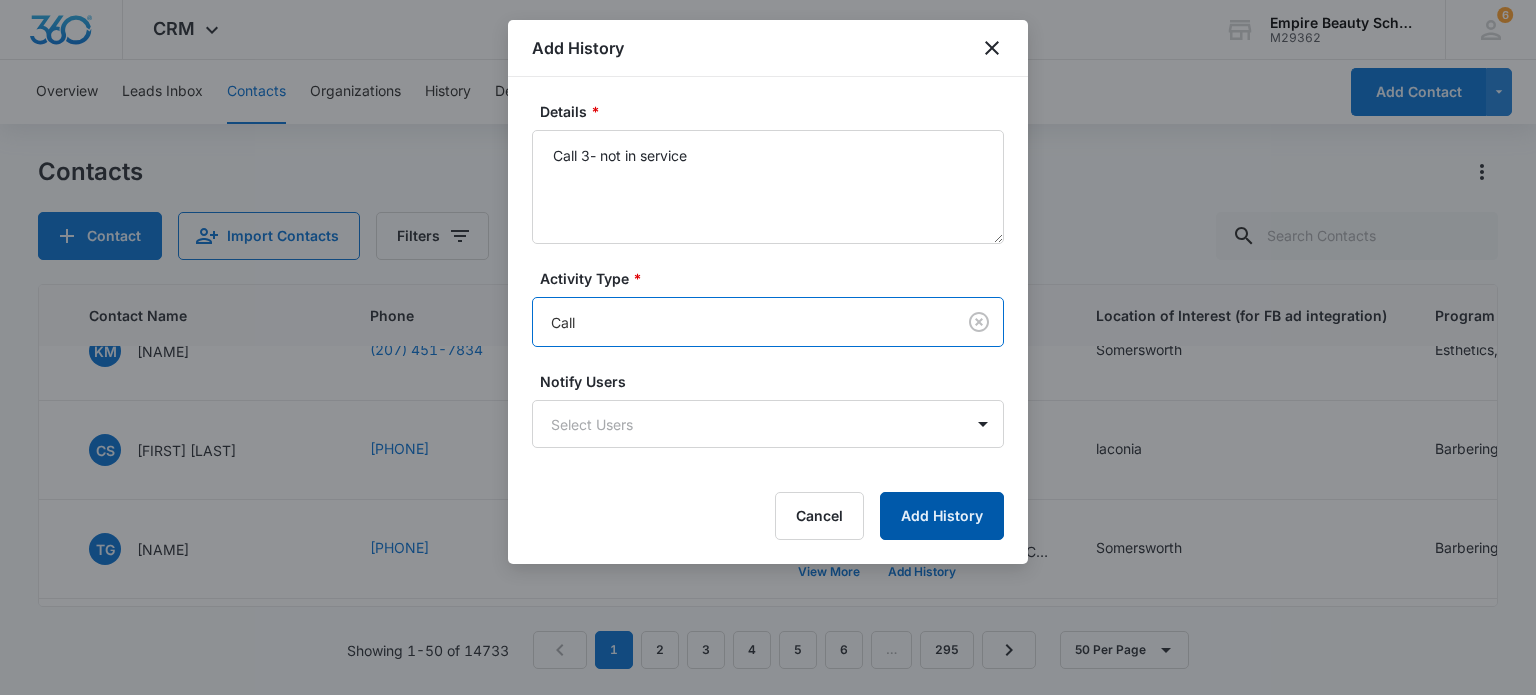 click on "Add History" at bounding box center [942, 516] 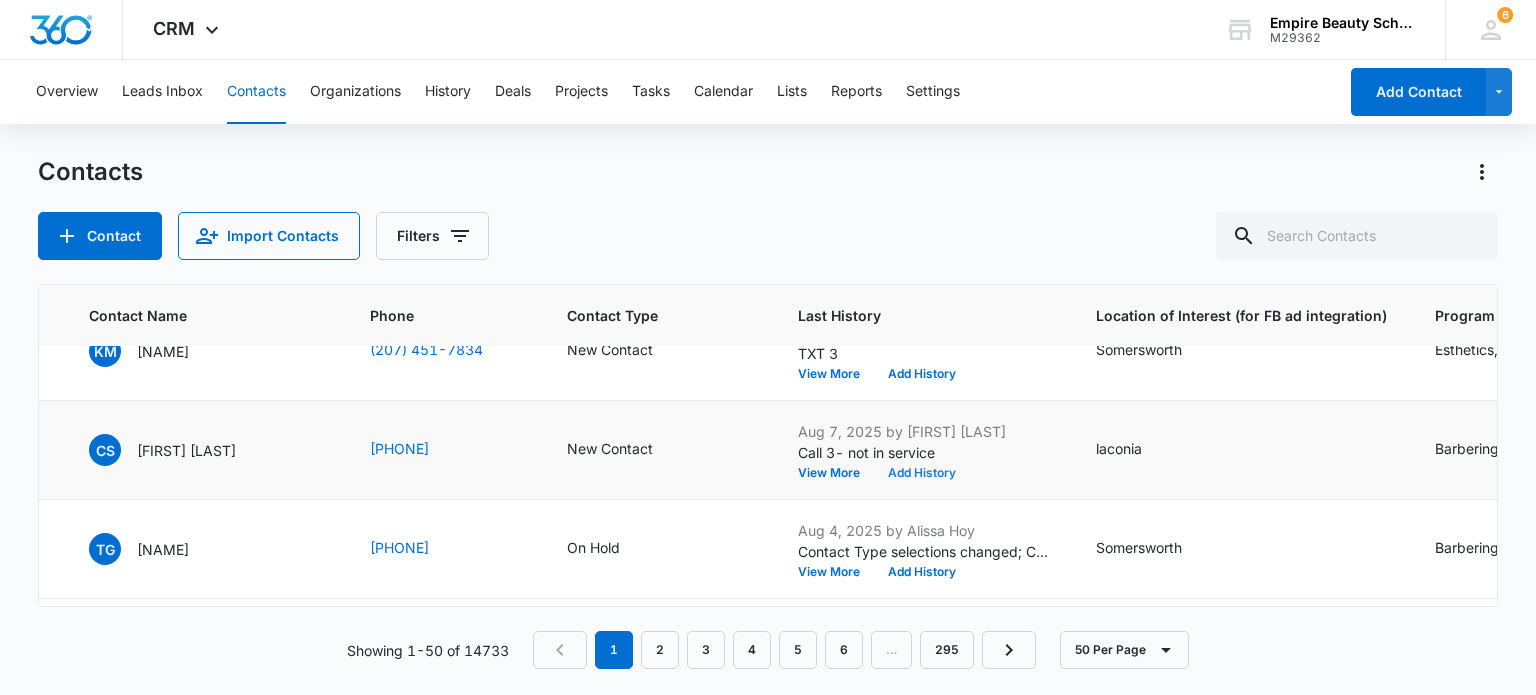 click on "Add History" at bounding box center [922, 473] 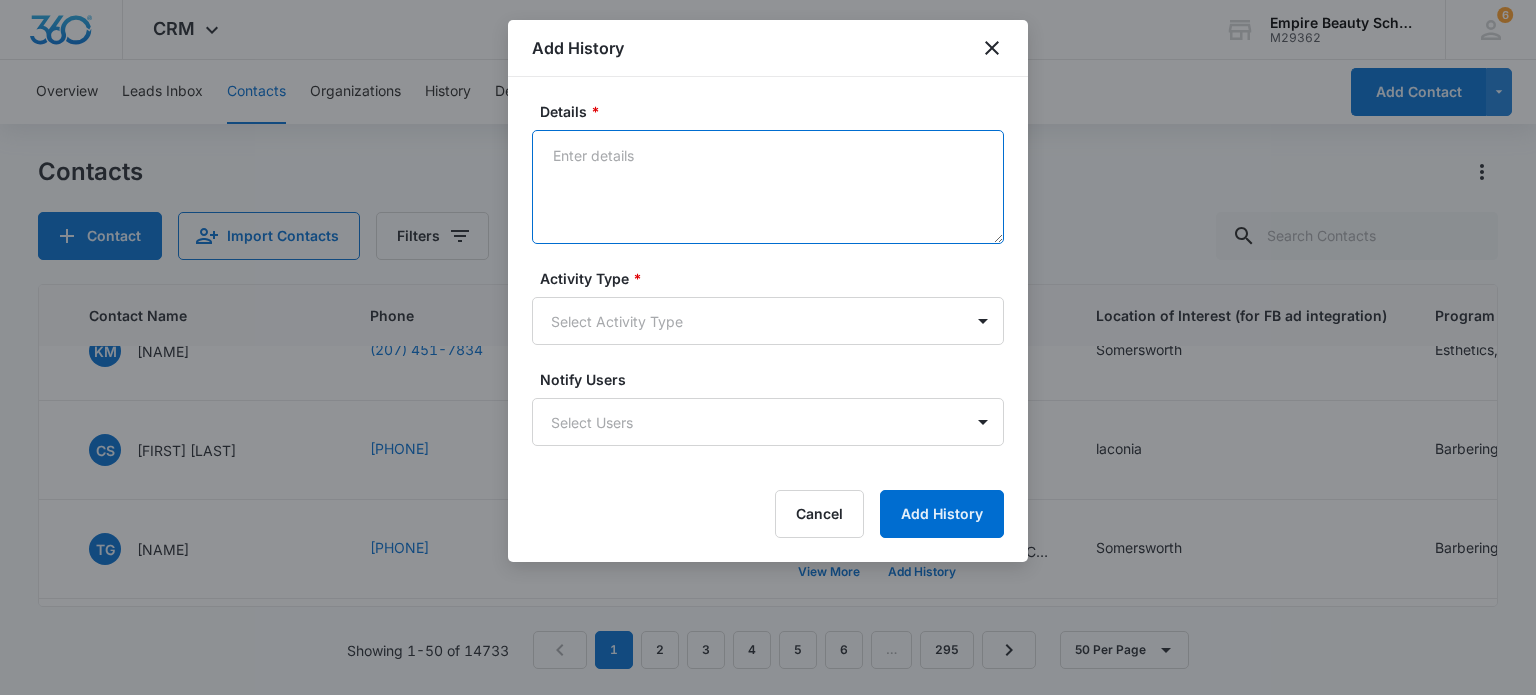 click on "Details *" at bounding box center [768, 187] 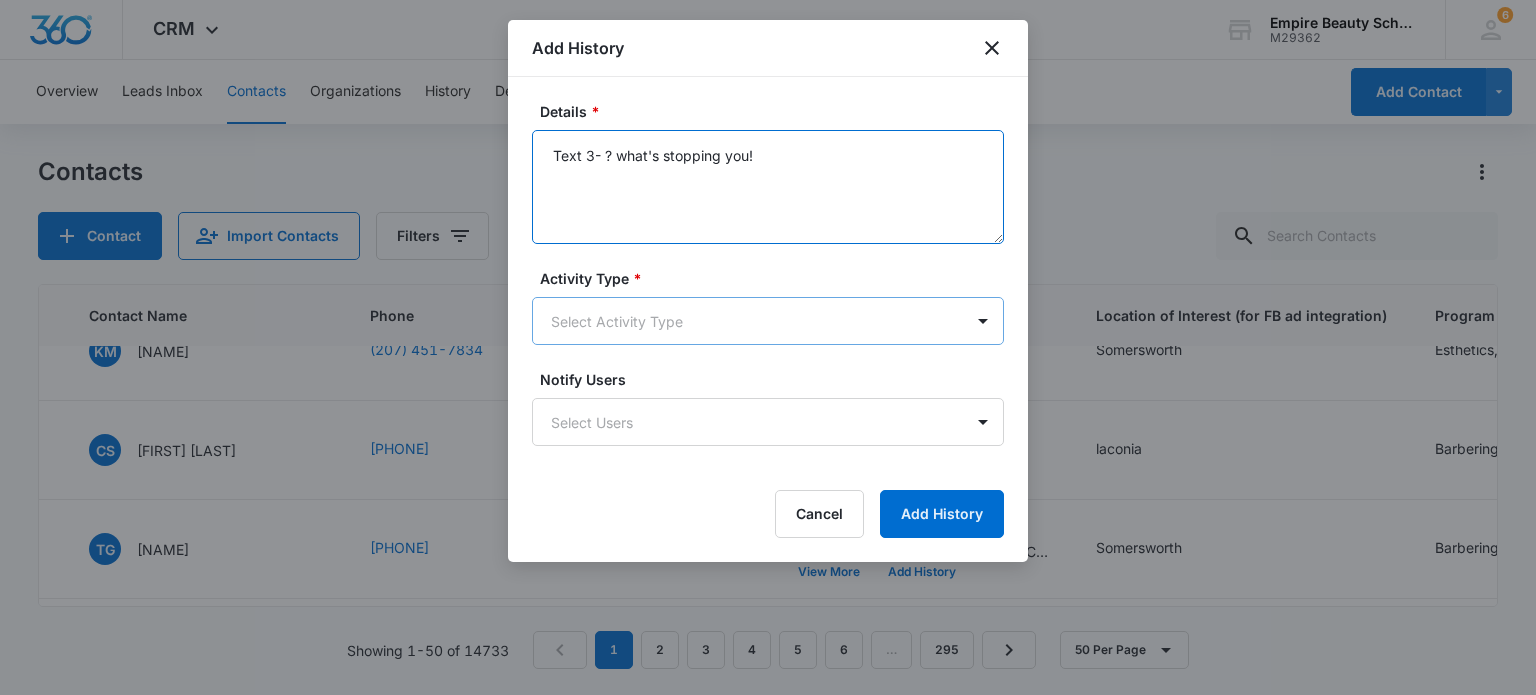 type on "Text 3- ? what's stopping you!" 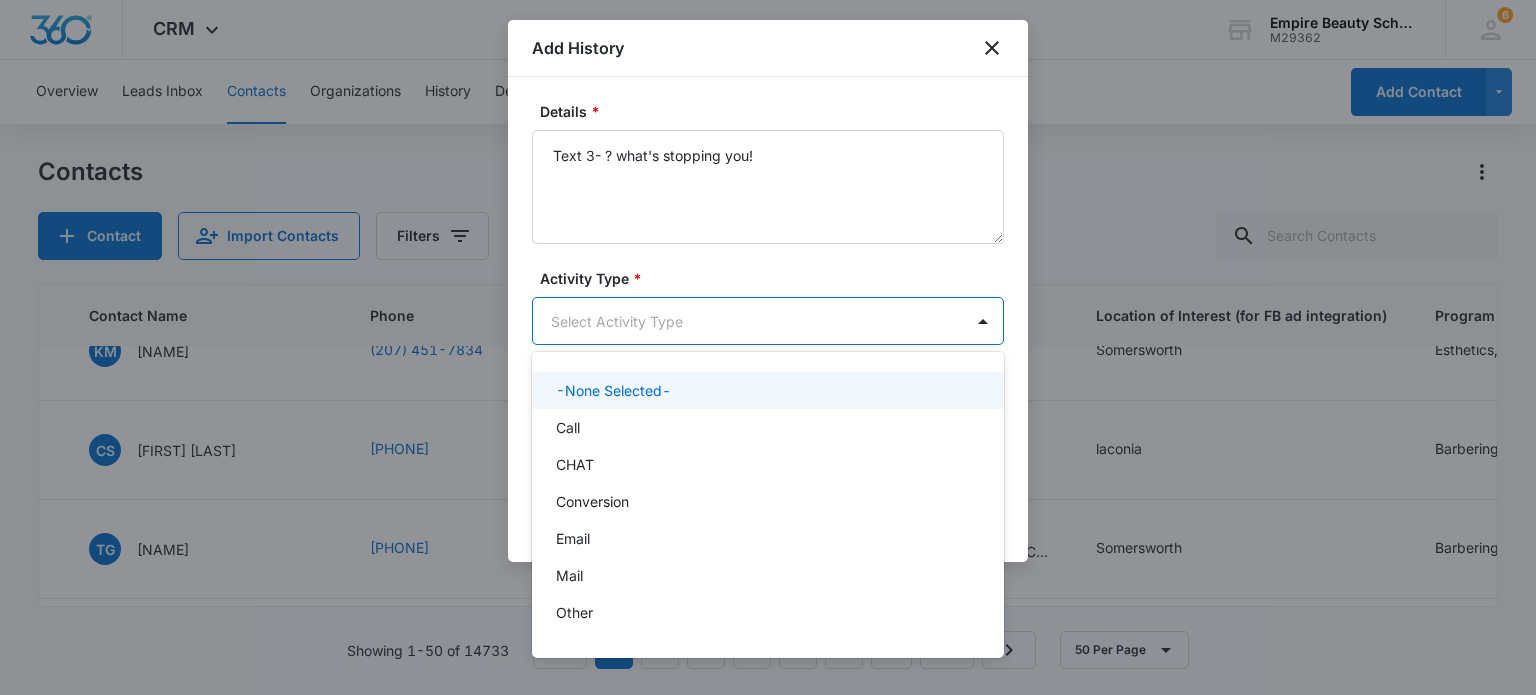 click on "CRM Apps Forms CRM Email Shop Payments POS Files Brand Settings Empire Beauty Schools M29362 Your Accounts View All 6 MJ Meigra Jenkins mjenkins@empirebeautyschools.com My Profile 6 Notifications Support Logout Terms & Conditions   •   Privacy Policy Overview Leads Inbox Contacts Organizations History Deals Projects Tasks Calendar Lists Reports Settings Add Contact Contacts Contact Import Contacts Filters ID Created Date Updated Date Contact Name Phone Contact Type Last History Location of Interest (for FB ad integration) Program of Interest Location Of Interest Program Email 16587 Aug 7, 2025 Aug 7, 2025 SB Sabrina Bradshaw (857) 269-4766 New Contact Aug 7, 2025 by Meigra Jenkins Text 1- ? do you have View More Add History somersworth Barbering --- --- Bradshawsabrina394@gmail.com 16585 Aug 7, 2025 Aug 7, 2025 KM Kaelin M Hickson (603) 486-4354 New Contact Aug 7, 2025 by Amelia Gauthier email 1 View More Add History hooksett Esthetics --- --- khickson59@gmail.com 16584 Aug 7, 2025 Aug 7, 2025 TP email 1" at bounding box center (768, 347) 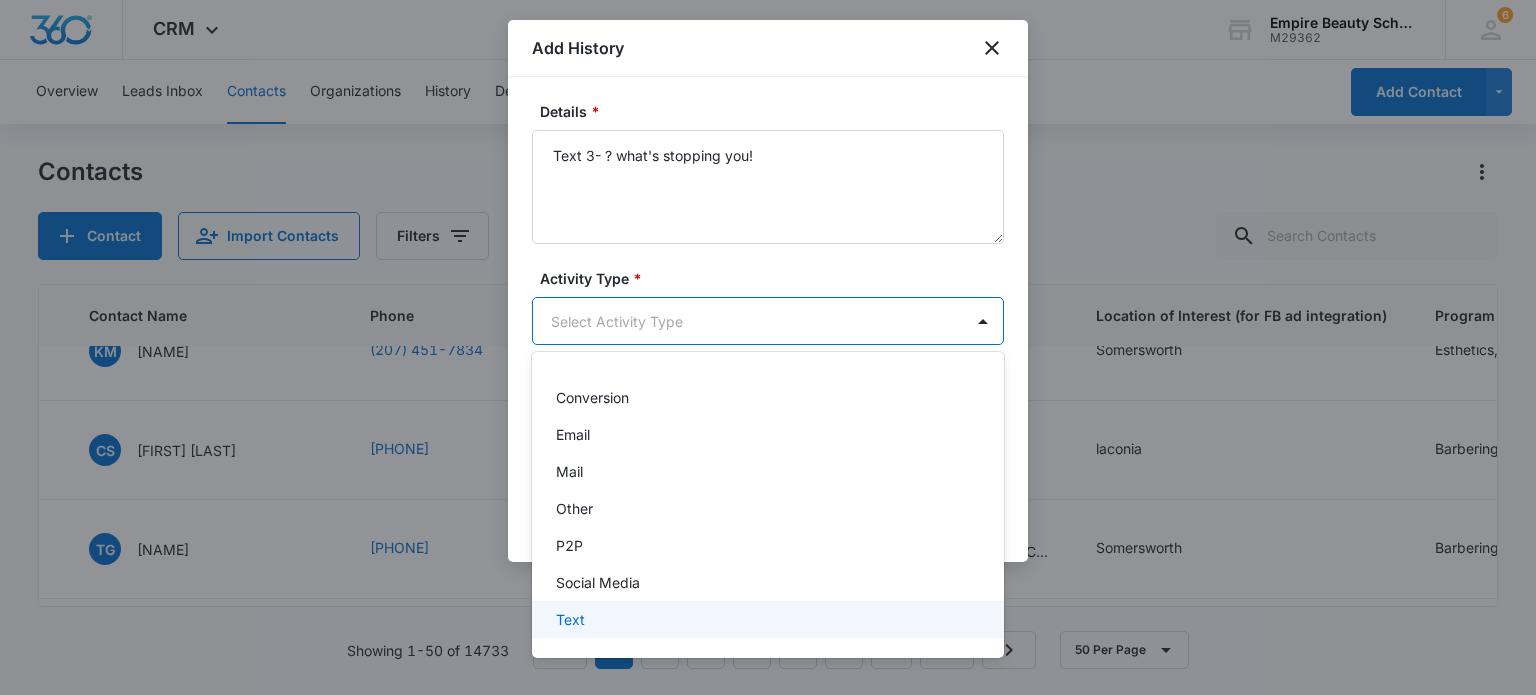 click on "Text" at bounding box center [766, 619] 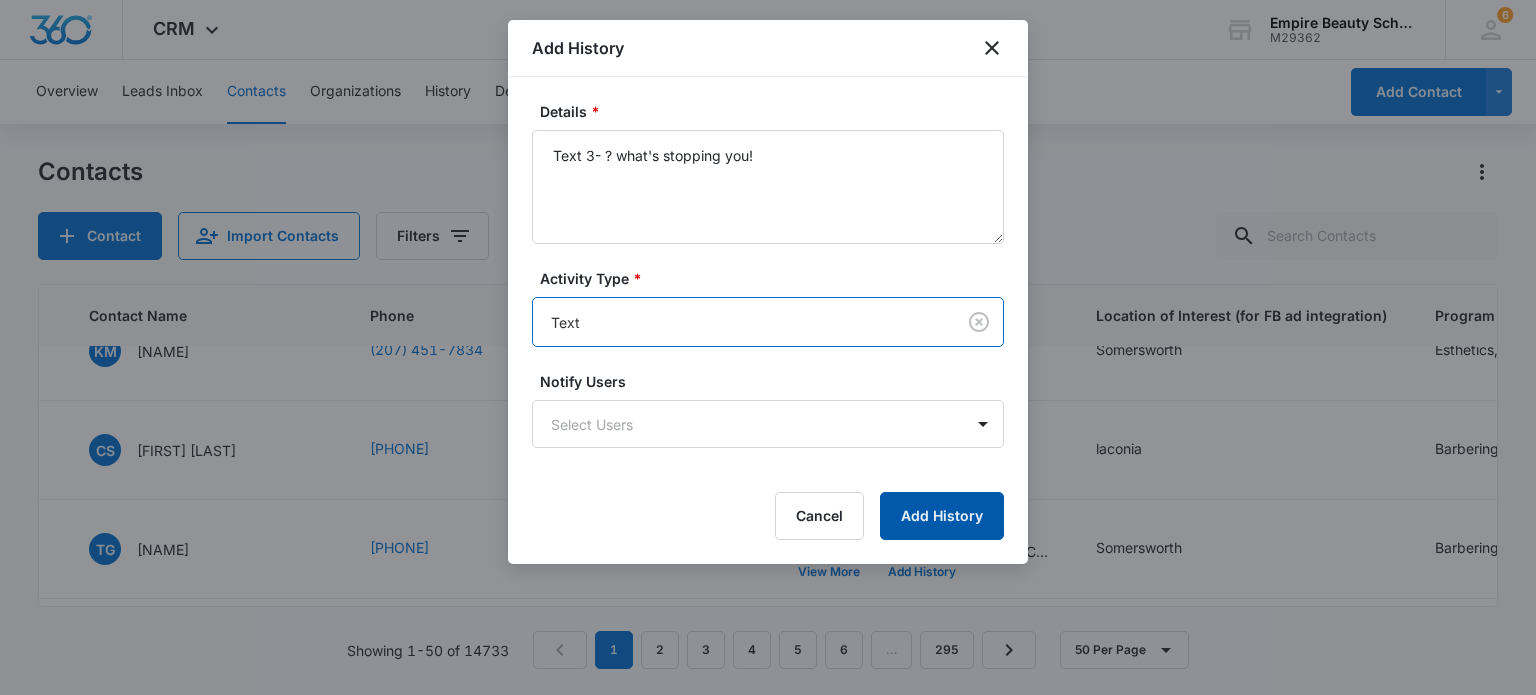 click on "Add History" at bounding box center (942, 516) 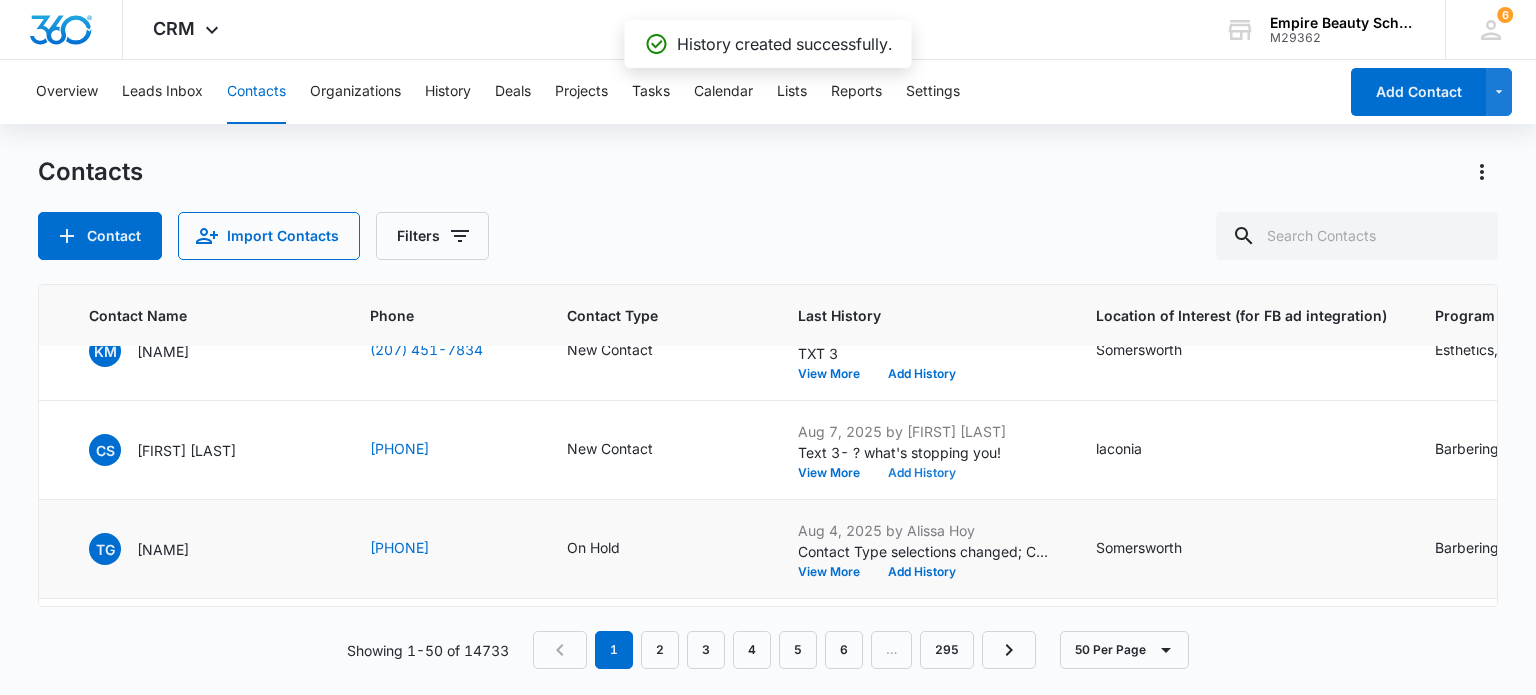 scroll, scrollTop: 4694, scrollLeft: 480, axis: both 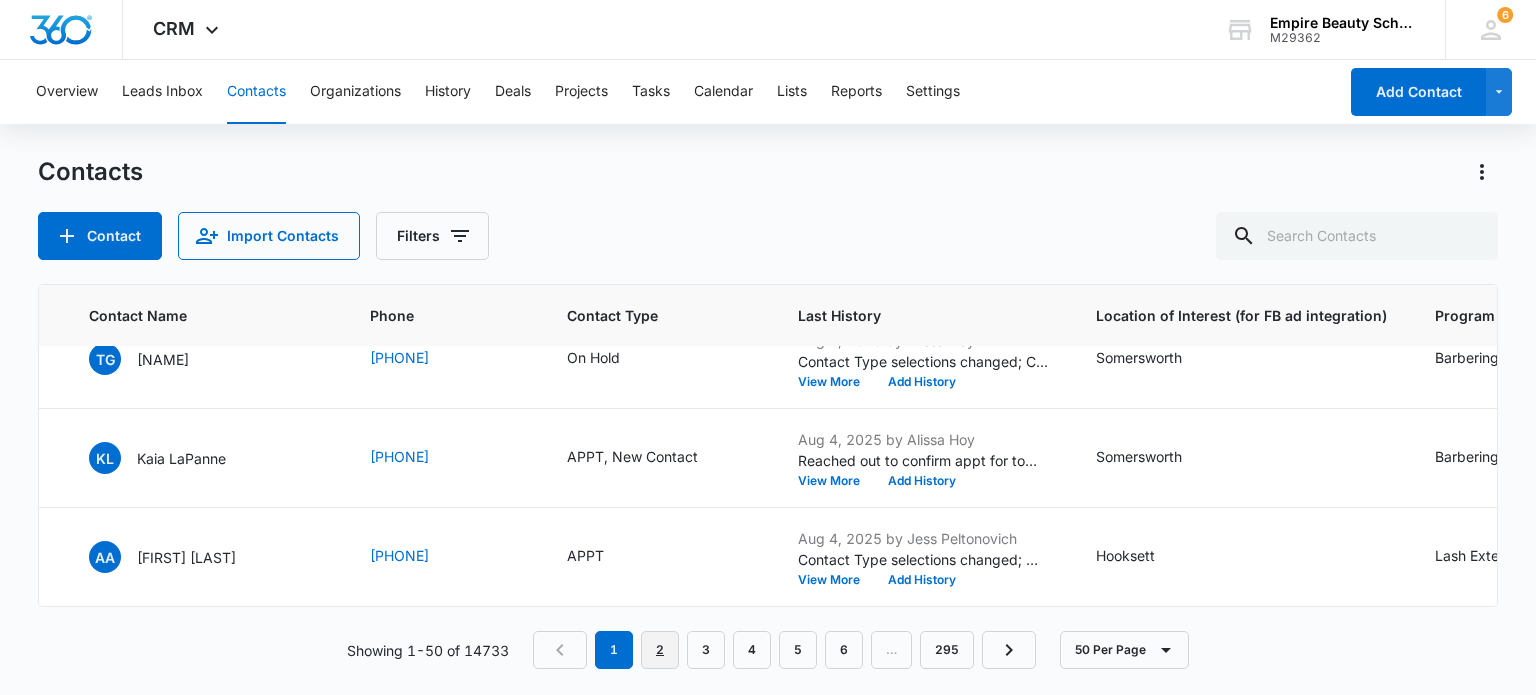 click on "2" at bounding box center [660, 650] 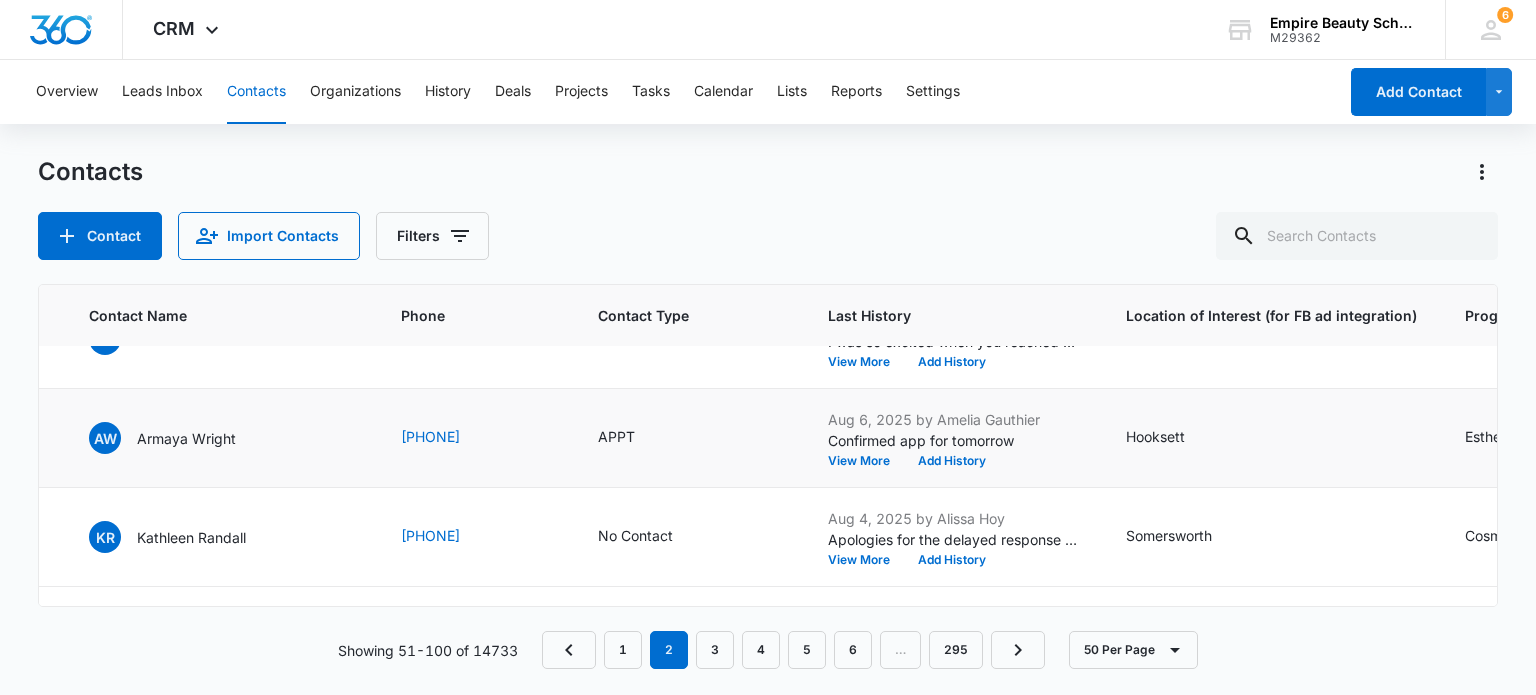 scroll, scrollTop: 0, scrollLeft: 480, axis: horizontal 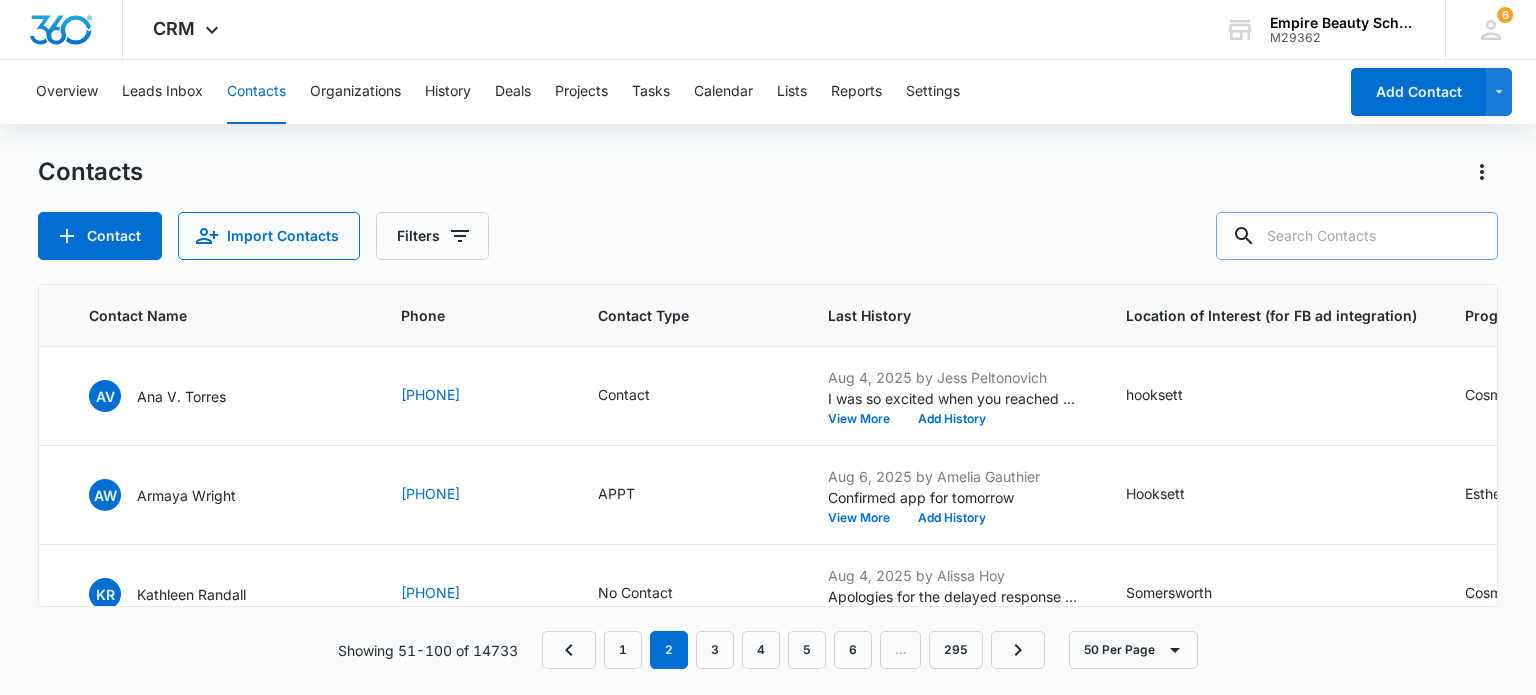 drag, startPoint x: 1283, startPoint y: 233, endPoint x: 1300, endPoint y: 235, distance: 17.117243 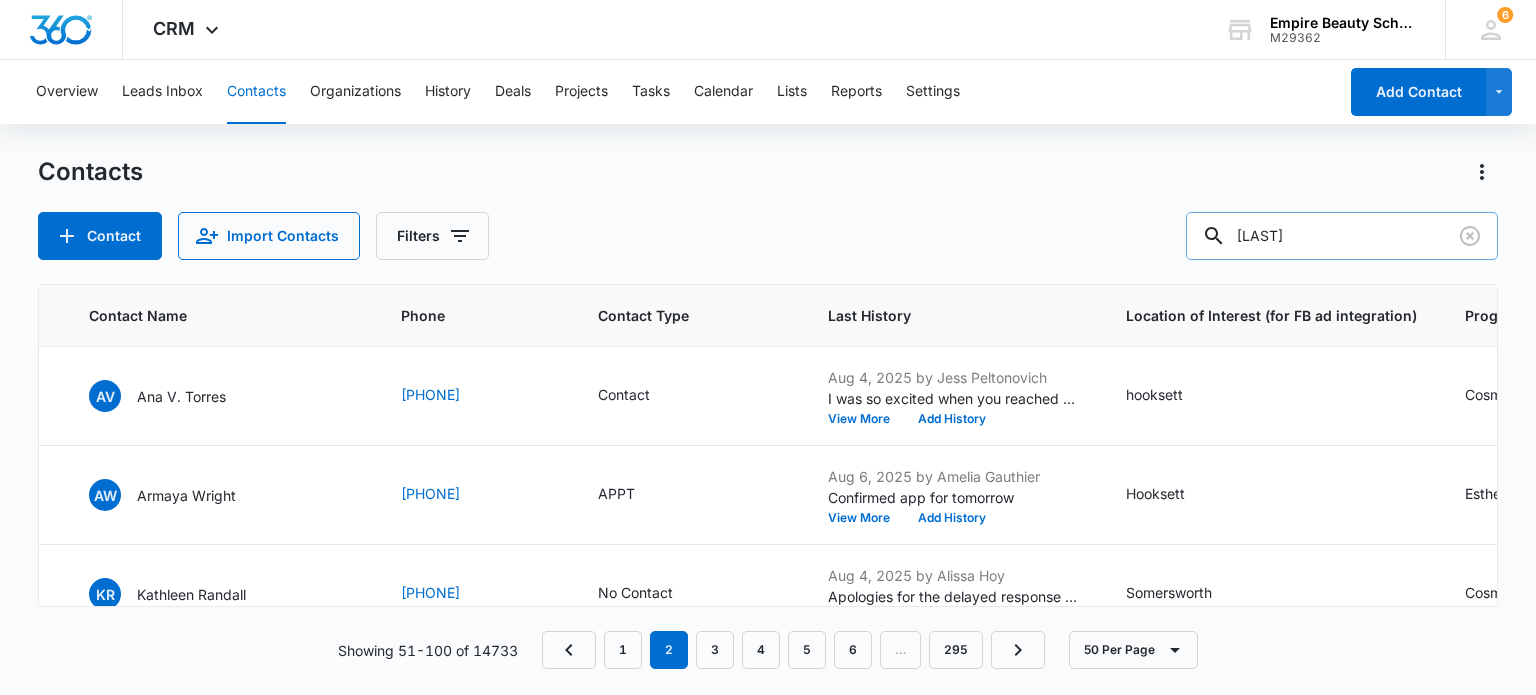 type on "Hickson" 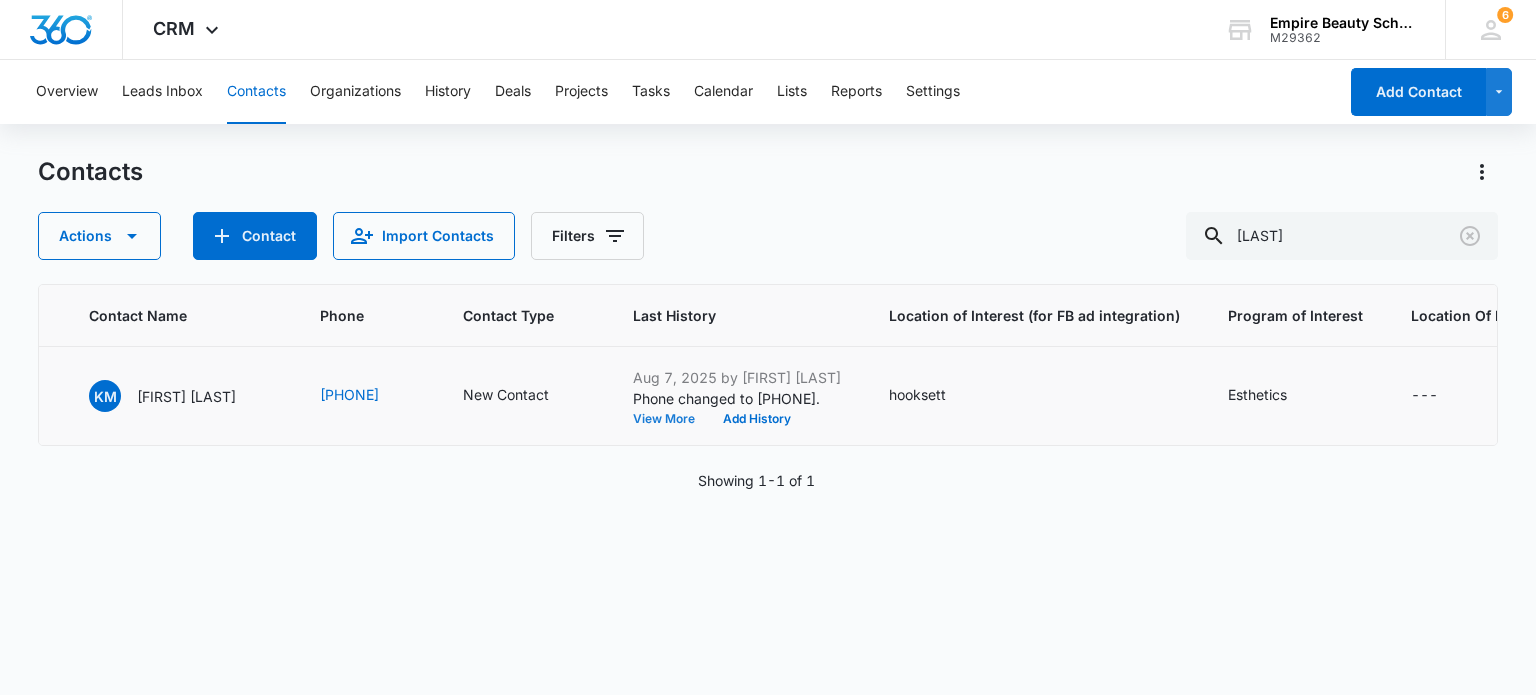 click on "View More" at bounding box center (671, 419) 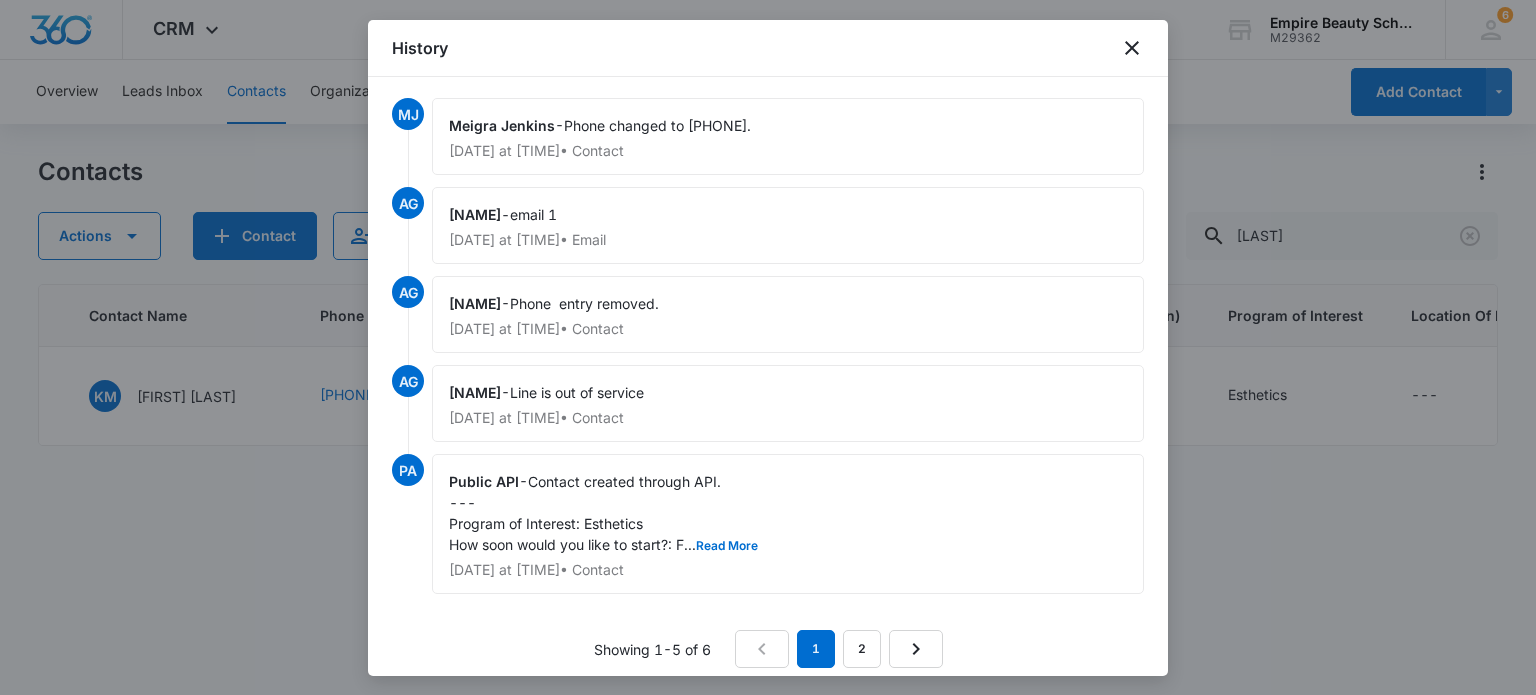 scroll, scrollTop: 0, scrollLeft: 0, axis: both 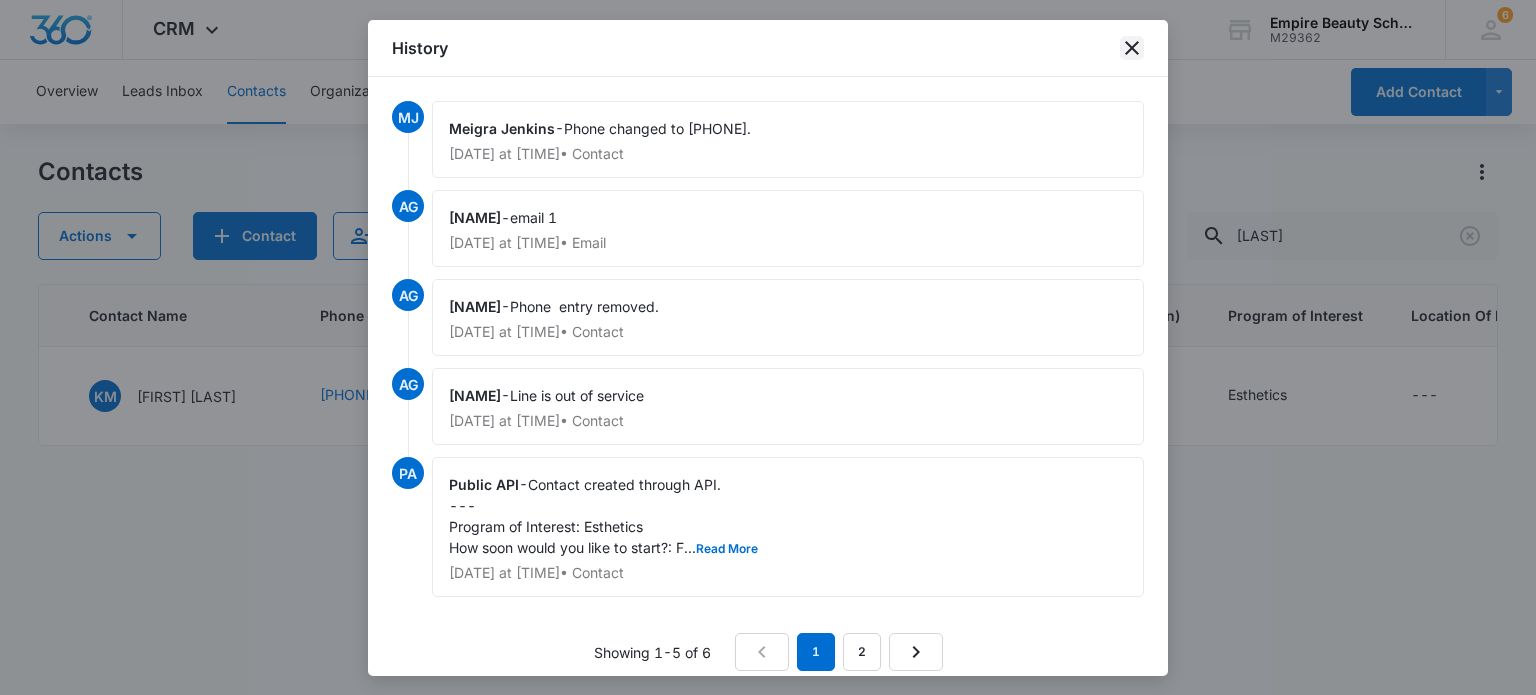 click 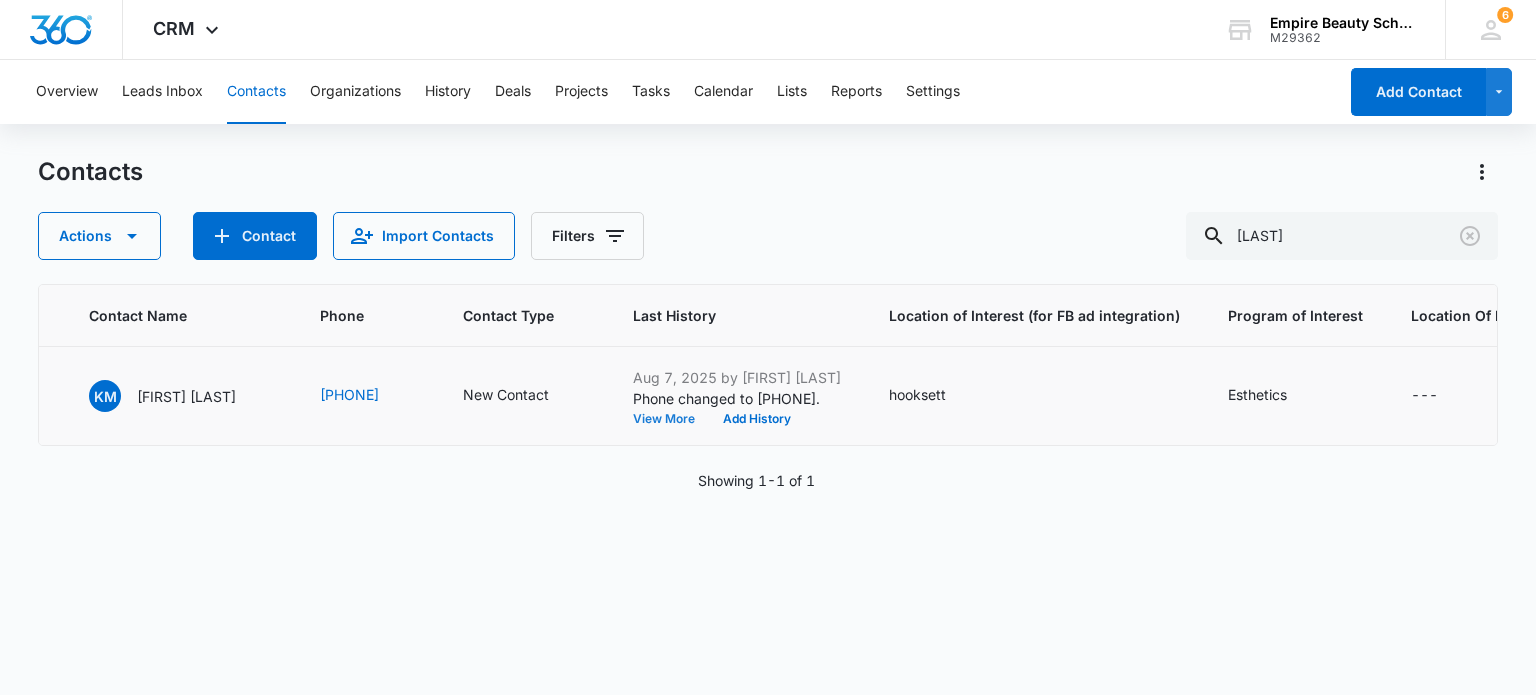 click on "View More" at bounding box center (671, 419) 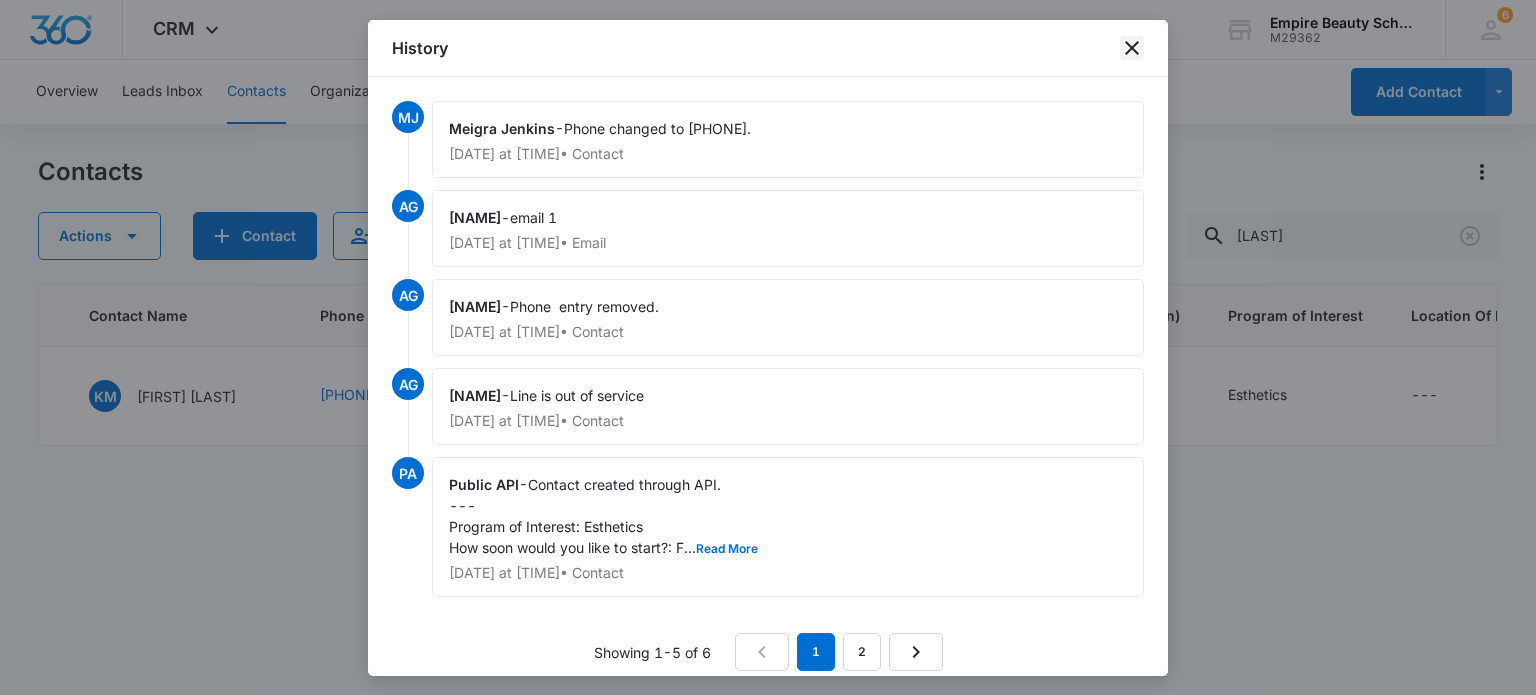 click 